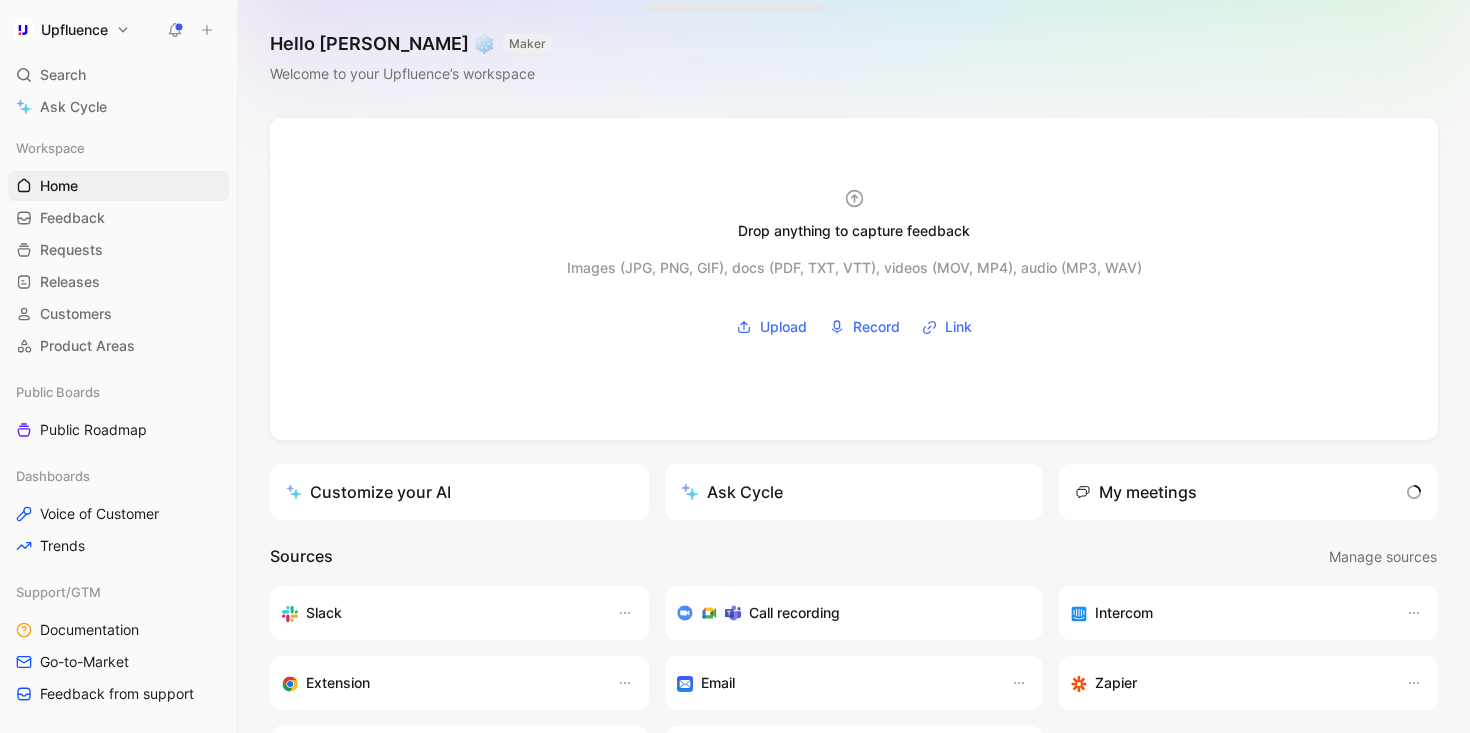 scroll, scrollTop: 0, scrollLeft: 0, axis: both 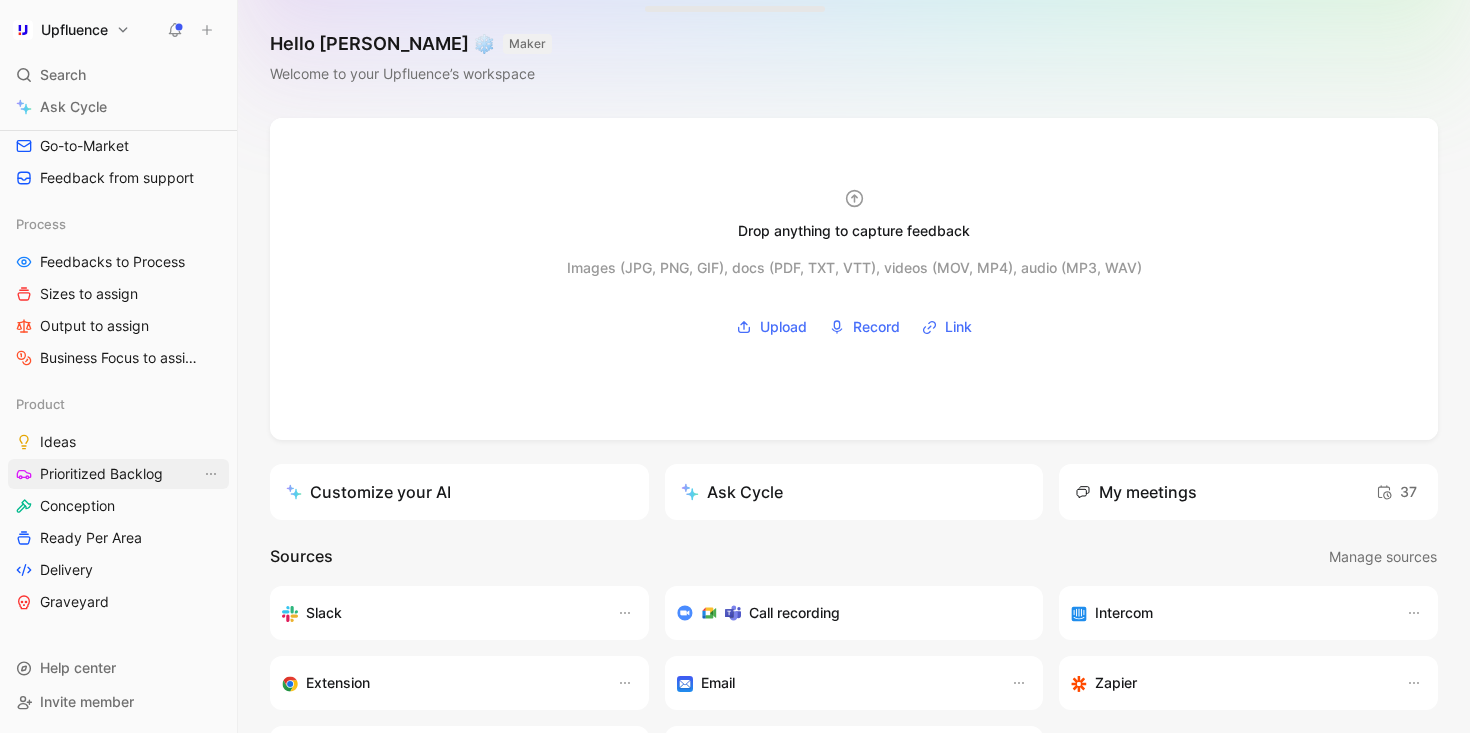 click on "Prioritized Backlog" at bounding box center (101, 474) 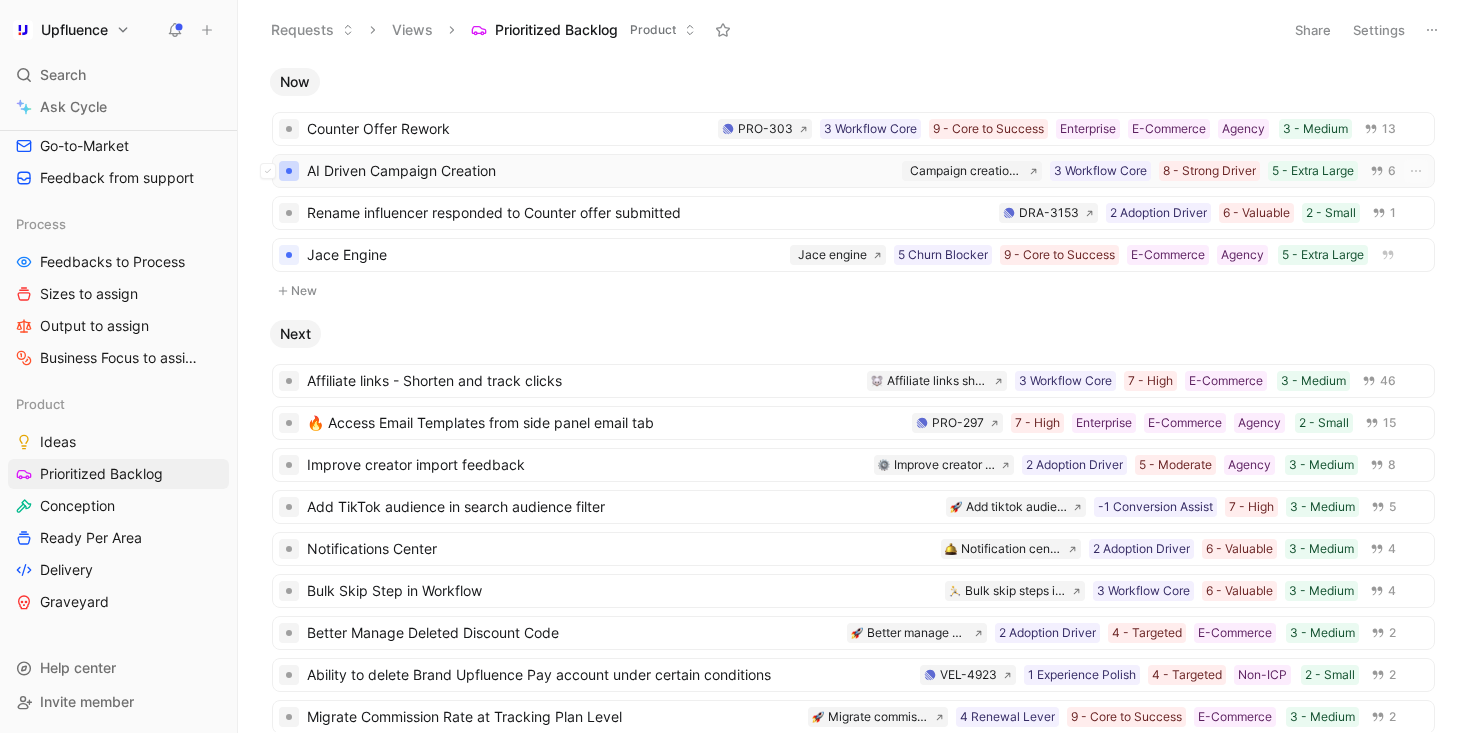 click at bounding box center (289, 171) 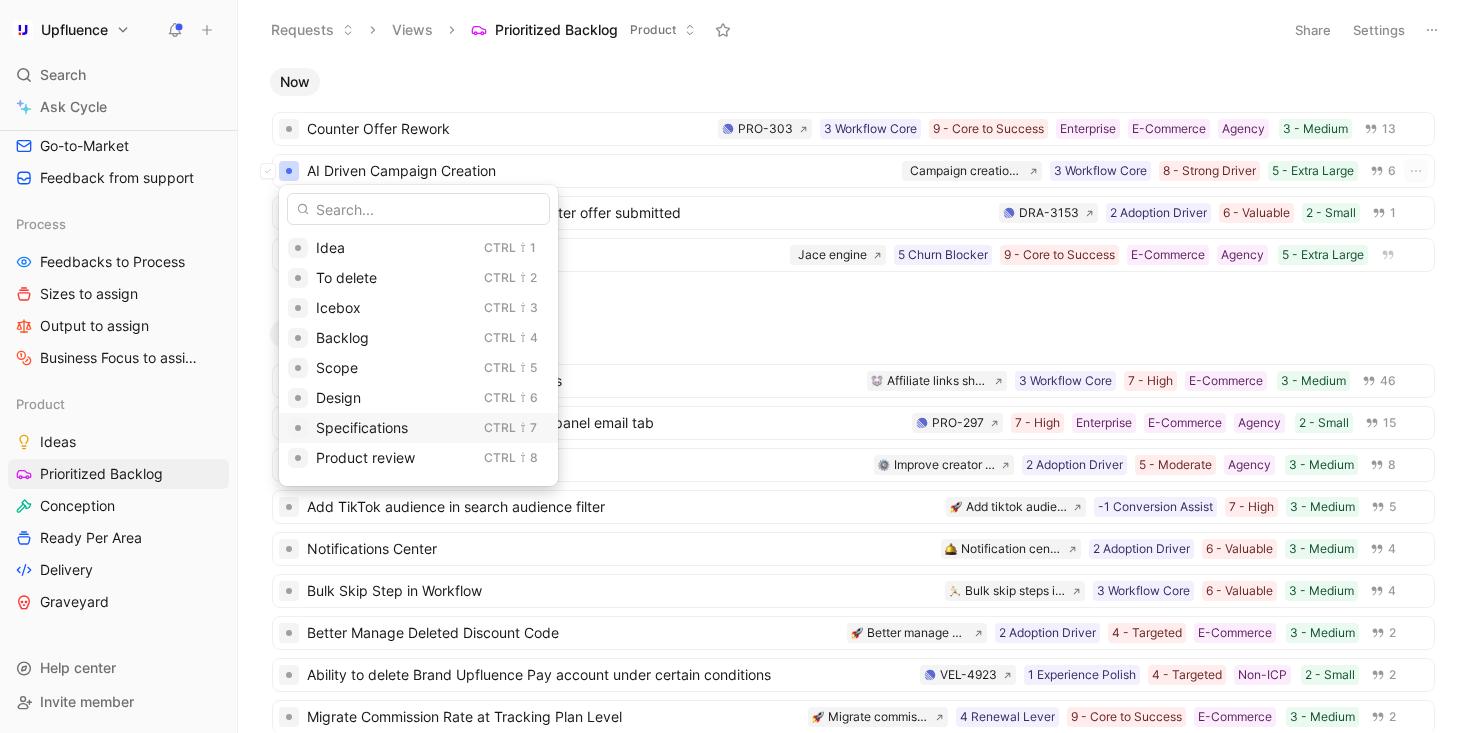 scroll, scrollTop: 235, scrollLeft: 0, axis: vertical 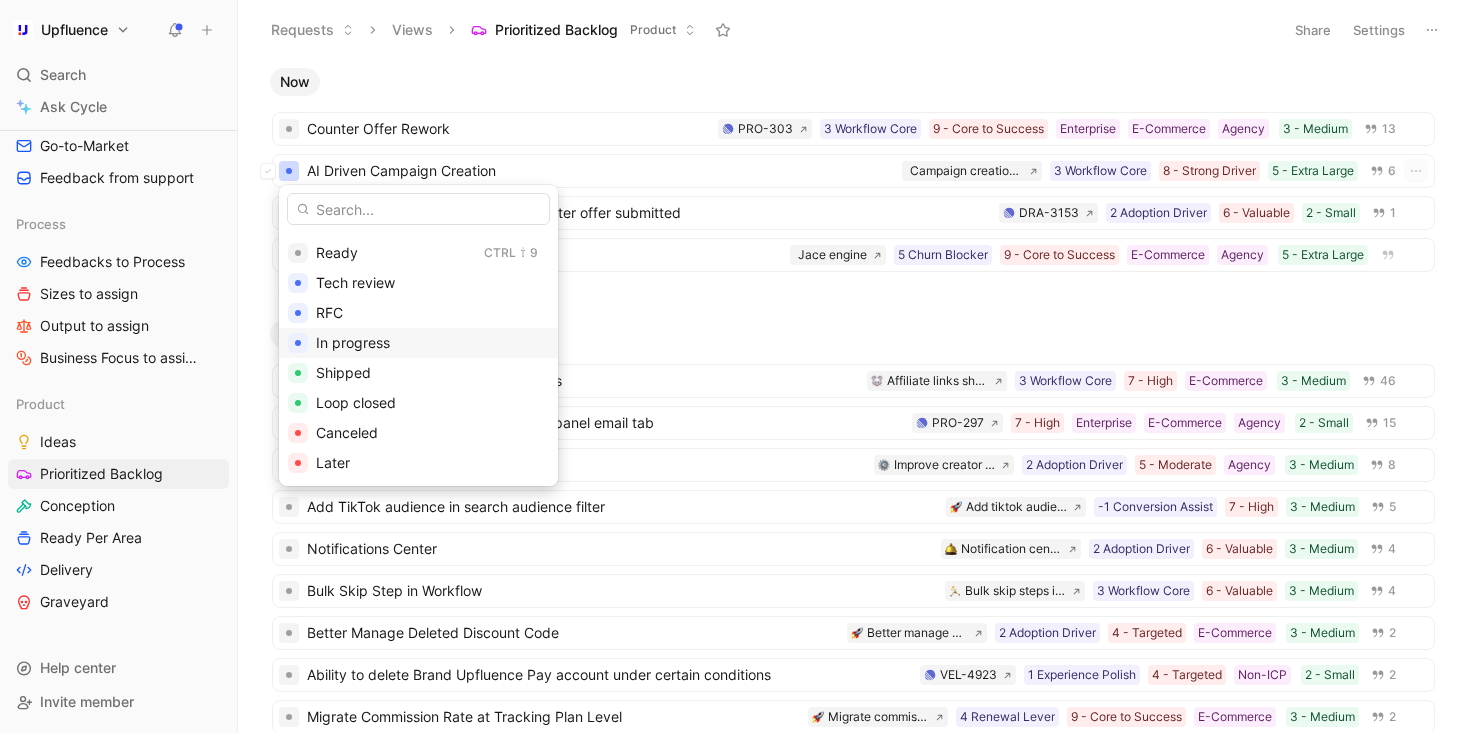 click on "In progress" at bounding box center (353, 342) 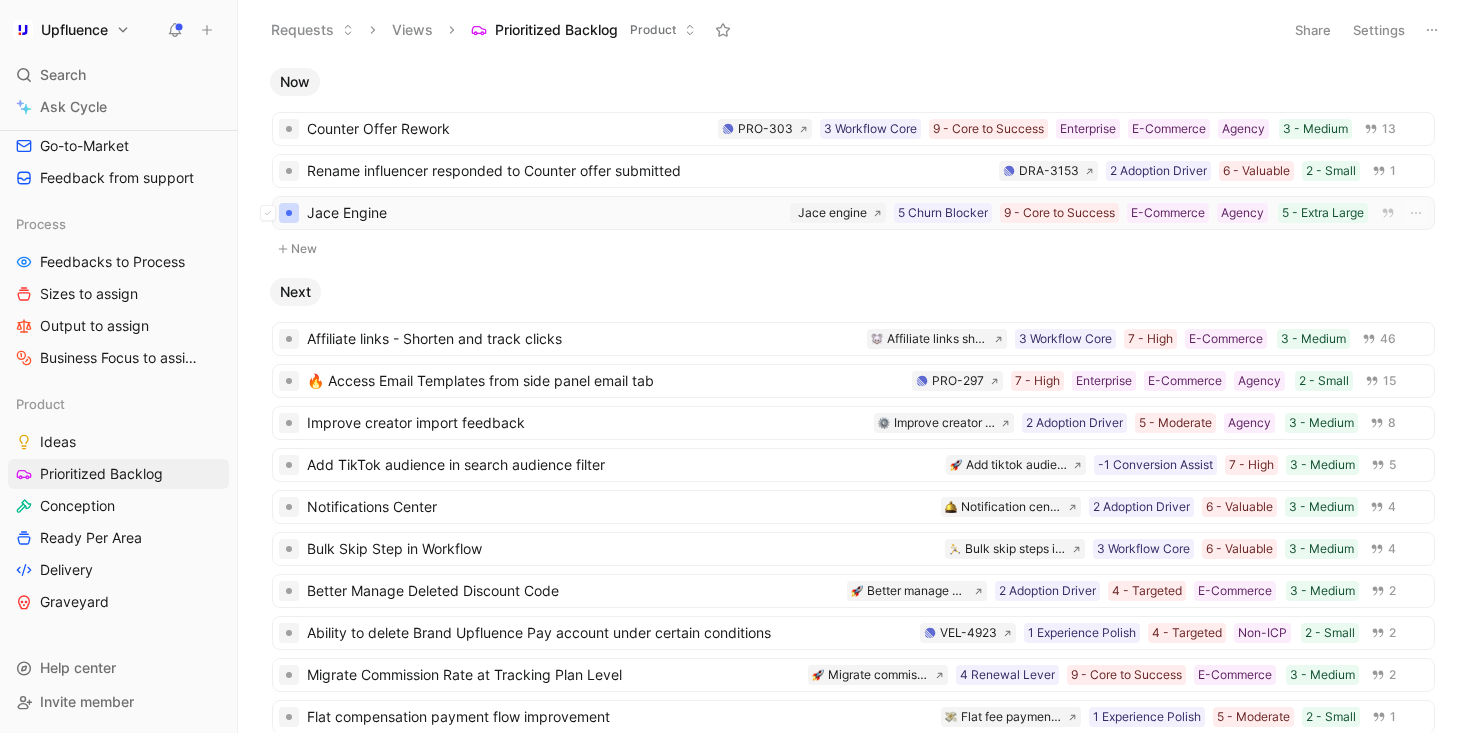 click at bounding box center (289, 213) 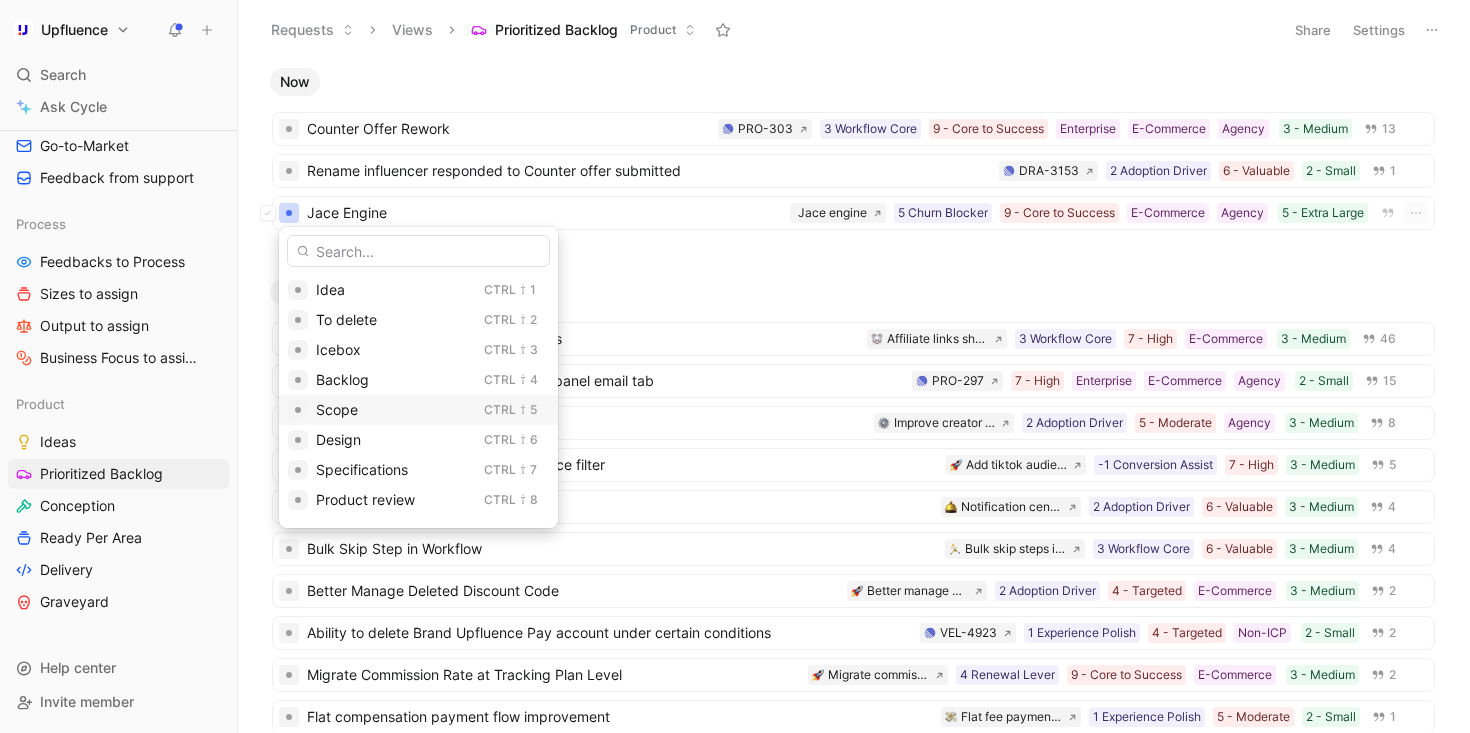 scroll, scrollTop: 235, scrollLeft: 0, axis: vertical 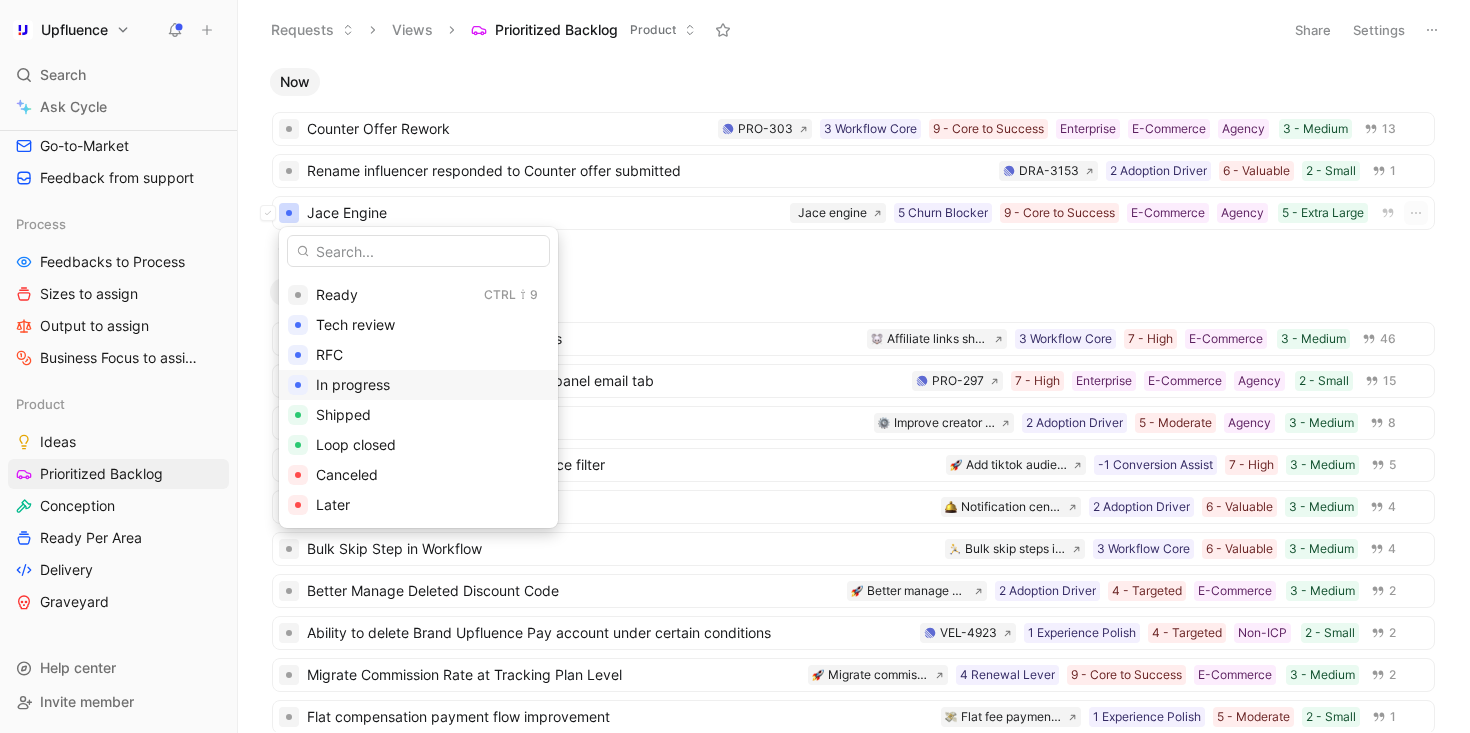 click on "In progress" at bounding box center [432, 385] 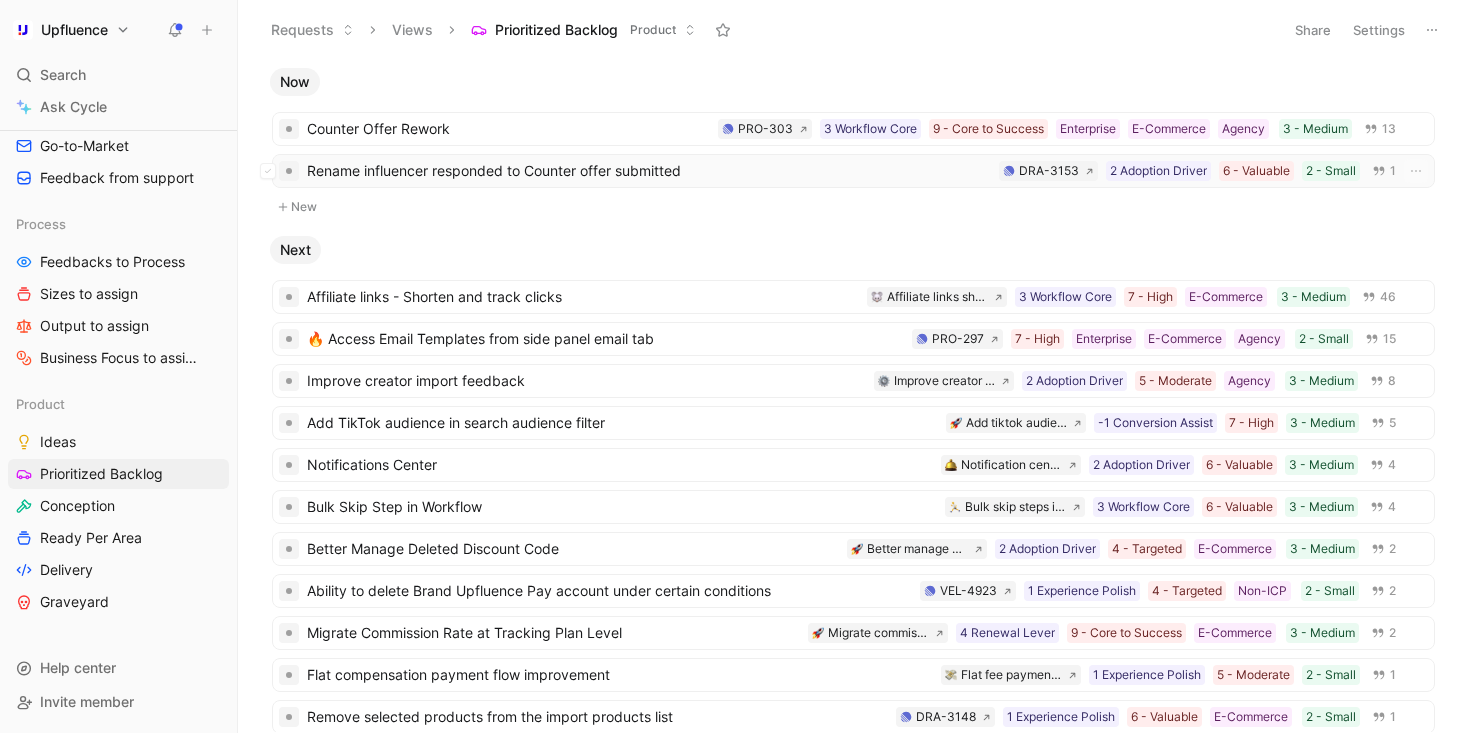 click on "Rename influencer responded to Counter offer submitted" at bounding box center [649, 171] 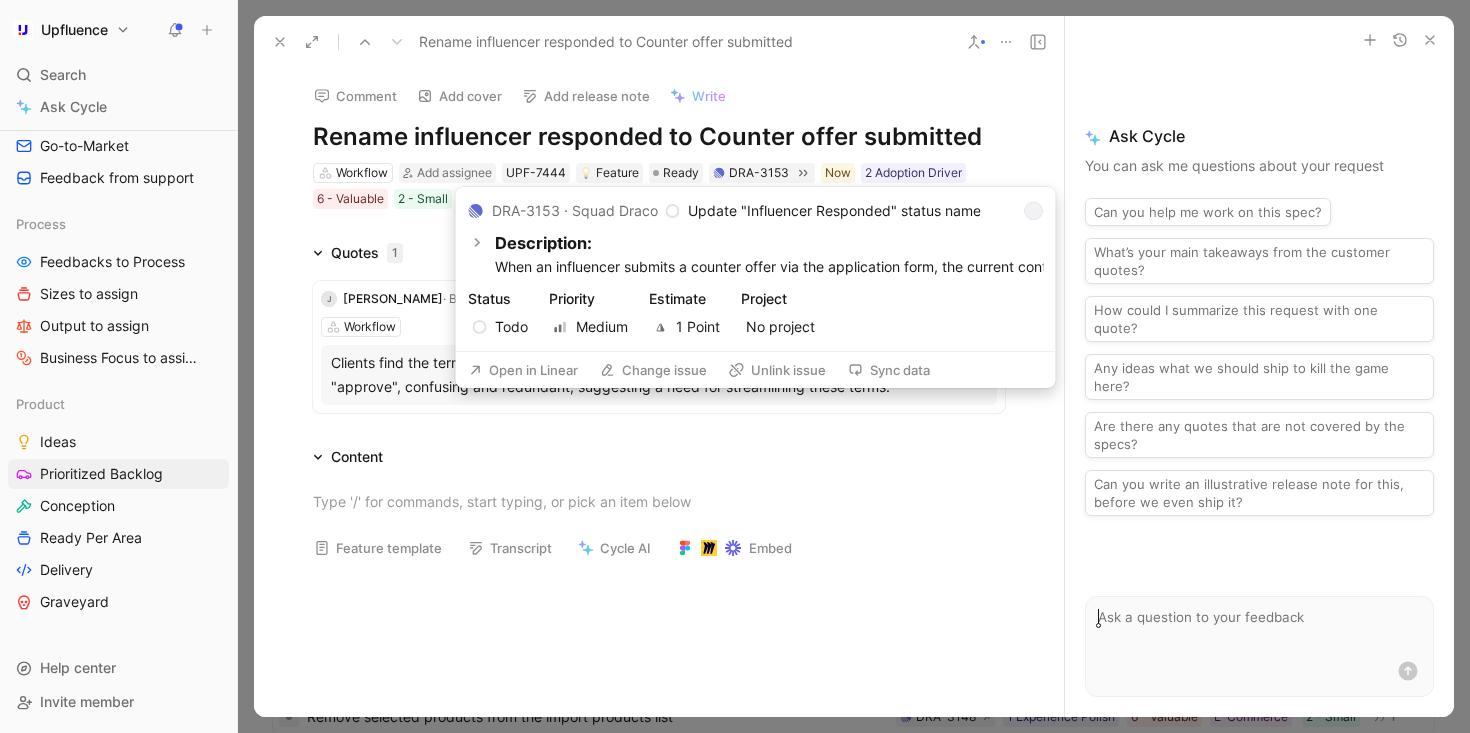 click on "Open in Linear" at bounding box center (523, 370) 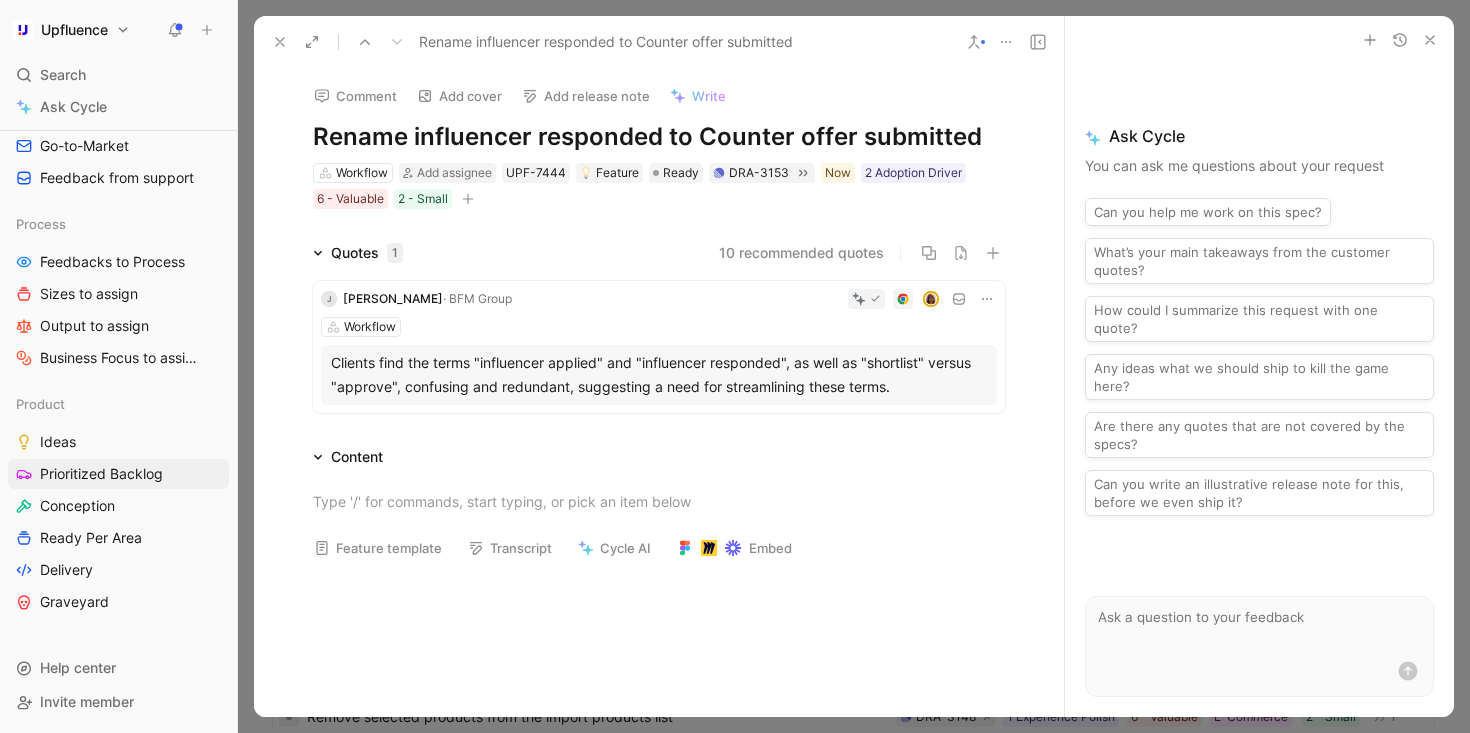 click 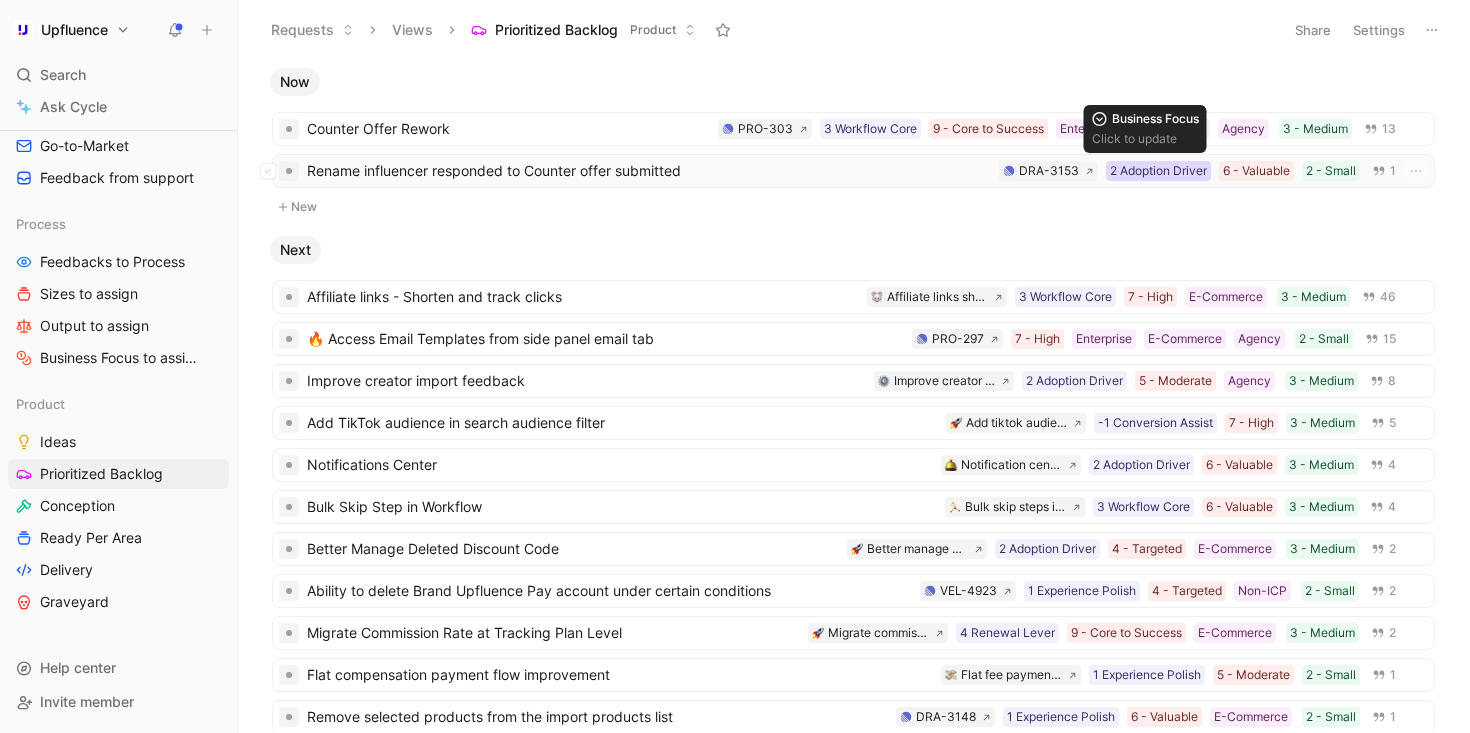 click on "2  Adoption Driver" at bounding box center (1158, 171) 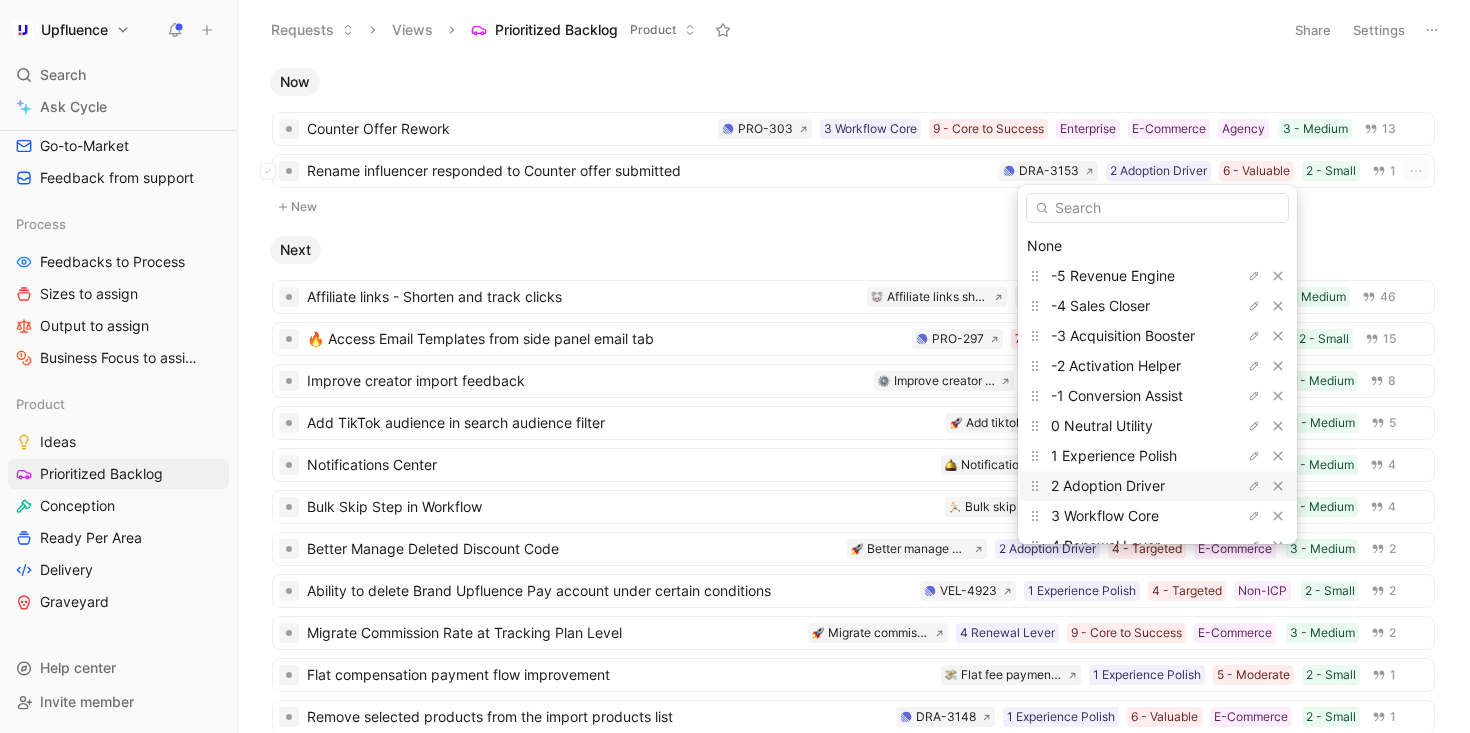 scroll, scrollTop: 85, scrollLeft: 0, axis: vertical 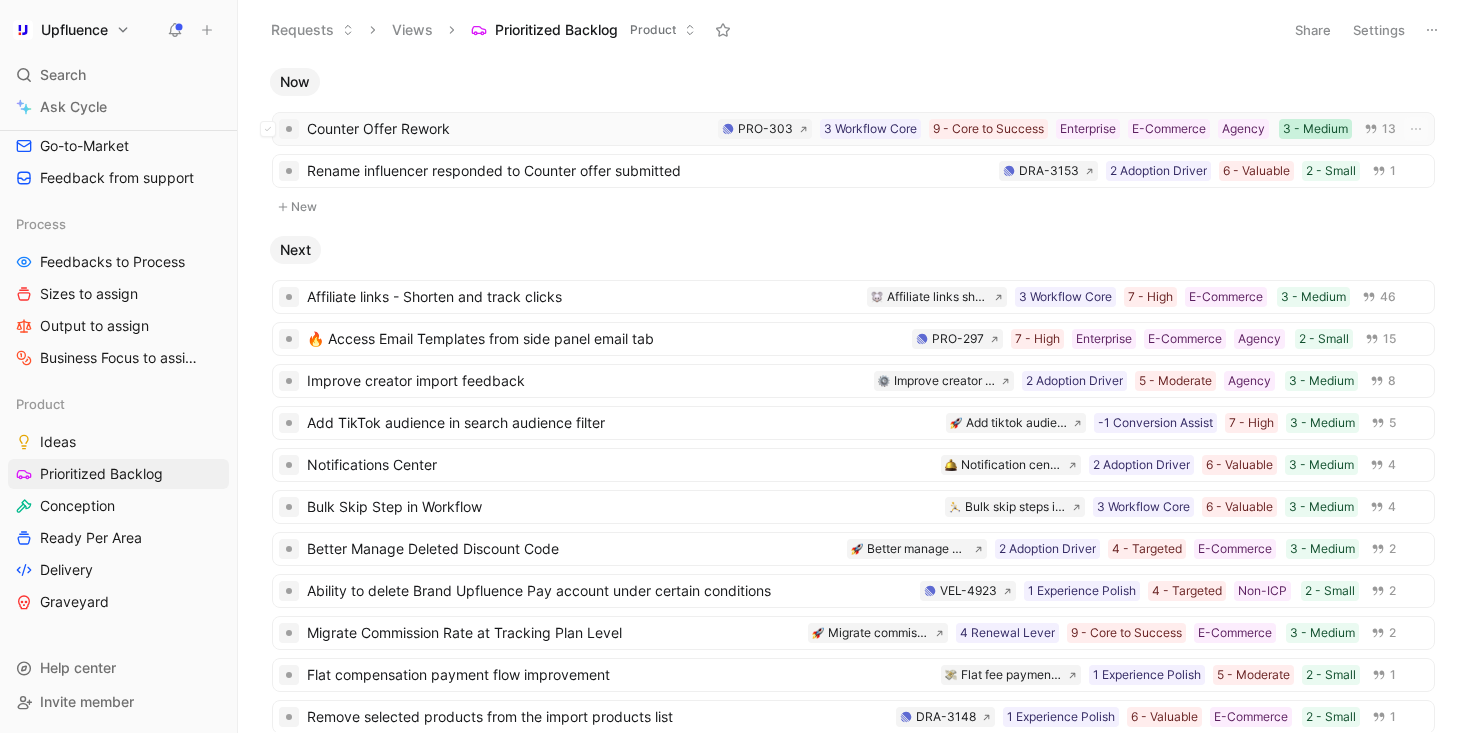 click on "3 - Medium" at bounding box center [1315, 129] 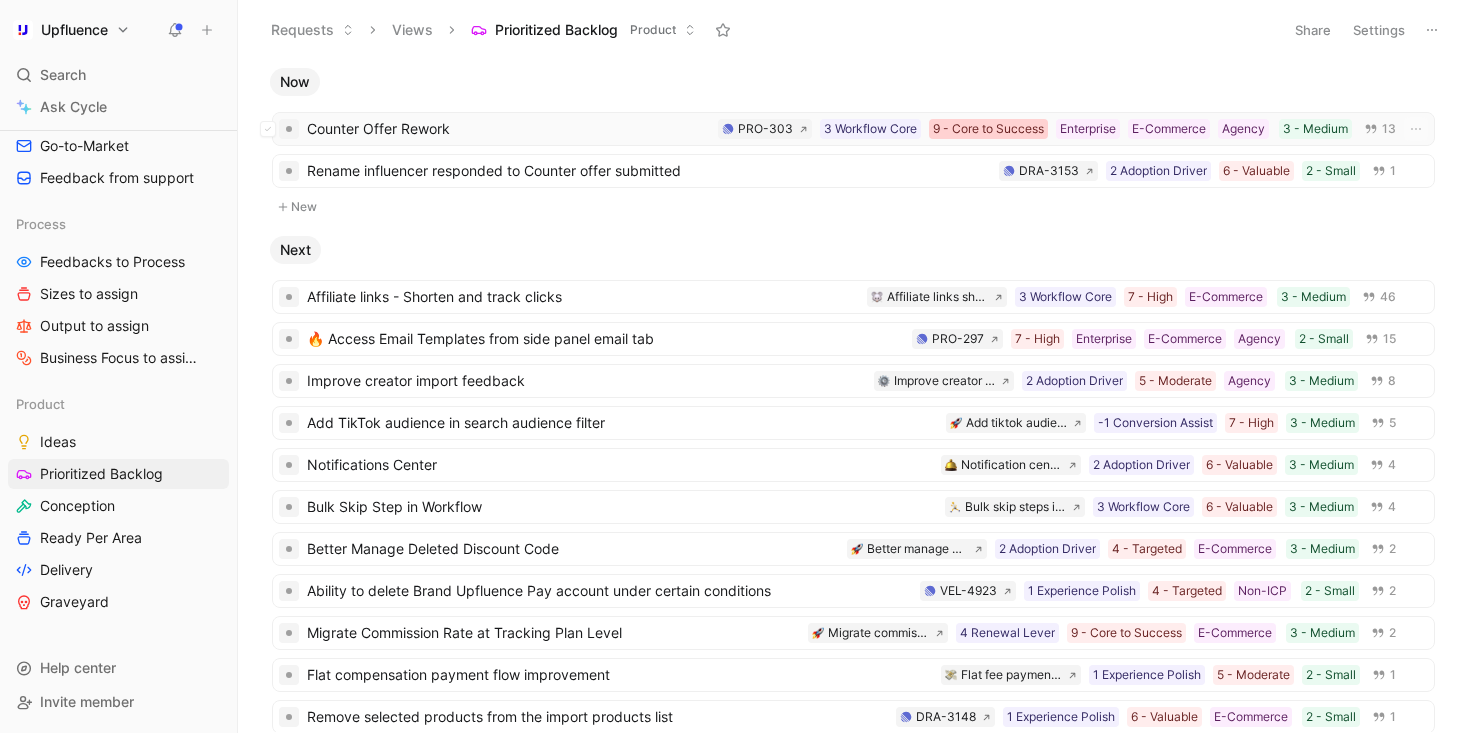 click on "9 - Core to Success" at bounding box center (988, 129) 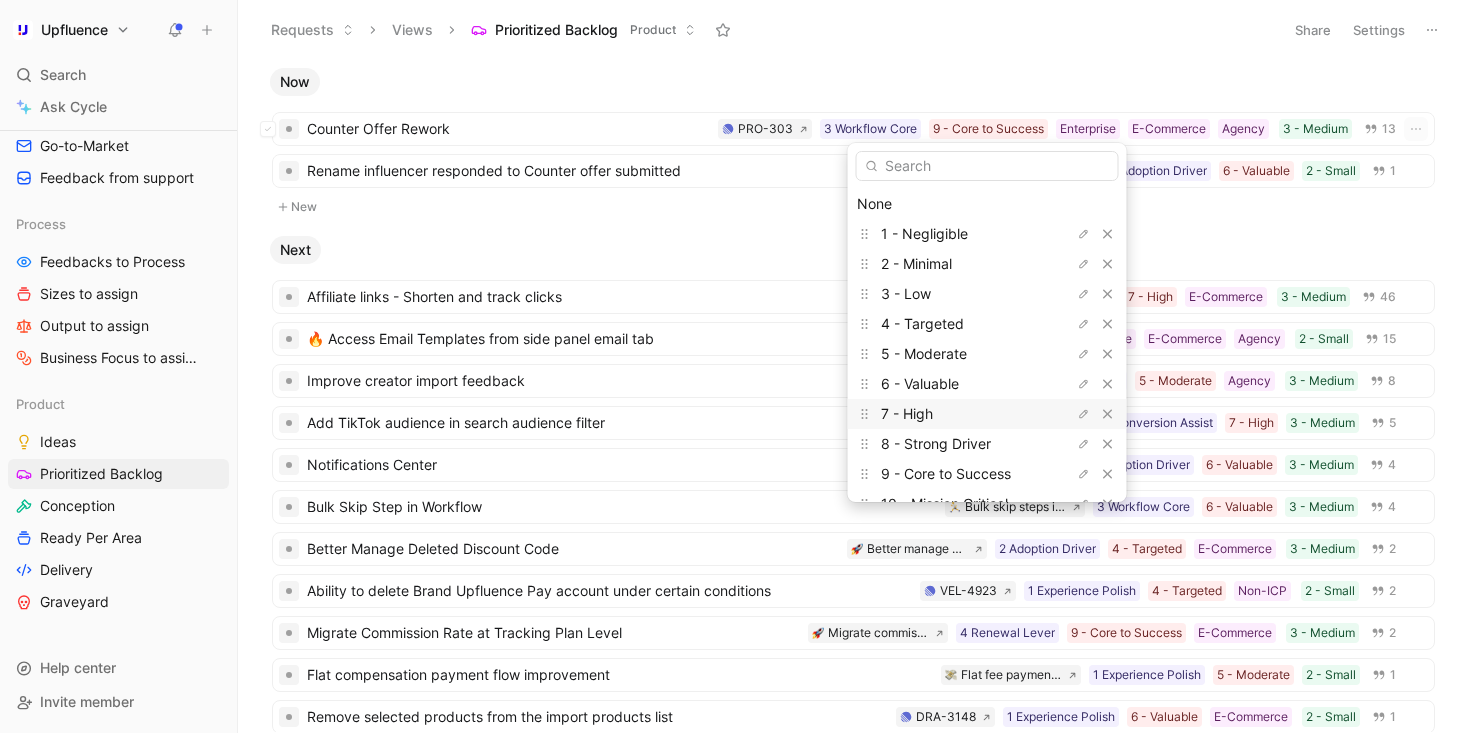 scroll, scrollTop: 55, scrollLeft: 0, axis: vertical 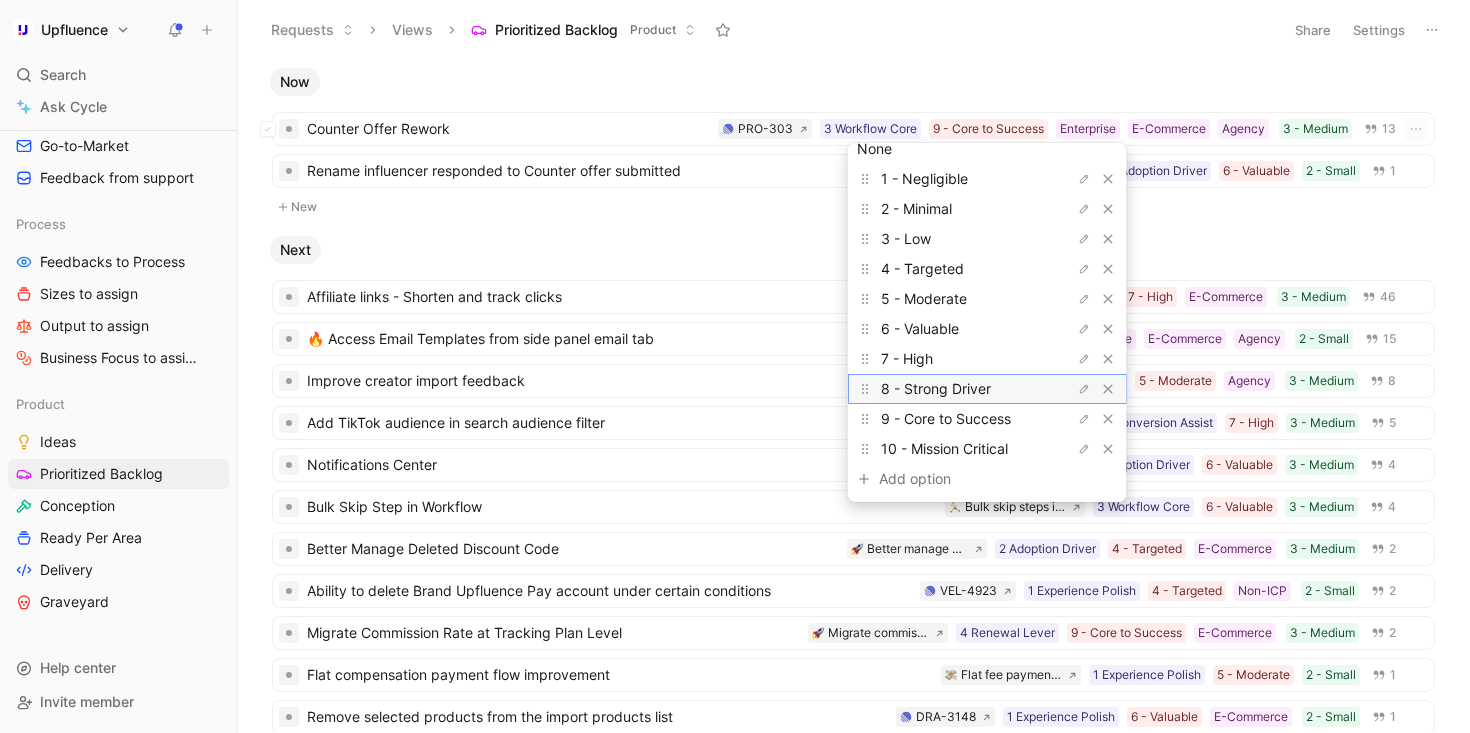 click on "8 - Strong Driver" at bounding box center (936, 388) 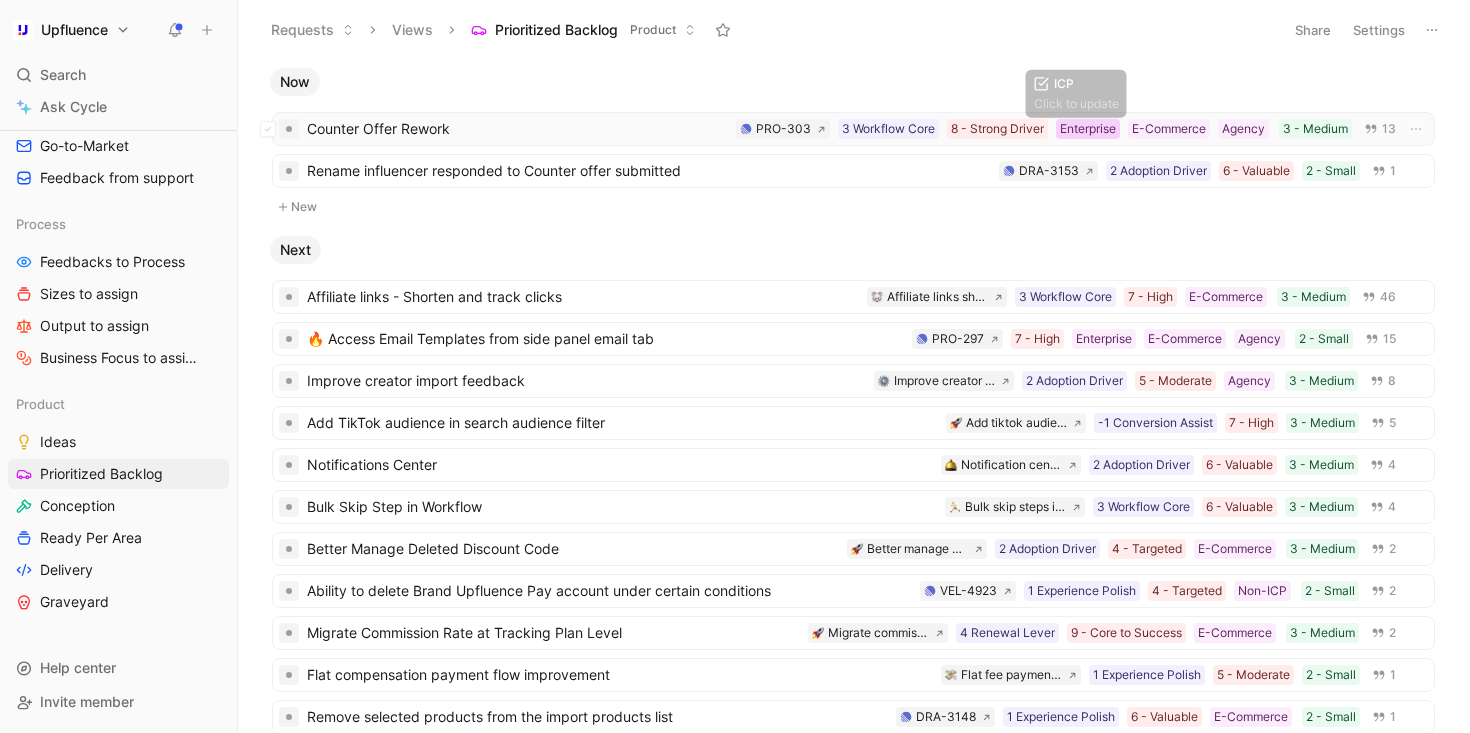 click on "Enterprise" at bounding box center [1088, 129] 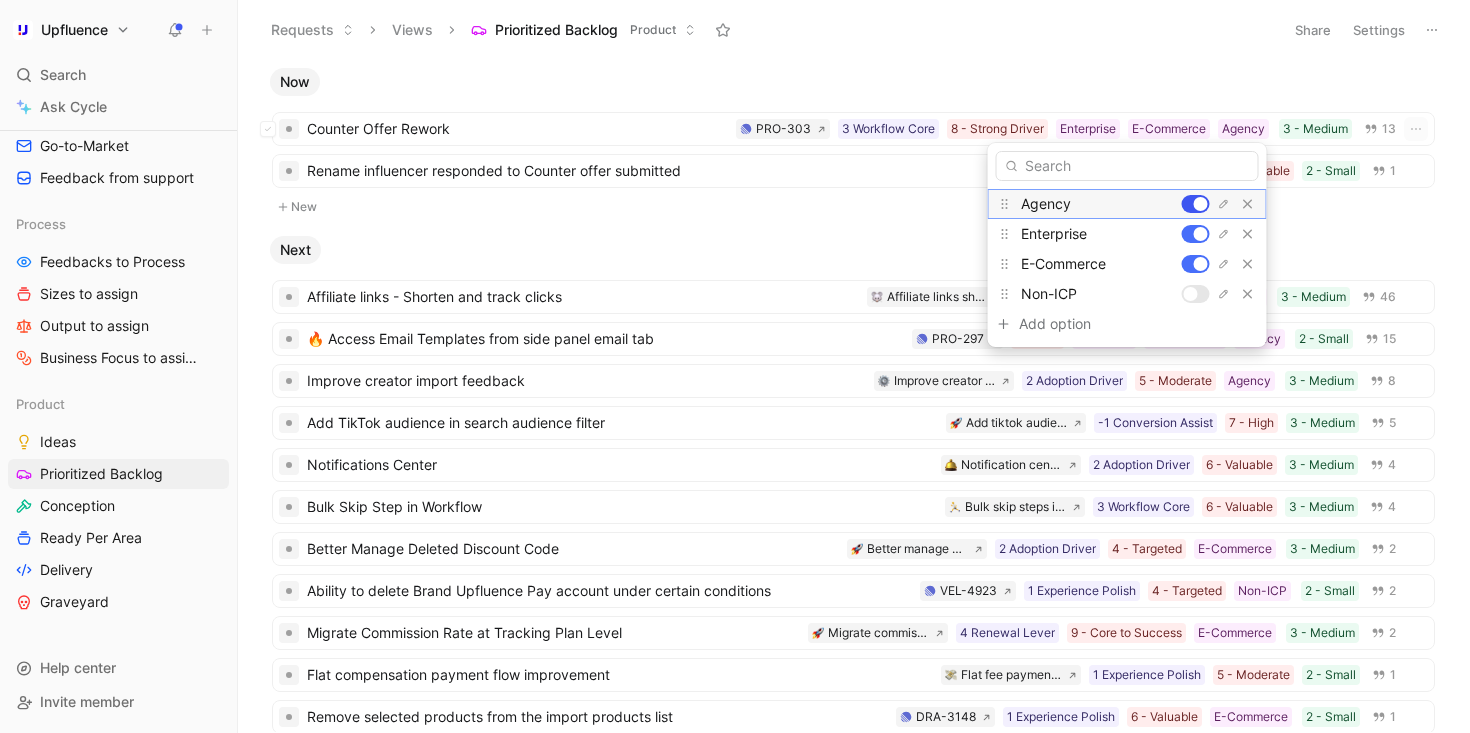 click at bounding box center [1201, 204] 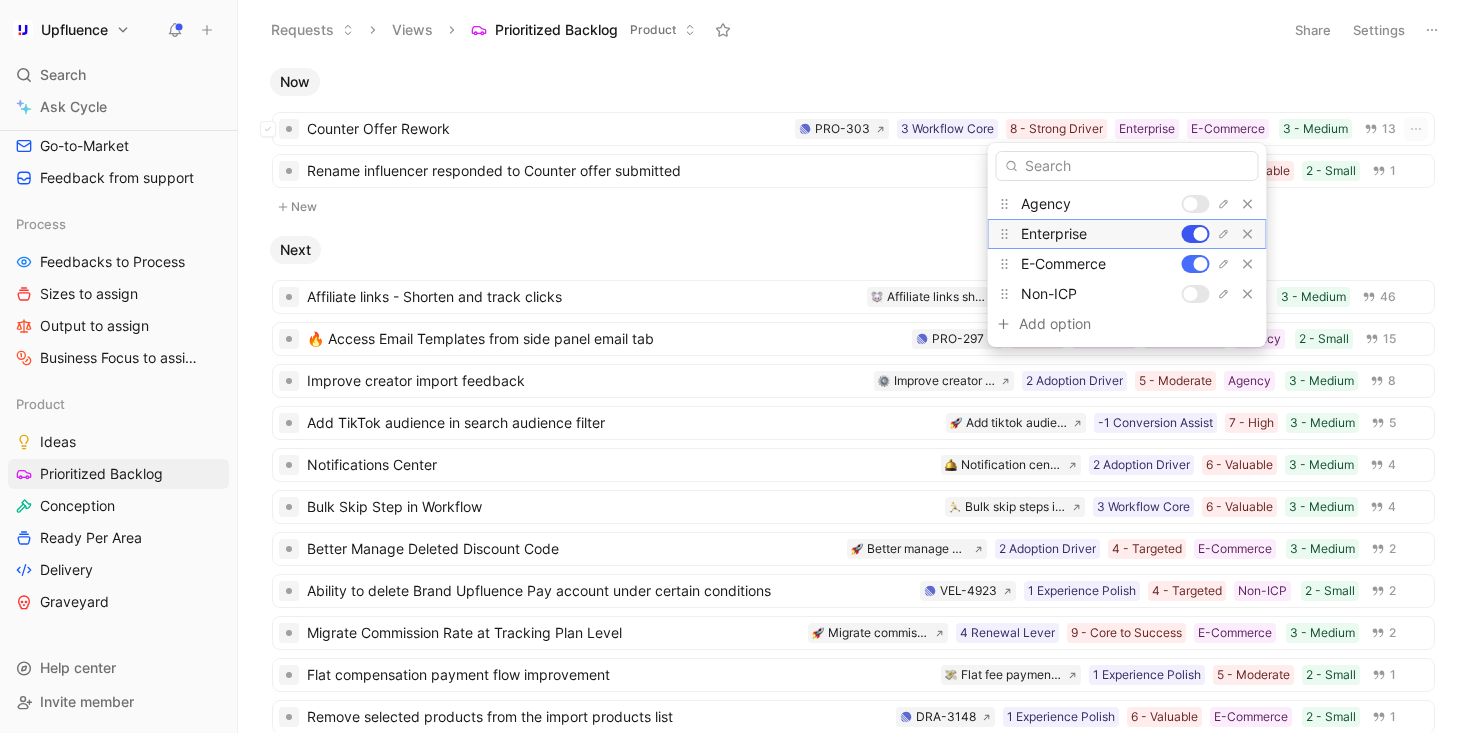 click at bounding box center (1201, 234) 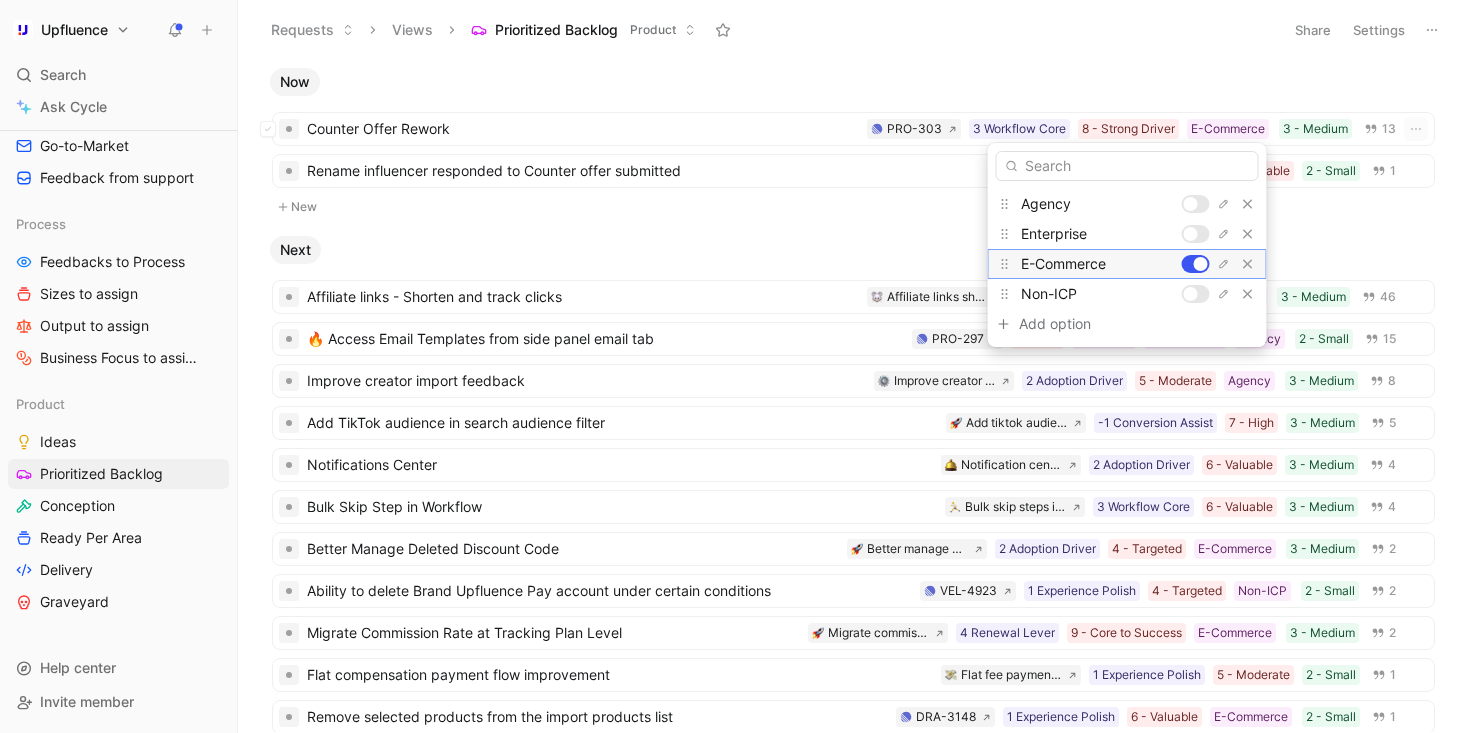 click at bounding box center [1201, 264] 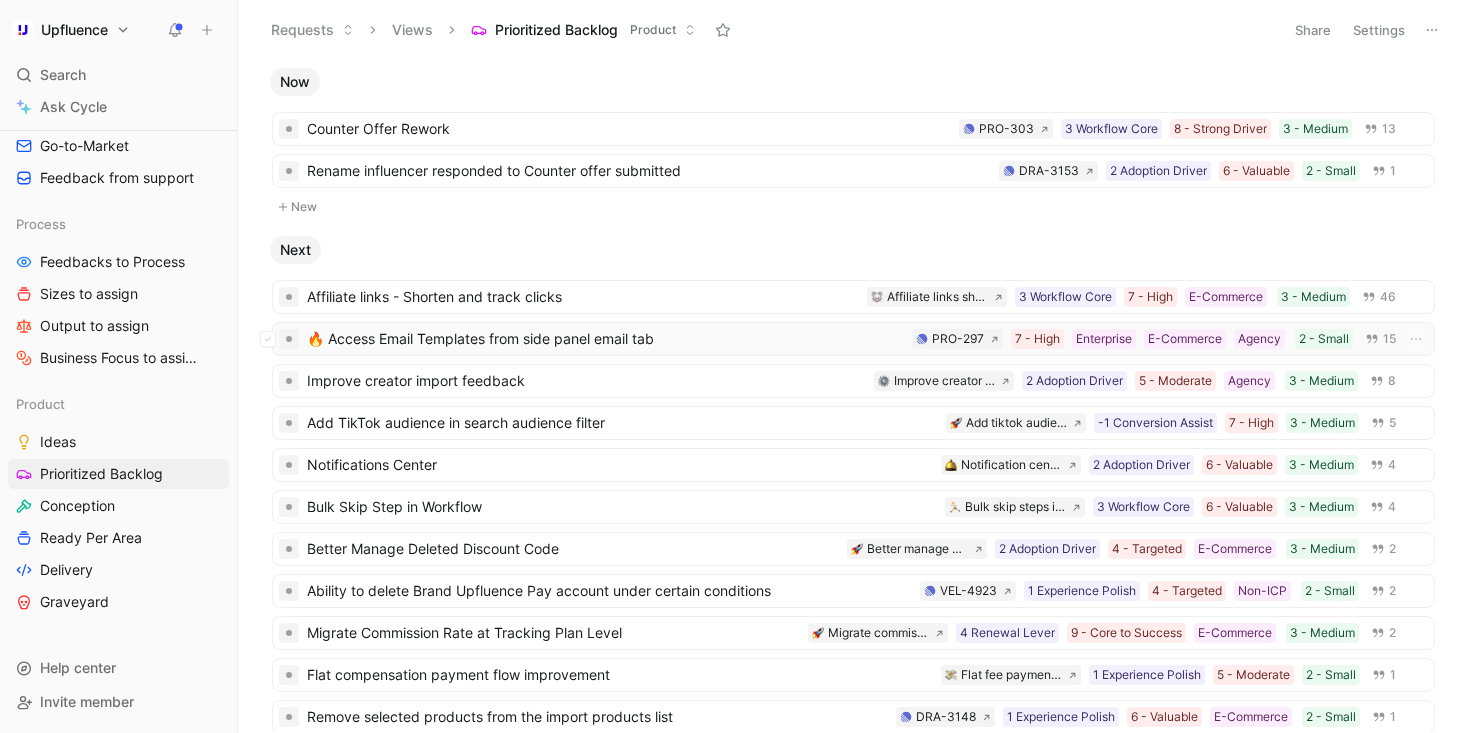 click on "🔥 Access Email Templates from side panel email tab" at bounding box center [605, 339] 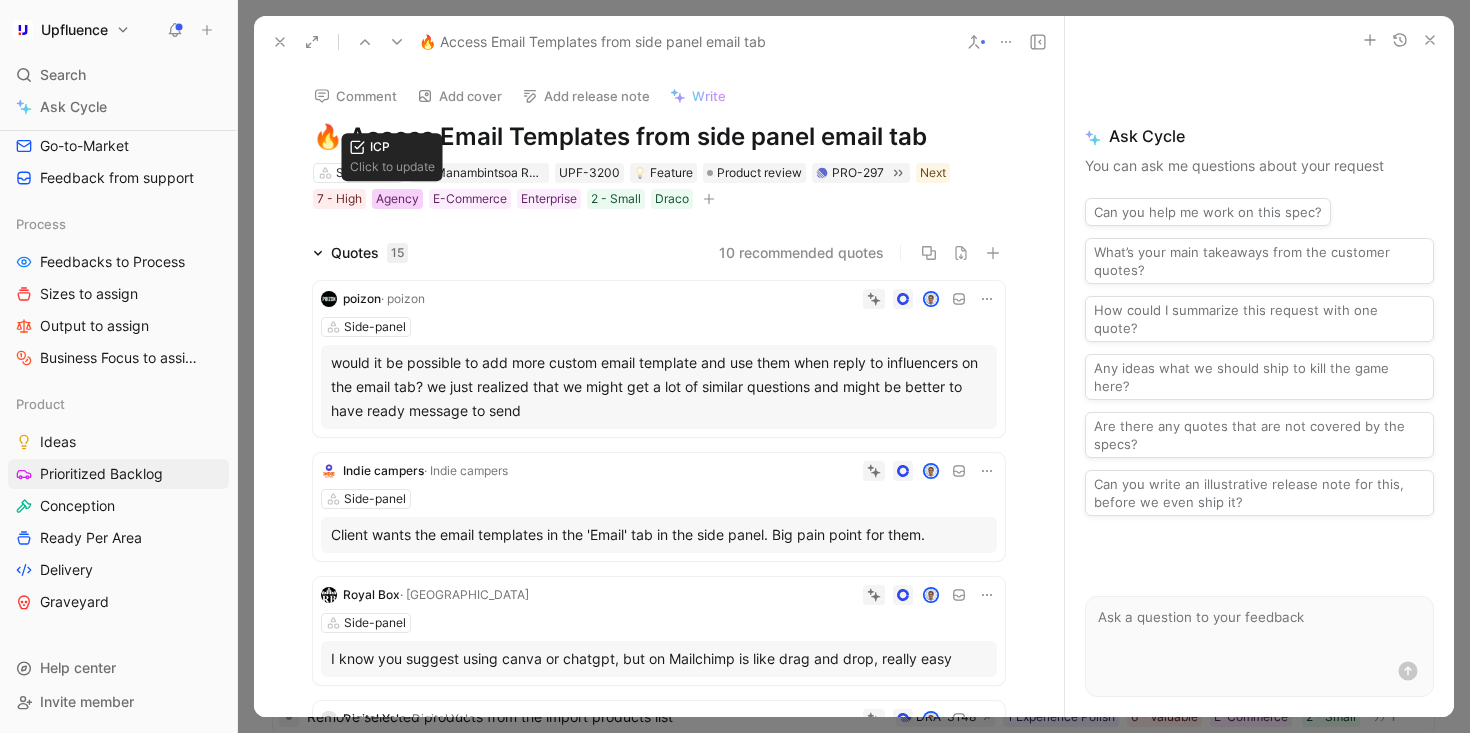 click on "Agency" at bounding box center (397, 199) 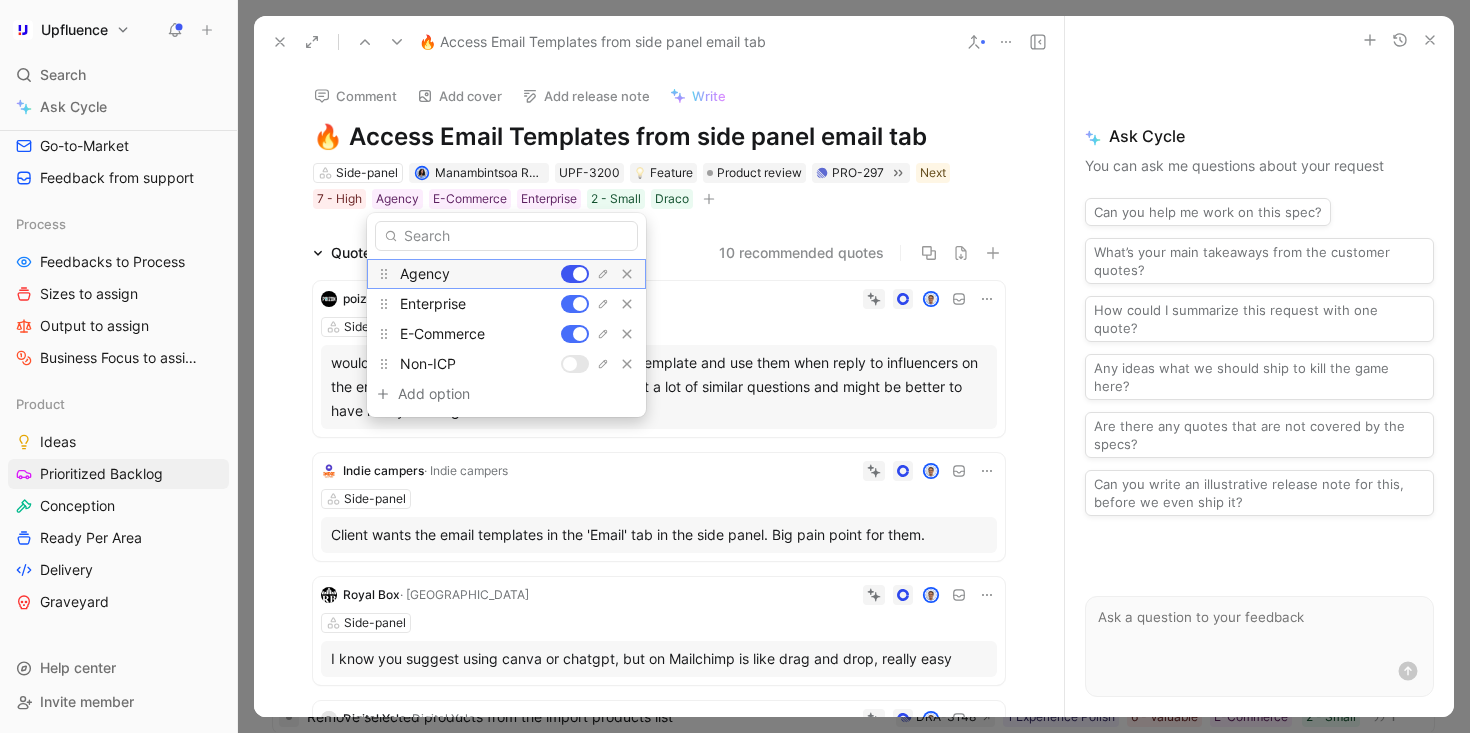 click at bounding box center [575, 274] 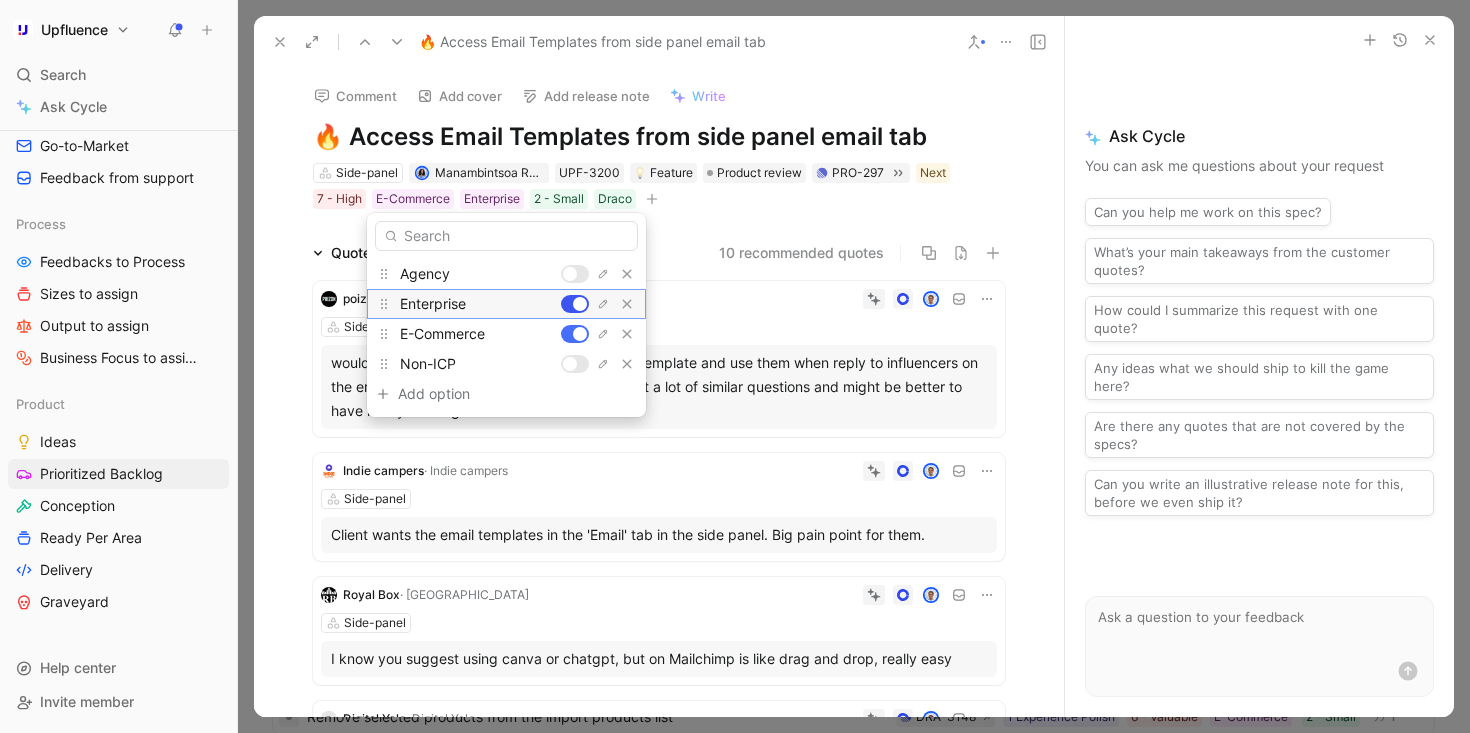 click at bounding box center (575, 304) 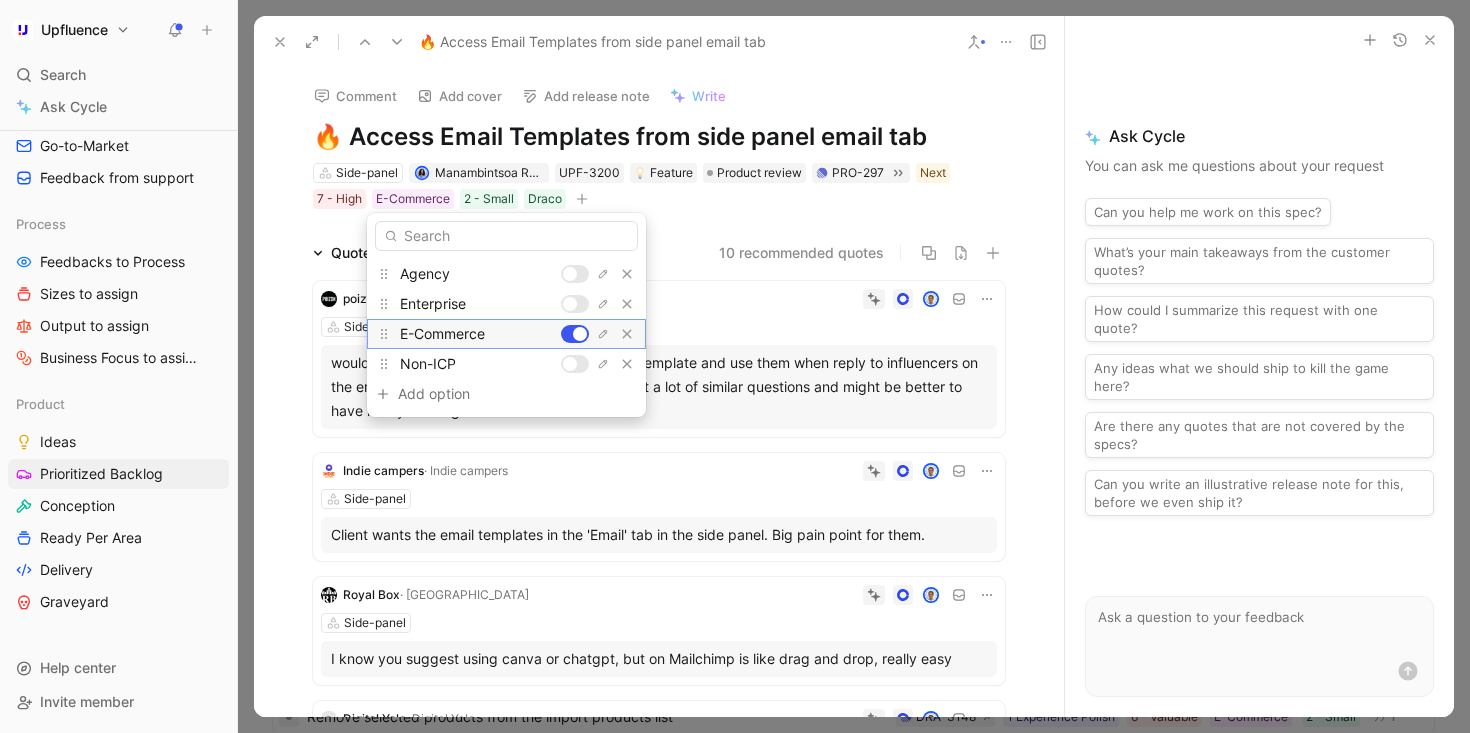 click at bounding box center (580, 334) 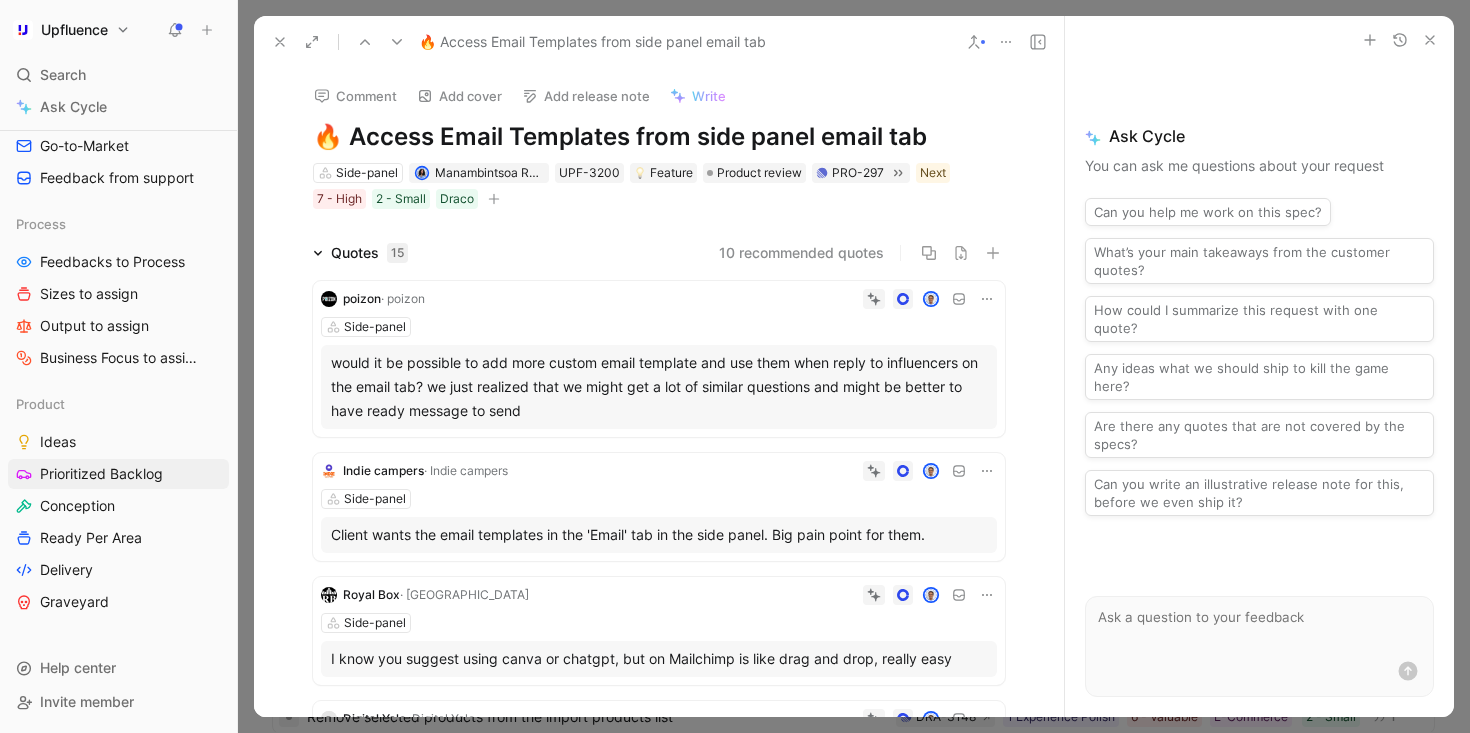 click 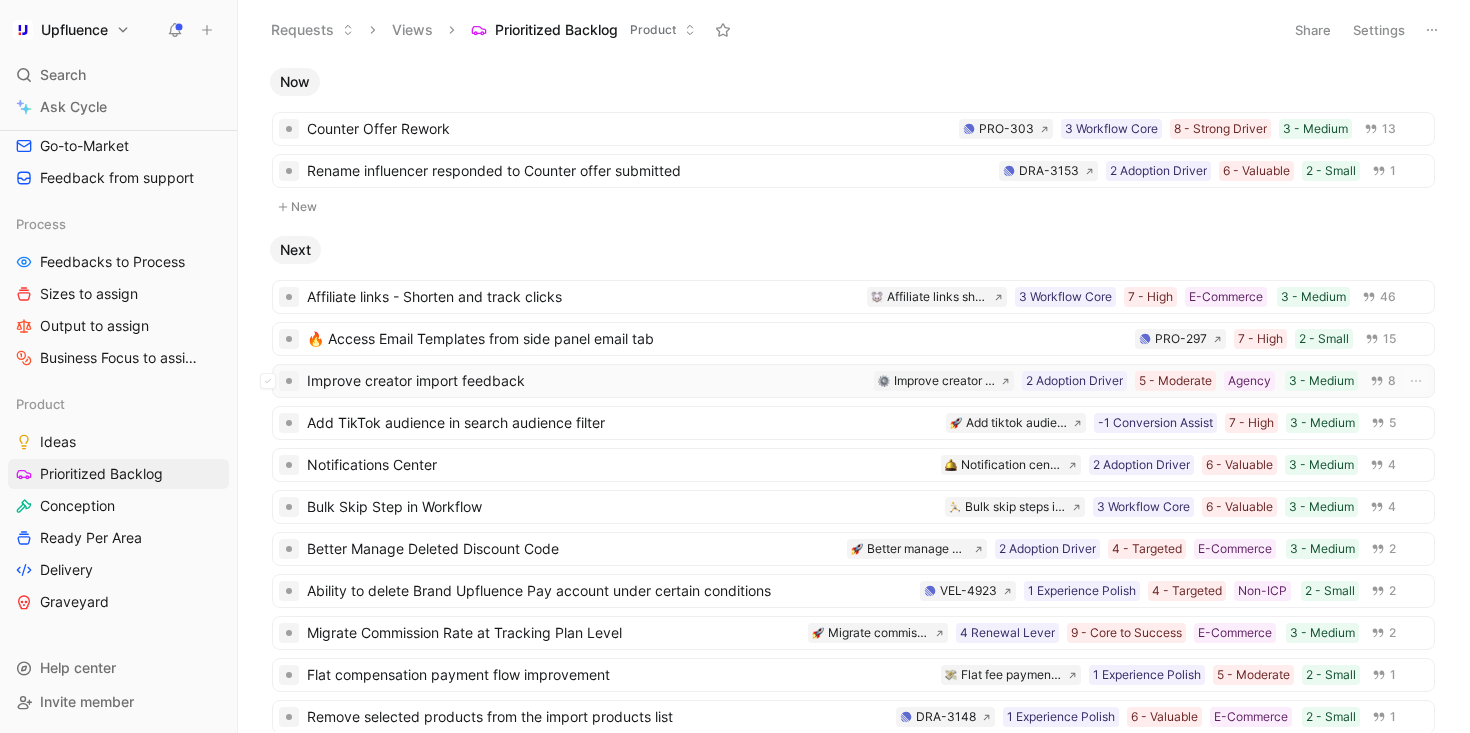 click on "Improve creator import feedback" at bounding box center [586, 381] 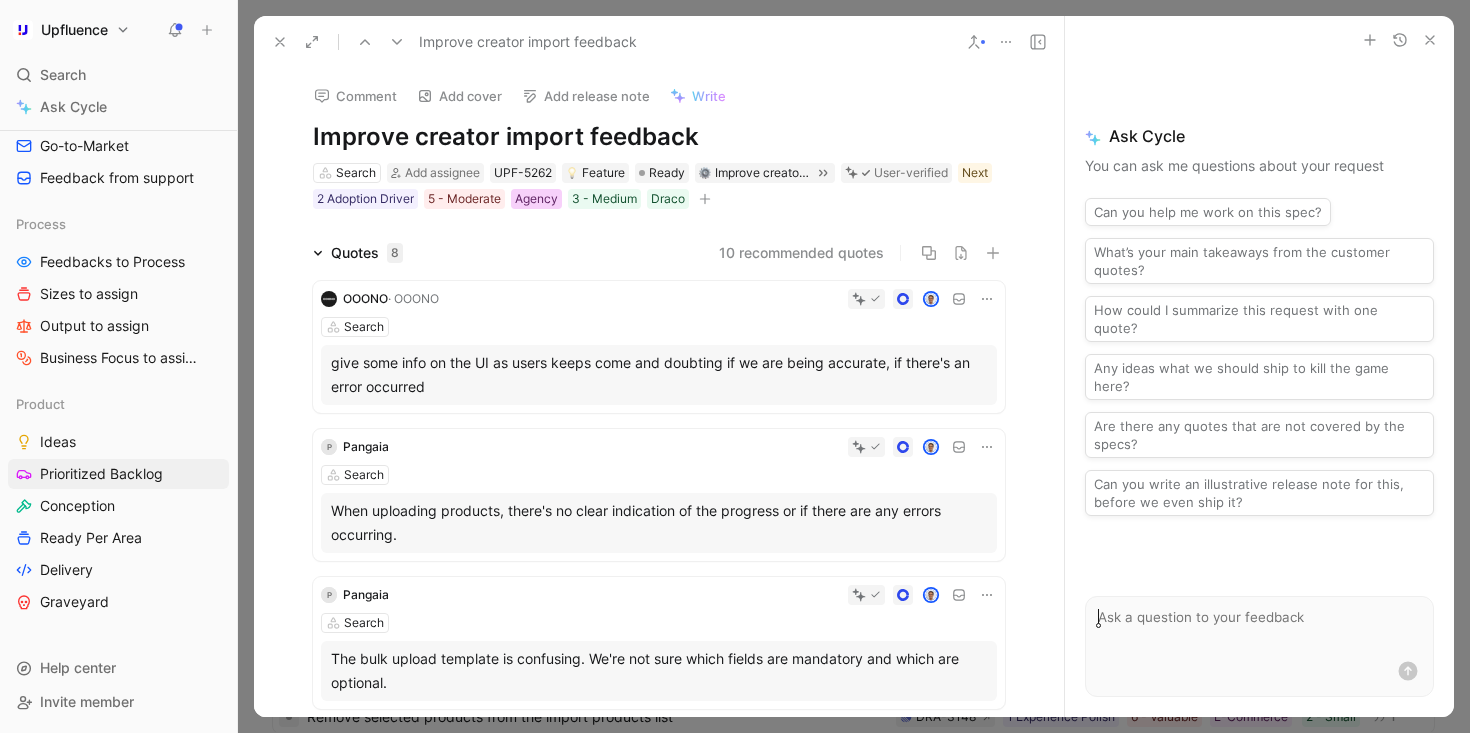click on "Agency" at bounding box center (536, 199) 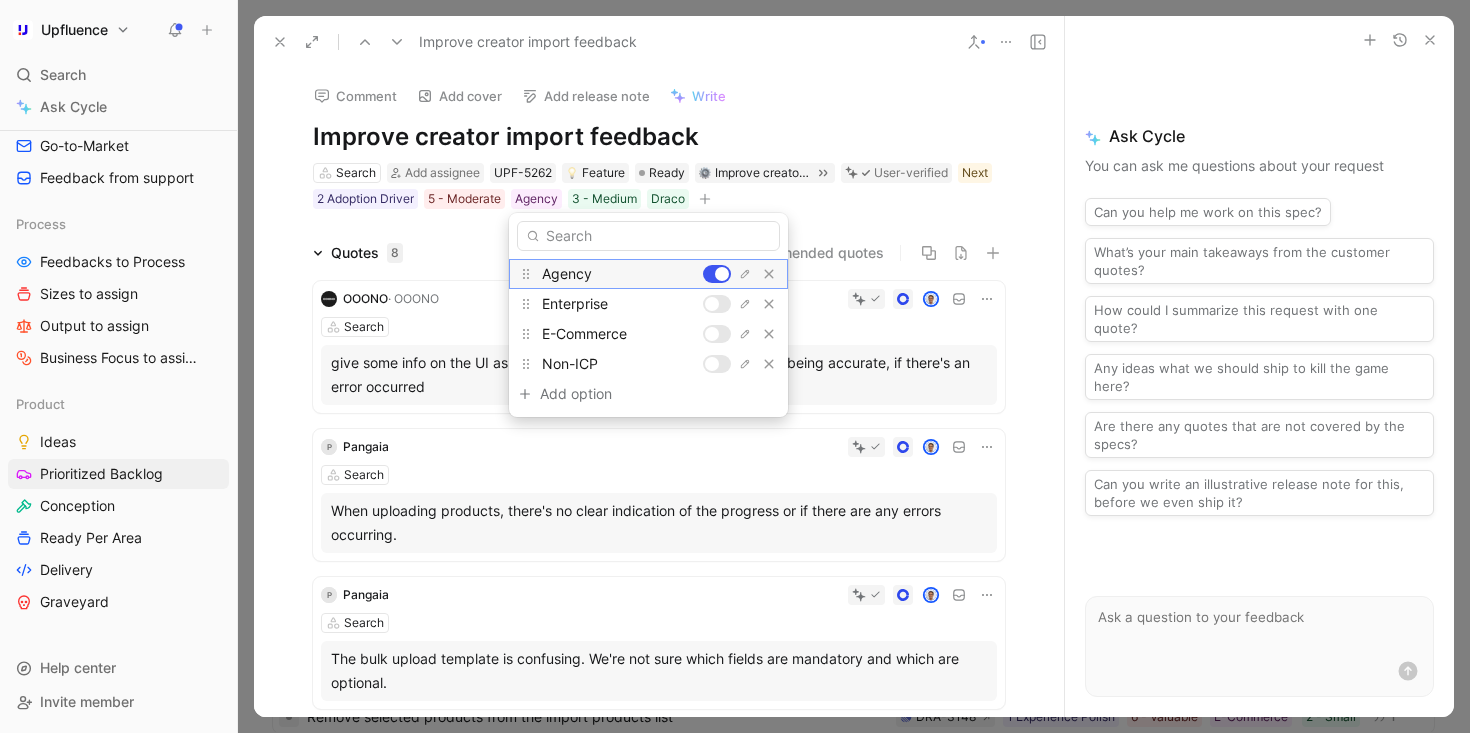 click at bounding box center (717, 274) 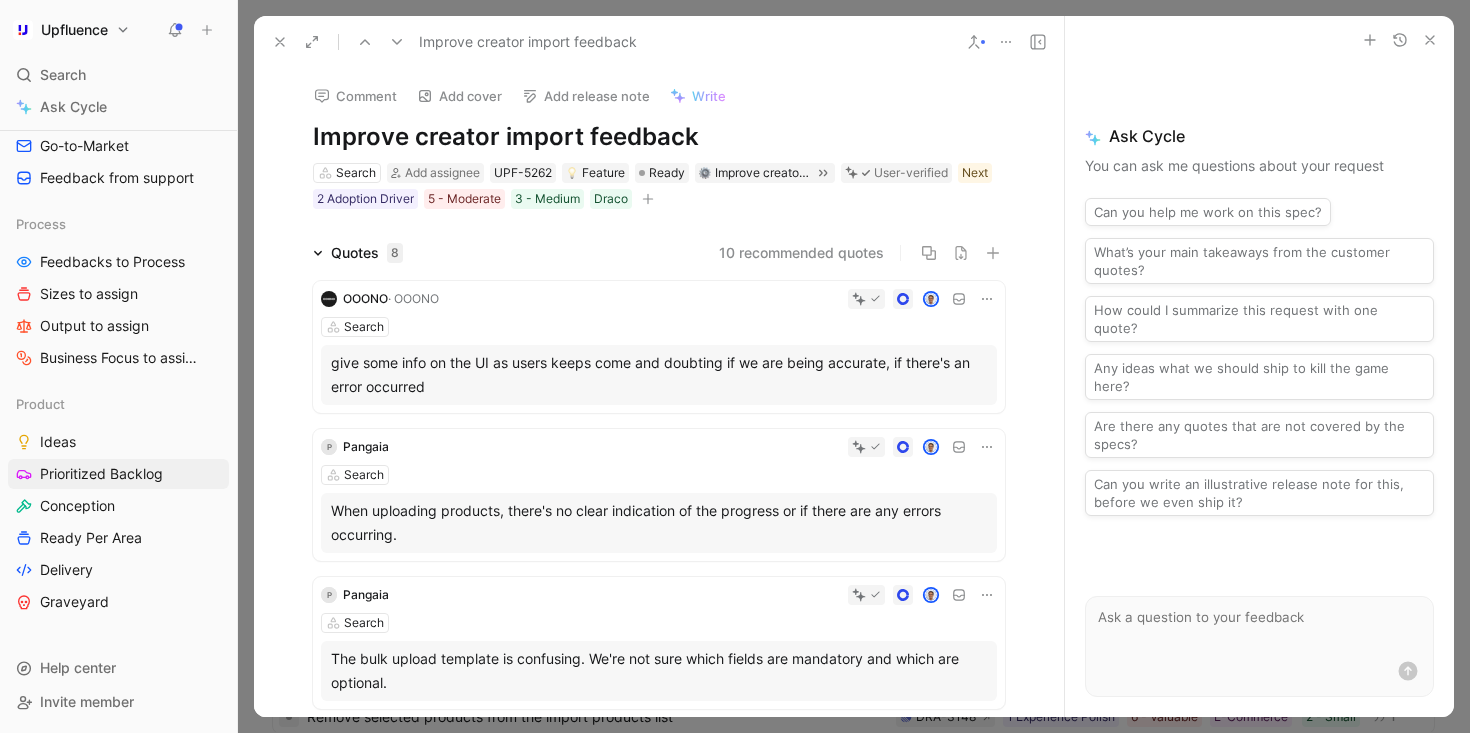 click 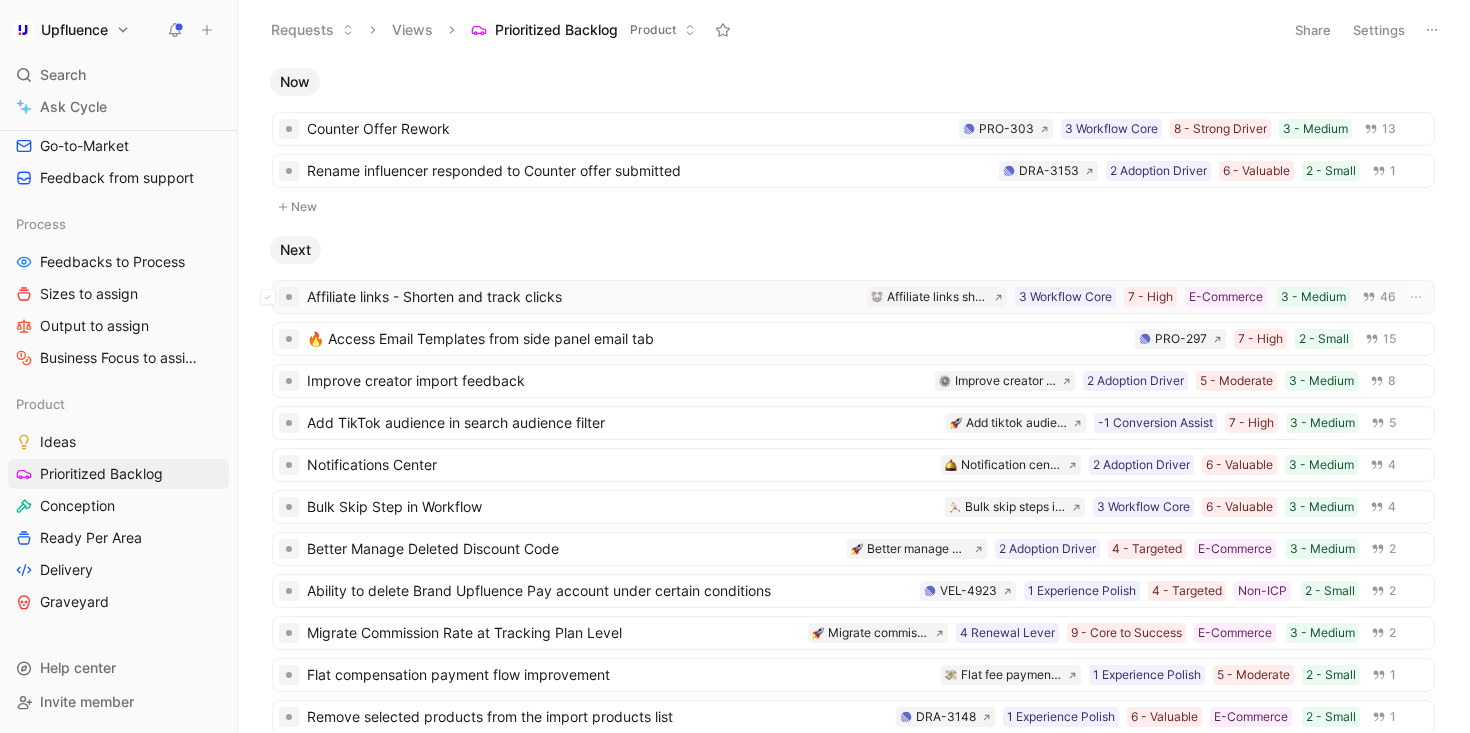 click on "Affiliate links - Shorten and track clicks" at bounding box center (583, 297) 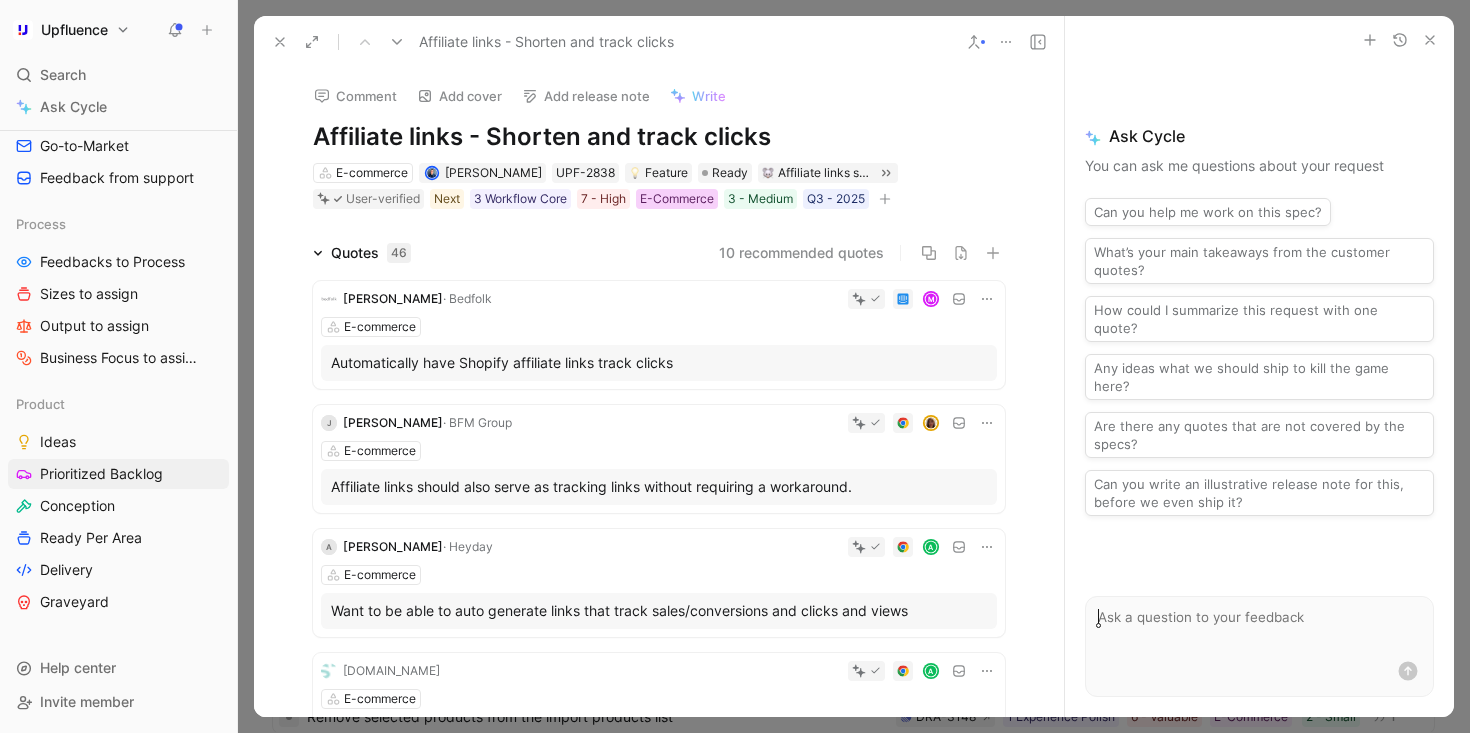 click on "E-Commerce" at bounding box center [677, 199] 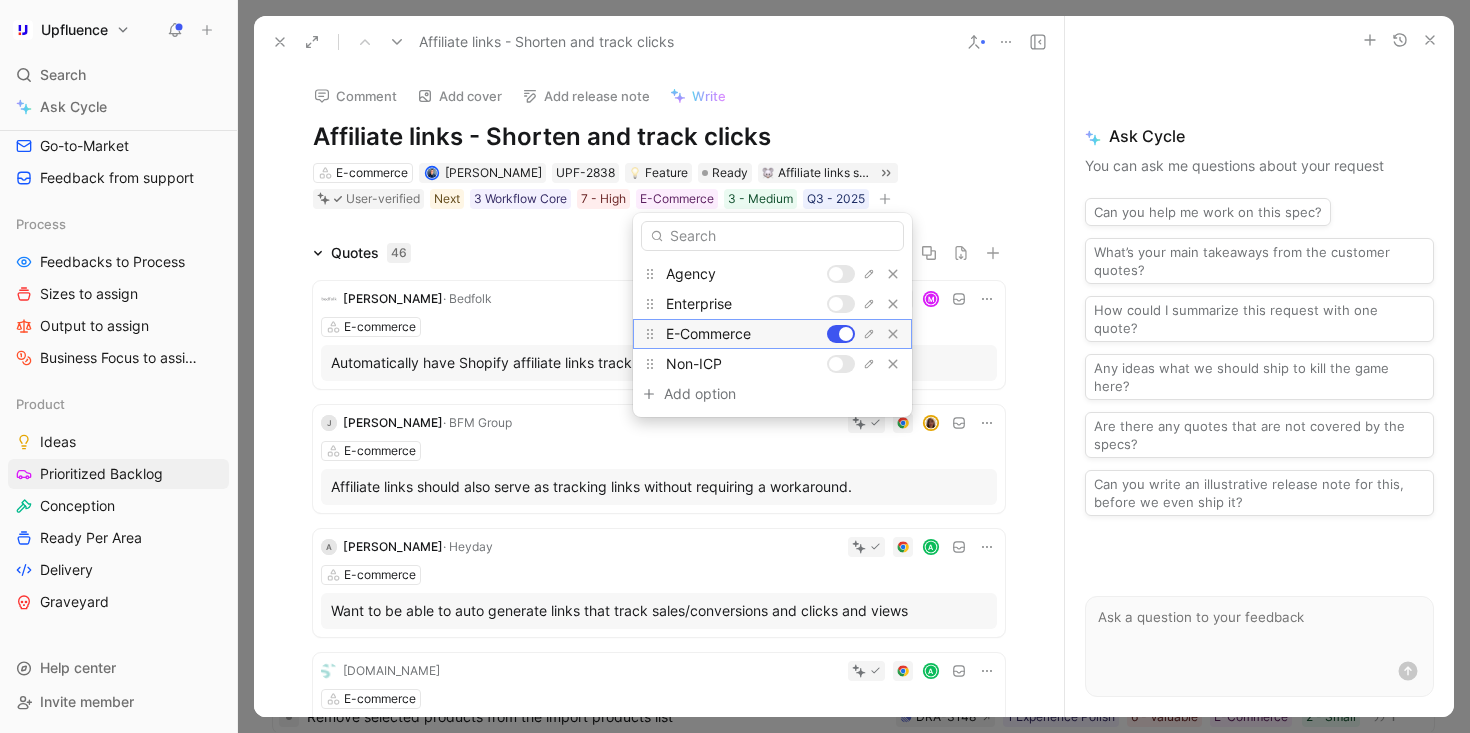 click at bounding box center [846, 334] 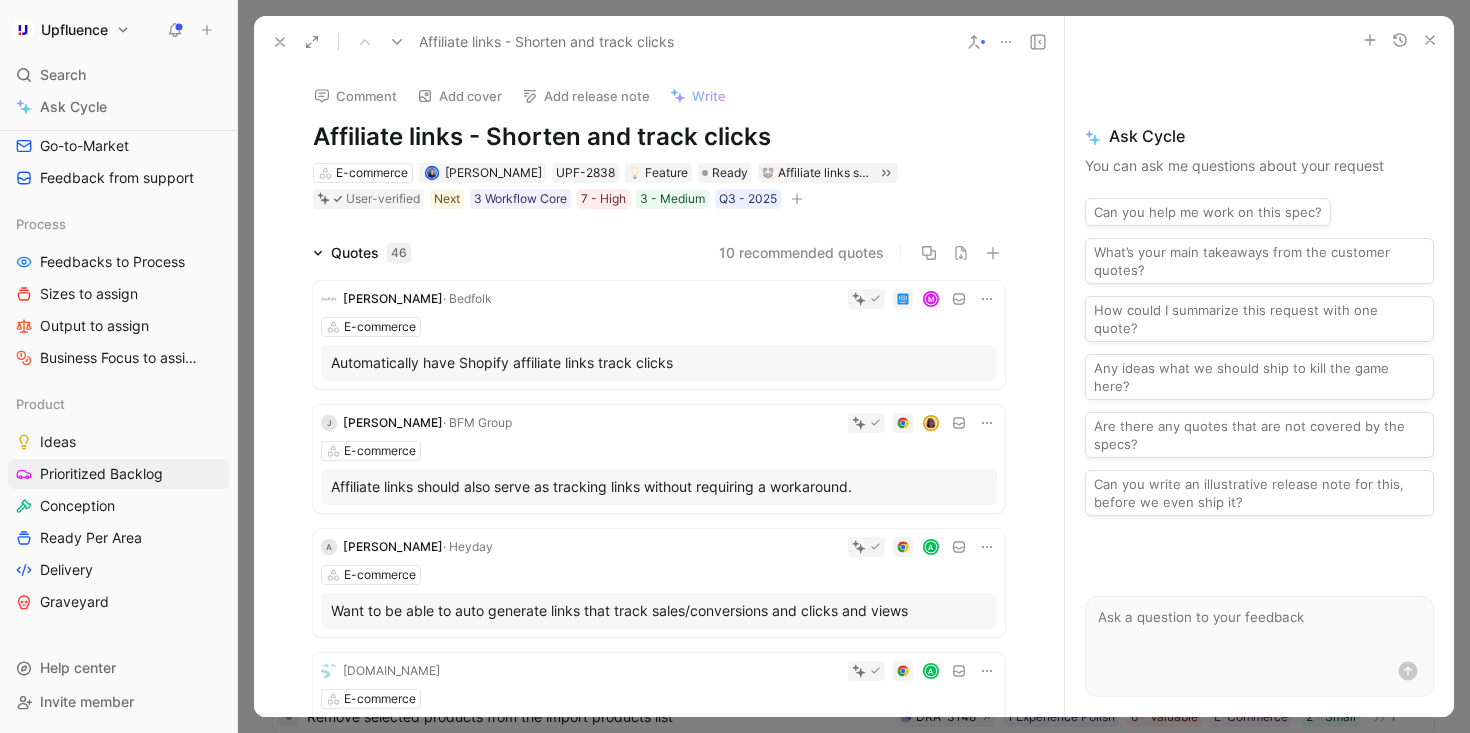 click 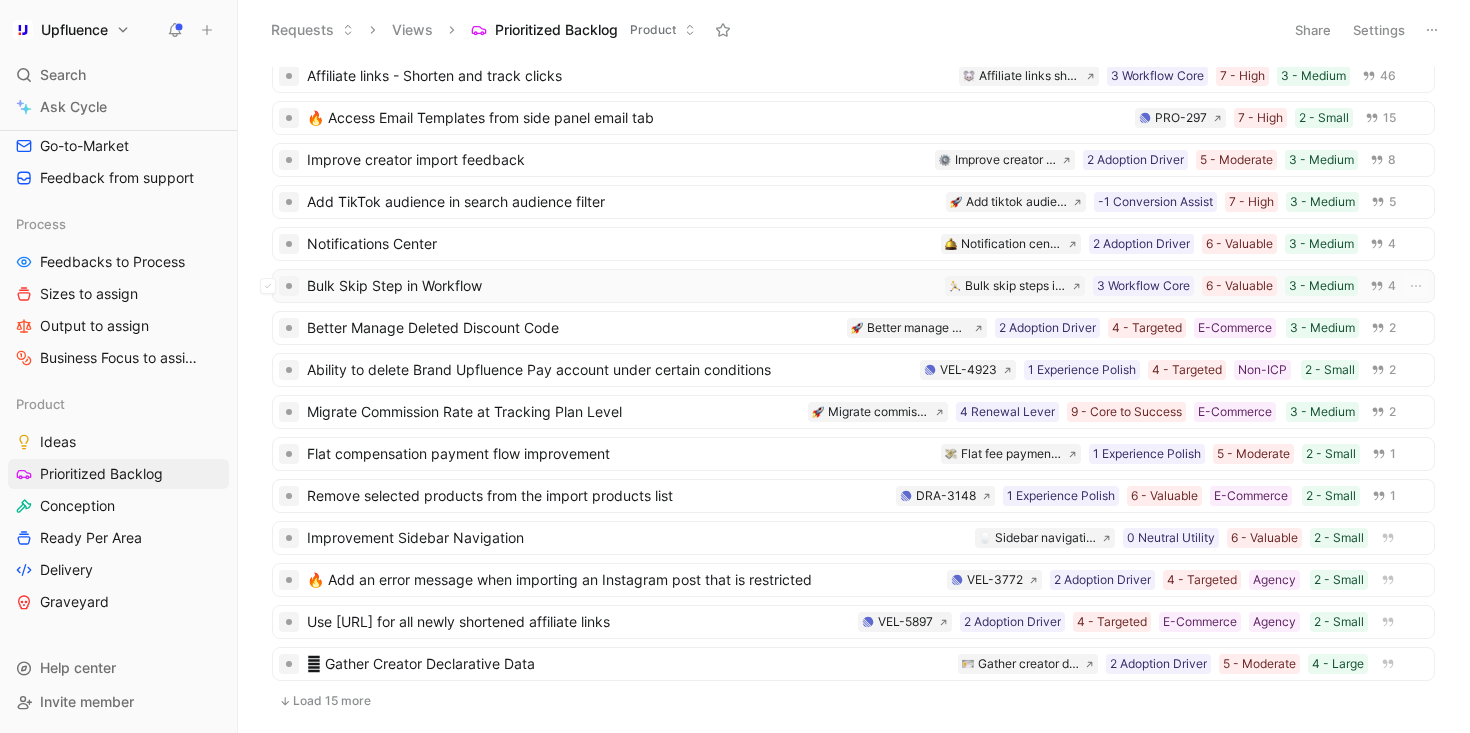 scroll, scrollTop: 0, scrollLeft: 0, axis: both 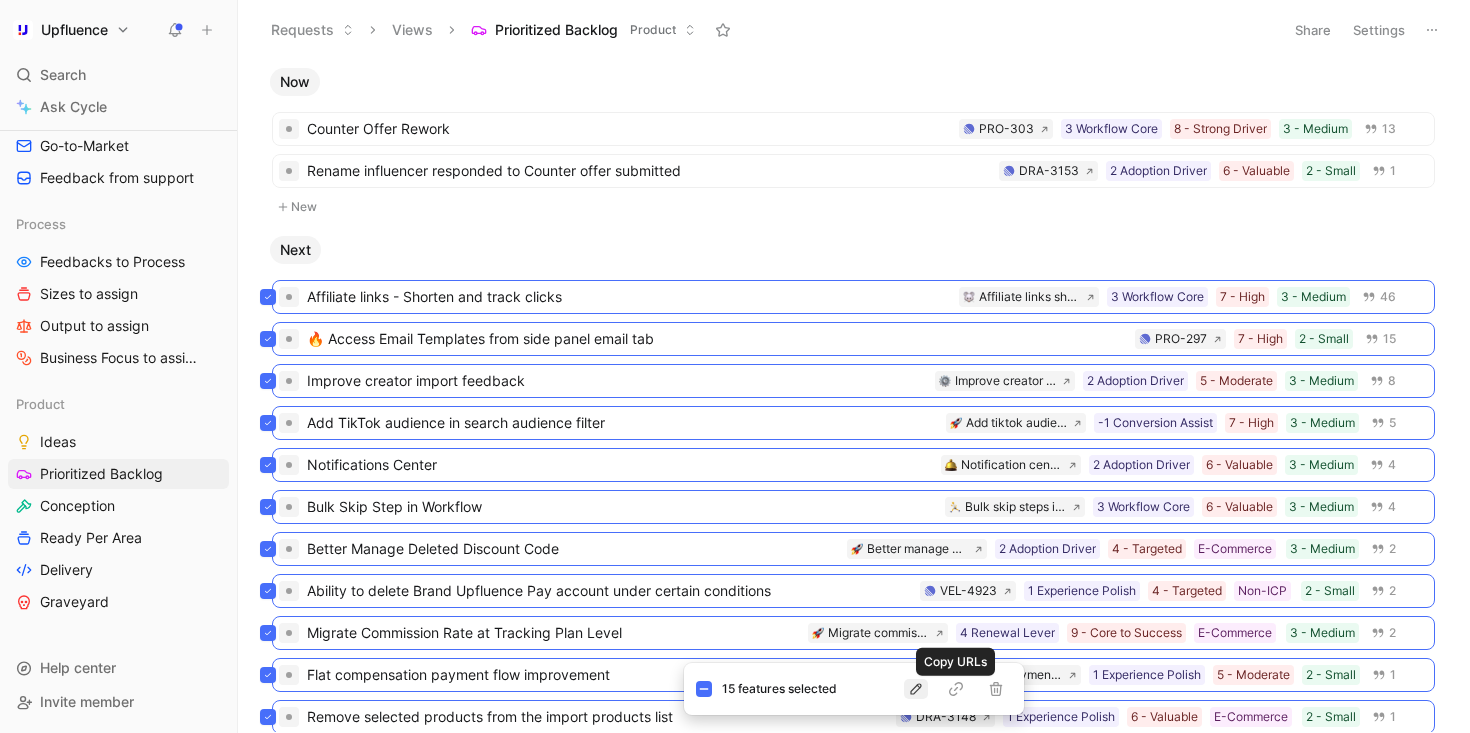 click at bounding box center [916, 689] 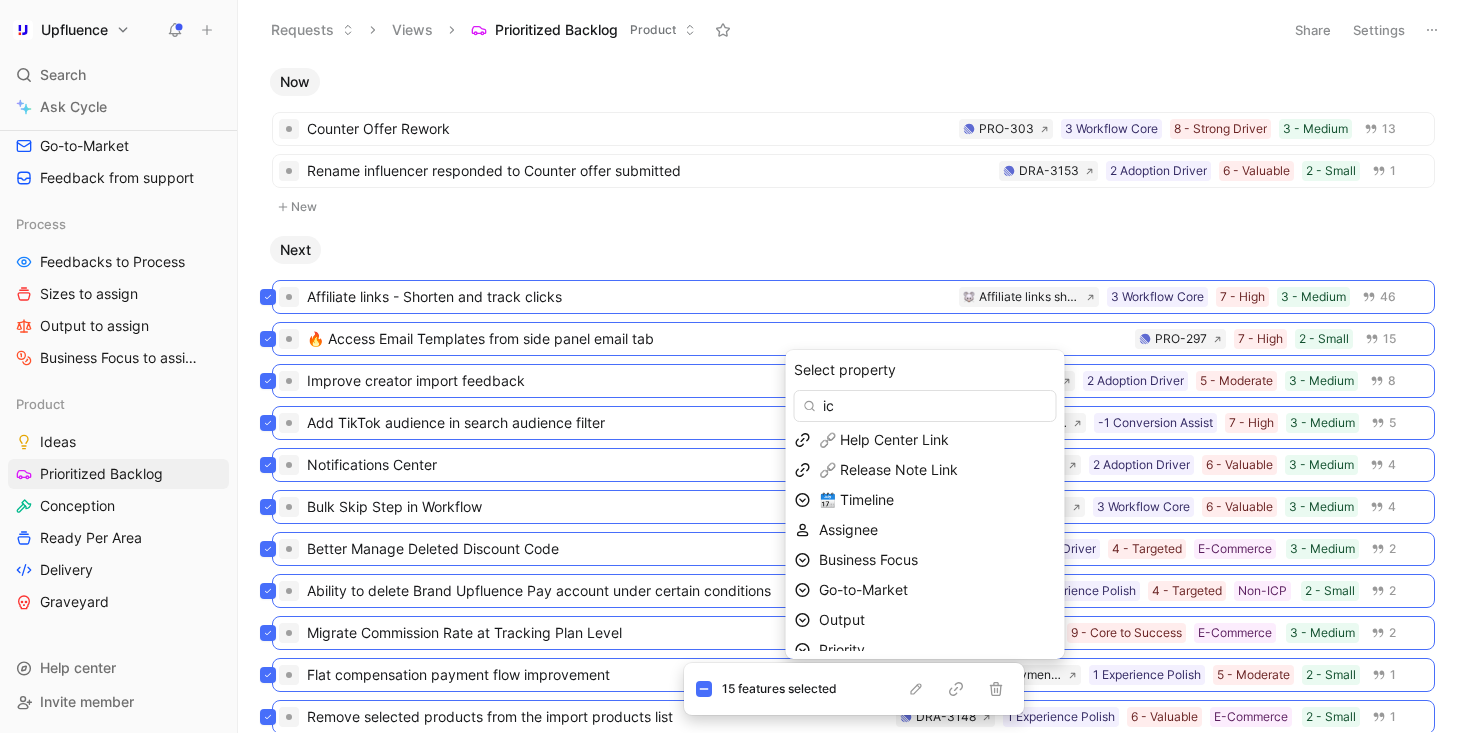scroll, scrollTop: 0, scrollLeft: 0, axis: both 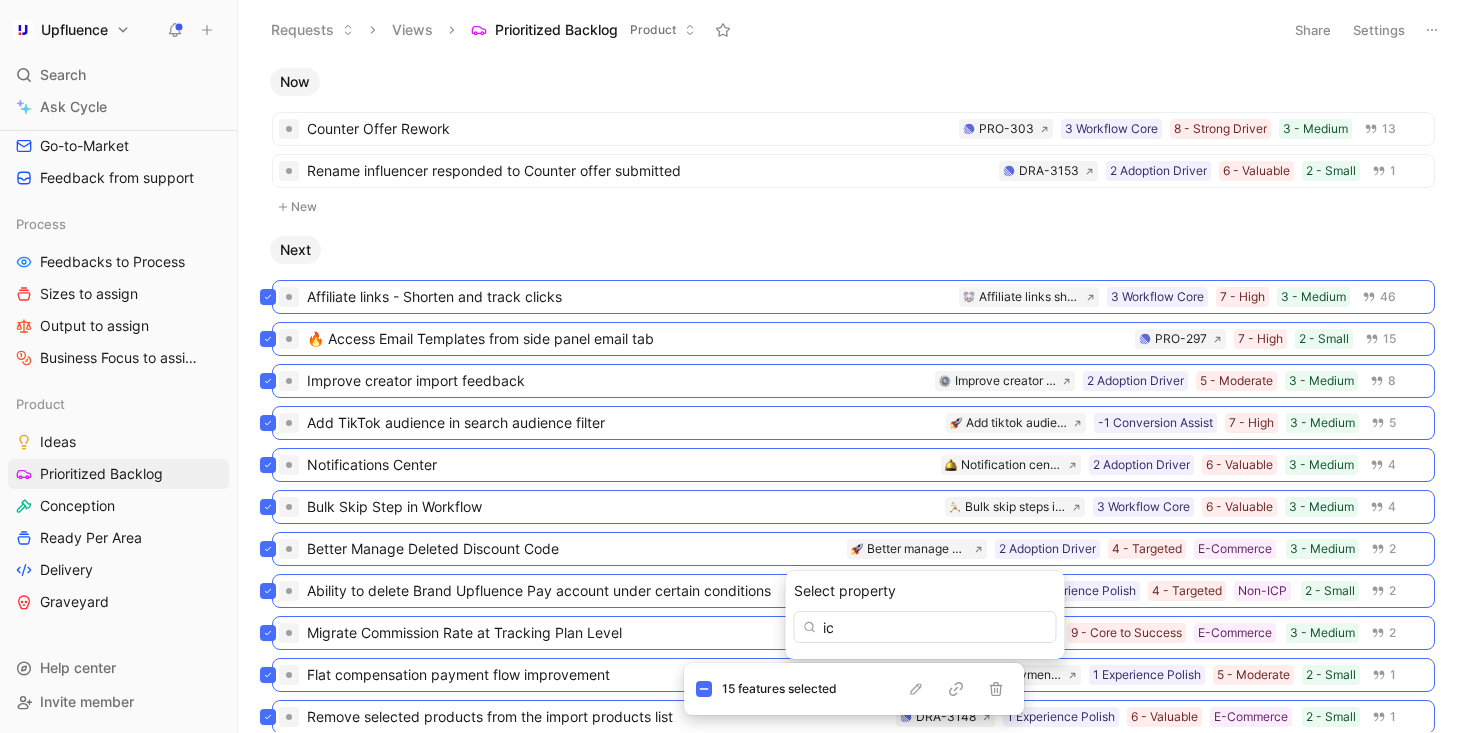 type on "icp" 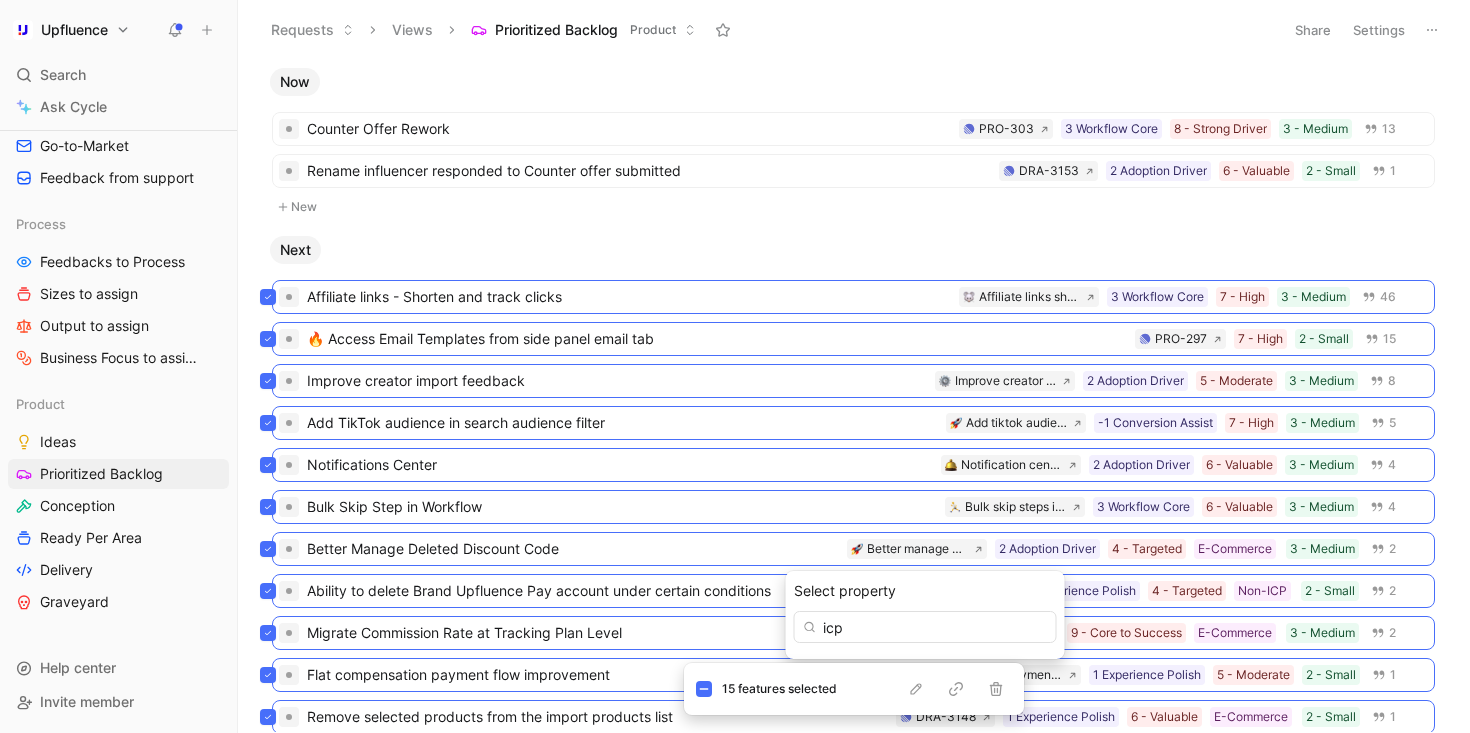 type 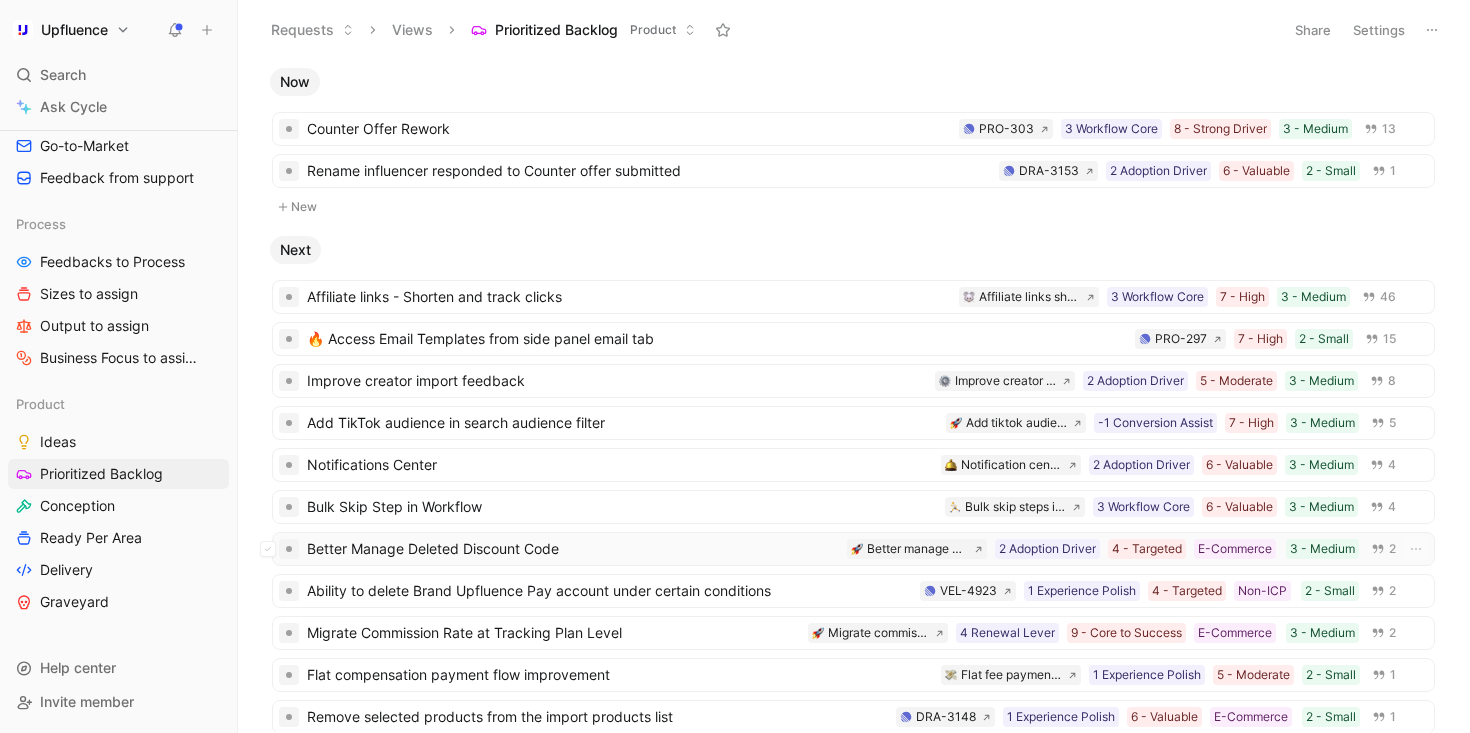 click on "Better Manage Deleted Discount Code" at bounding box center (573, 549) 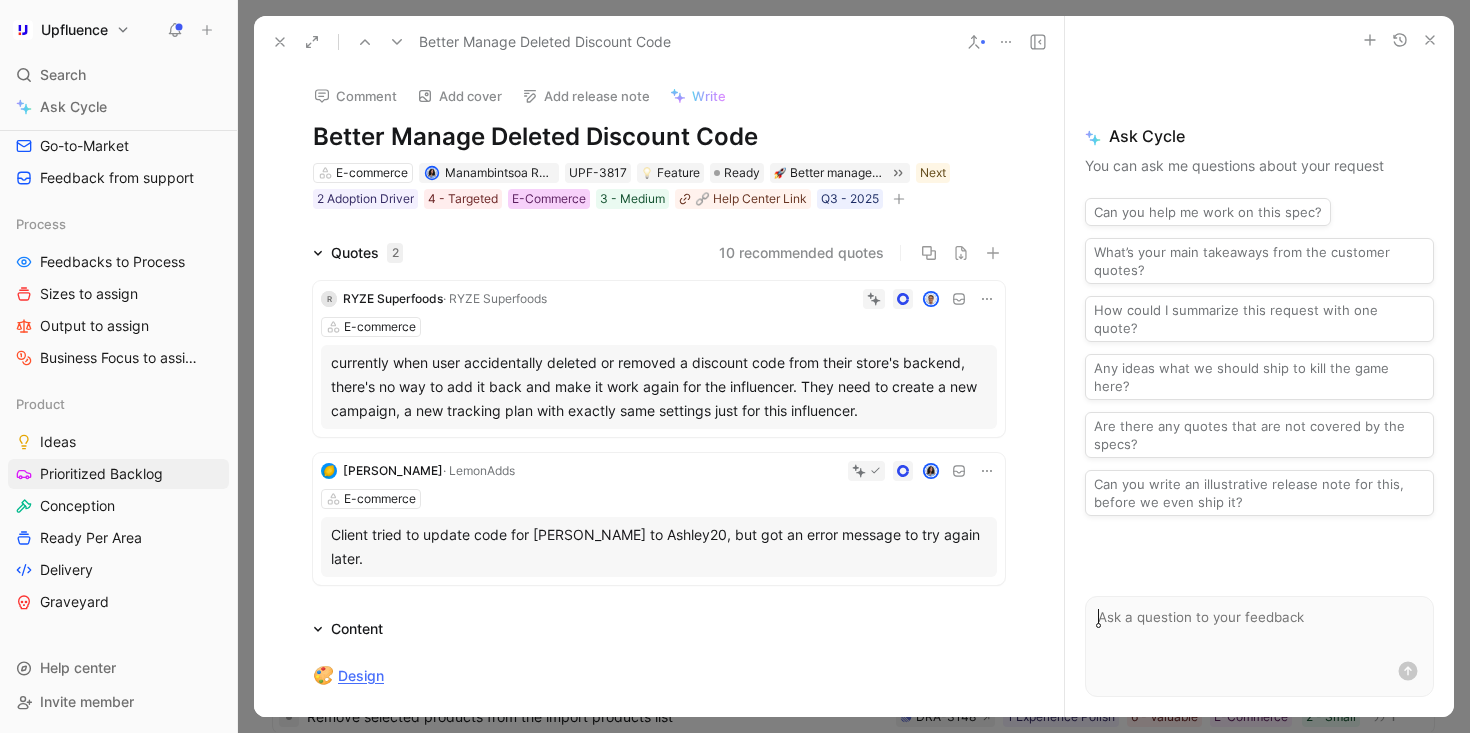 click on "E-Commerce" at bounding box center (549, 199) 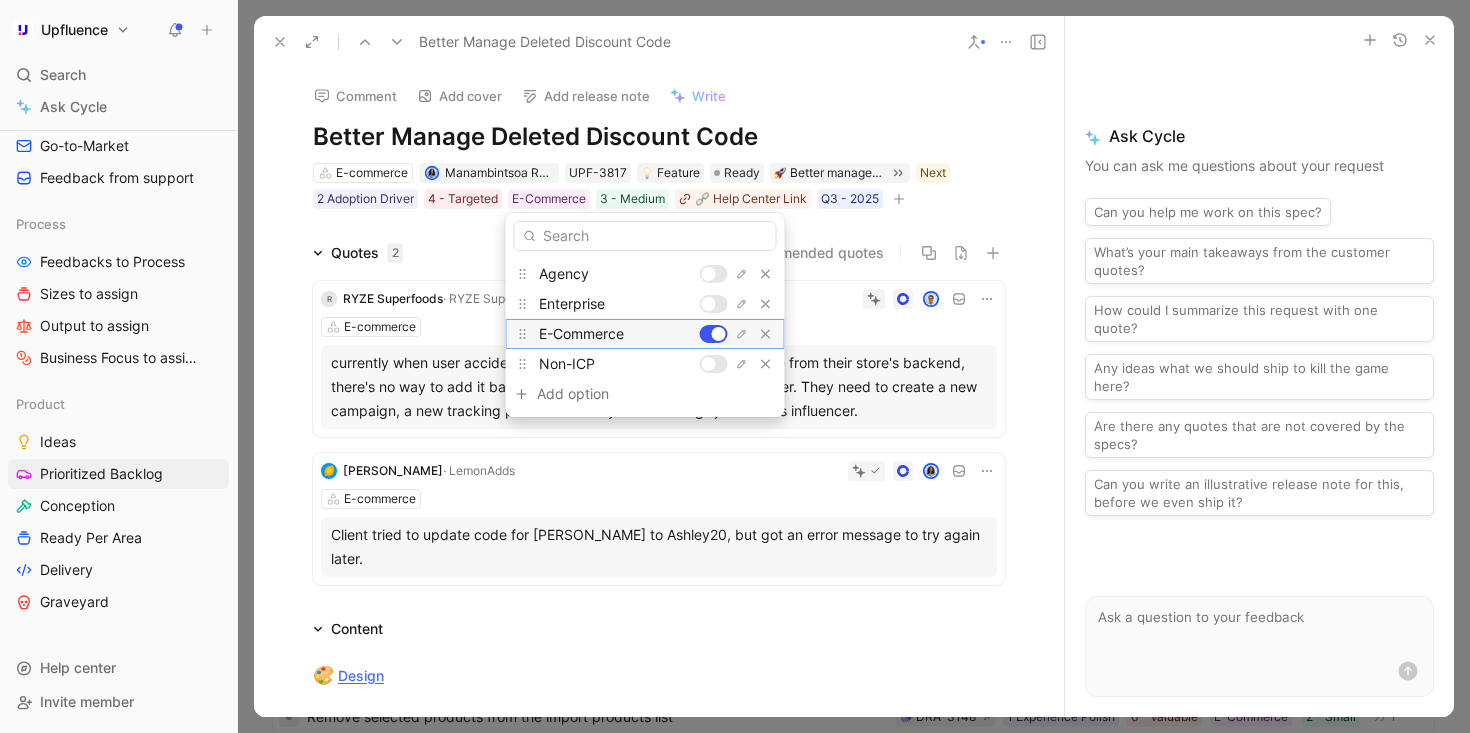 click at bounding box center [719, 334] 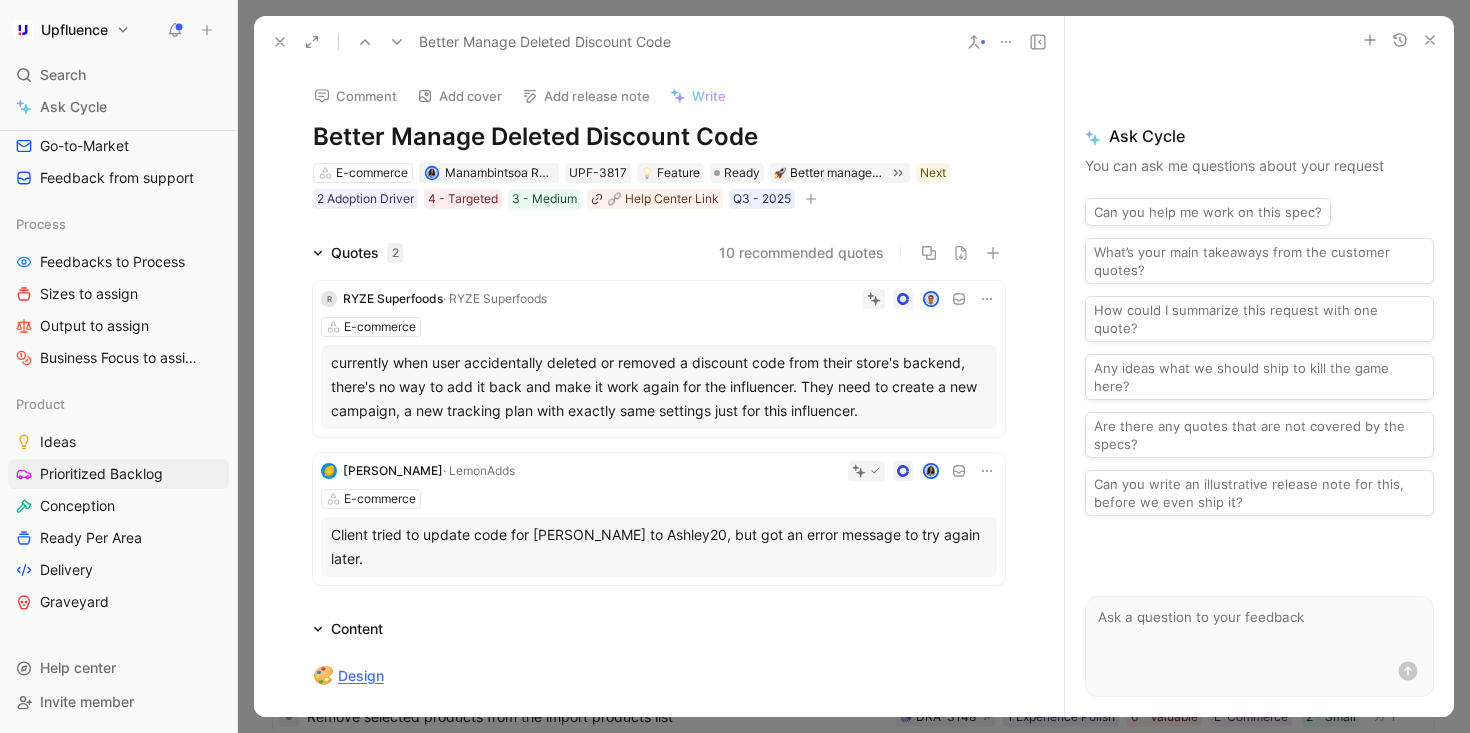 click 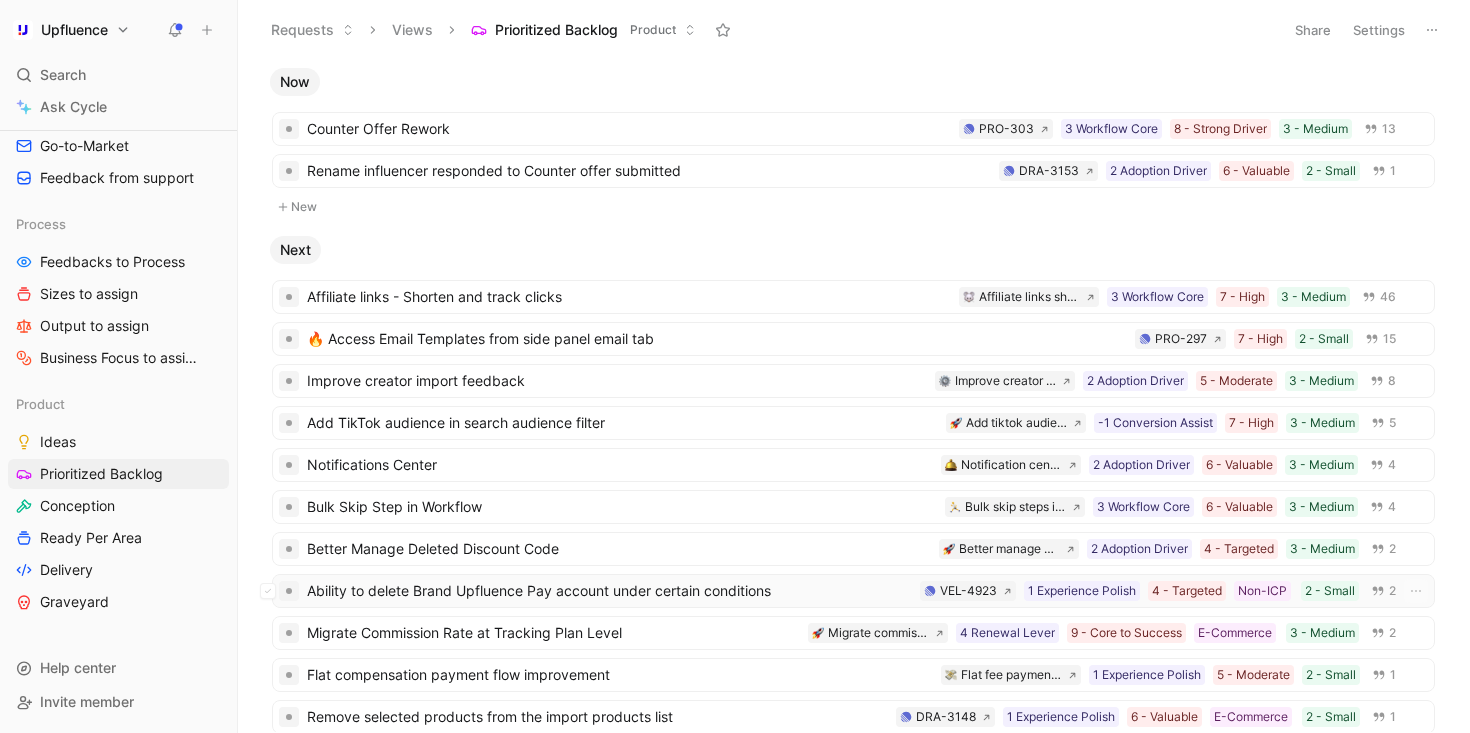 click on "Ability to delete Brand Upfluence Pay account under certain conditions" at bounding box center (609, 591) 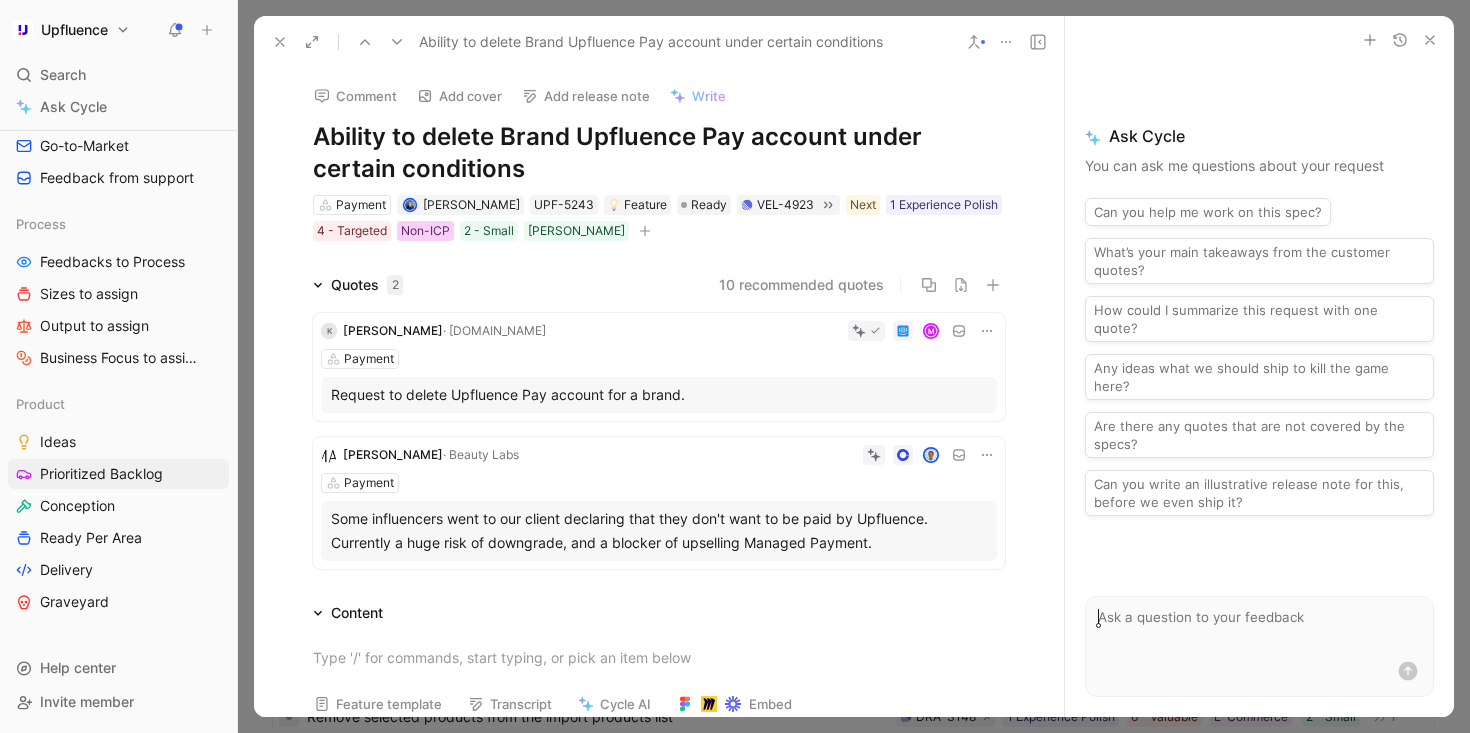 click on "Non-ICP" at bounding box center [425, 231] 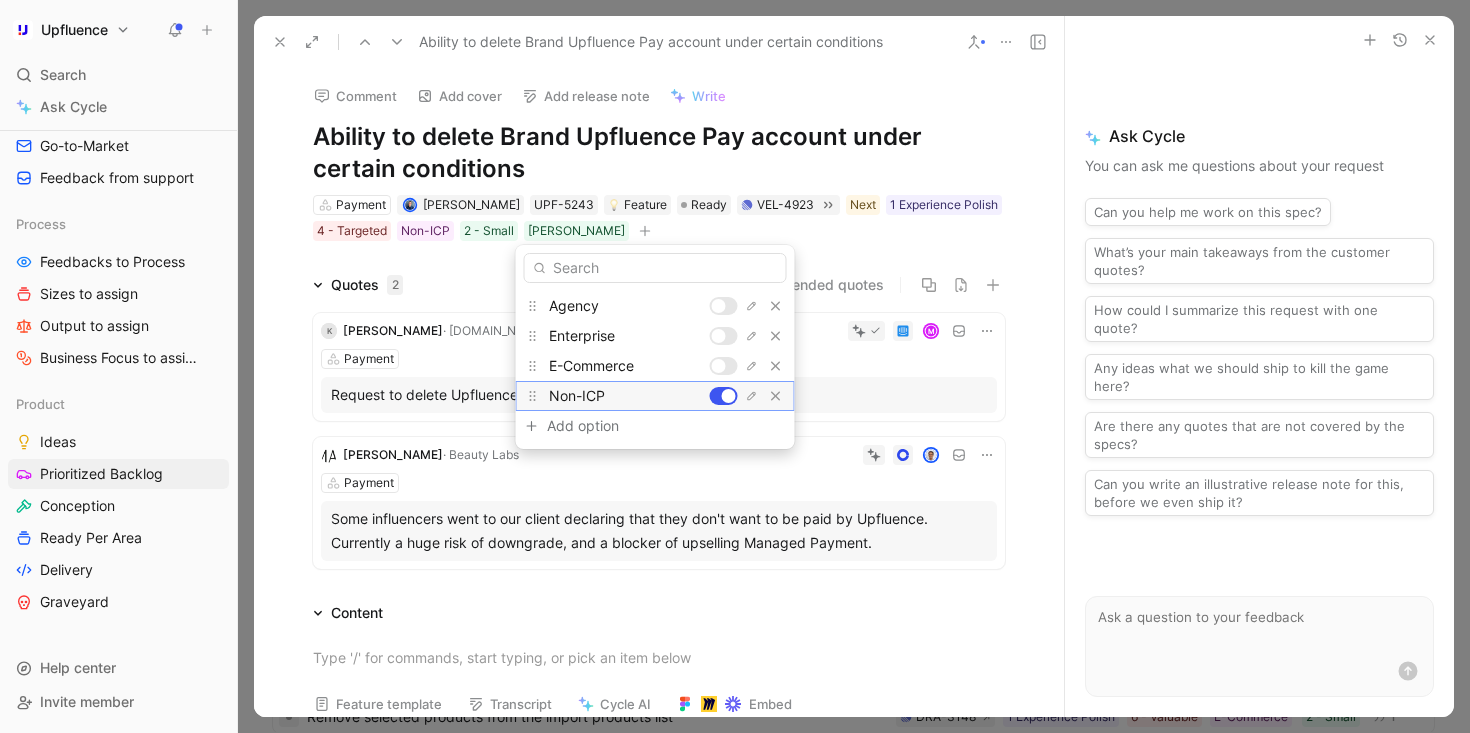 click at bounding box center (729, 396) 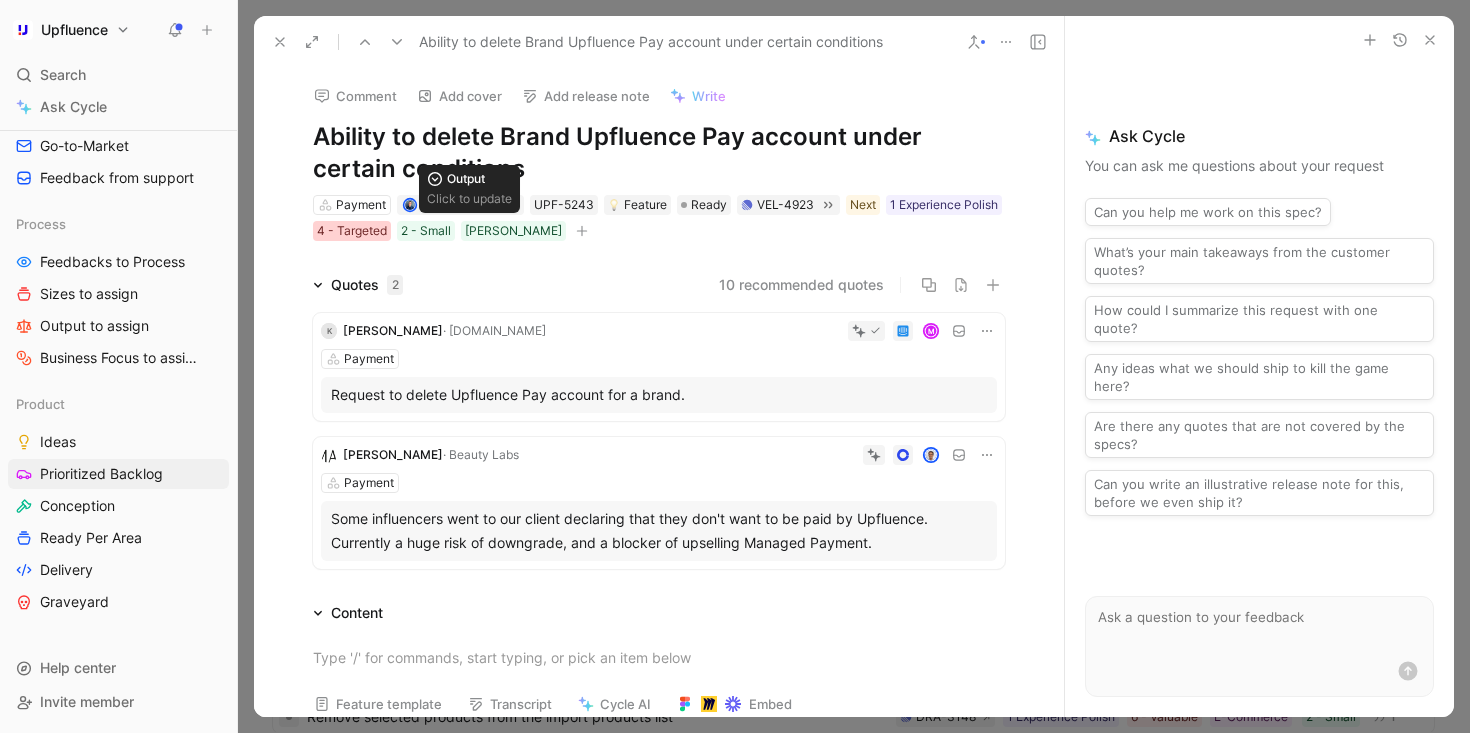 click on "4 - Targeted" at bounding box center (352, 231) 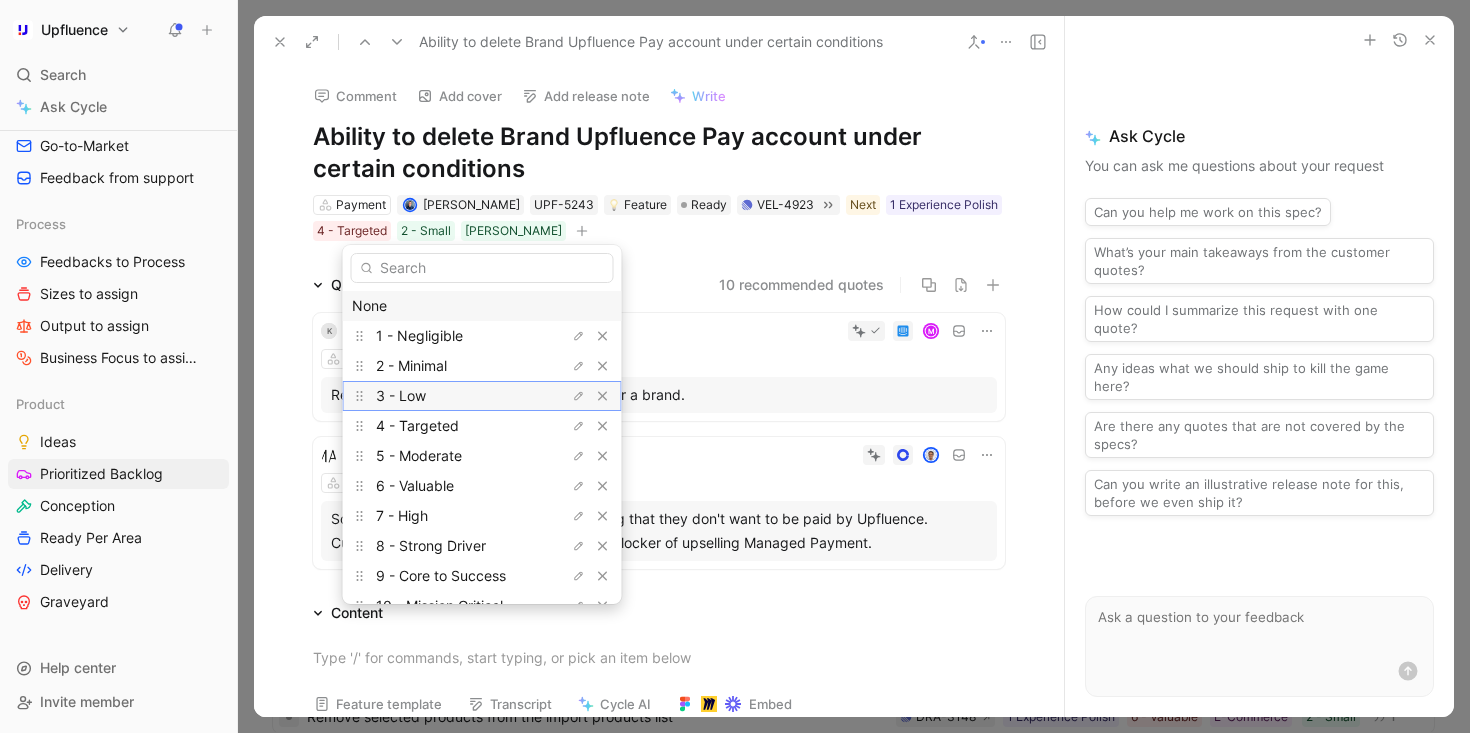 click on "3 - Low" at bounding box center [451, 396] 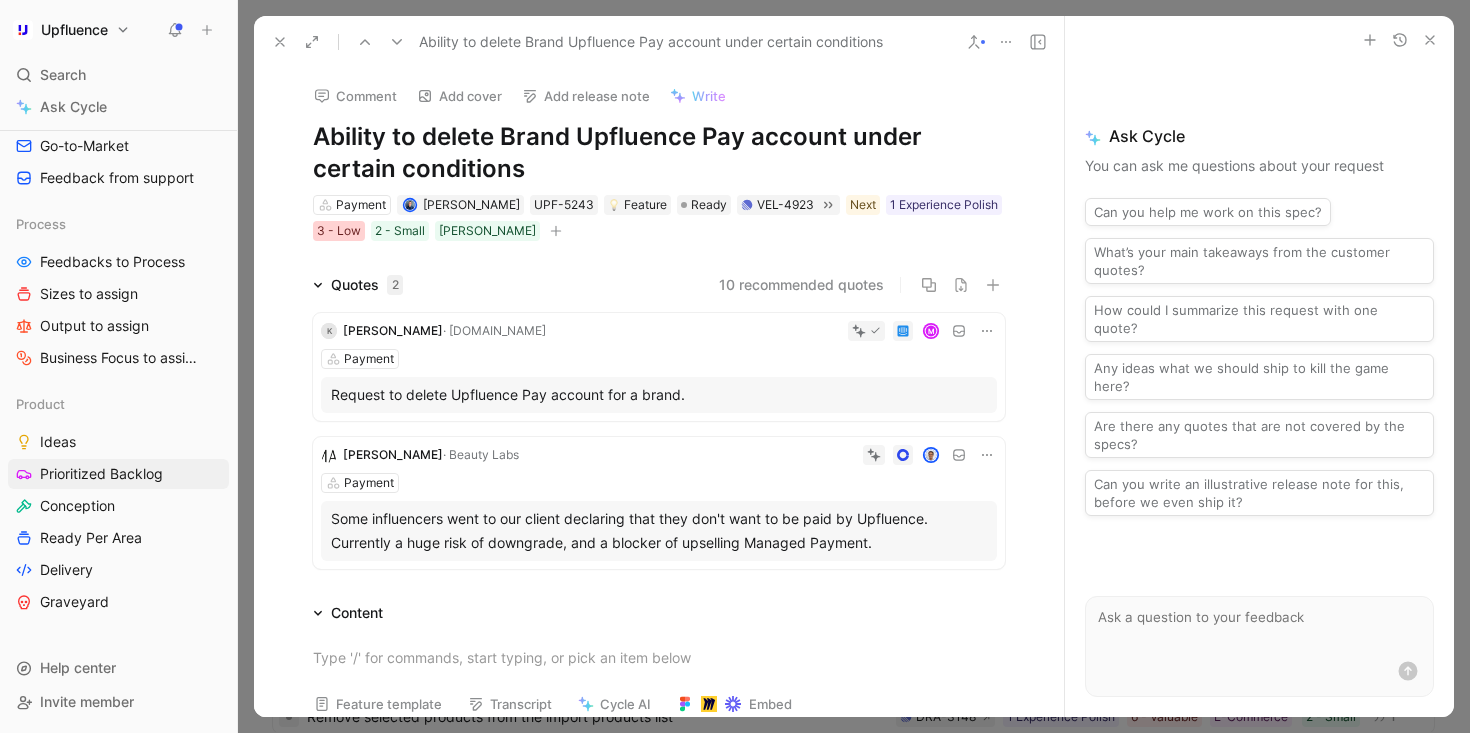 click on "3 - Low" at bounding box center [339, 231] 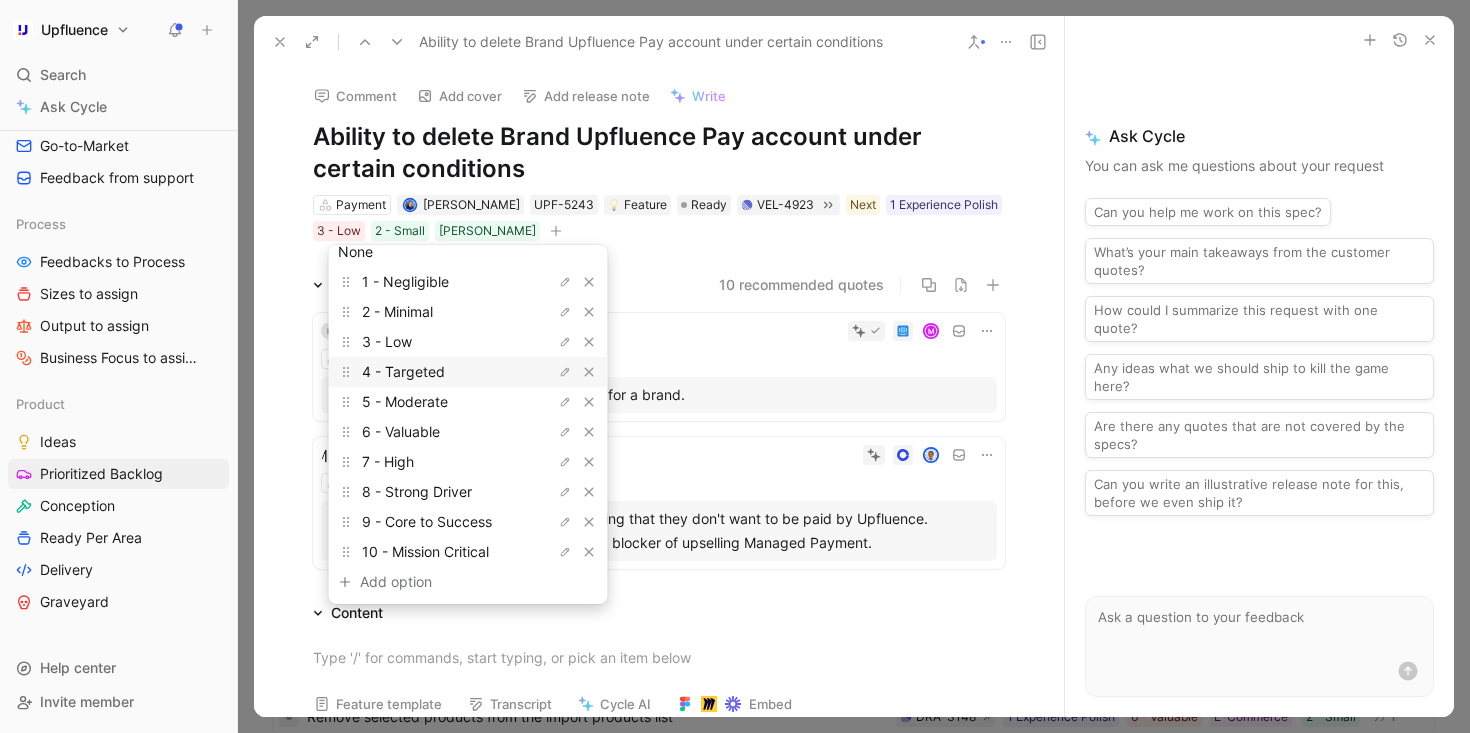 scroll, scrollTop: 55, scrollLeft: 0, axis: vertical 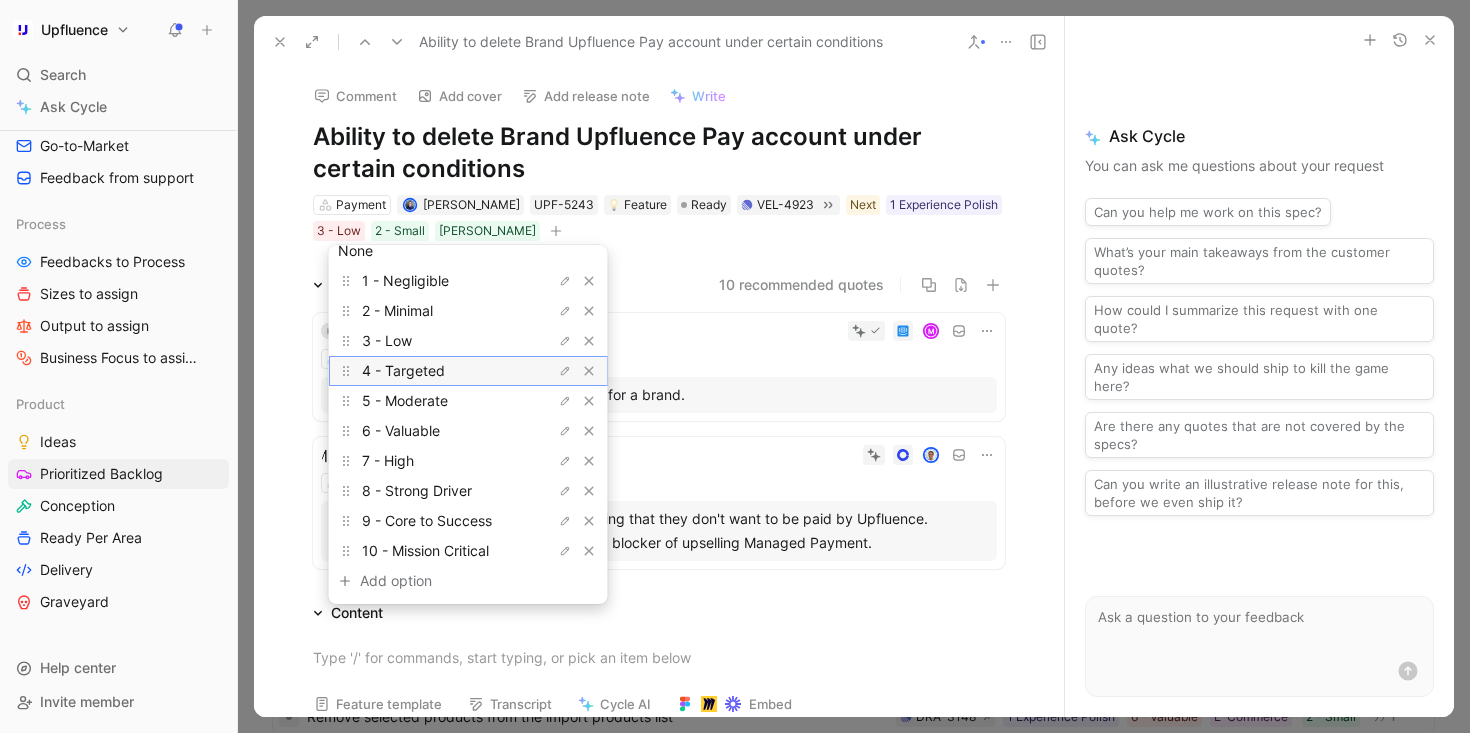 click on "4 - Targeted" at bounding box center [403, 370] 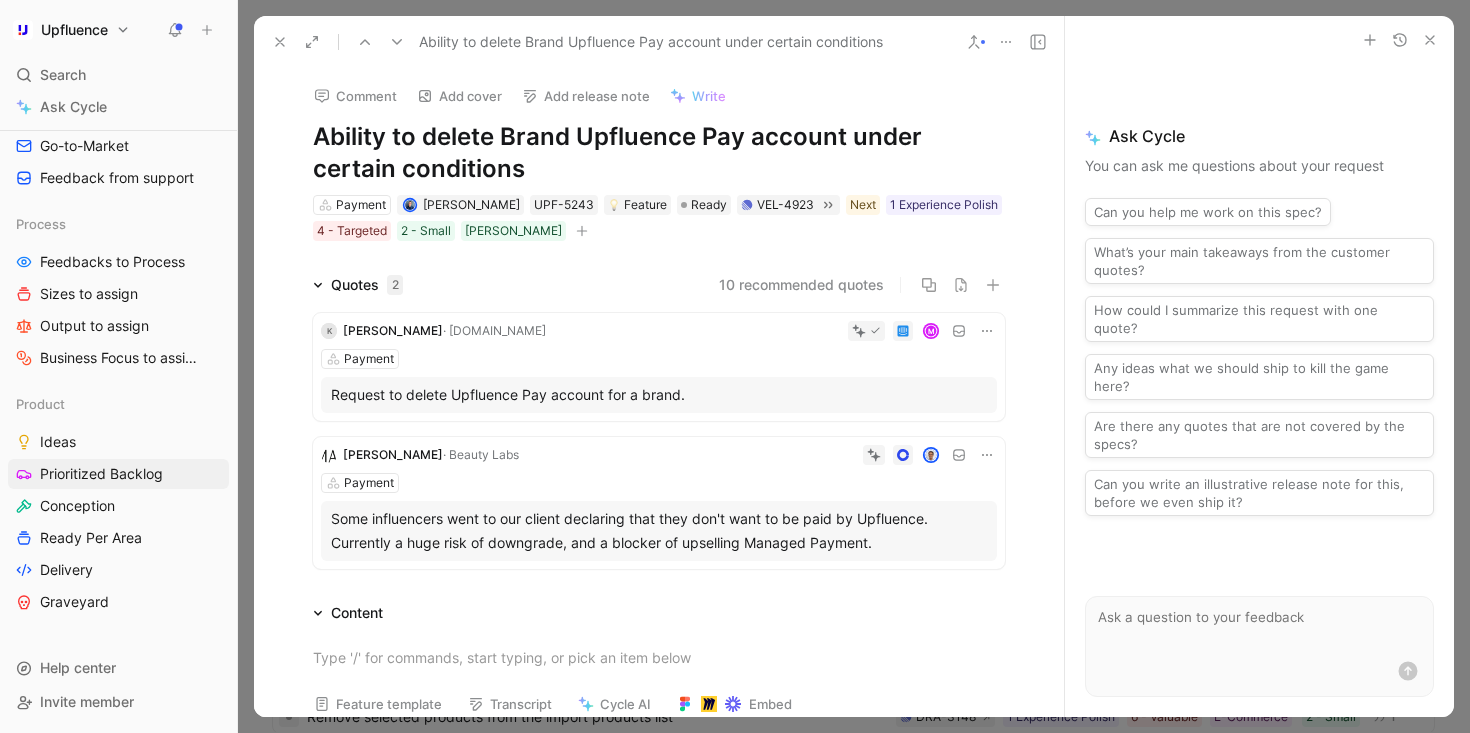 click 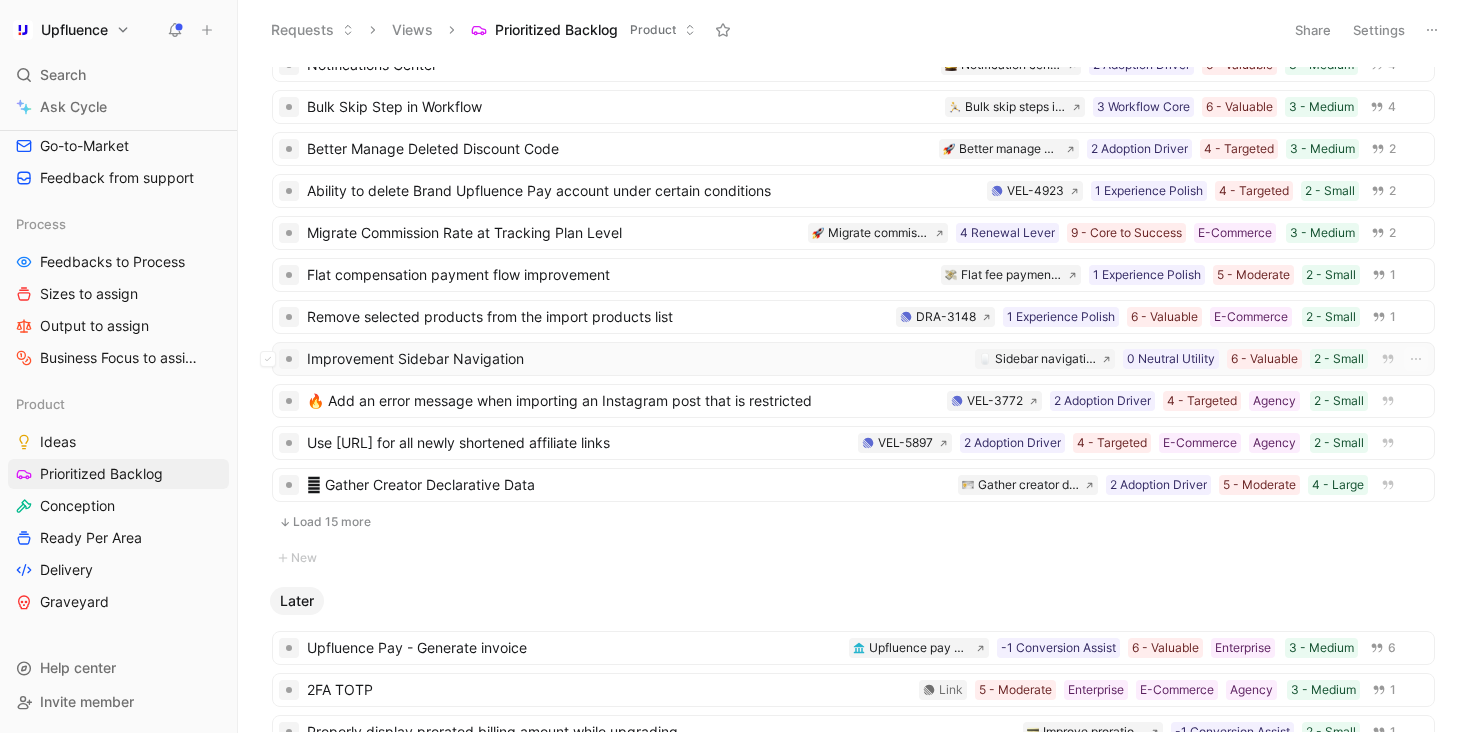 scroll, scrollTop: 396, scrollLeft: 0, axis: vertical 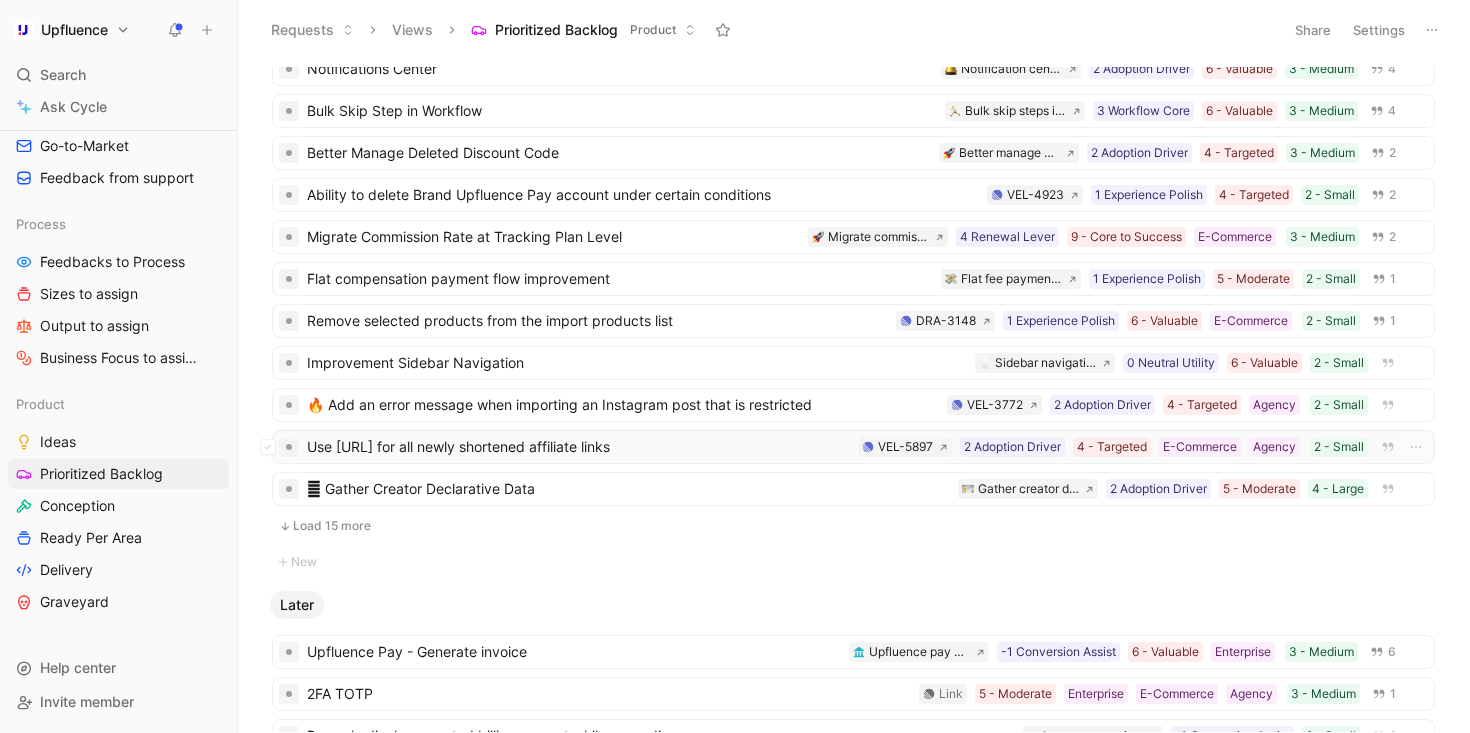 click on "Use upf.ai for all newly shortened affiliate links 2 - Small Agency E-Commerce 4 - Targeted 2  Adoption Driver VEL-5897" at bounding box center [853, 447] 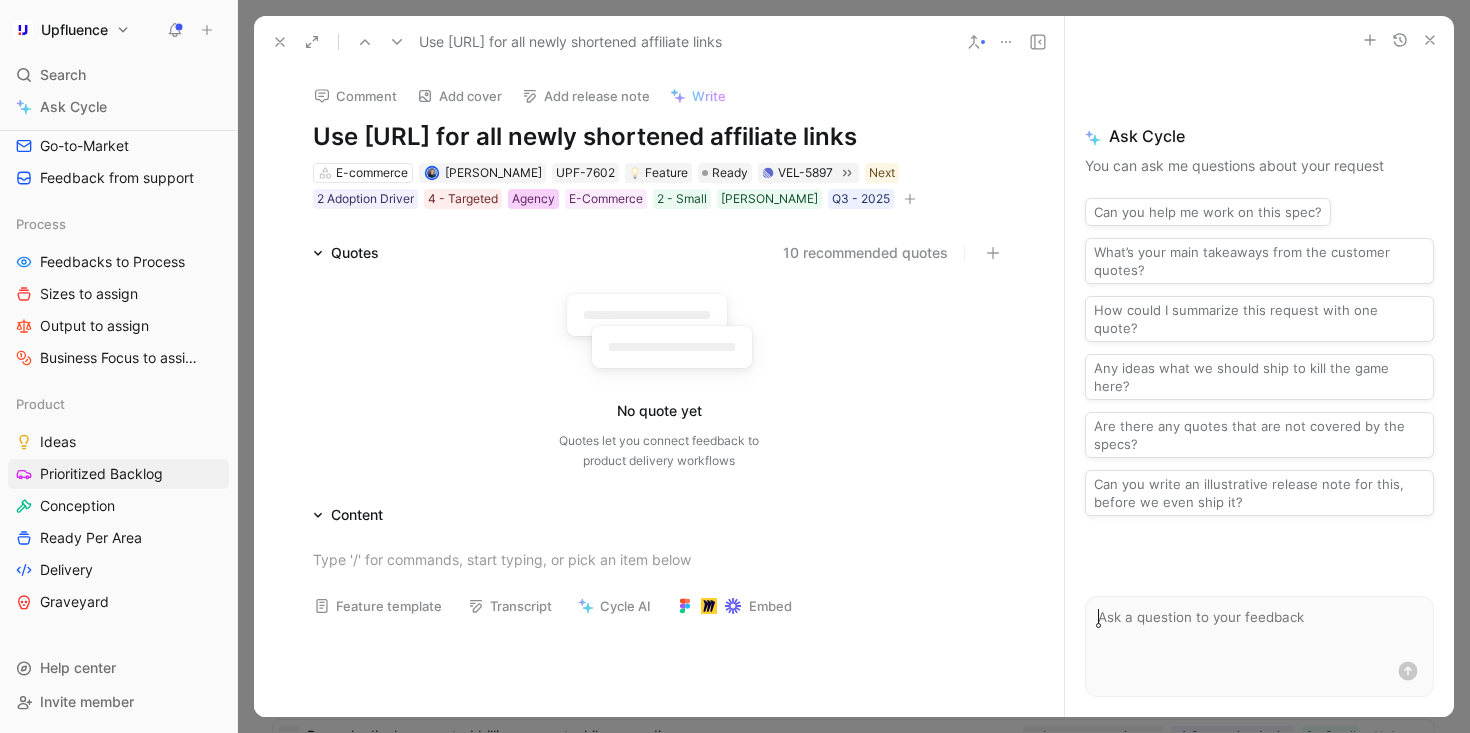 click on "Agency" at bounding box center [533, 199] 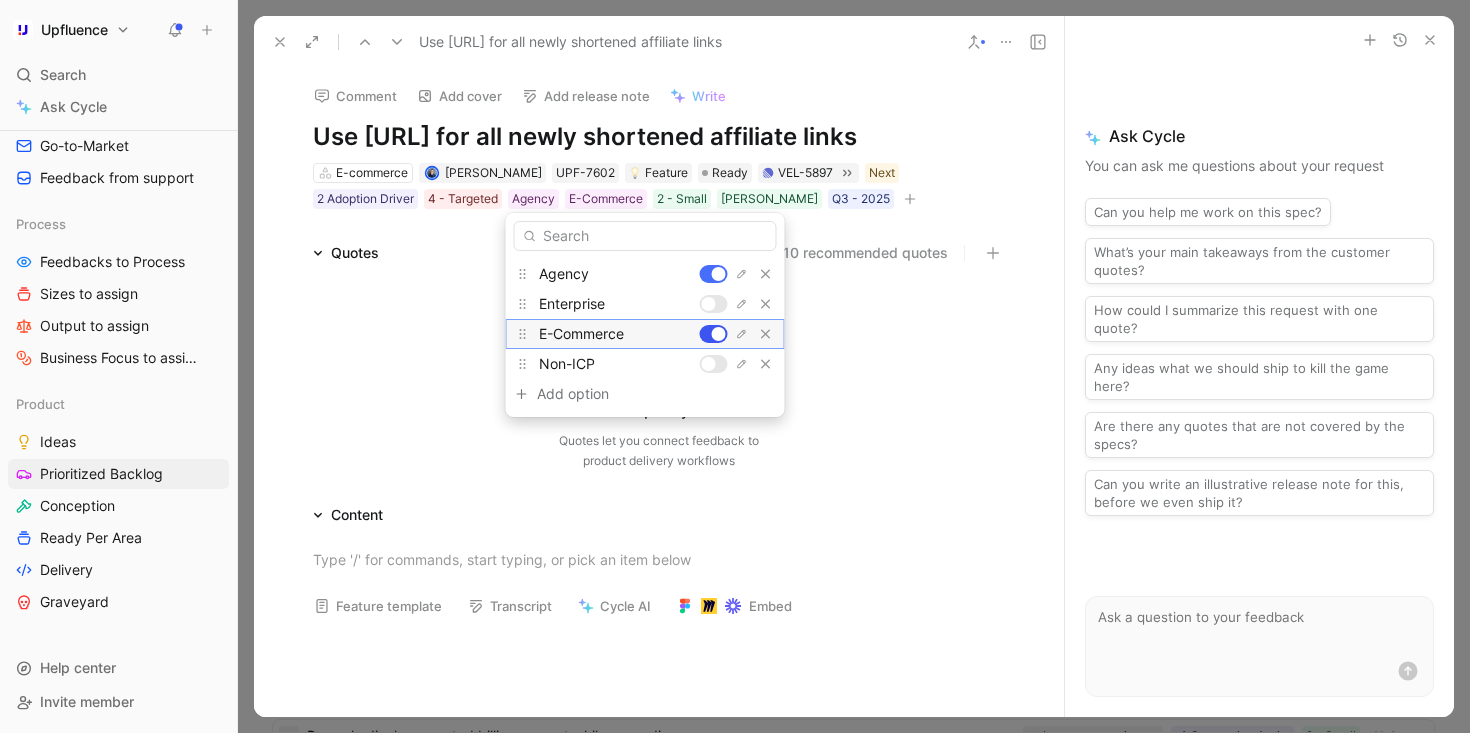 click at bounding box center (719, 334) 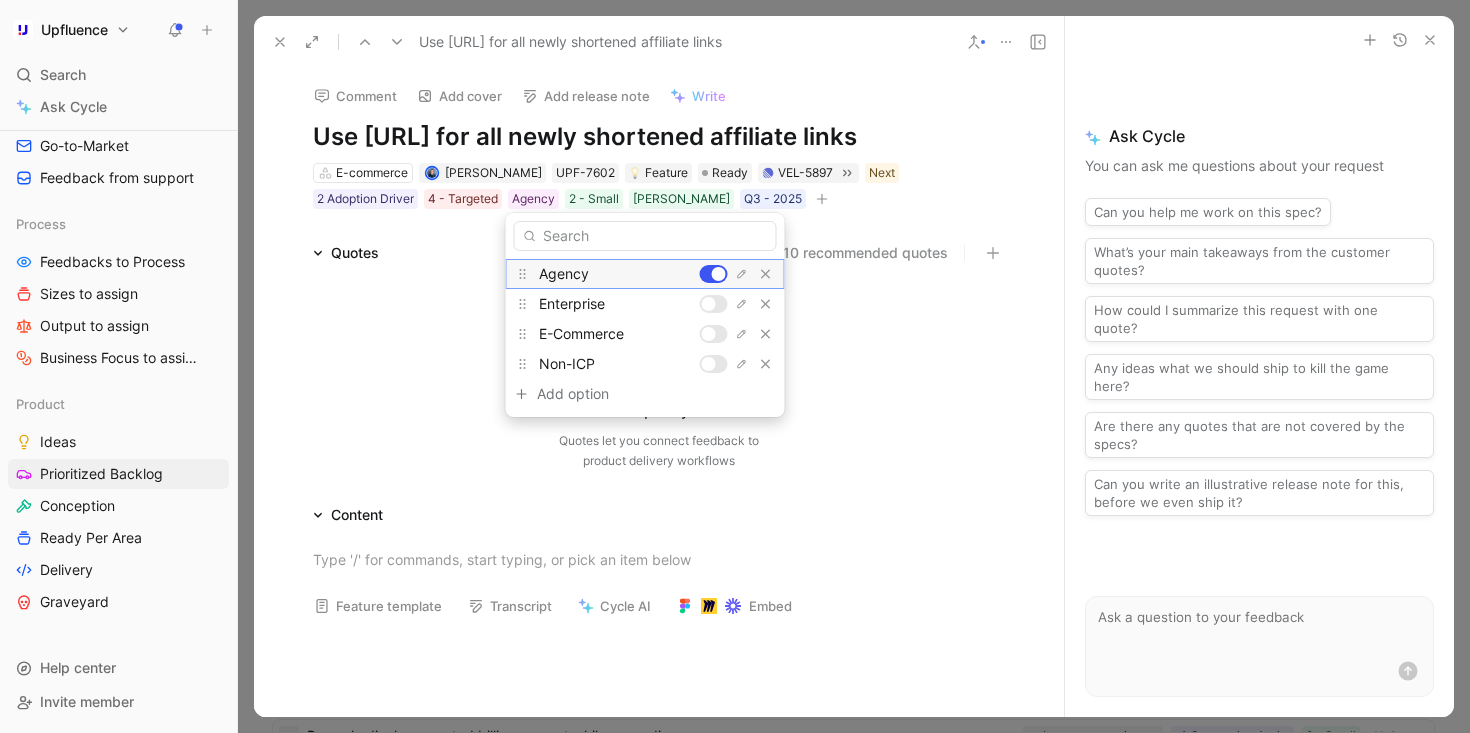 click at bounding box center [719, 274] 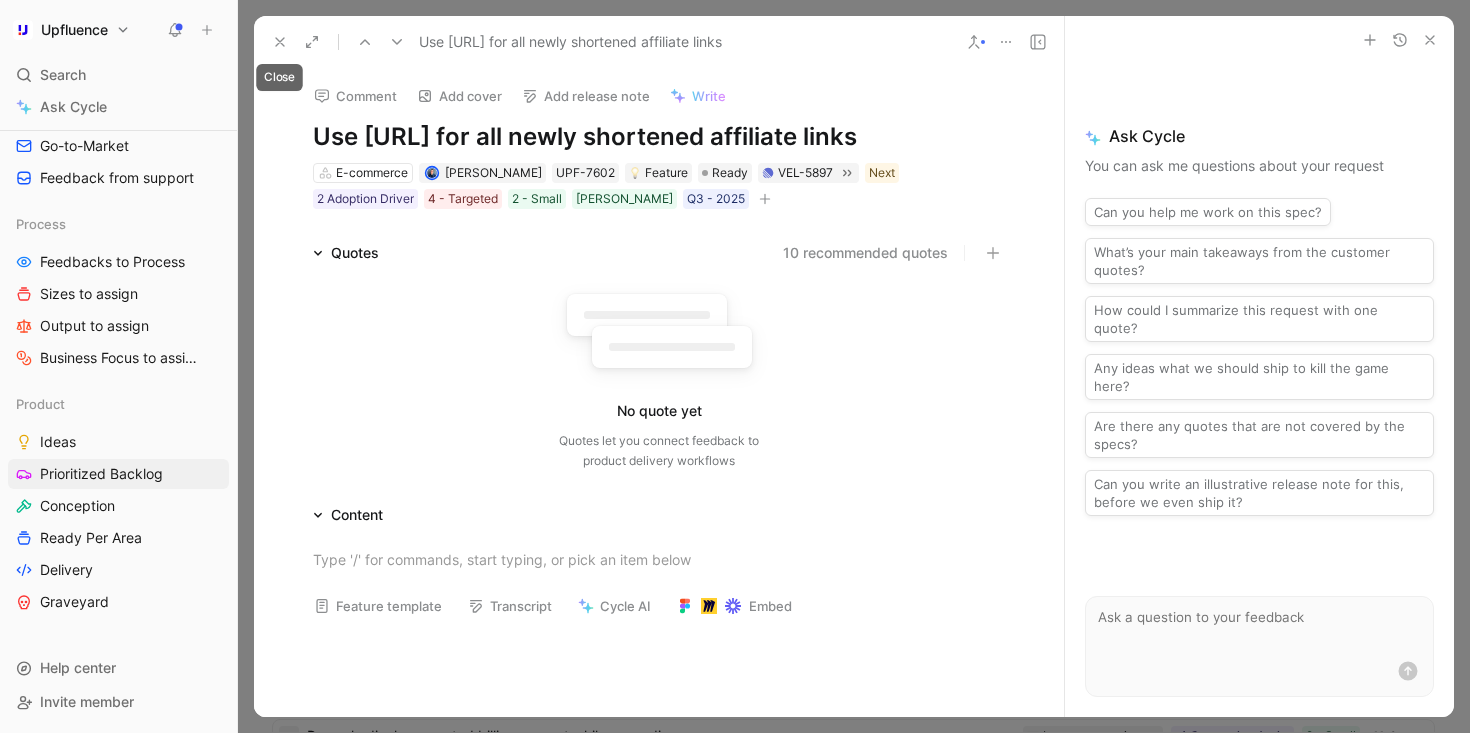 click 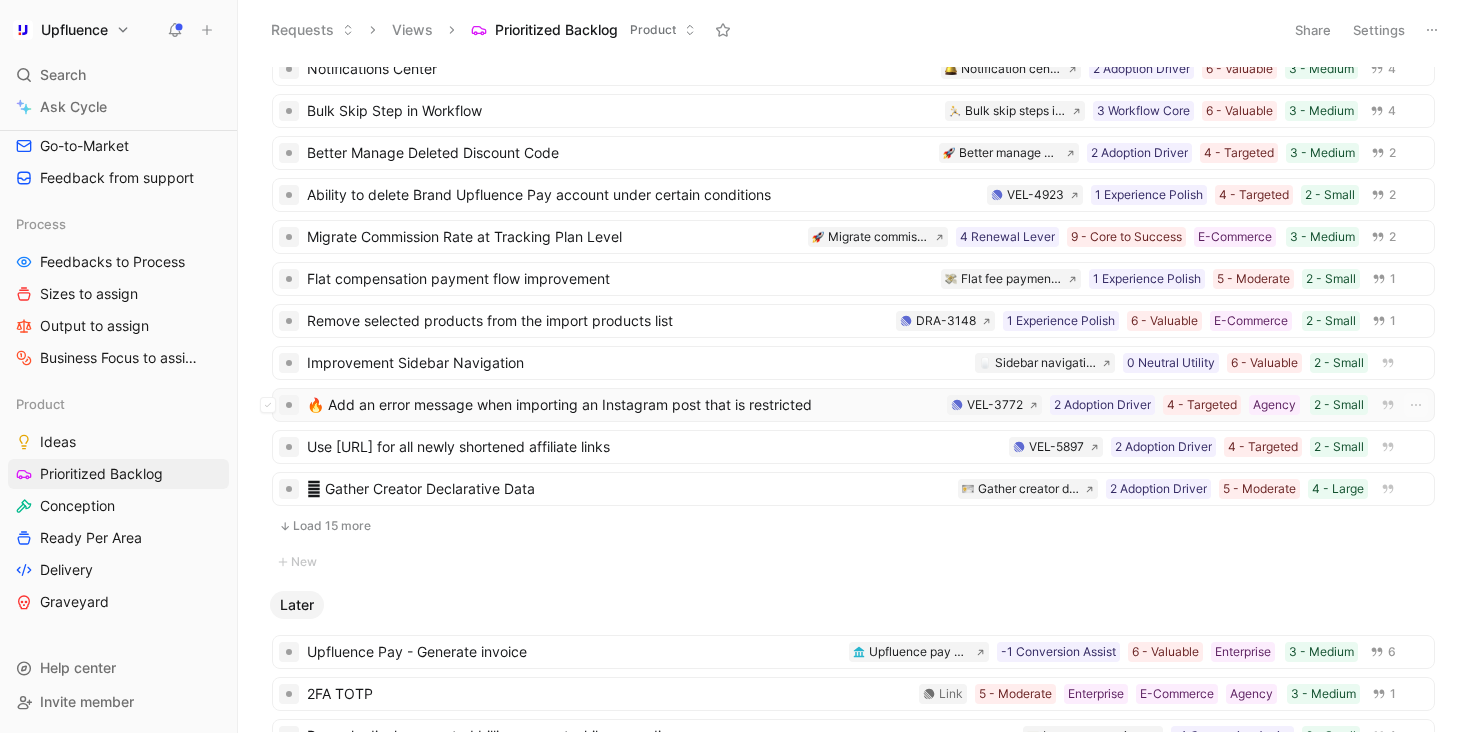 click on "🔥 Add an error message when importing an Instagram post that is restricted" at bounding box center [623, 405] 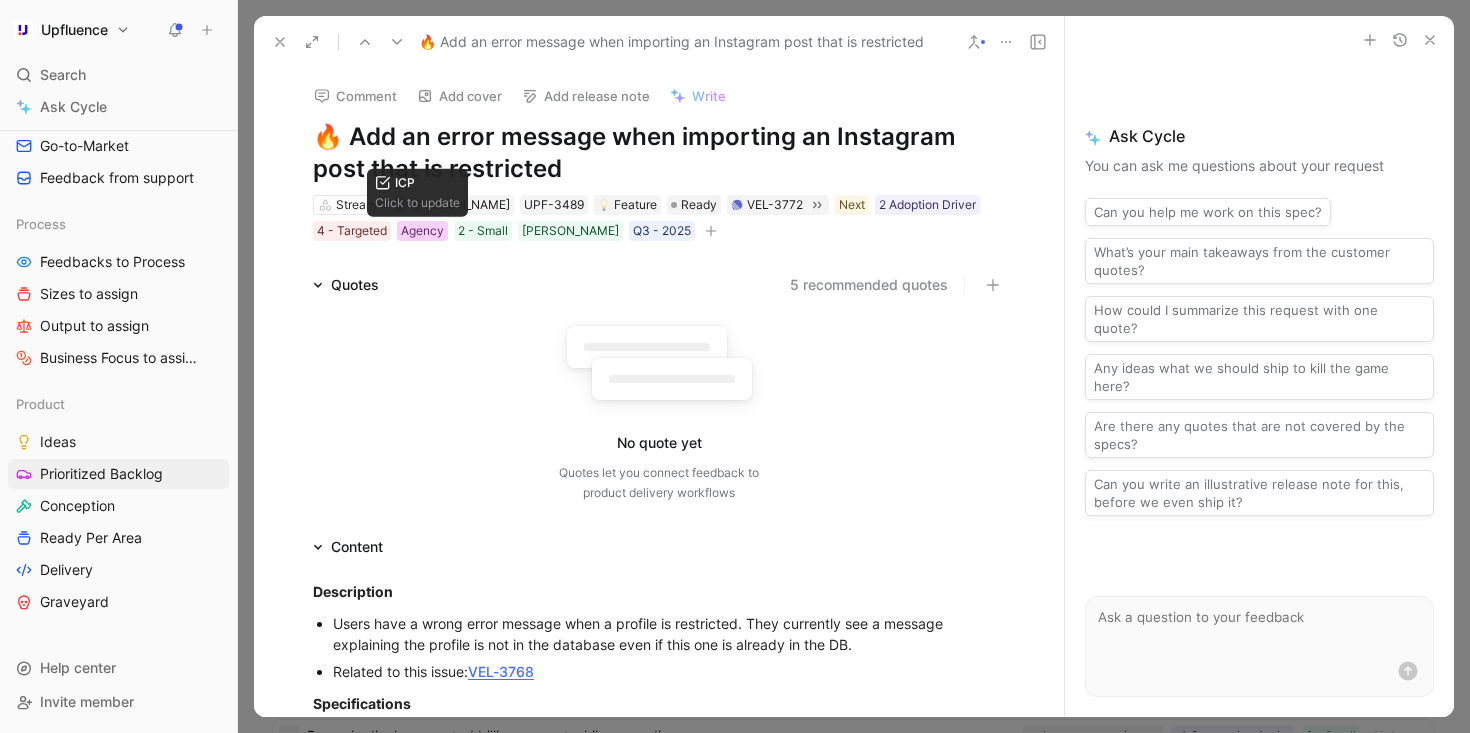 click on "Agency" at bounding box center (422, 231) 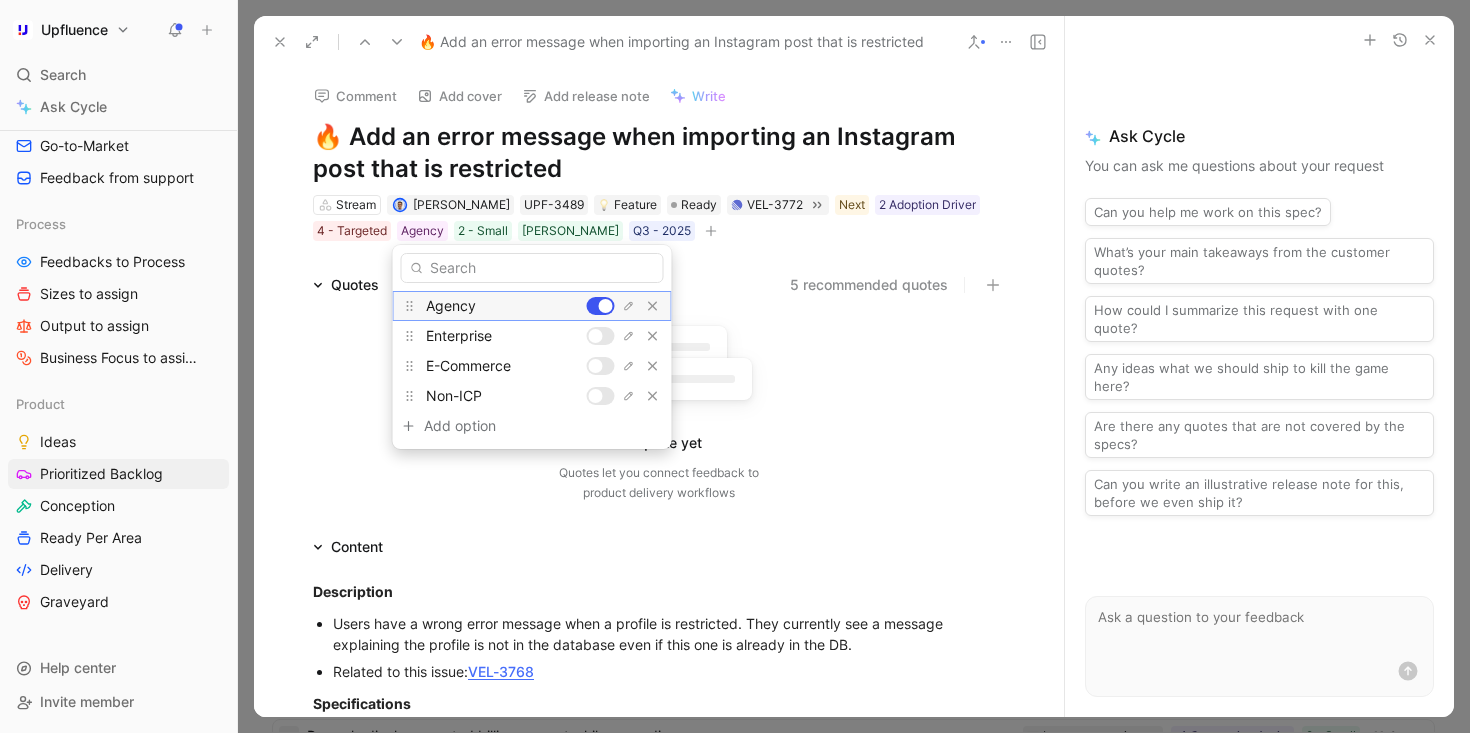 click at bounding box center [601, 306] 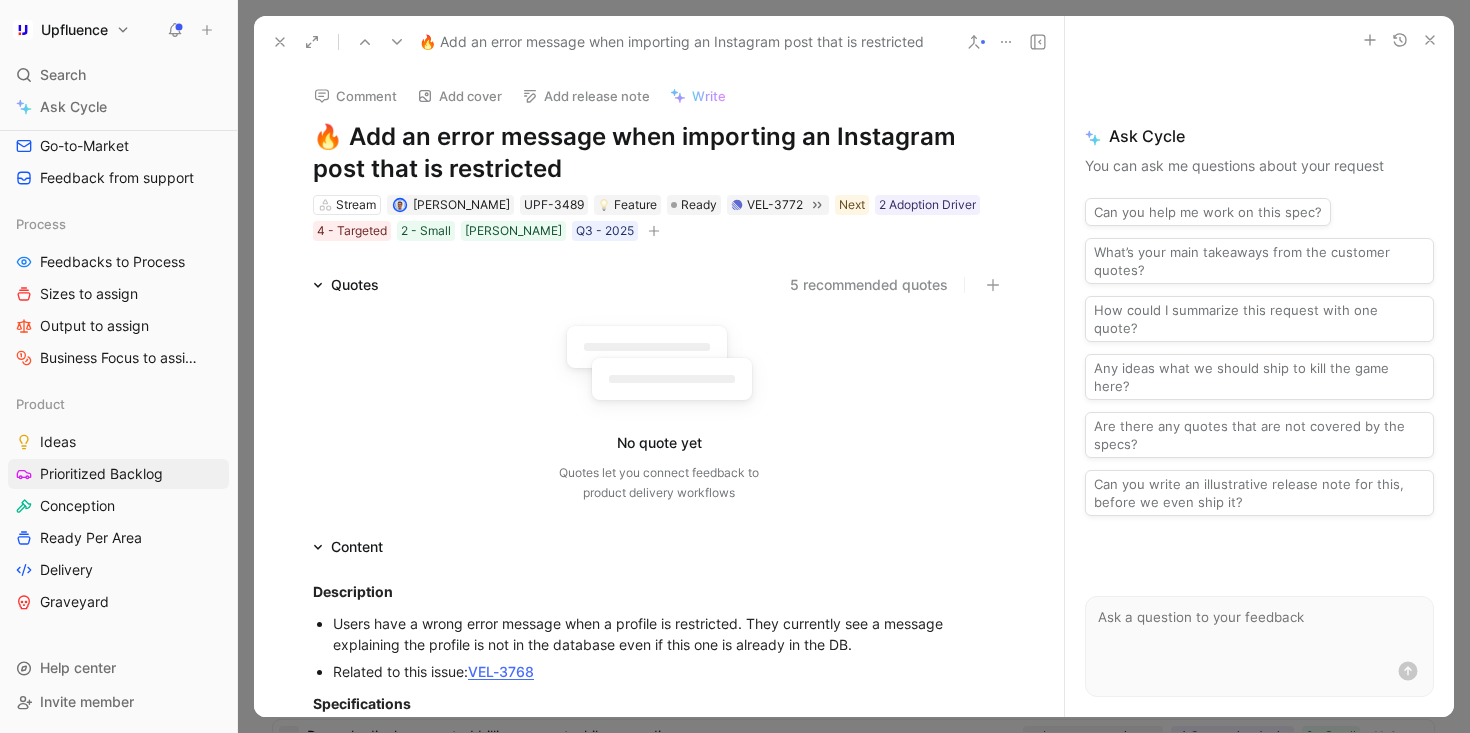 click at bounding box center [306, 42] 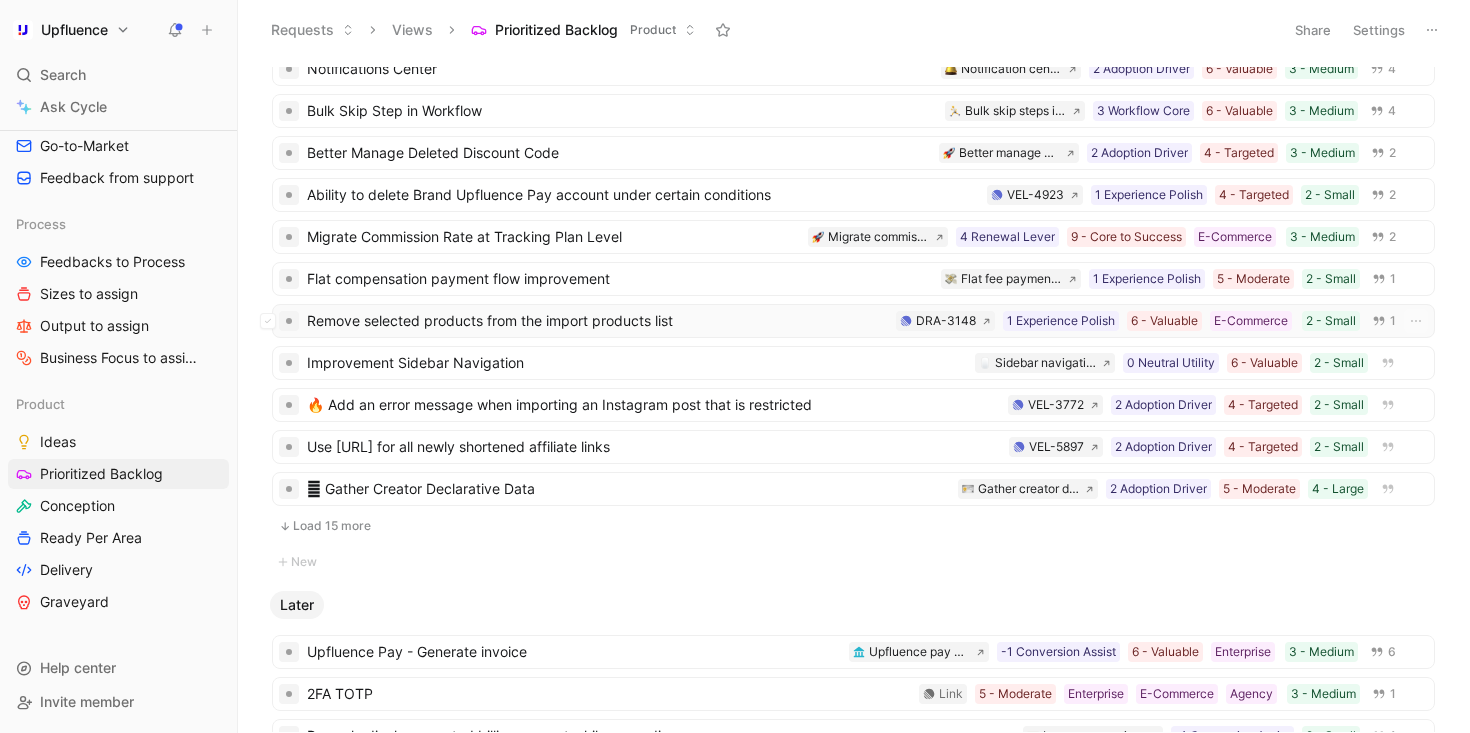 click on "Remove selected products from the import products list" at bounding box center [597, 321] 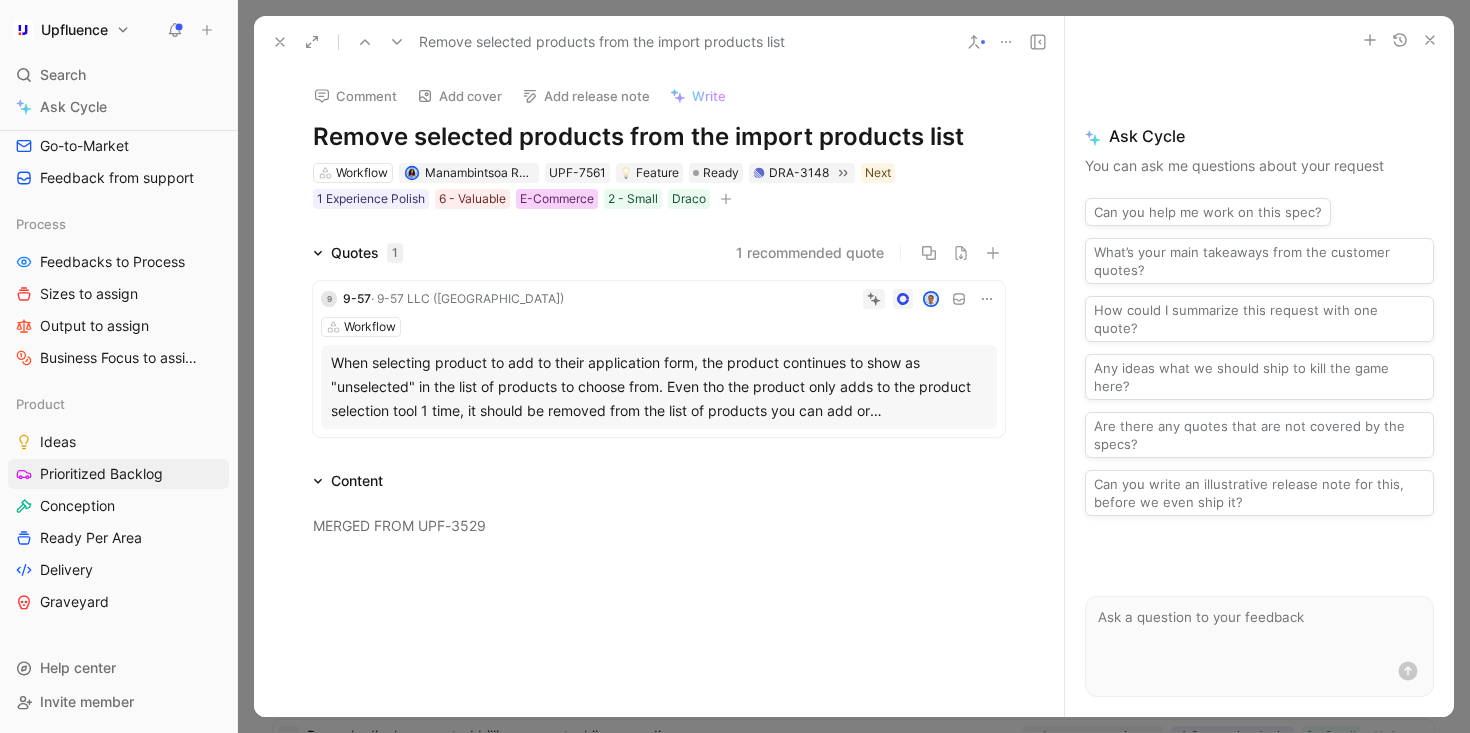 click on "E-Commerce" at bounding box center (557, 199) 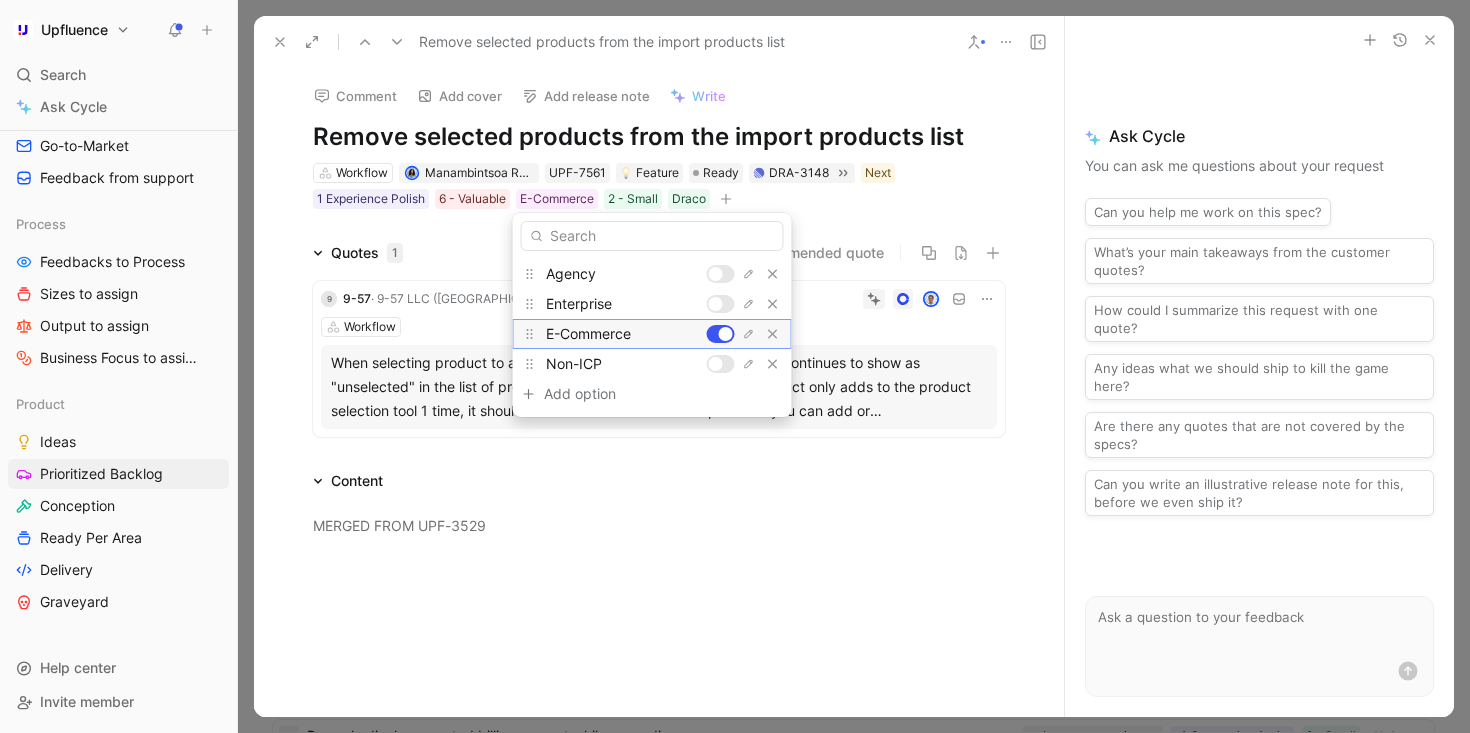 click at bounding box center (726, 334) 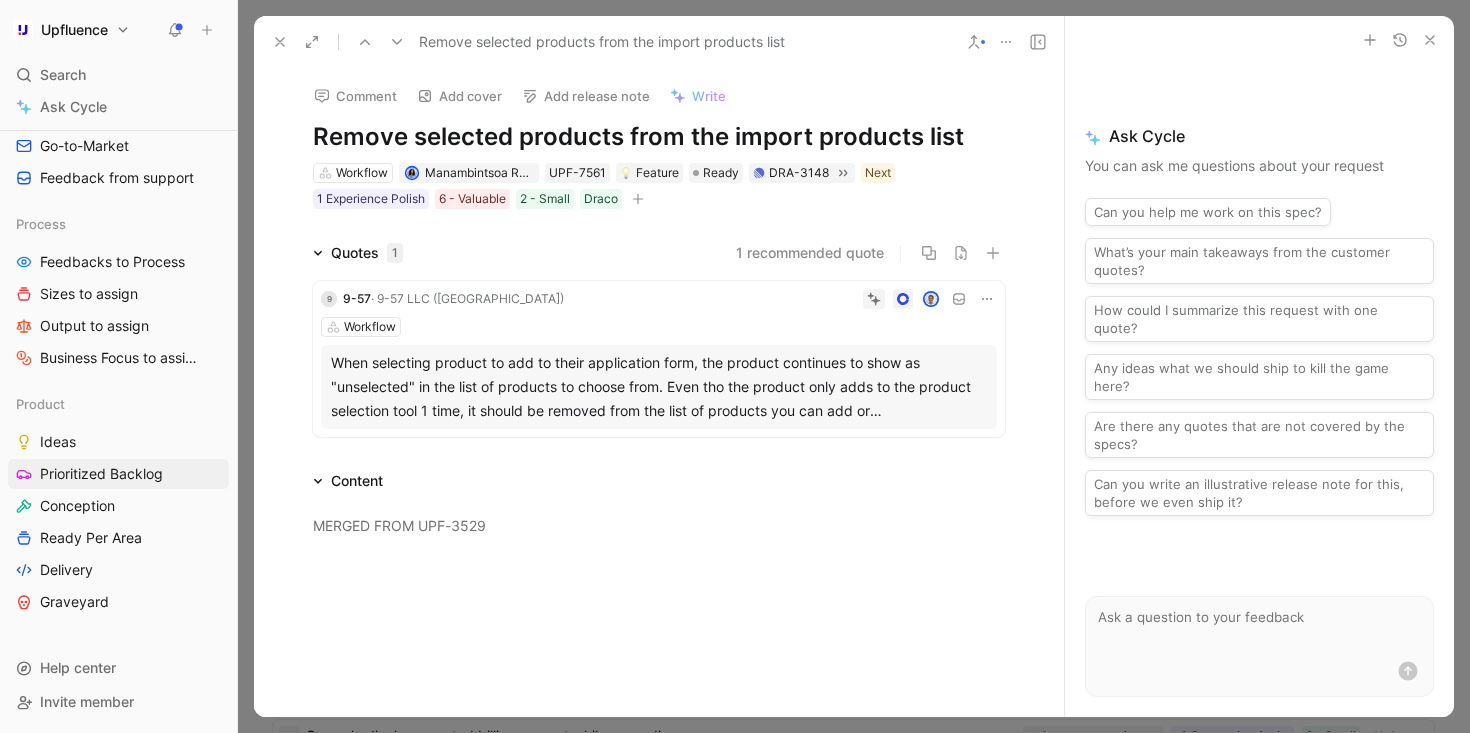 click at bounding box center (280, 42) 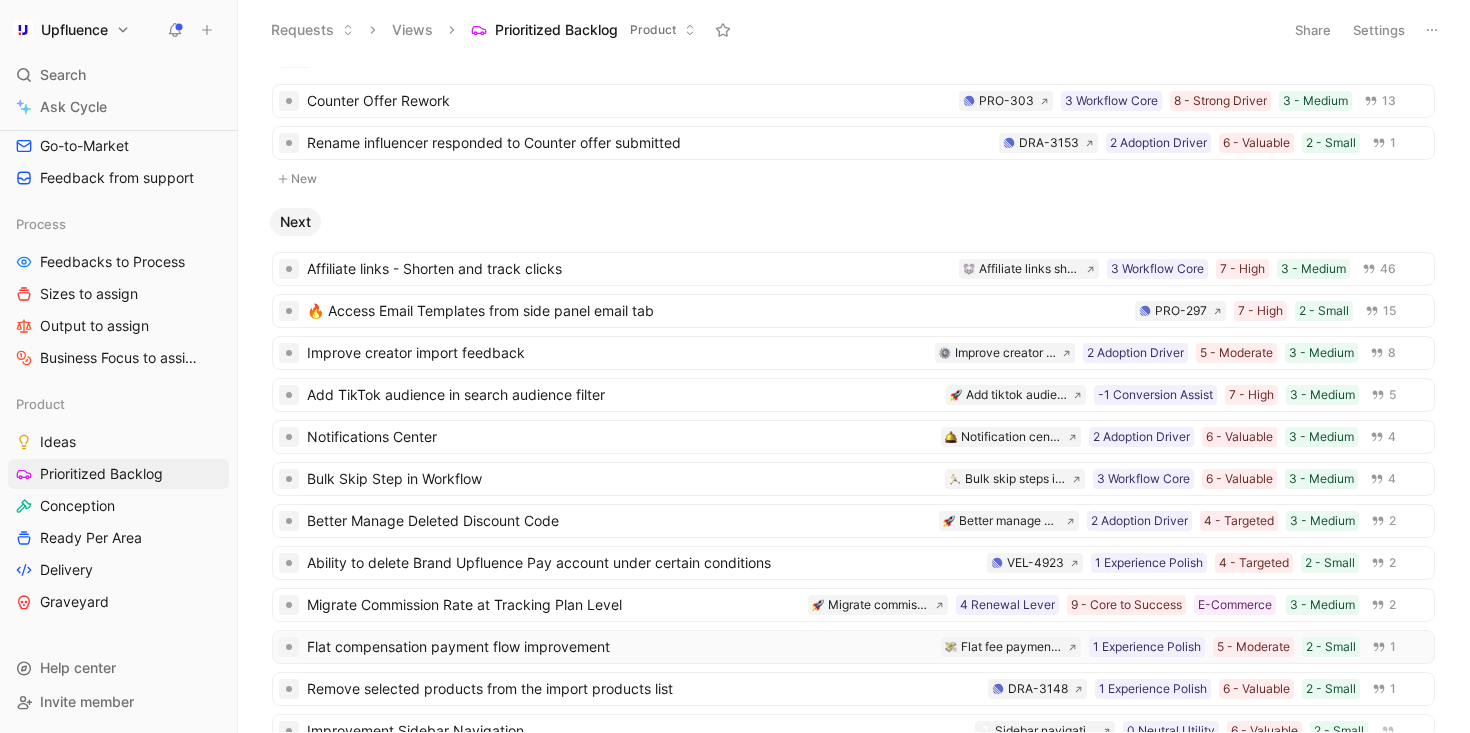 scroll, scrollTop: 0, scrollLeft: 0, axis: both 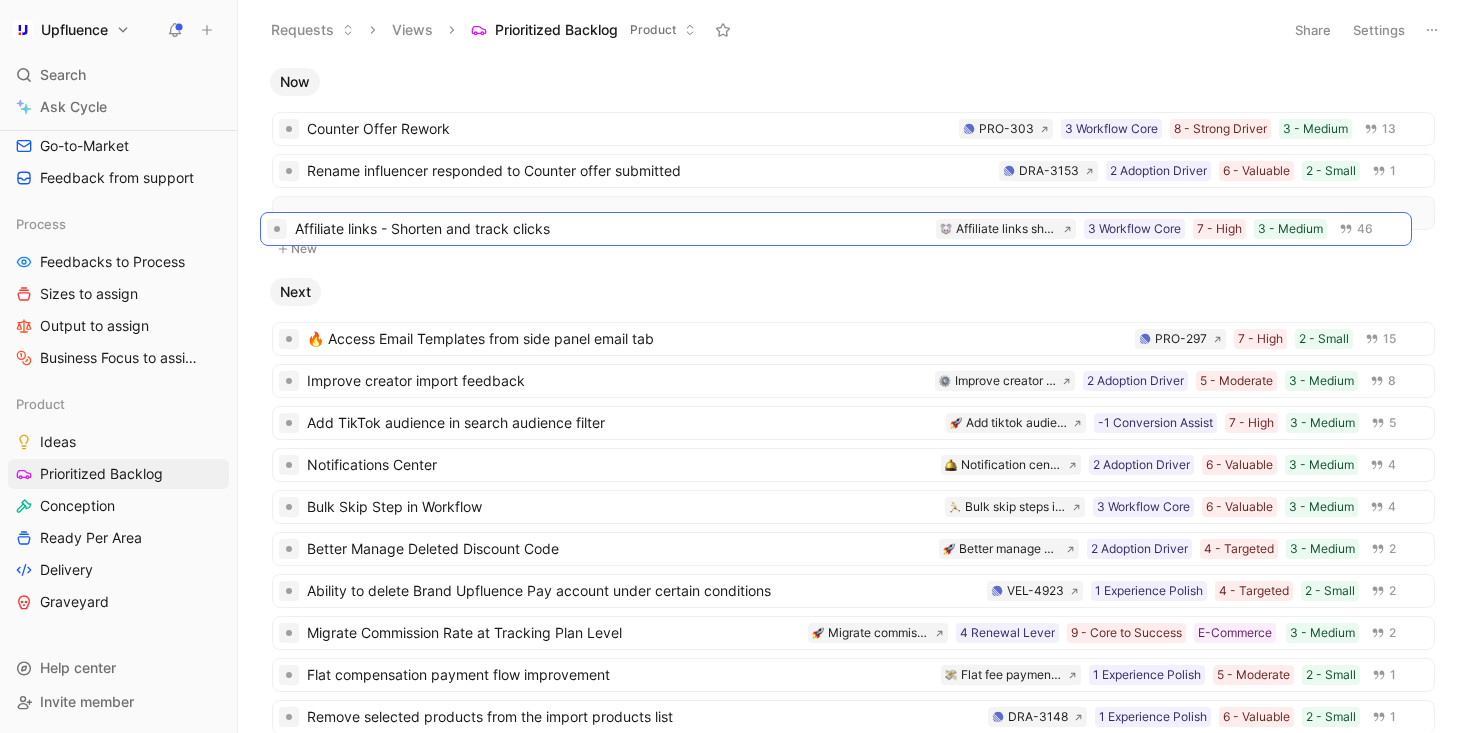 drag, startPoint x: 738, startPoint y: 308, endPoint x: 726, endPoint y: 240, distance: 69.050705 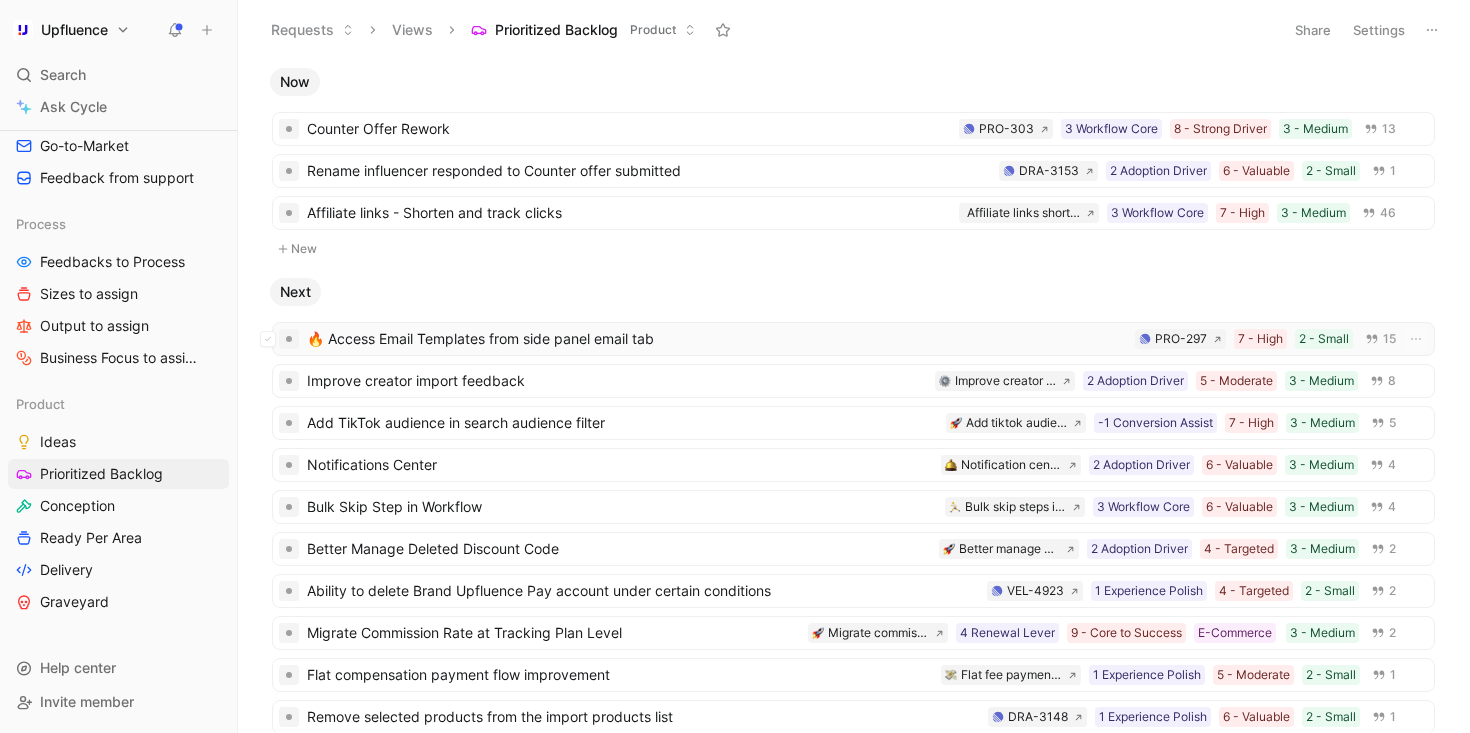 click on "🔥 Access Email Templates from side panel email tab 2 - Small 7 - High PRO-297 15" at bounding box center (853, 339) 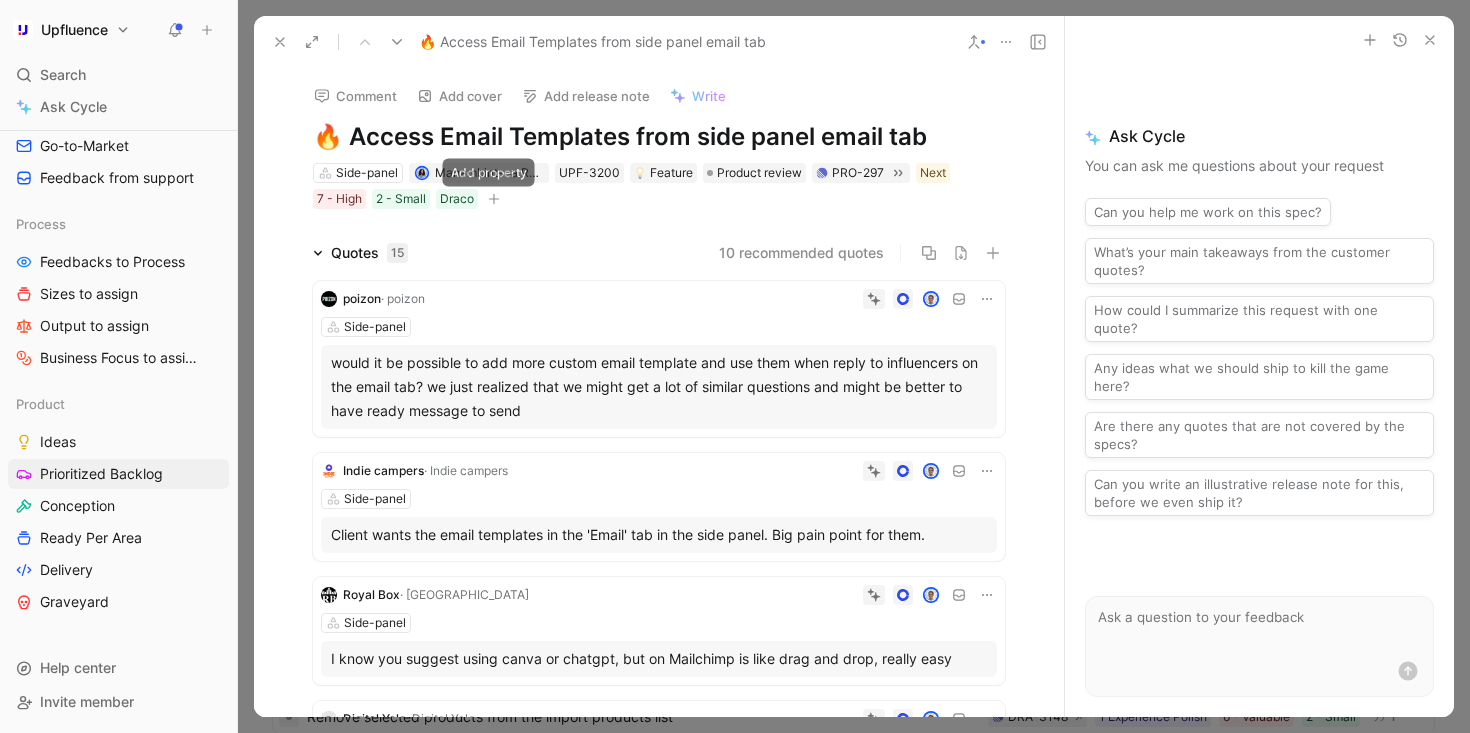 click 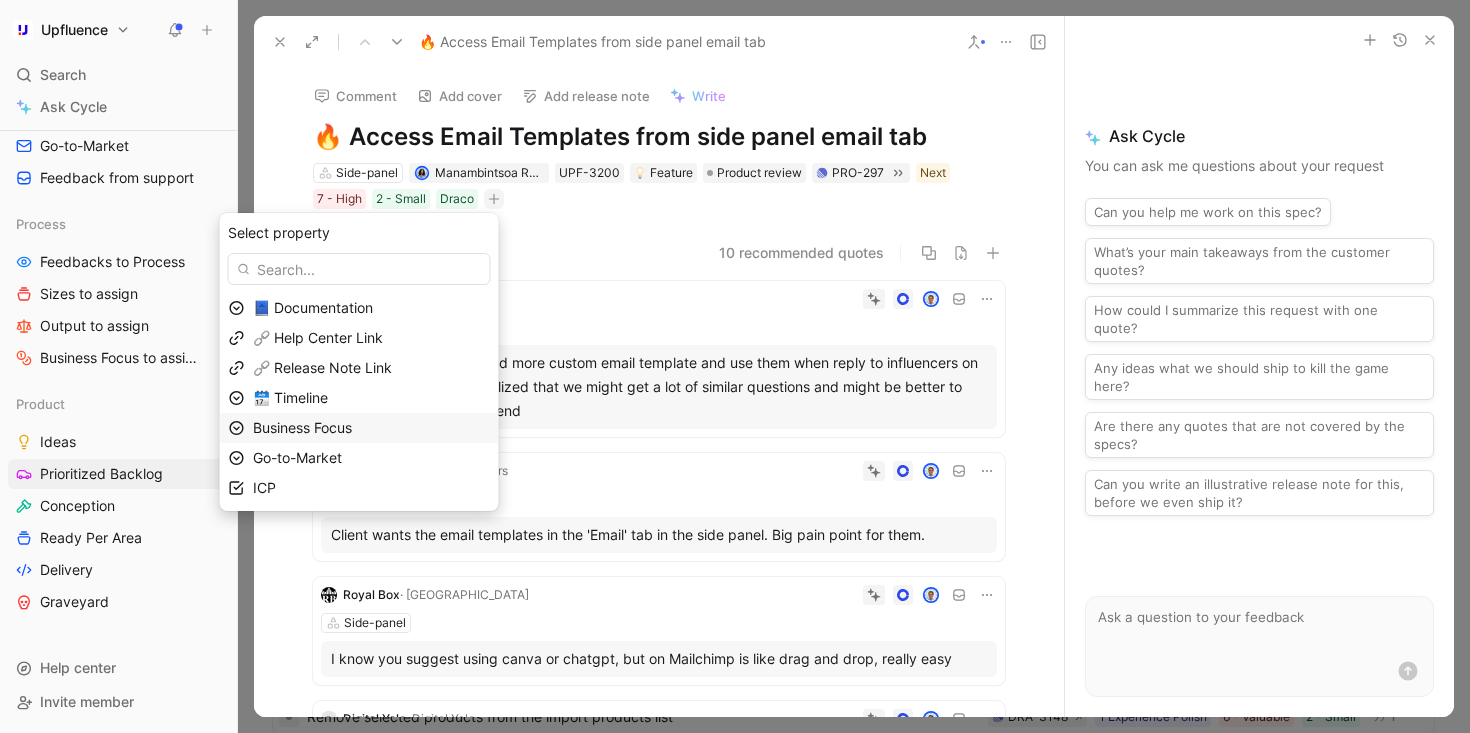 click on "Business Focus" at bounding box center (371, 428) 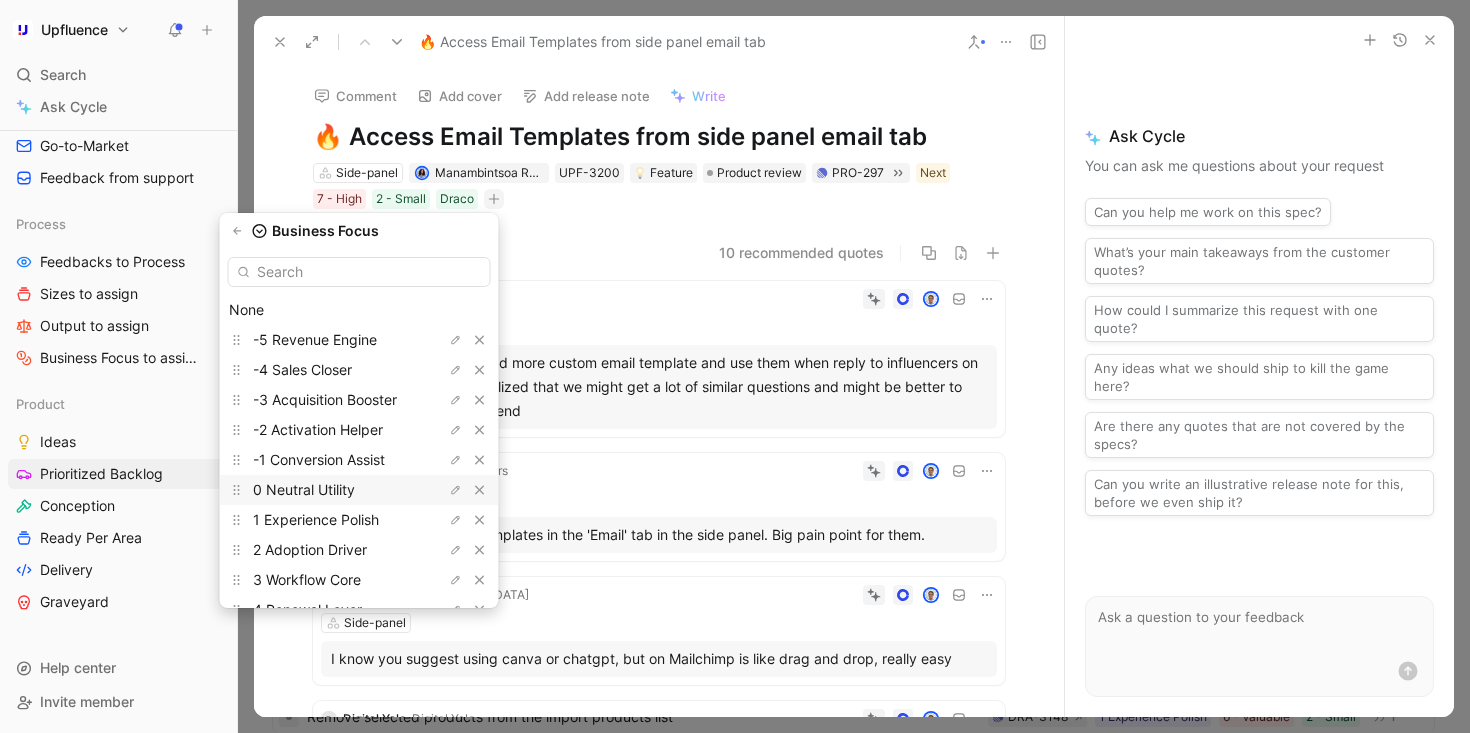 scroll, scrollTop: 85, scrollLeft: 0, axis: vertical 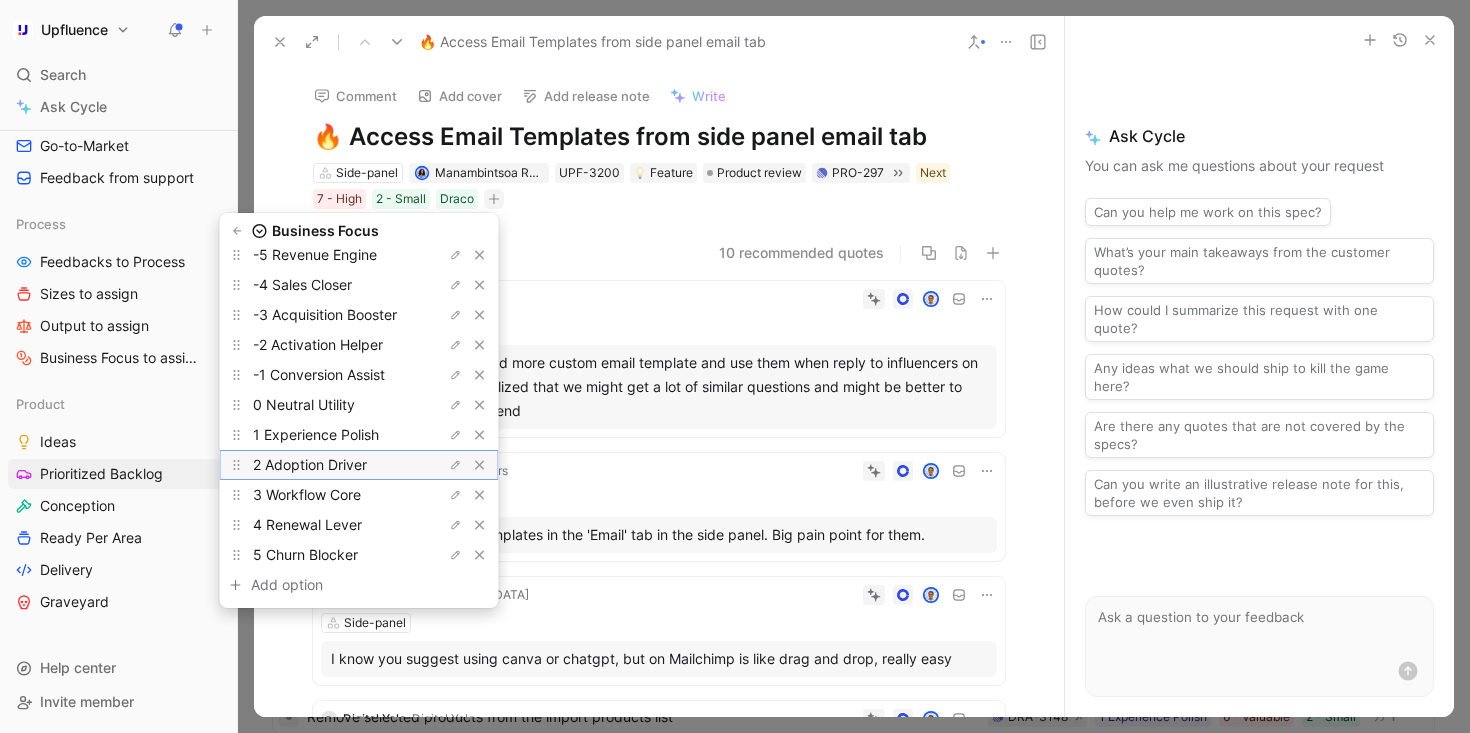 click on "2  Adoption Driver" at bounding box center (310, 464) 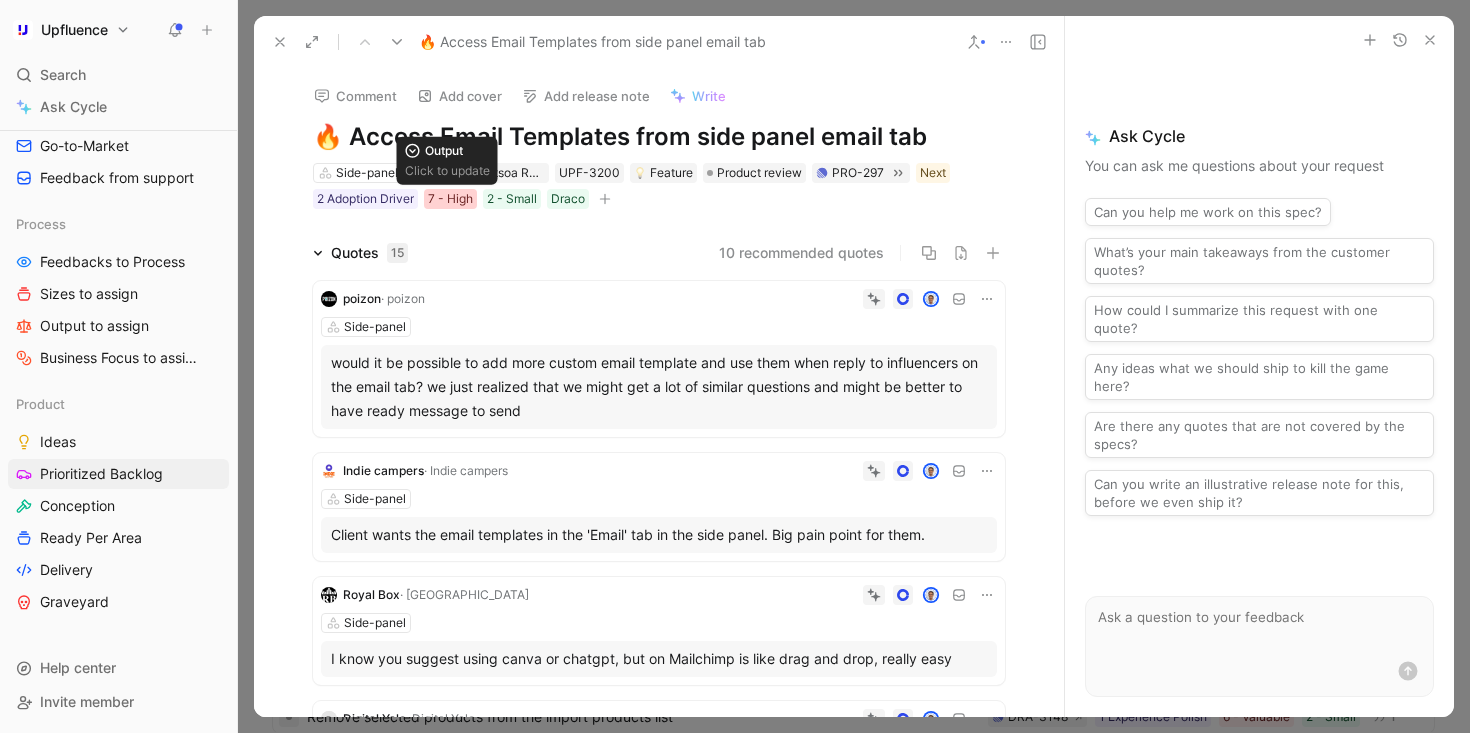 click on "7 - High" at bounding box center [450, 199] 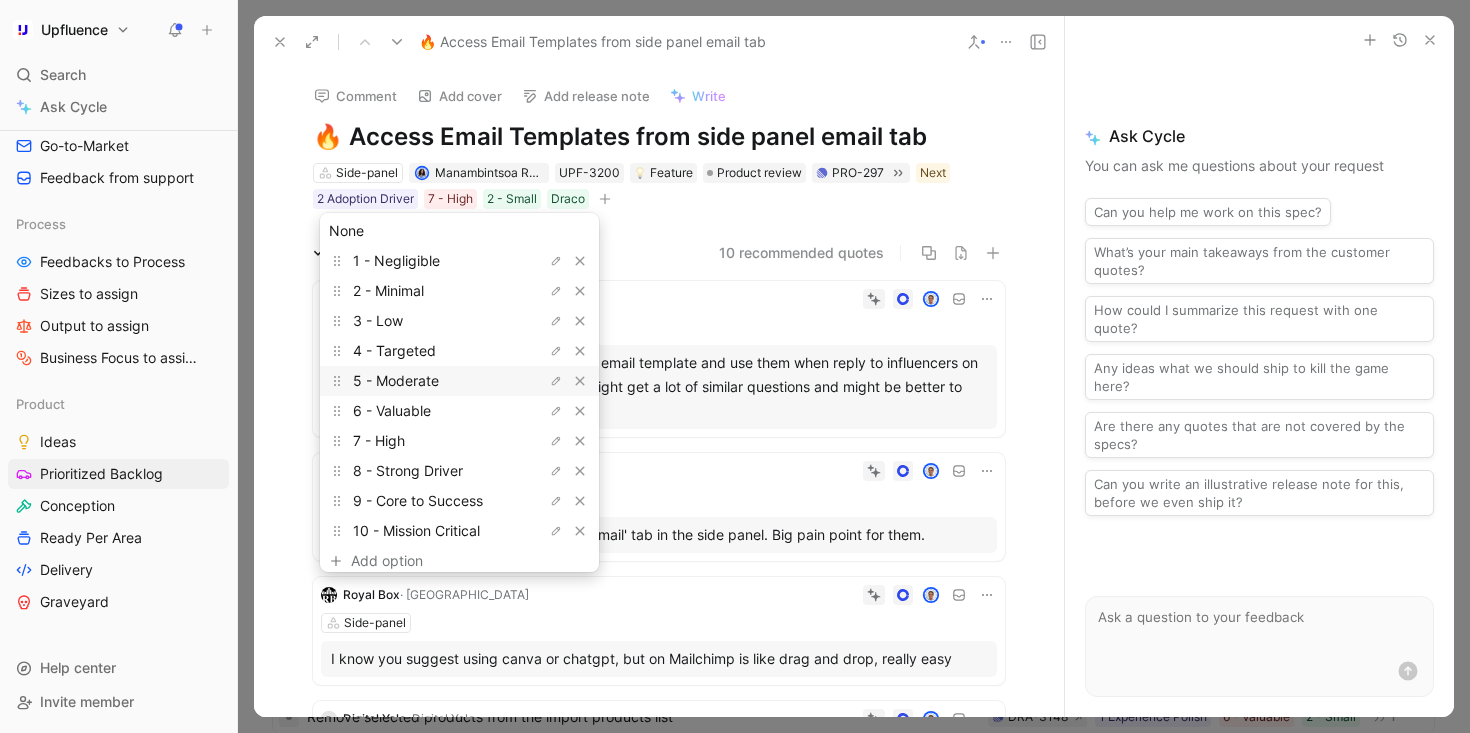 scroll, scrollTop: 55, scrollLeft: 0, axis: vertical 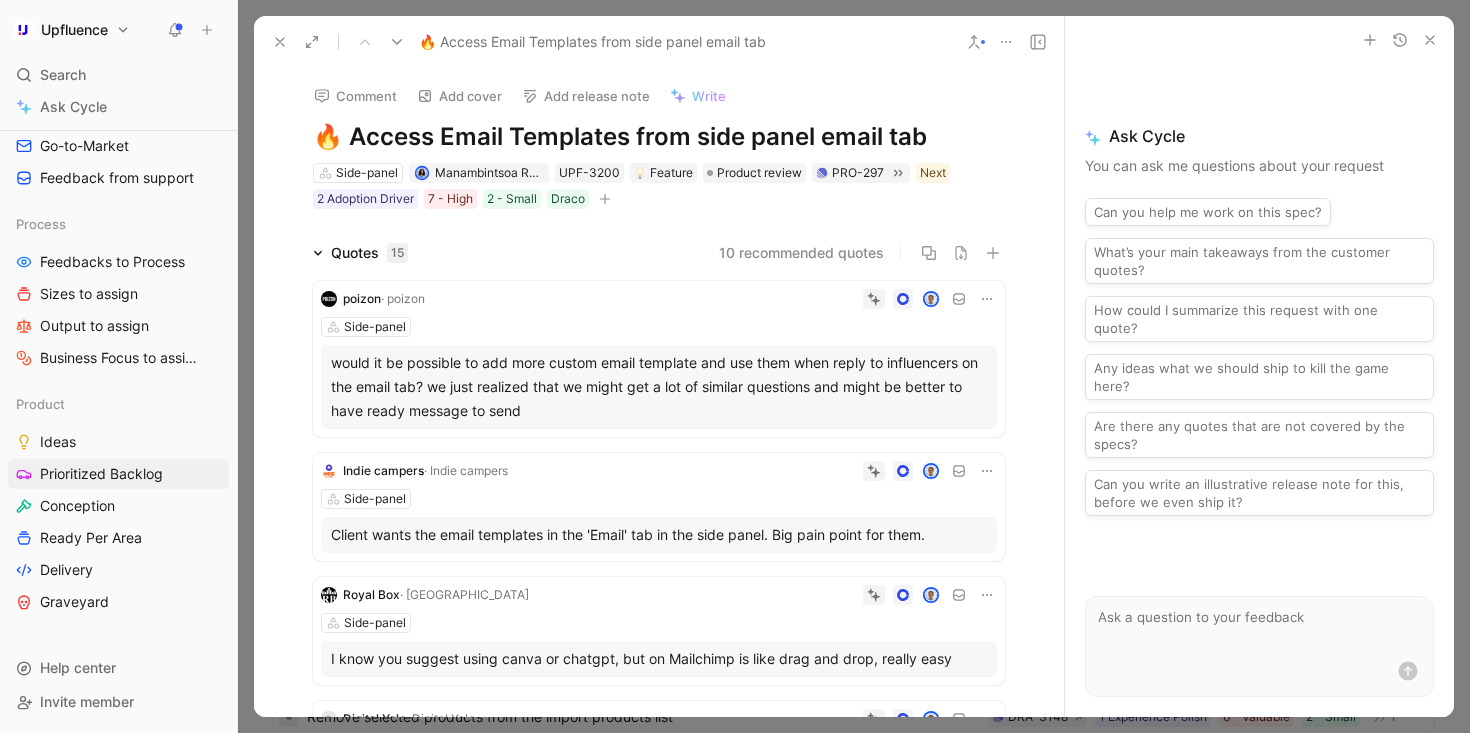 click 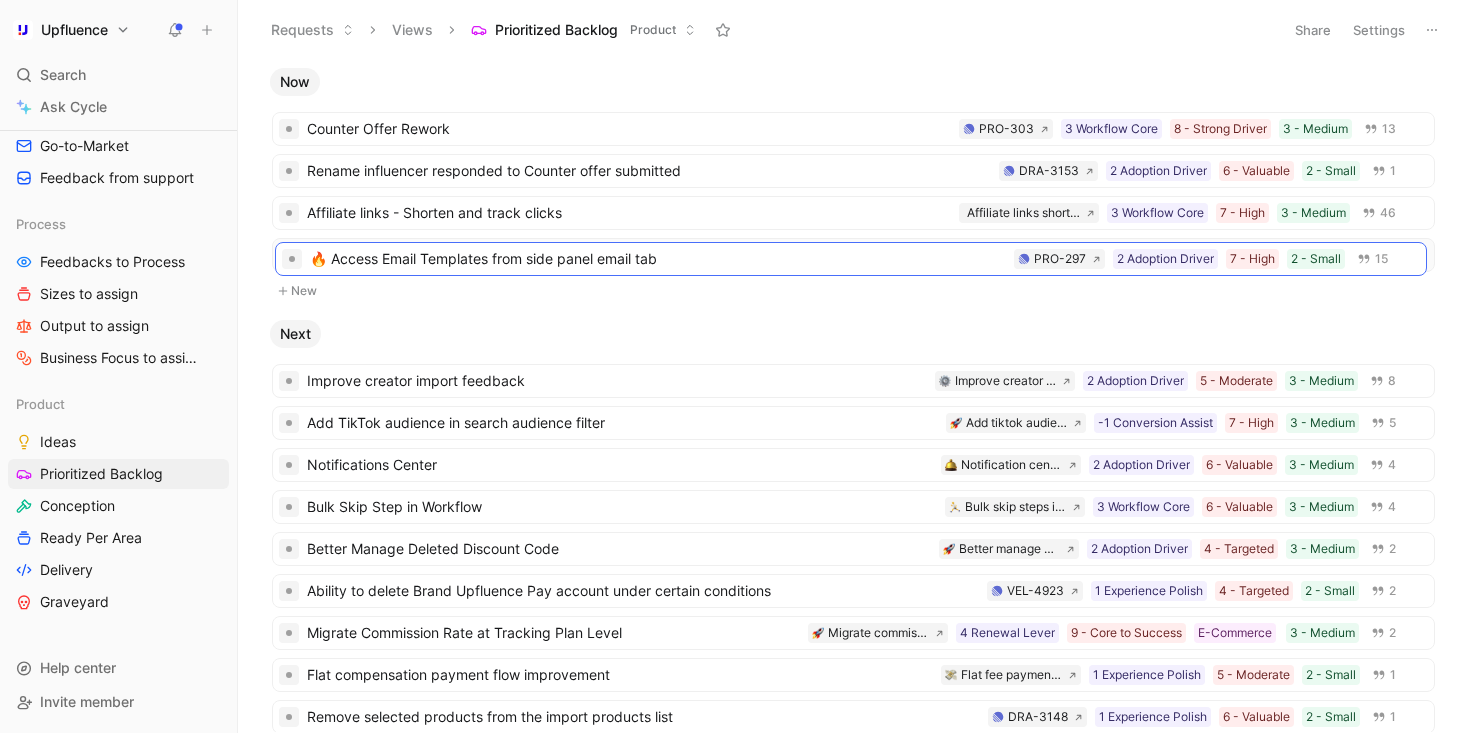 drag, startPoint x: 601, startPoint y: 335, endPoint x: 604, endPoint y: 255, distance: 80.05623 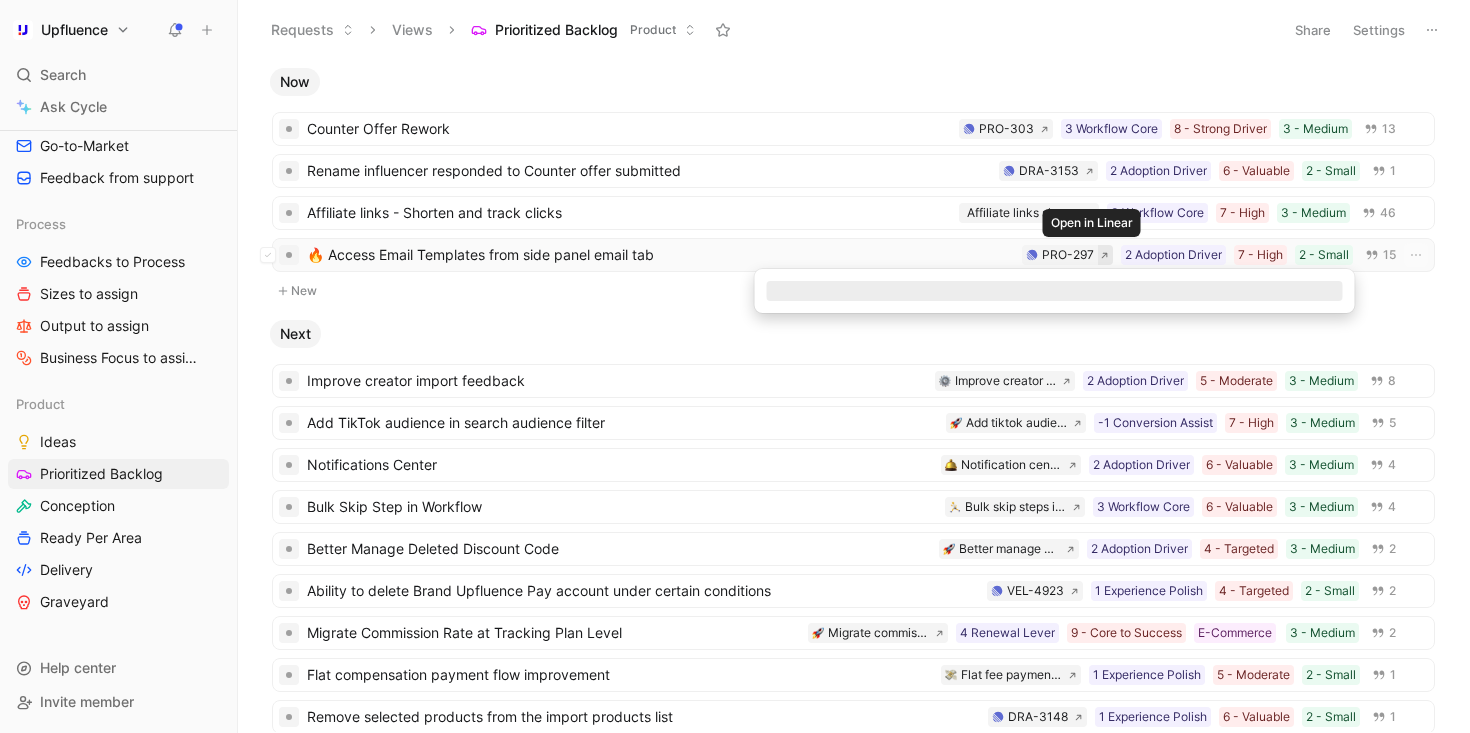 click 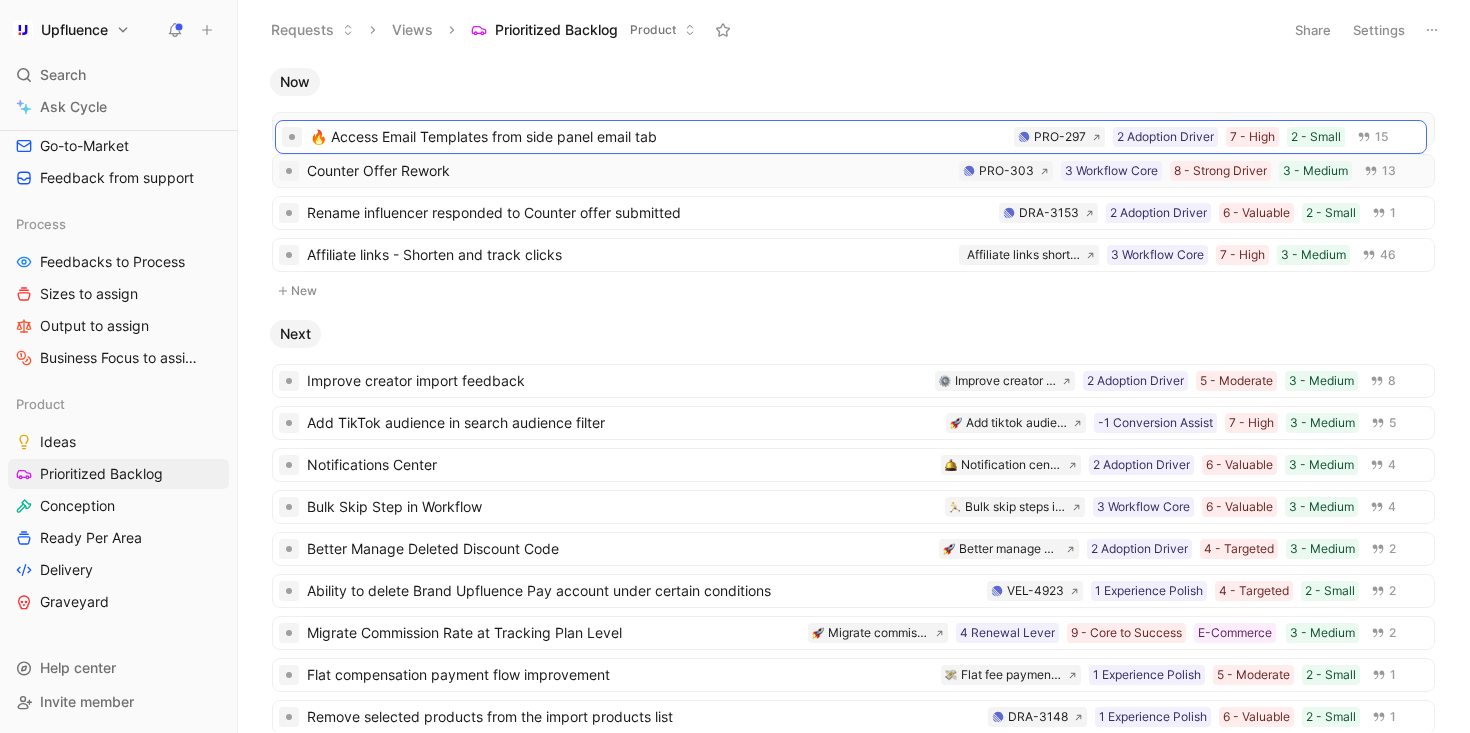 drag, startPoint x: 667, startPoint y: 246, endPoint x: 669, endPoint y: 134, distance: 112.01785 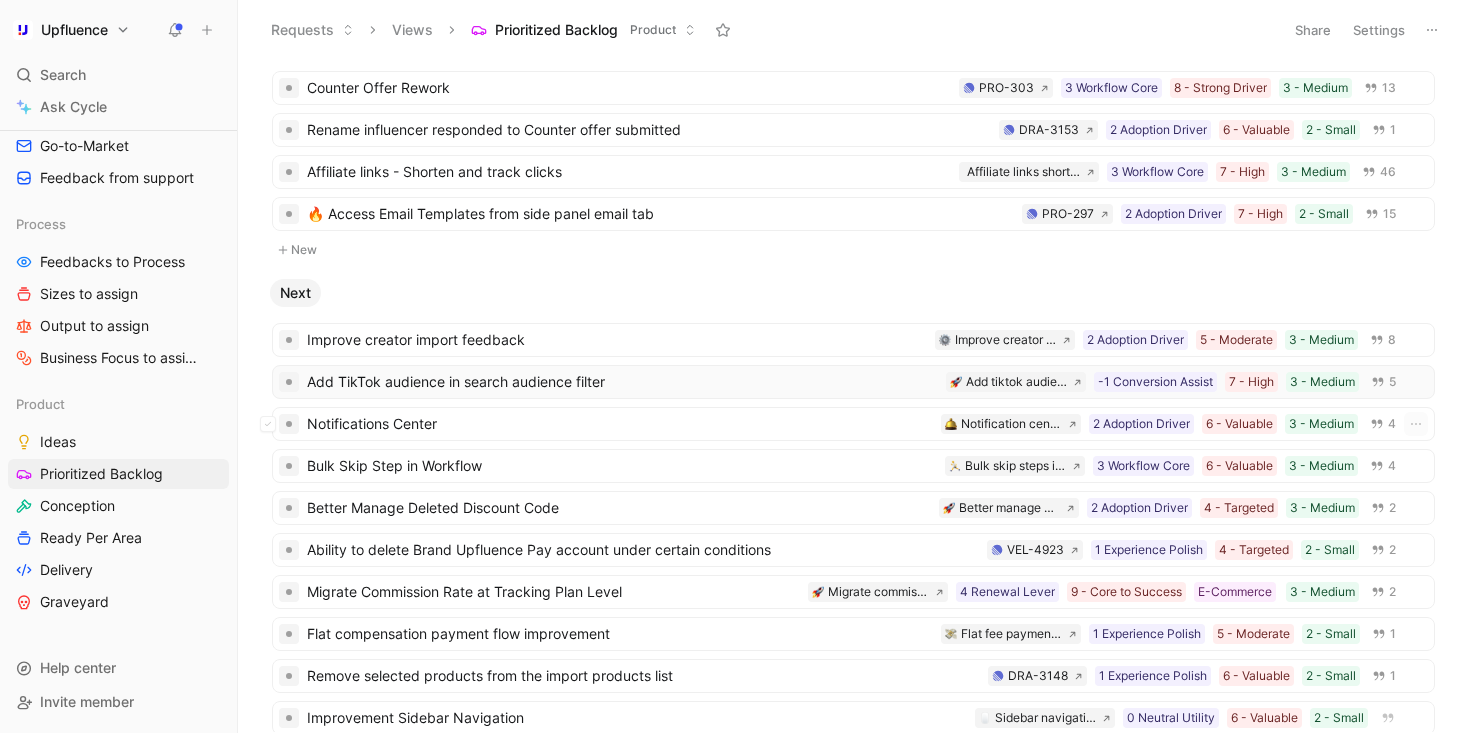 scroll, scrollTop: 0, scrollLeft: 0, axis: both 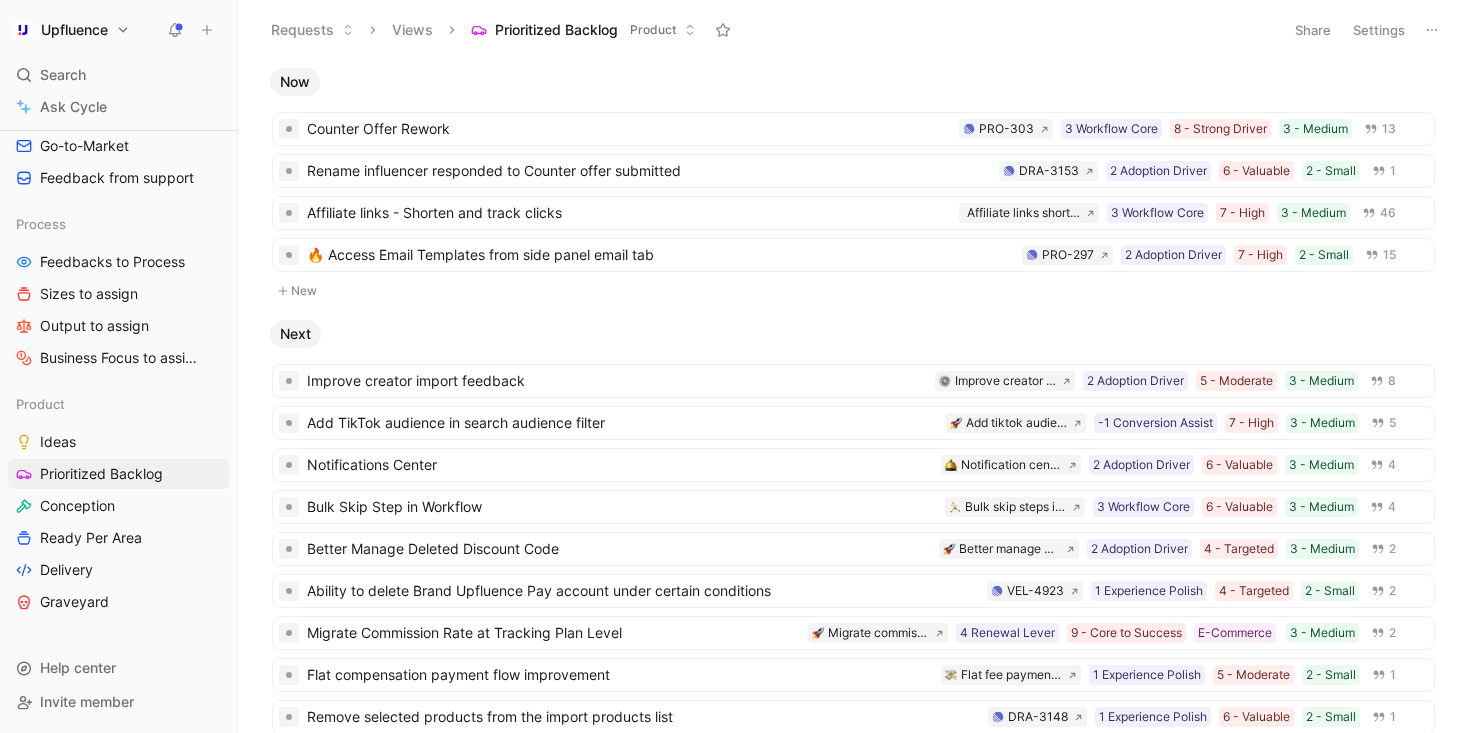 click on "Settings" at bounding box center [1379, 30] 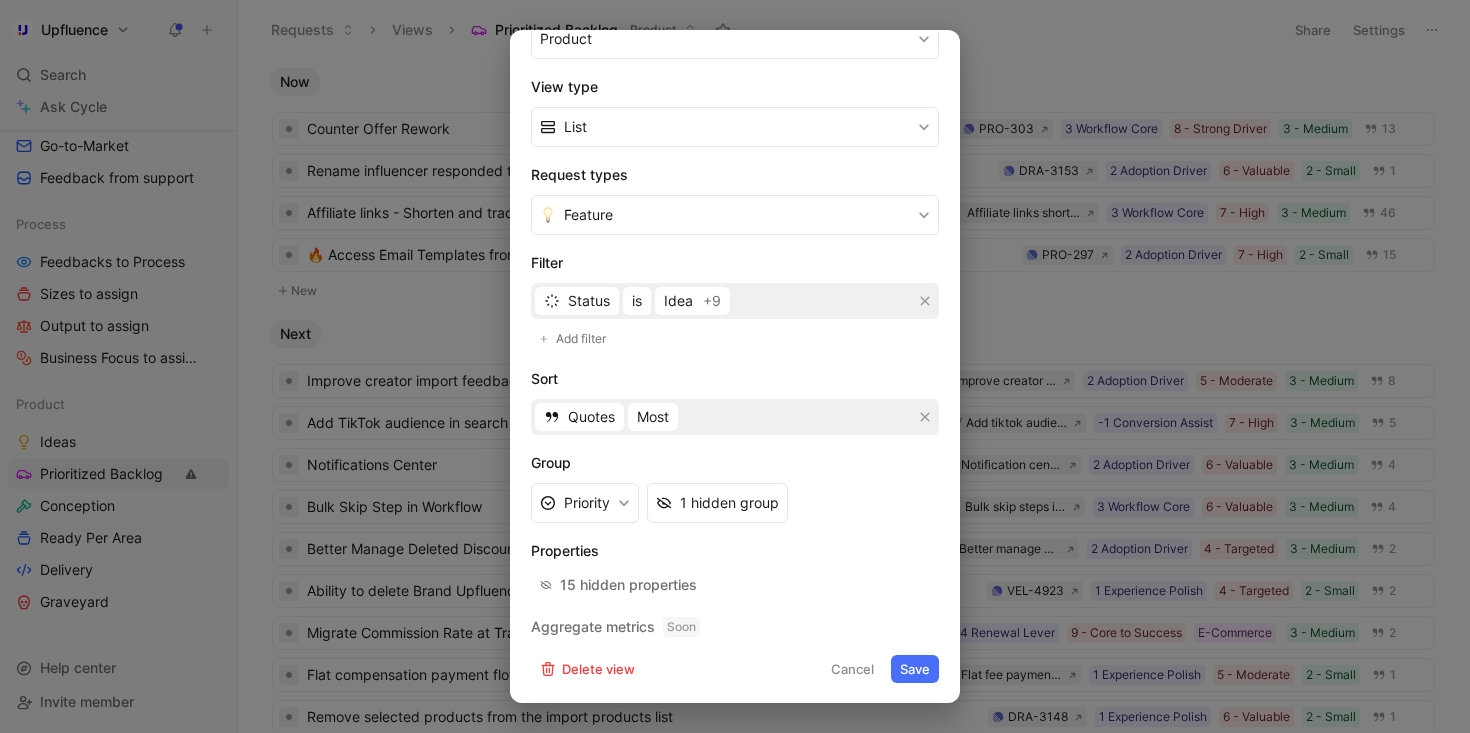 scroll, scrollTop: 279, scrollLeft: 0, axis: vertical 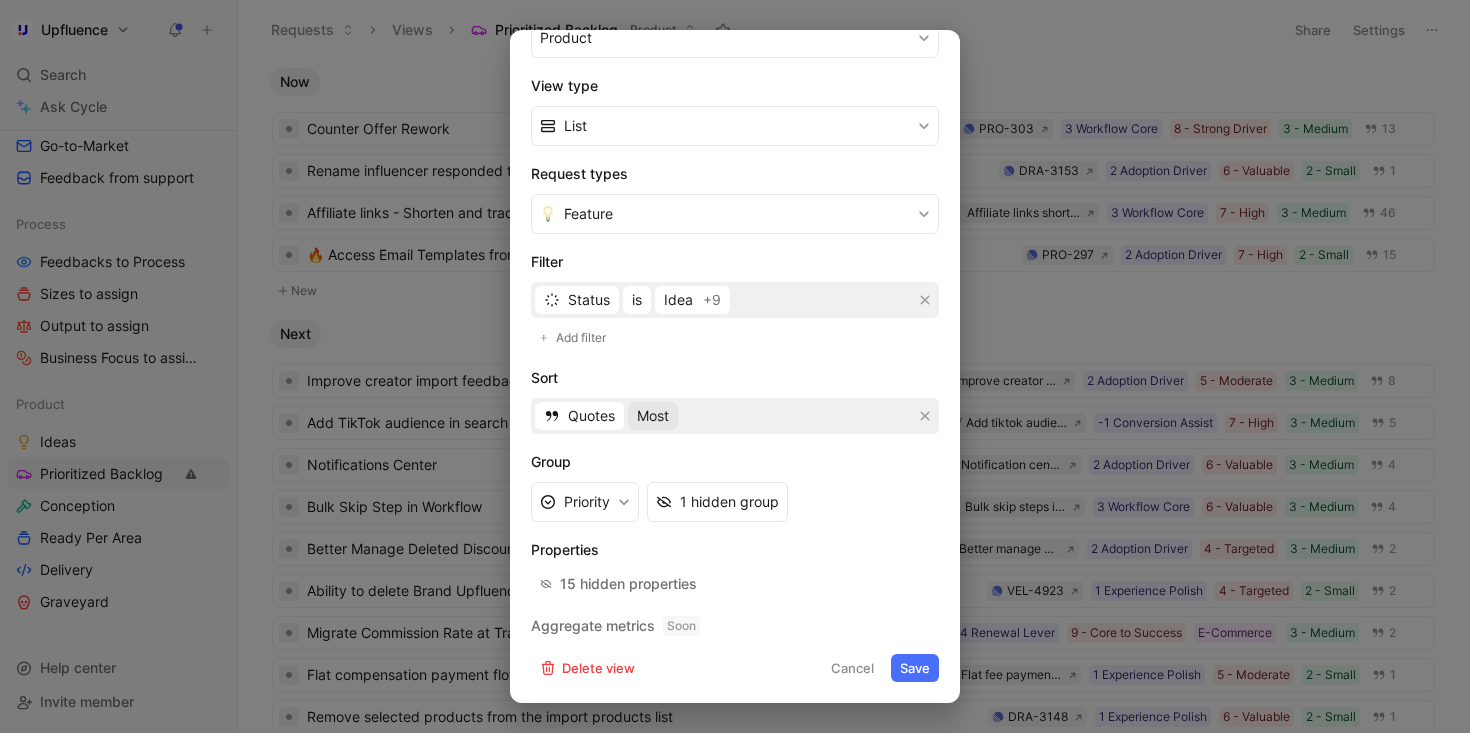 click on "Most" at bounding box center (653, 416) 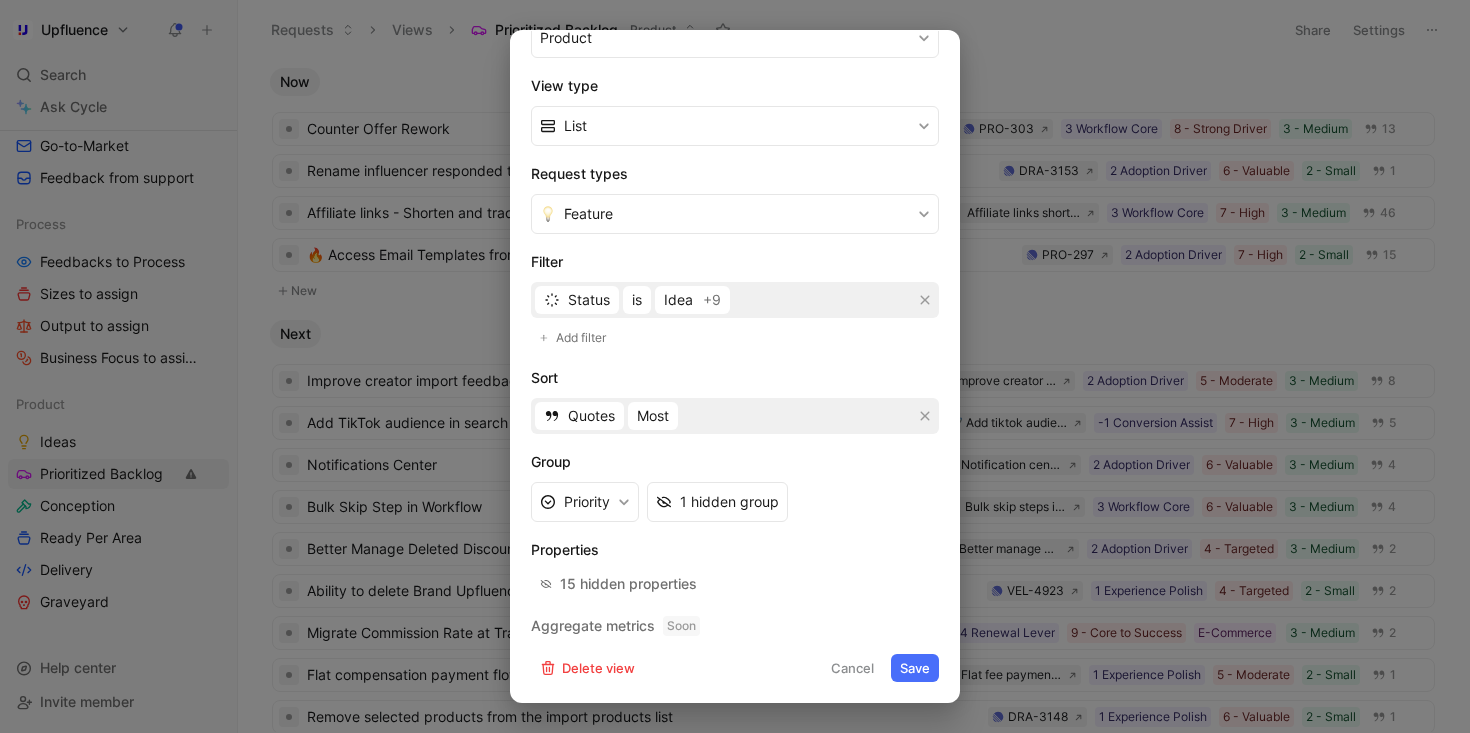 click on "Save" at bounding box center [915, 668] 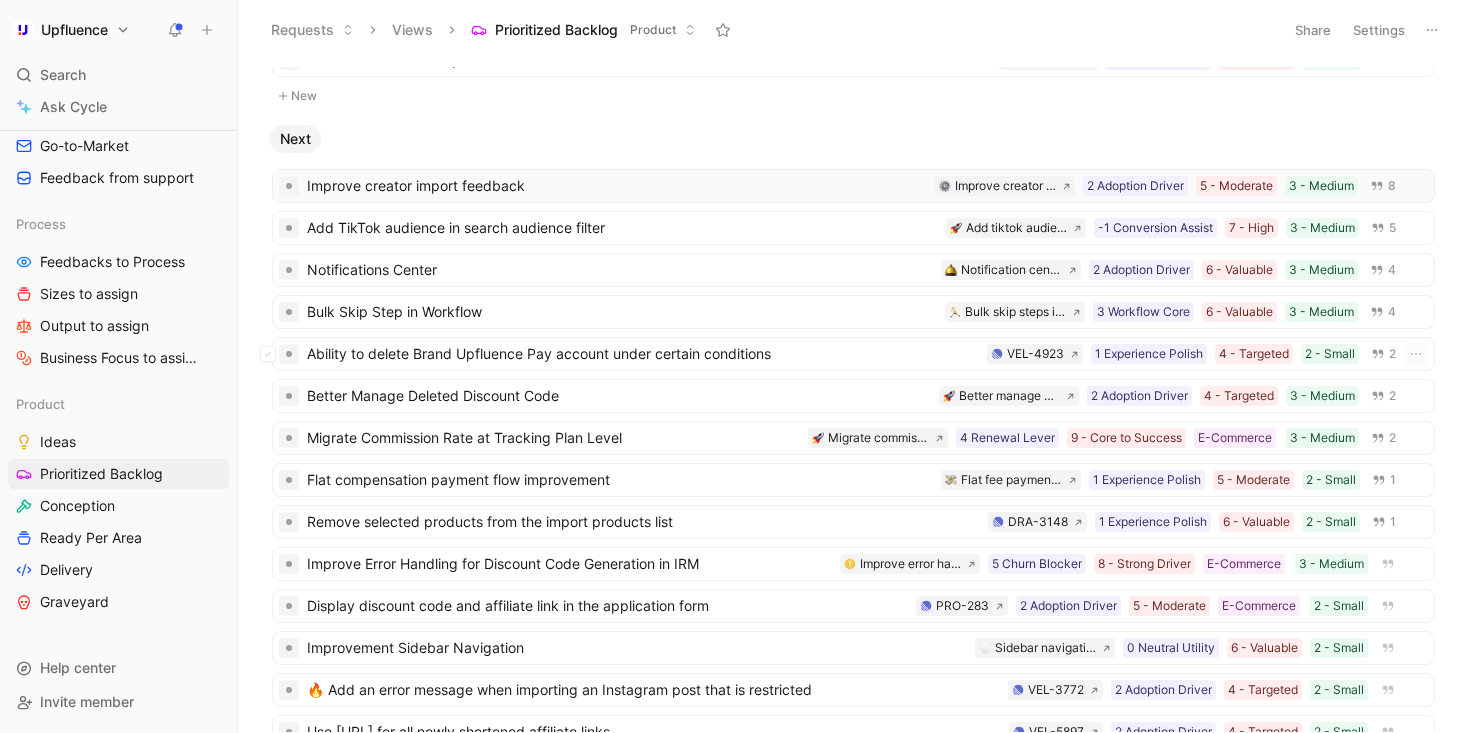 scroll, scrollTop: 198, scrollLeft: 0, axis: vertical 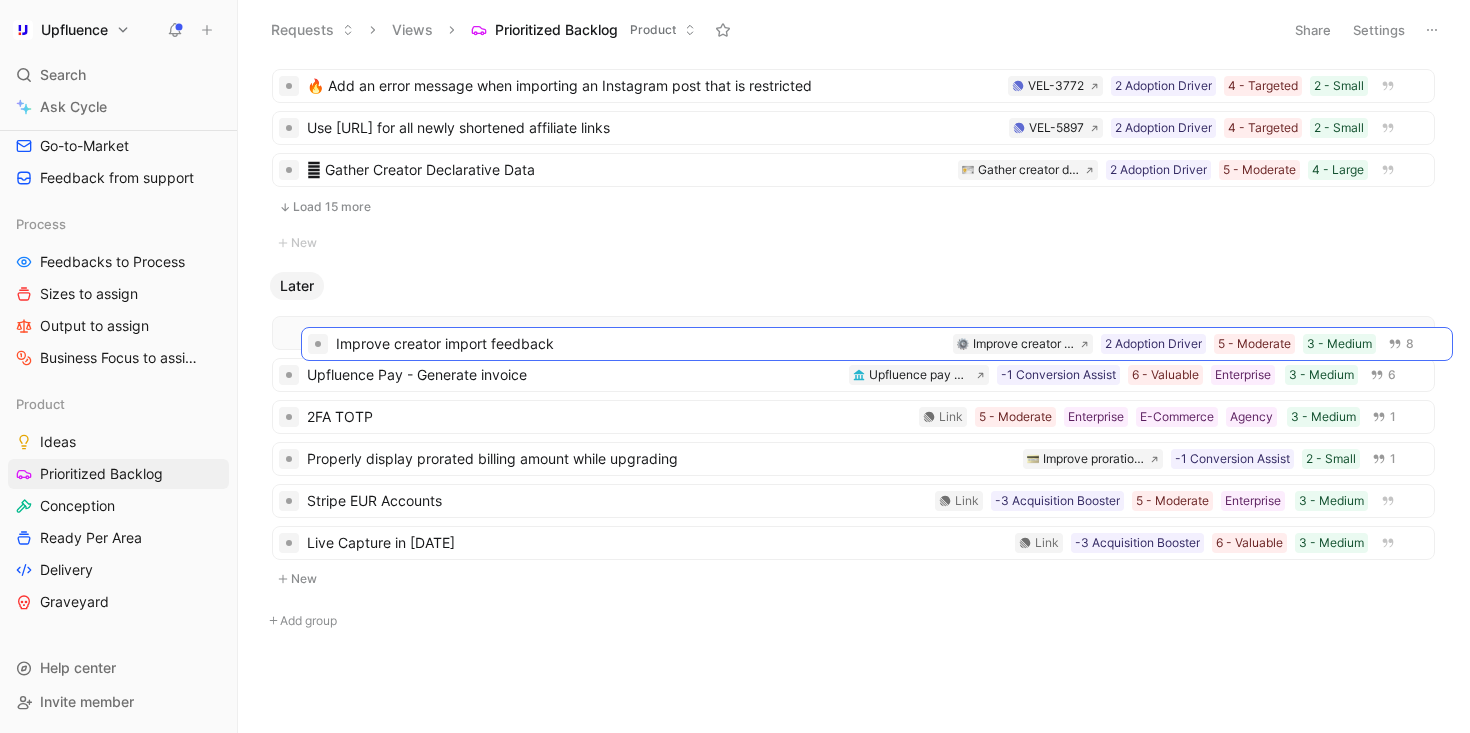 drag, startPoint x: 702, startPoint y: 188, endPoint x: 726, endPoint y: 344, distance: 157.83536 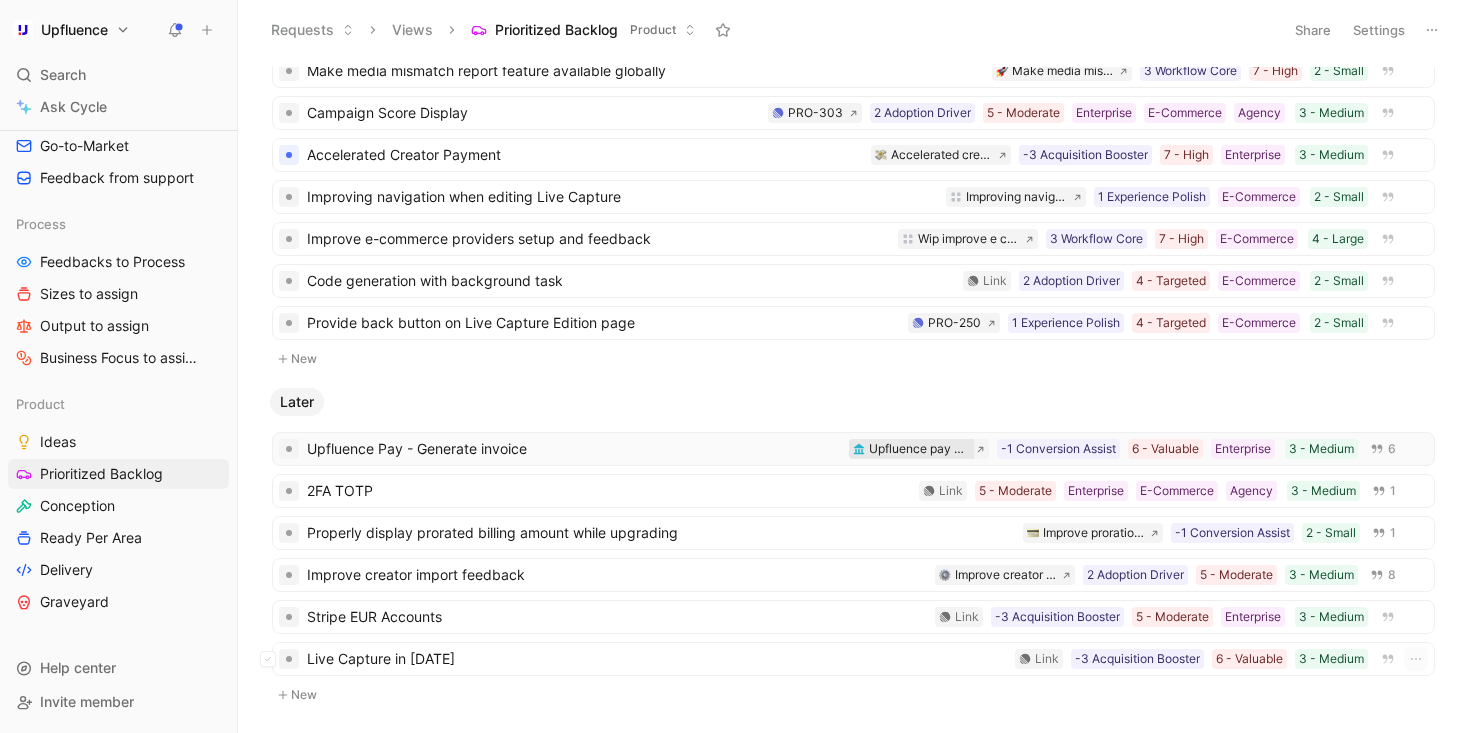 scroll, scrollTop: 977, scrollLeft: 0, axis: vertical 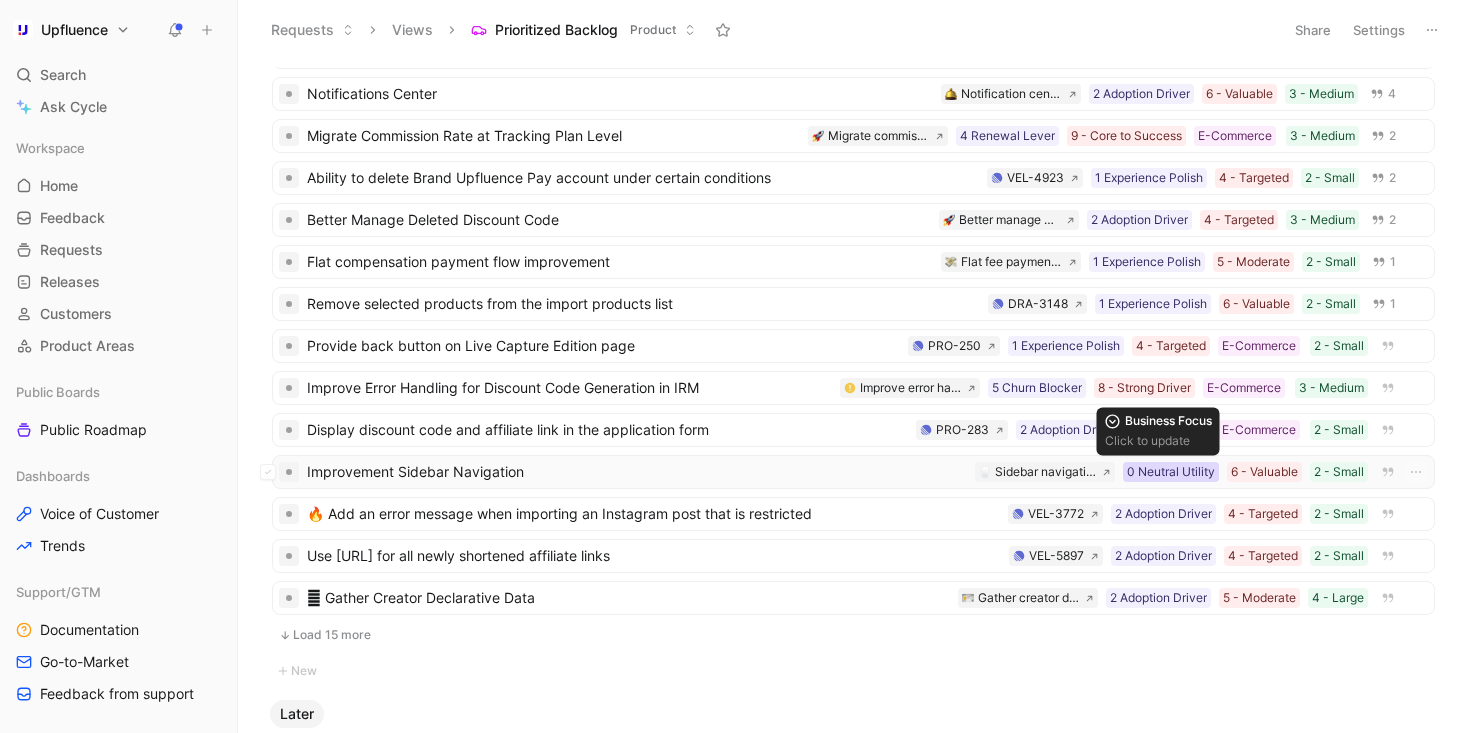 click on "0  Neutral Utility" at bounding box center (1171, 472) 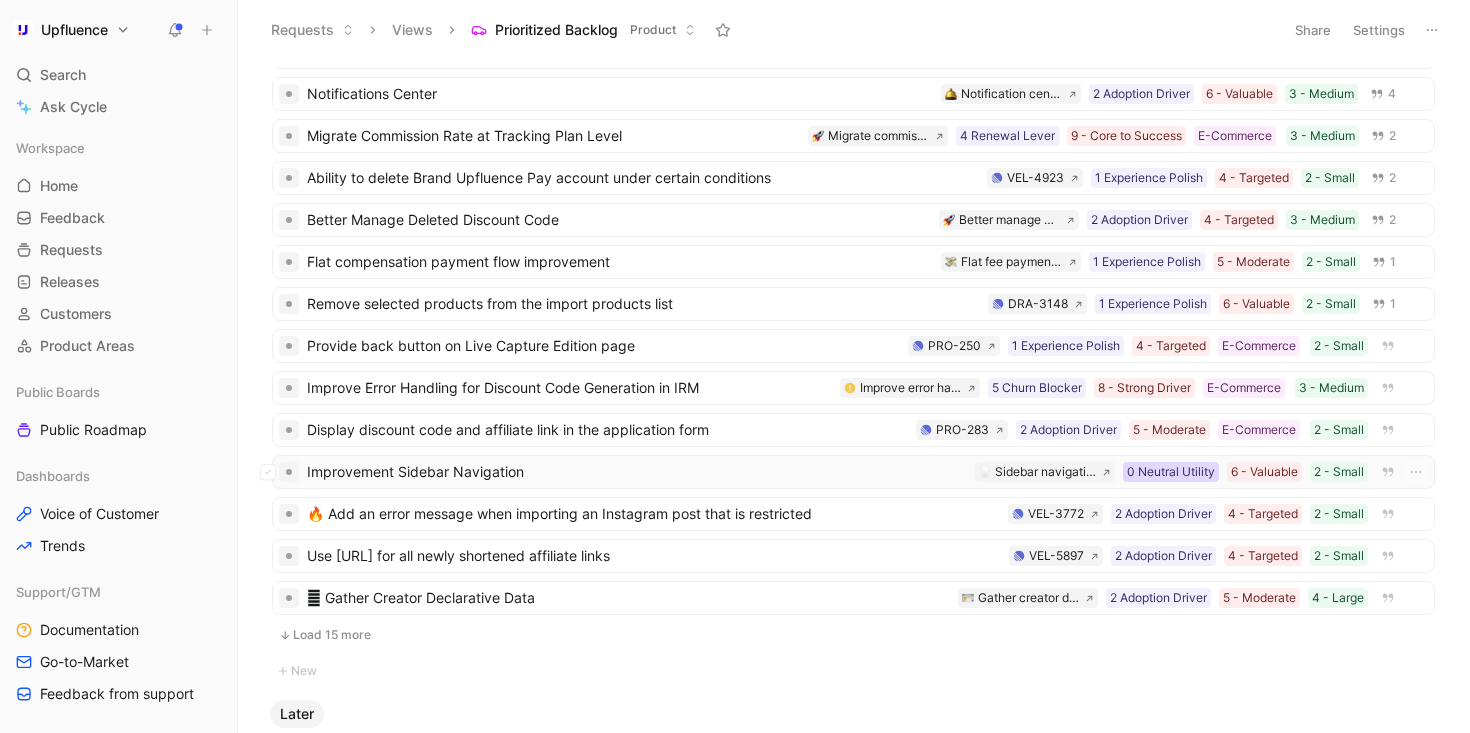 click on "0  Neutral Utility" at bounding box center (1171, 472) 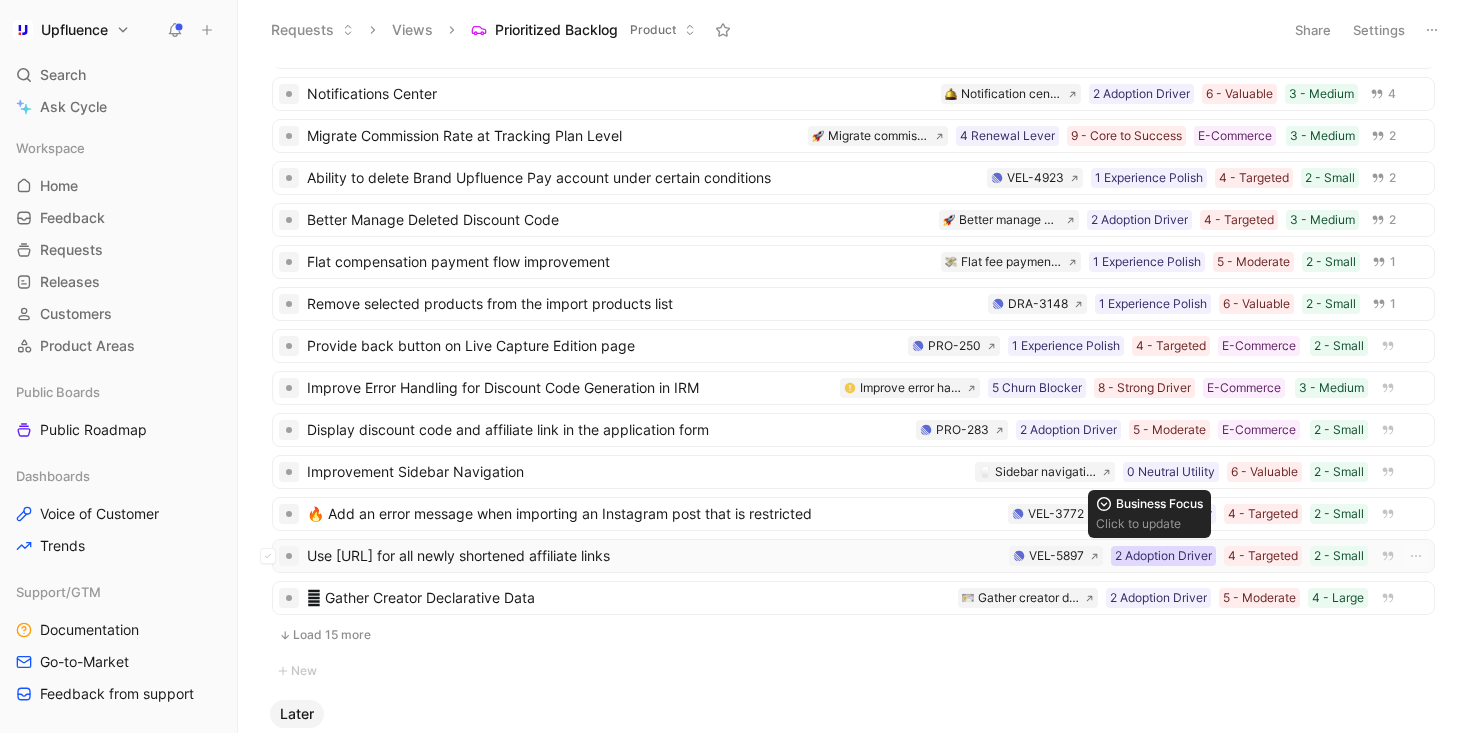 click on "2  Adoption Driver" at bounding box center (1163, 556) 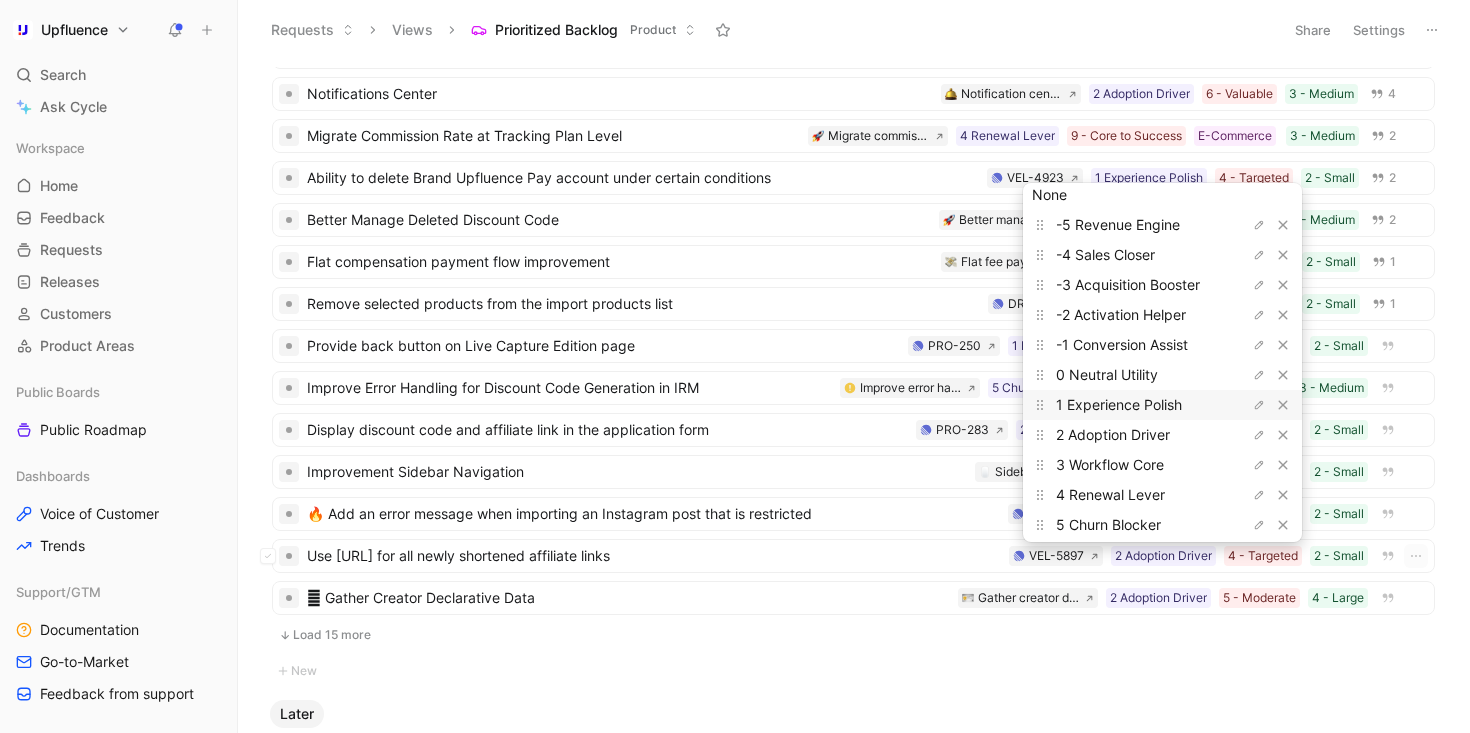 scroll, scrollTop: 50, scrollLeft: 0, axis: vertical 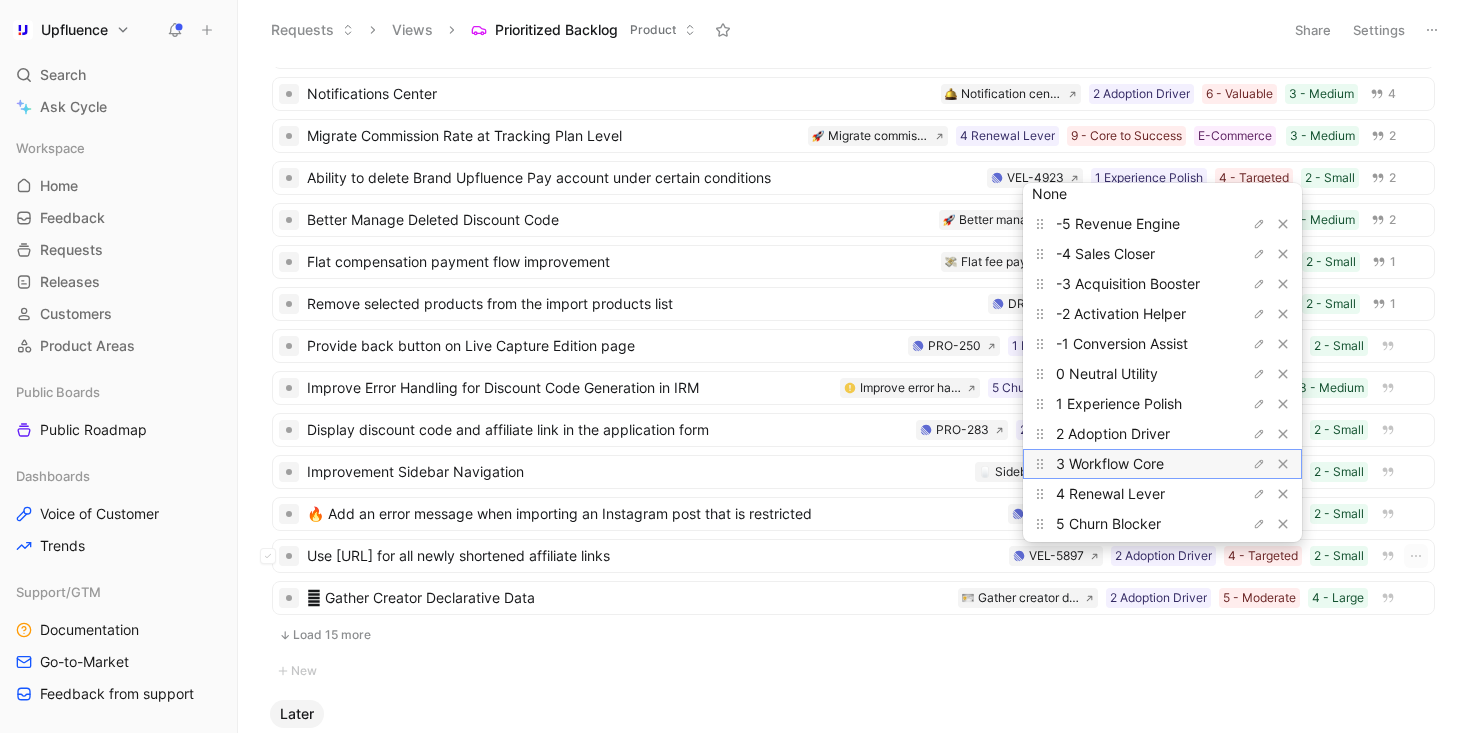 click on "3  Workflow Core" at bounding box center (1110, 463) 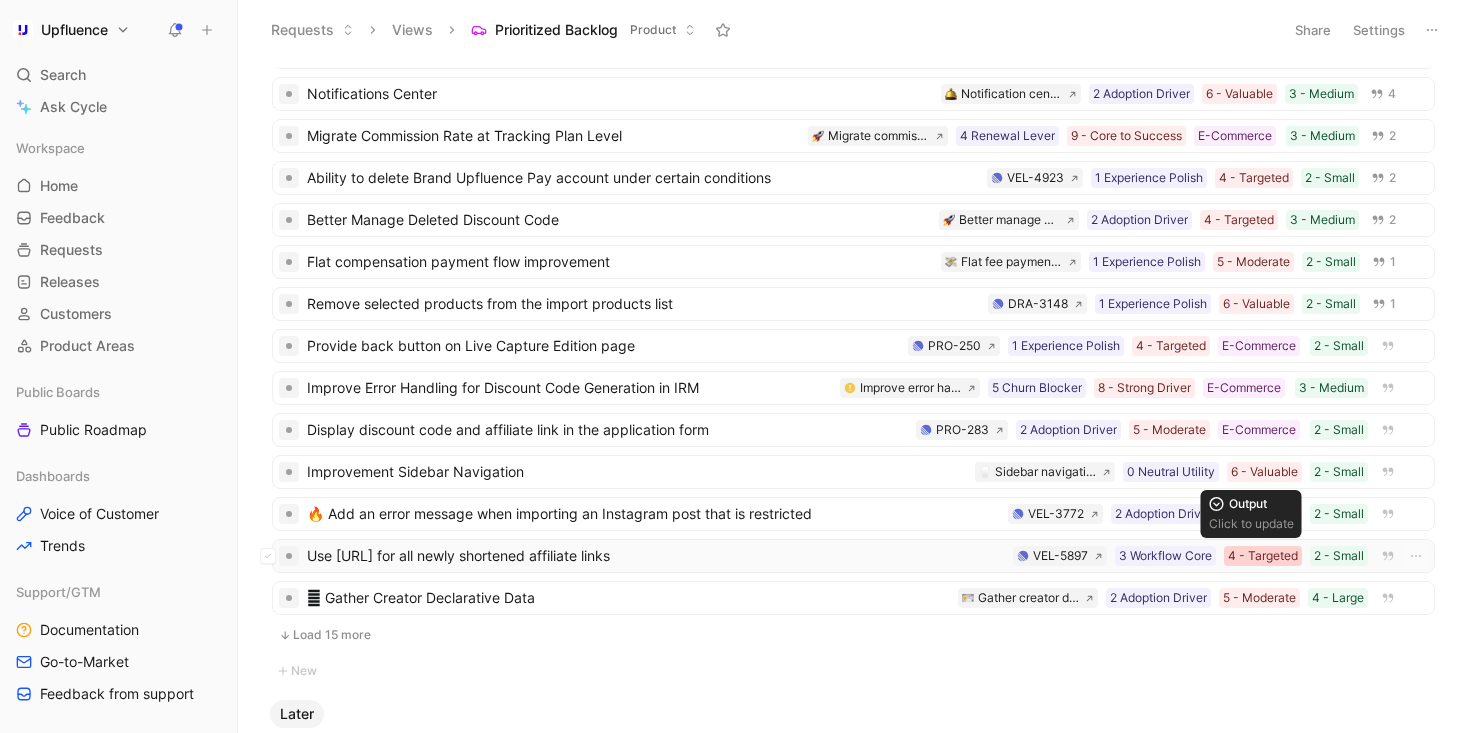 click on "4 - Targeted" at bounding box center (1263, 556) 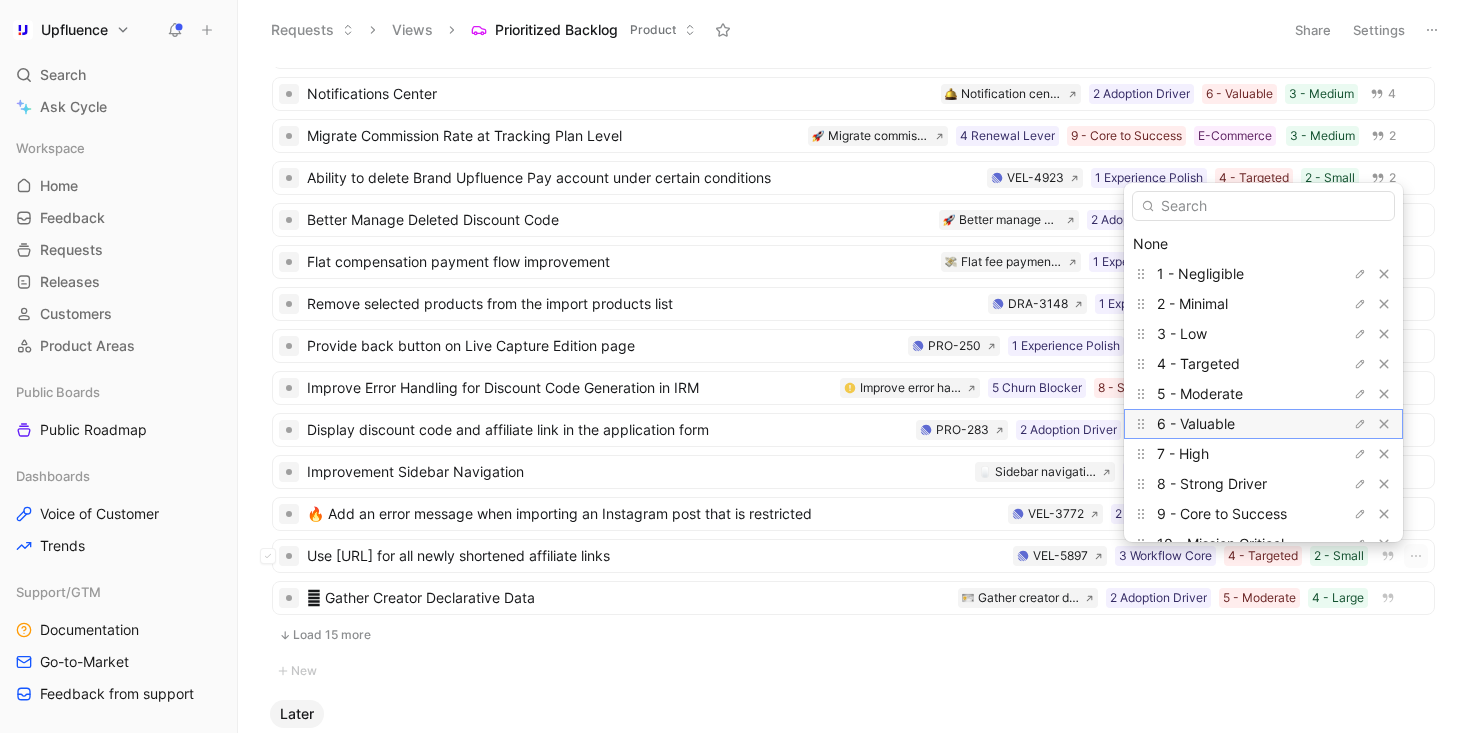 click on "6  - Valuable" at bounding box center [1196, 423] 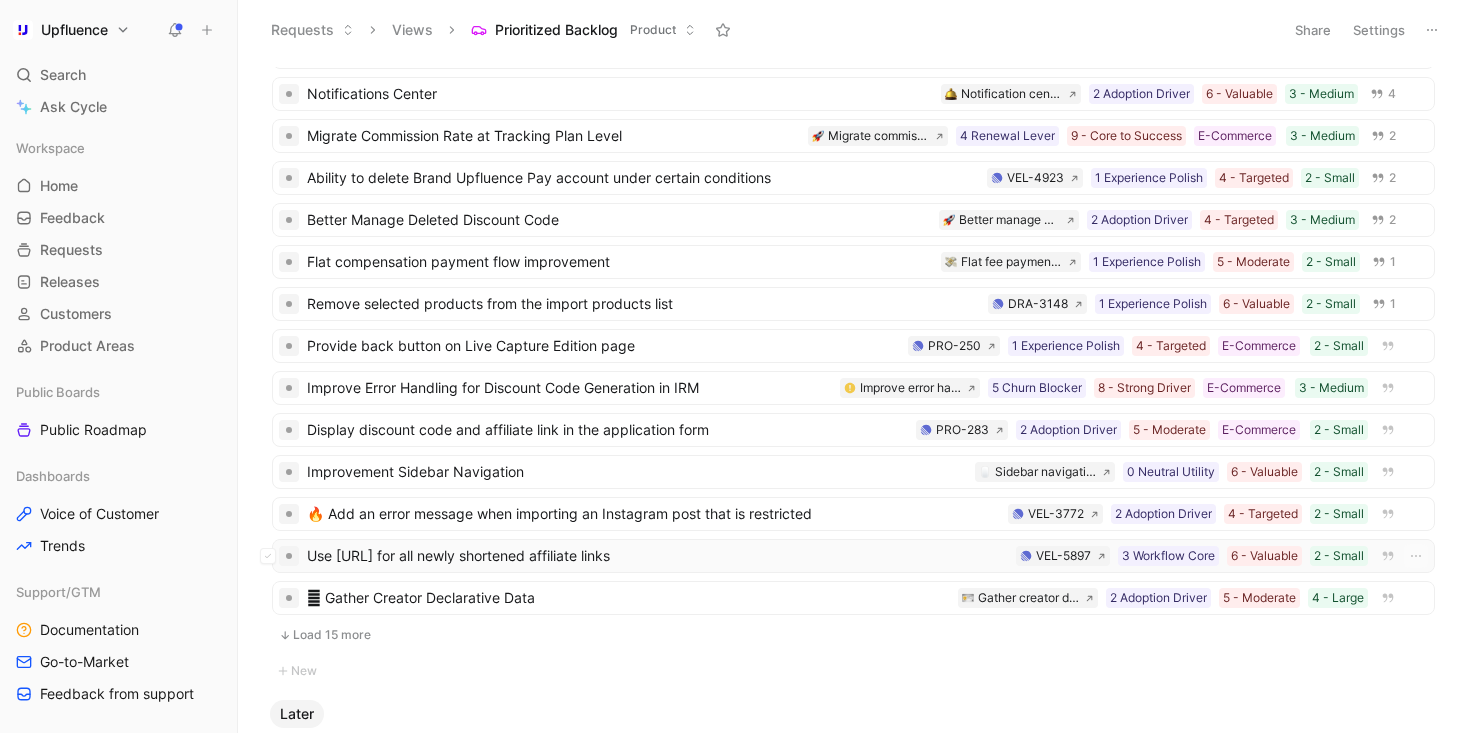 click on "Use [URL] for all newly shortened affiliate links" at bounding box center (657, 556) 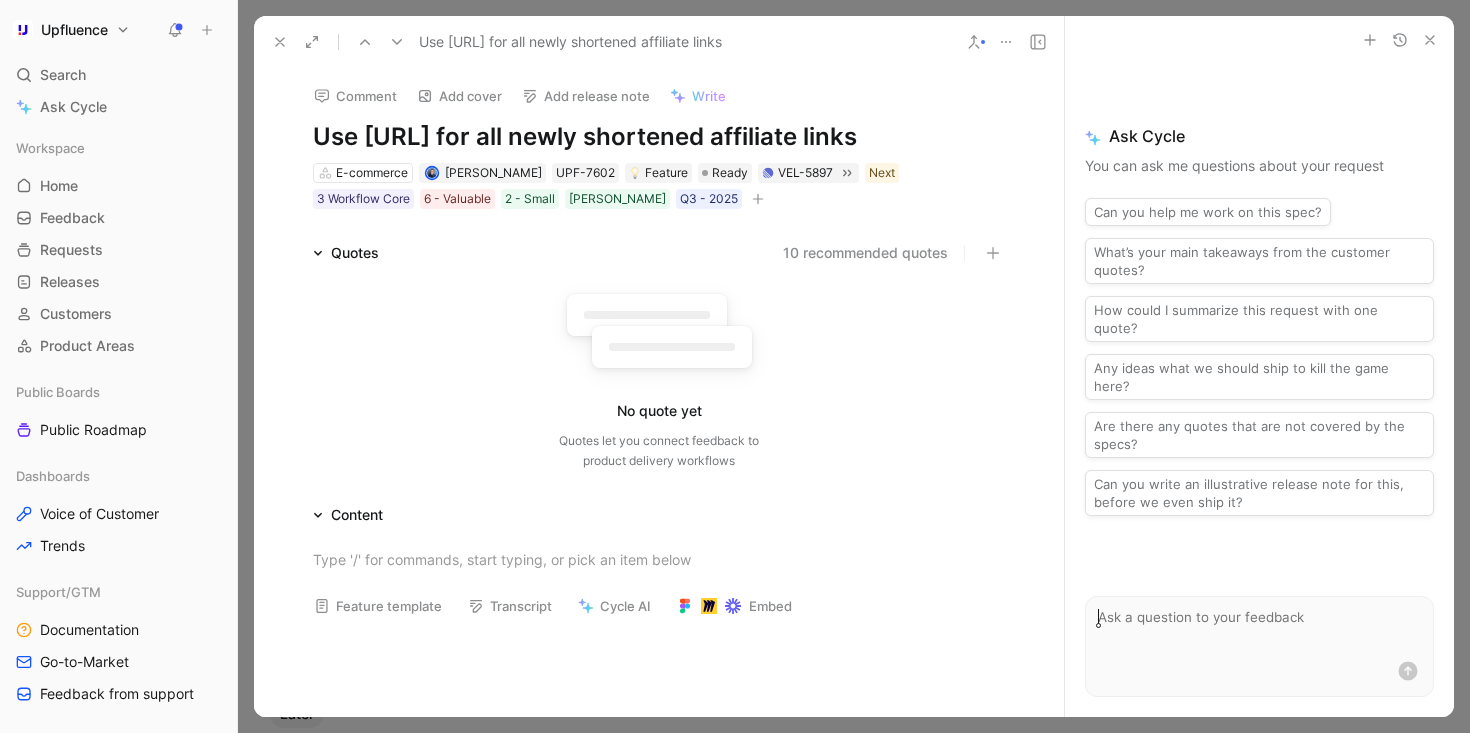click on "10 recommended quotes" at bounding box center (865, 253) 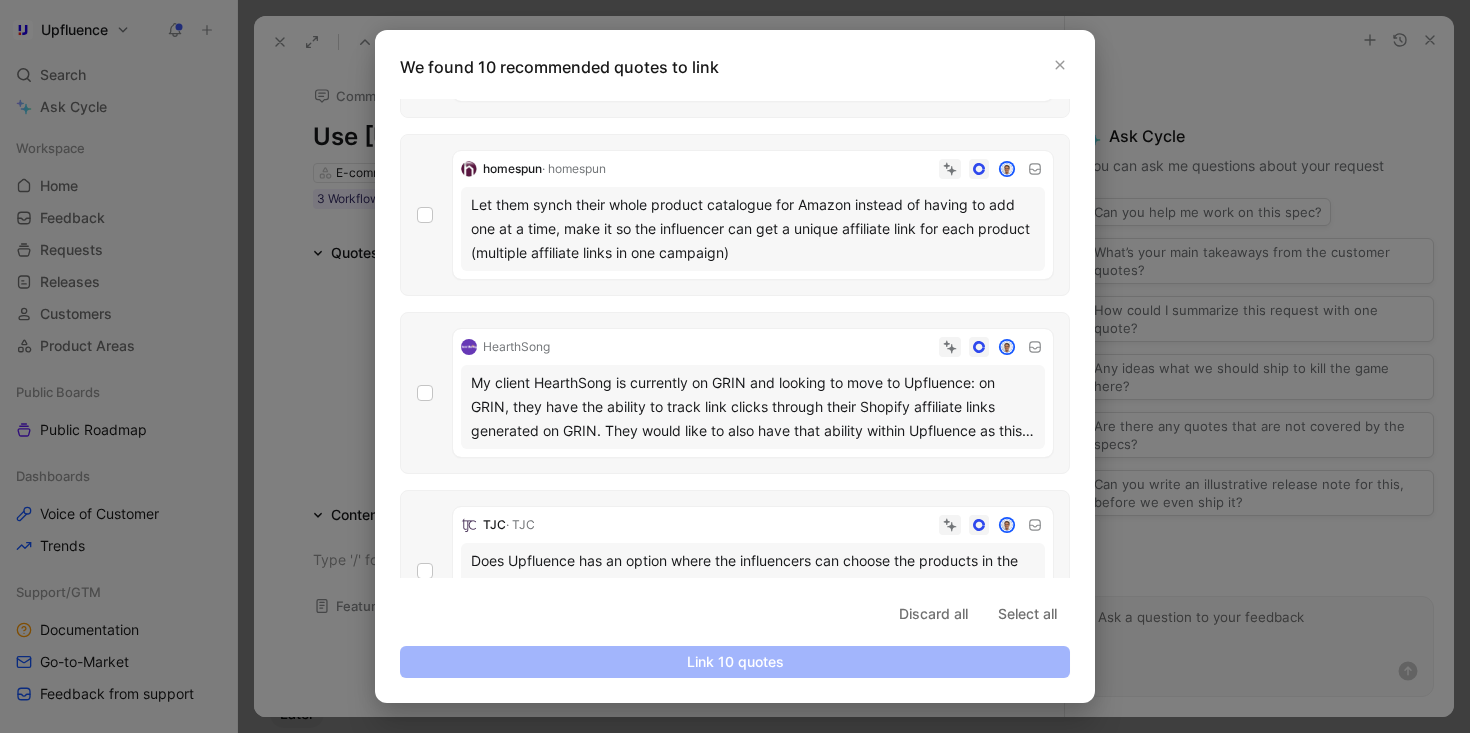 scroll, scrollTop: 1121, scrollLeft: 0, axis: vertical 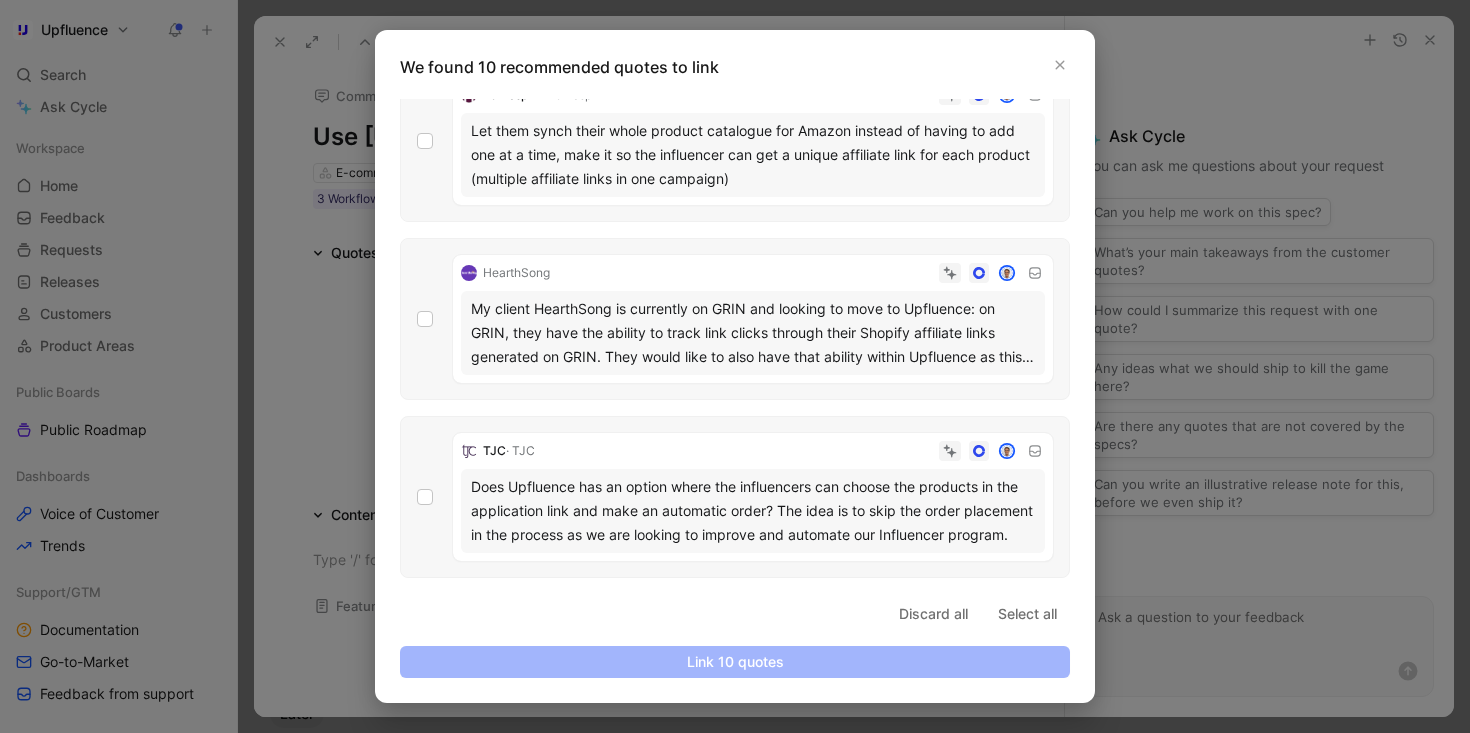 click at bounding box center [735, 366] 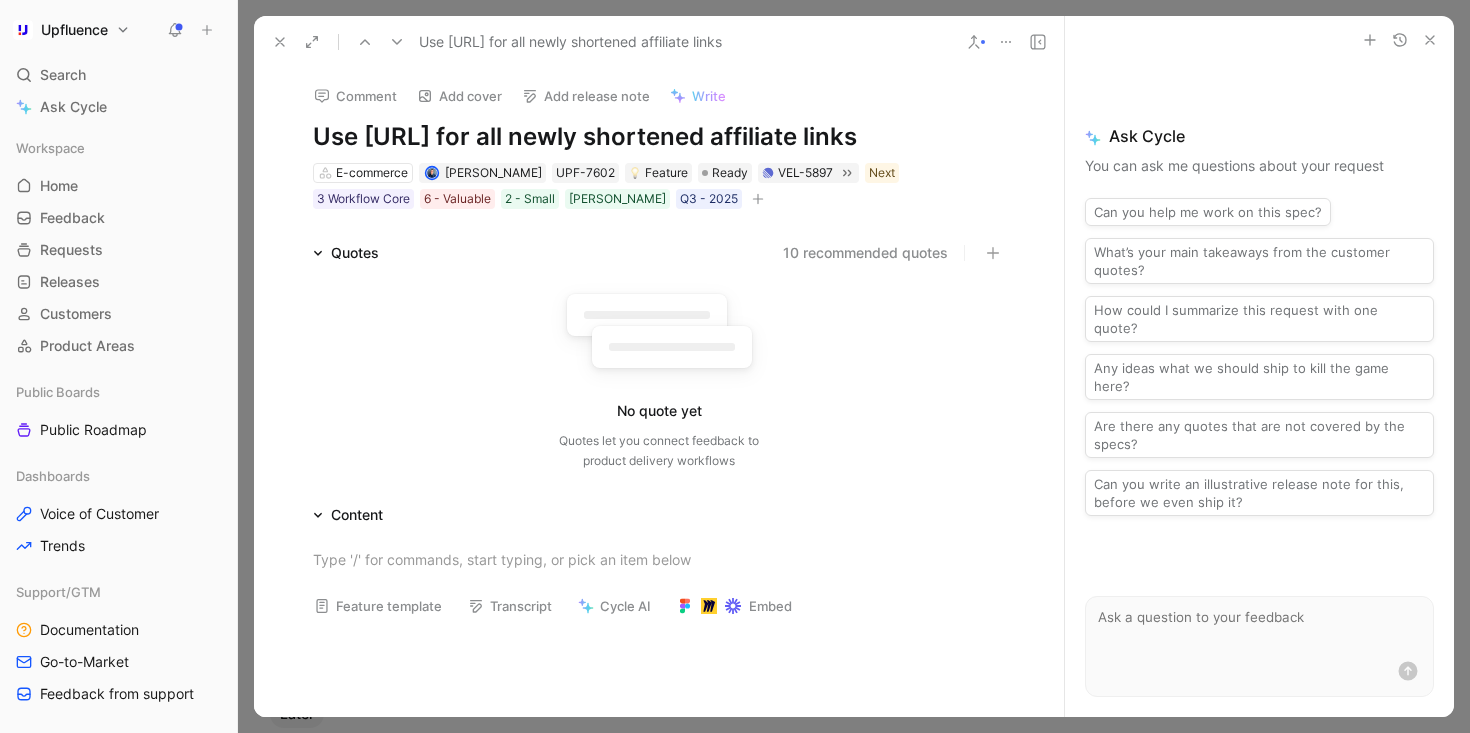 click at bounding box center [280, 42] 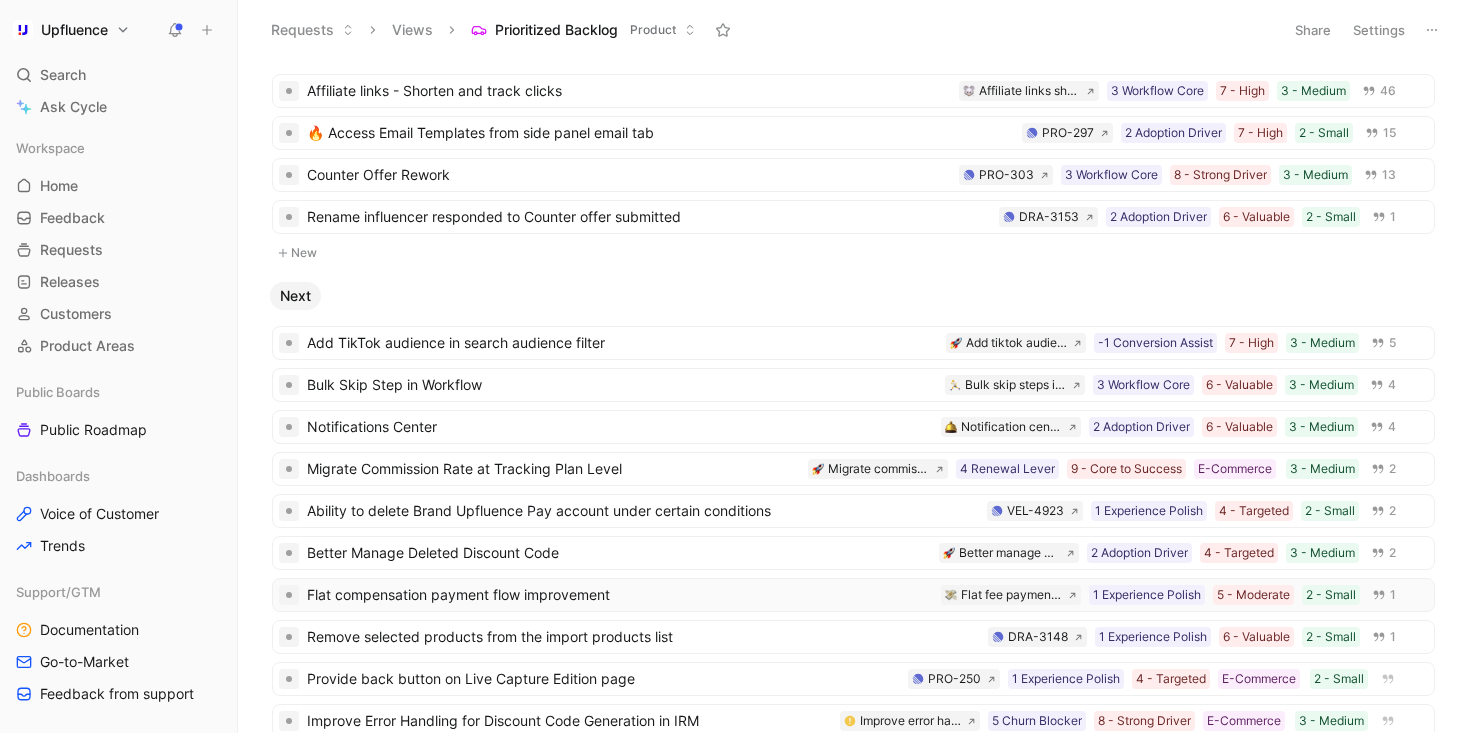 scroll, scrollTop: 0, scrollLeft: 0, axis: both 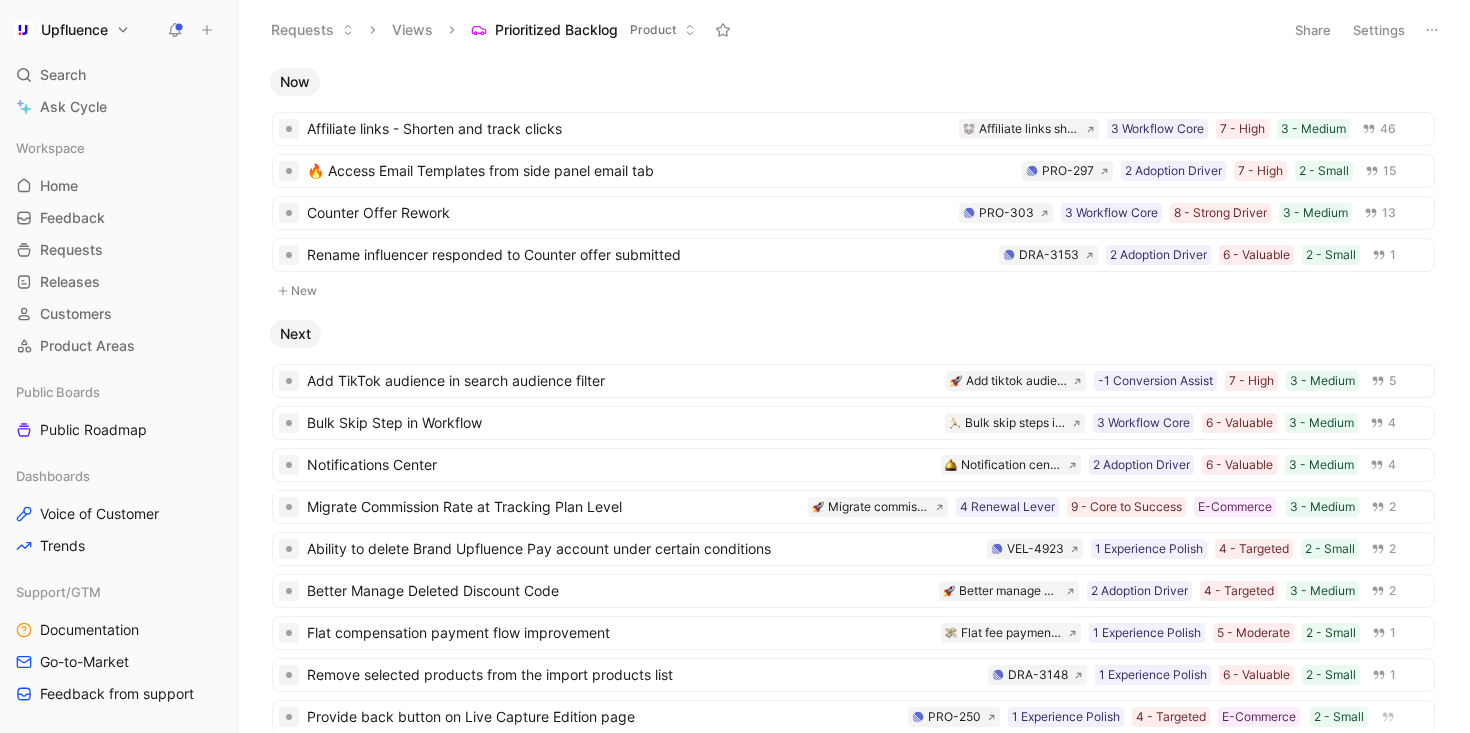 click on "Add TikTok audience in search audience filter 3 - Medium 7 - High -1  Conversion Assist Add tiktok audience in search audience filter 5 Bulk Skip Step in Workflow 3 - Medium 6  - Valuable 3  Workflow Core Bulk skip steps in campaign 4 Notifications Center 3 - Medium 6  - Valuable 2  Adoption Driver Notification center 4 Migrate Commission Rate at Tracking Plan Level 3 - Medium E-Commerce 9 - Core to Success 4  Renewal Lever Migrate commission rate at tracking plan and orders level 2 Ability to delete Brand Upfluence Pay account under certain conditions 2 - Small 4 - Targeted 1  Experience Polish VEL-4923 2 Better Manage Deleted Discount Code 3 - Medium 4 - Targeted 2  Adoption Driver Better manage deleted discount code 2 Flat compensation payment flow improvement 2 - Small 5 - Moderate 1  Experience Polish Flat fee payment flow improvement 1 Remove selected products from the import products list 2 - Small 6  - Valuable 1  Experience Polish DRA-3148 1 Provide back button on Live Capture Edition page 2 - Small" at bounding box center [853, 689] 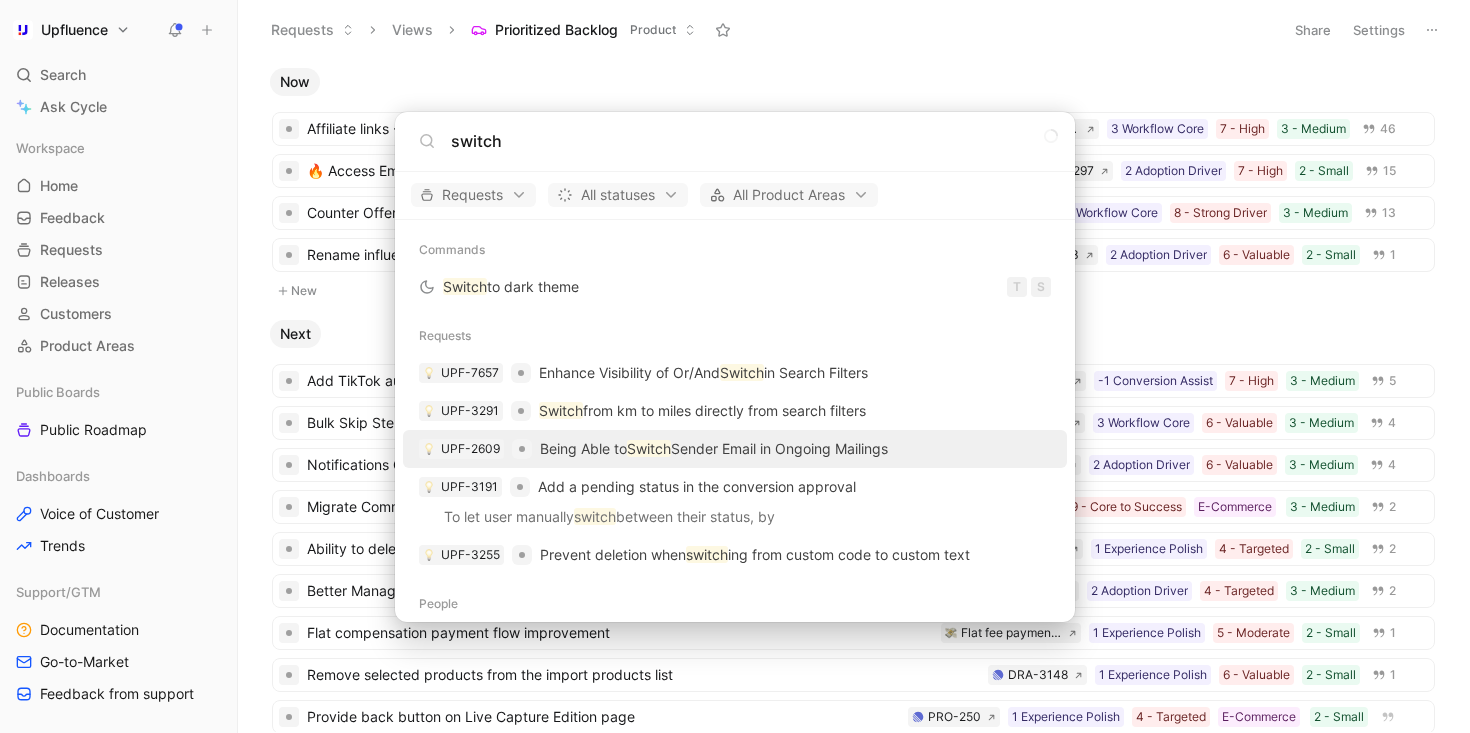 type on "switch" 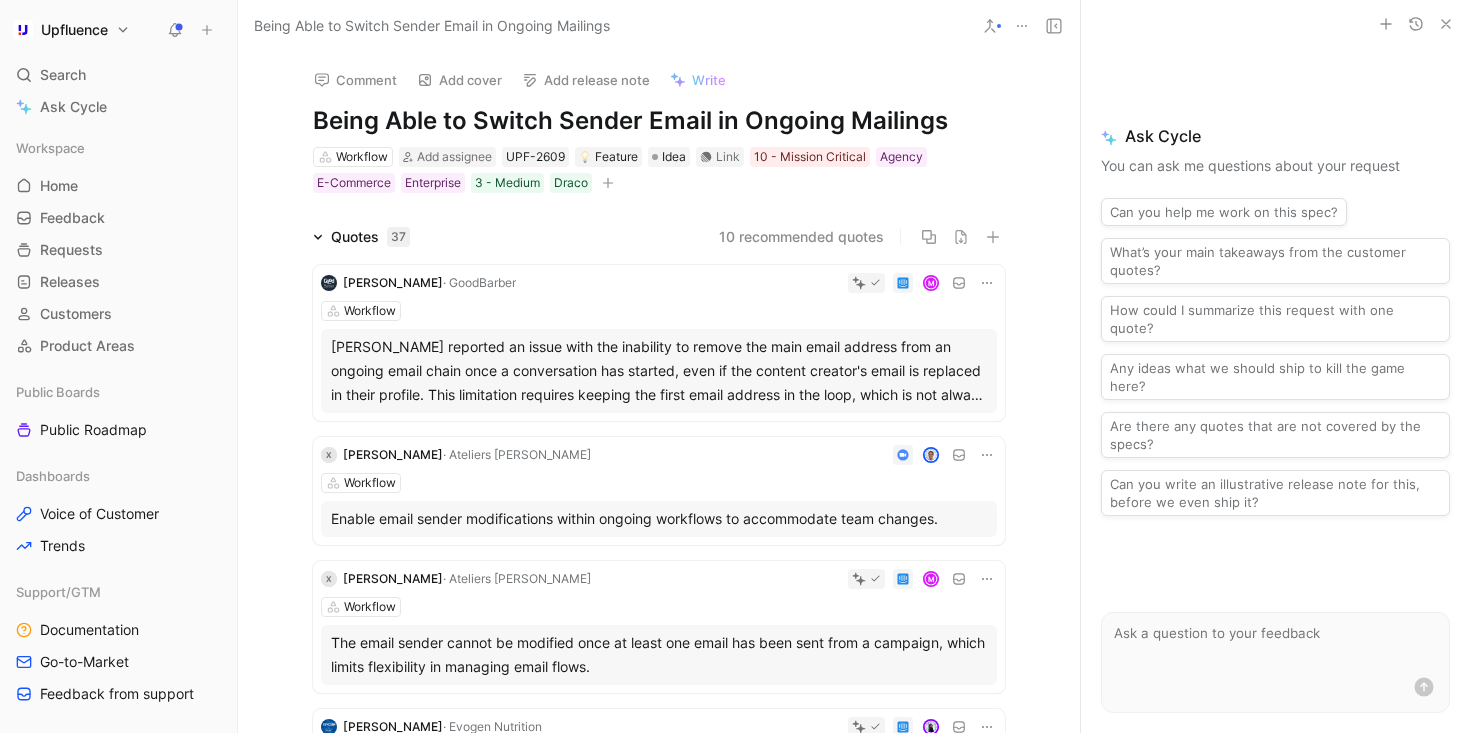 click 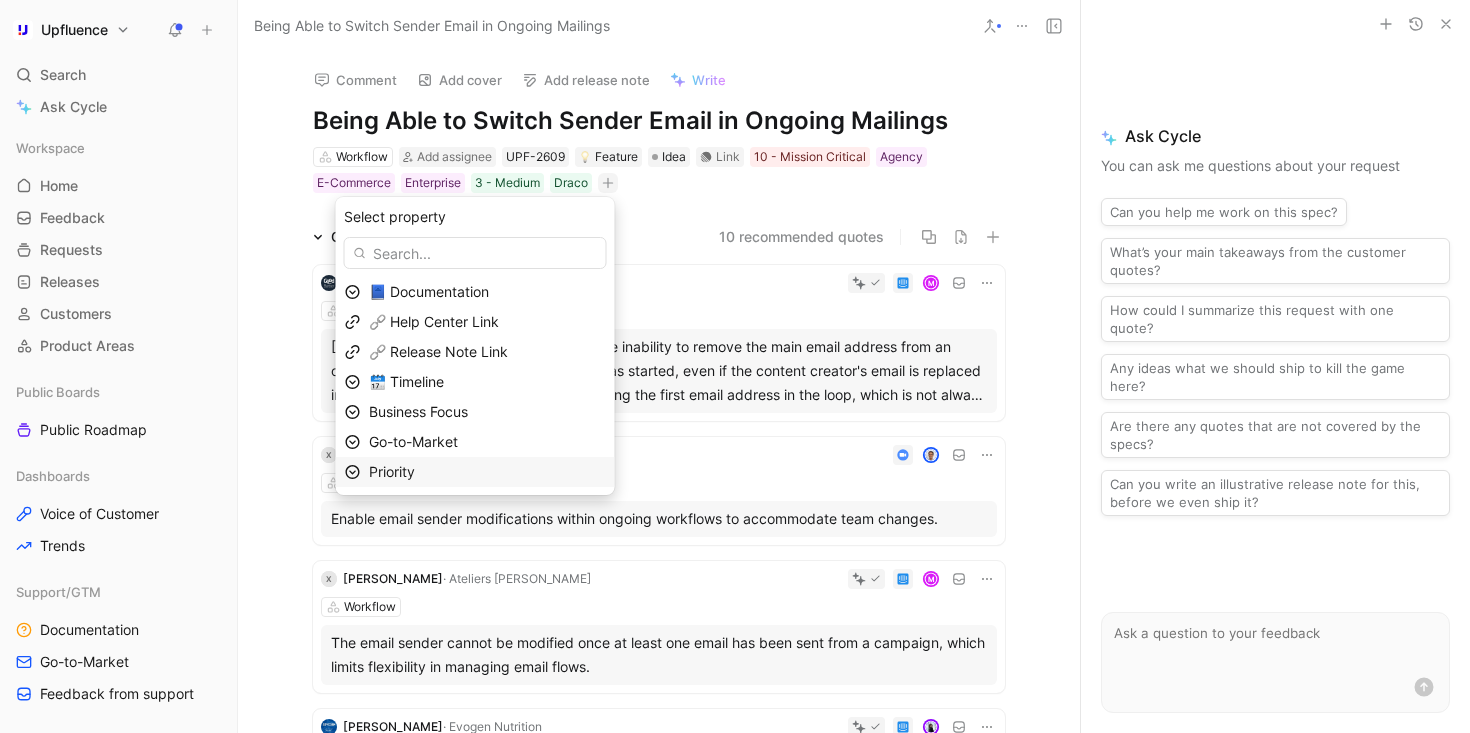 click on "Priority" at bounding box center [487, 472] 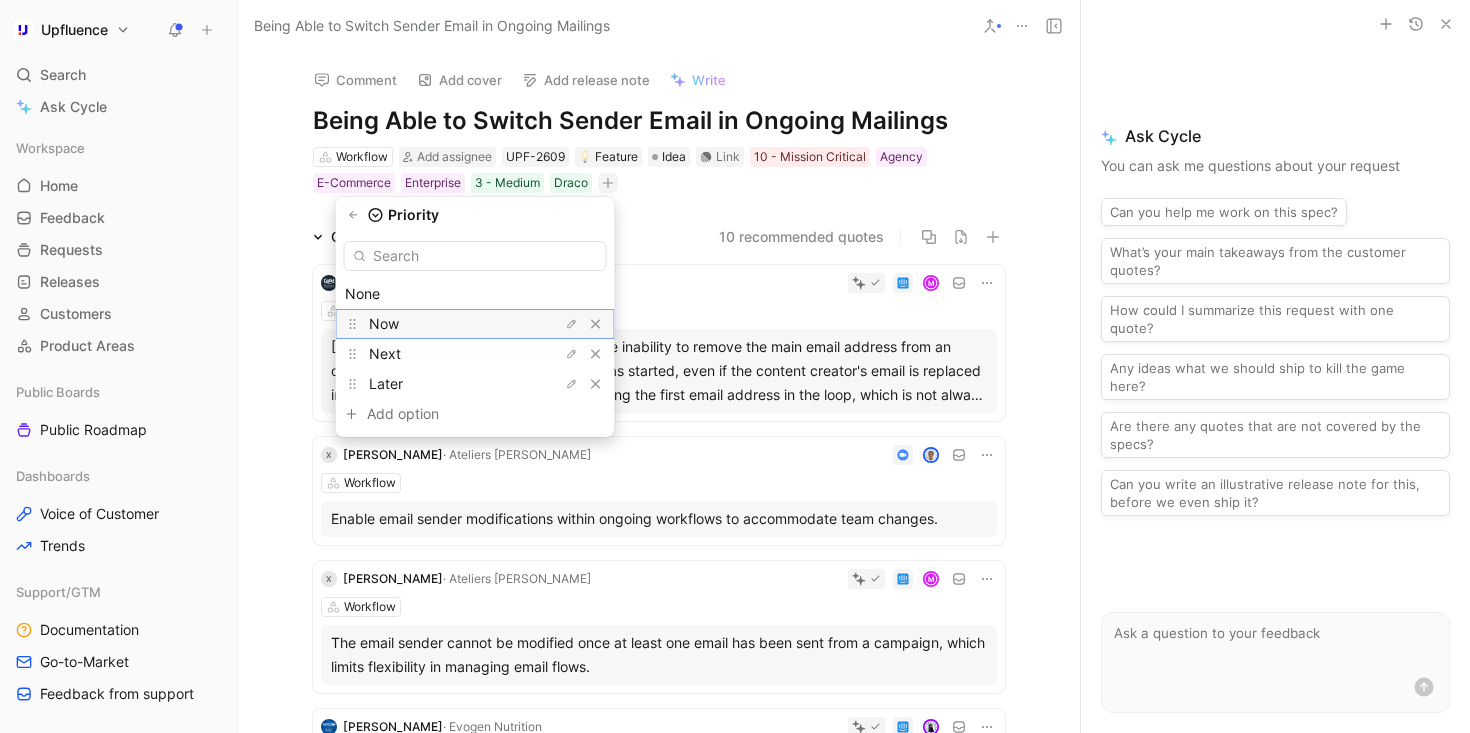 click on "Now" at bounding box center (444, 324) 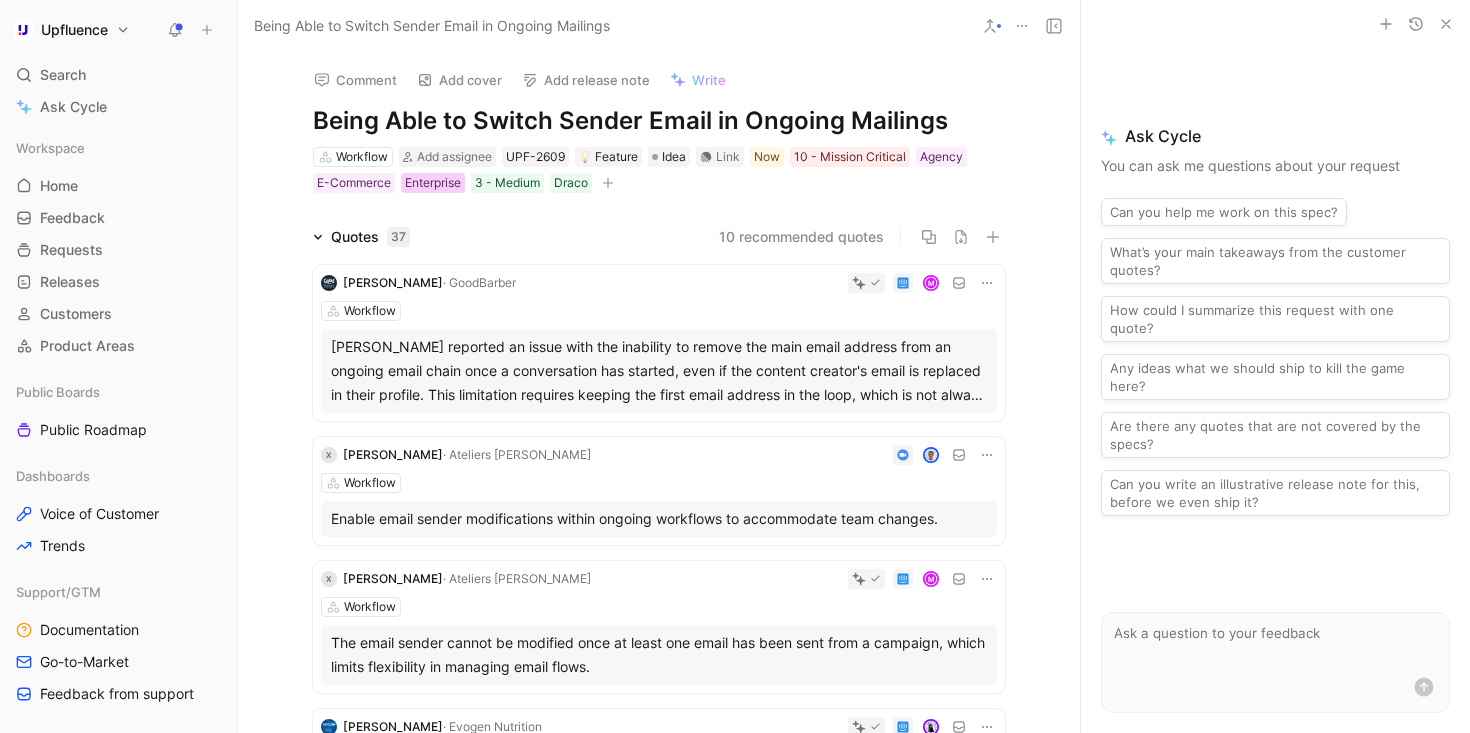 click on "Enterprise" at bounding box center (433, 183) 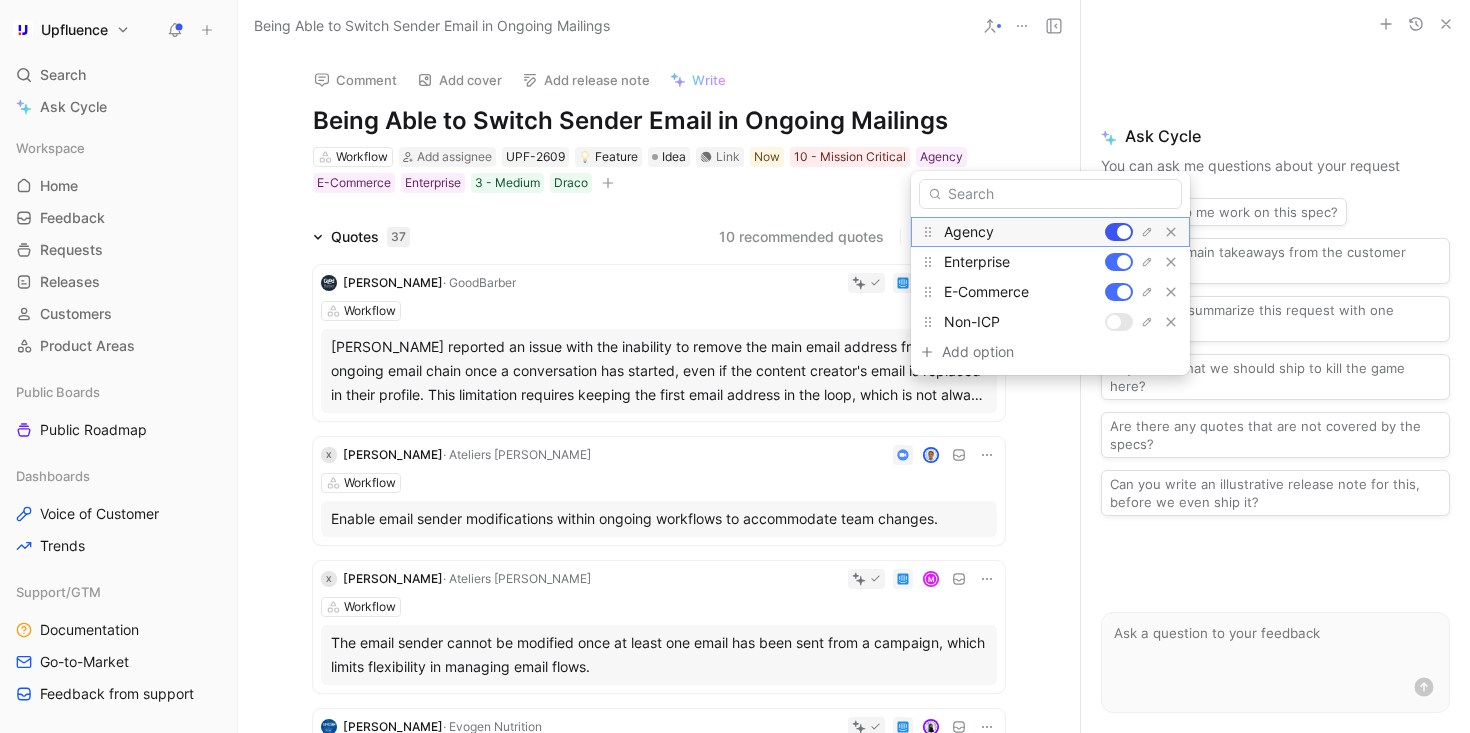 click at bounding box center (1119, 232) 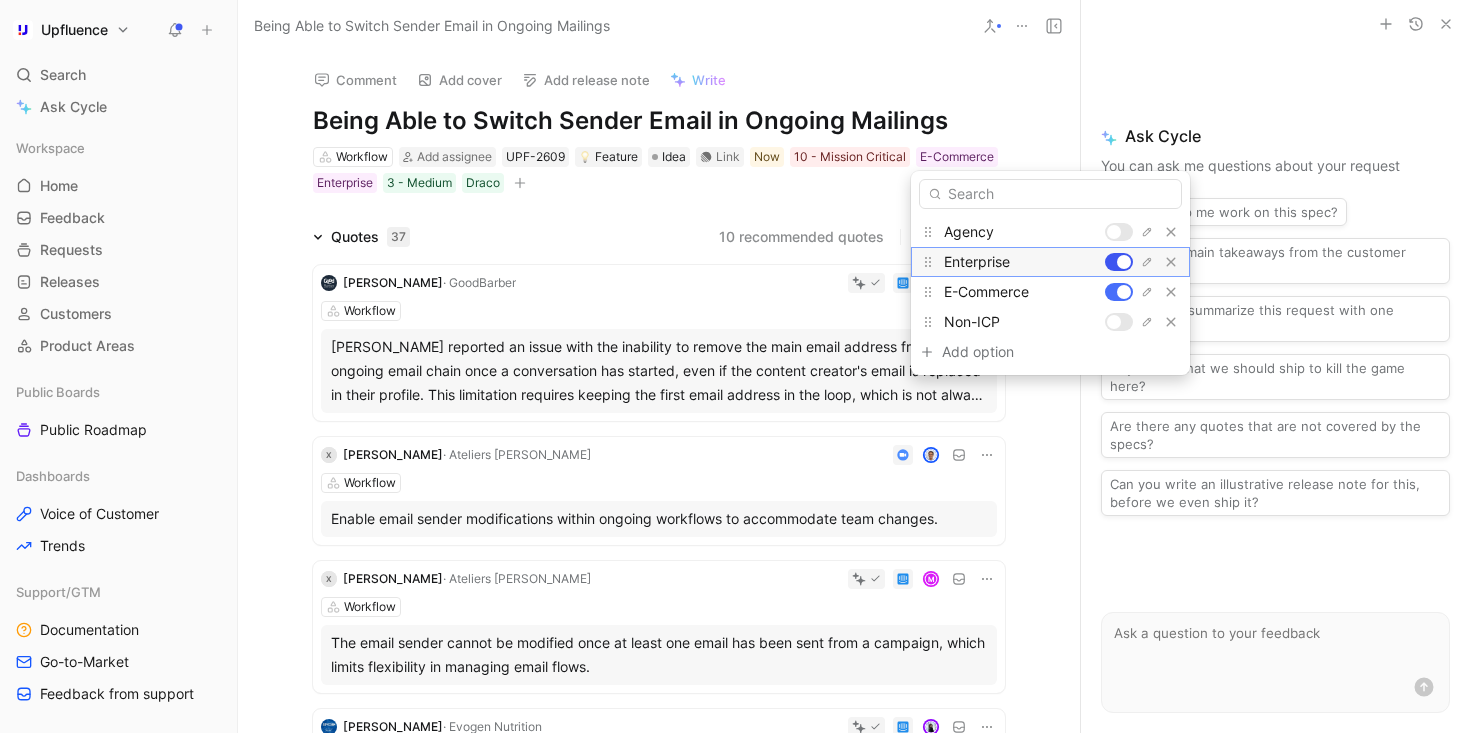 click at bounding box center [1124, 262] 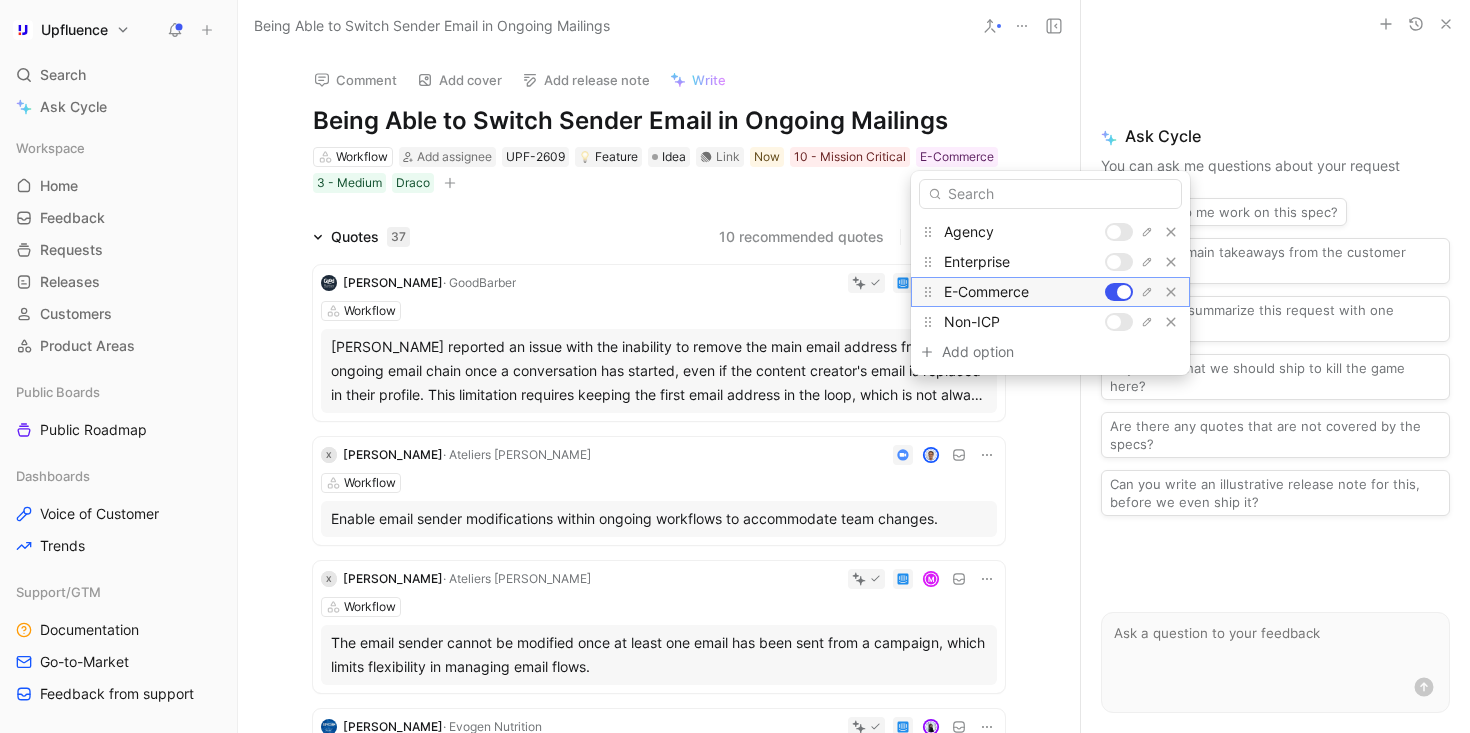 click at bounding box center [1124, 292] 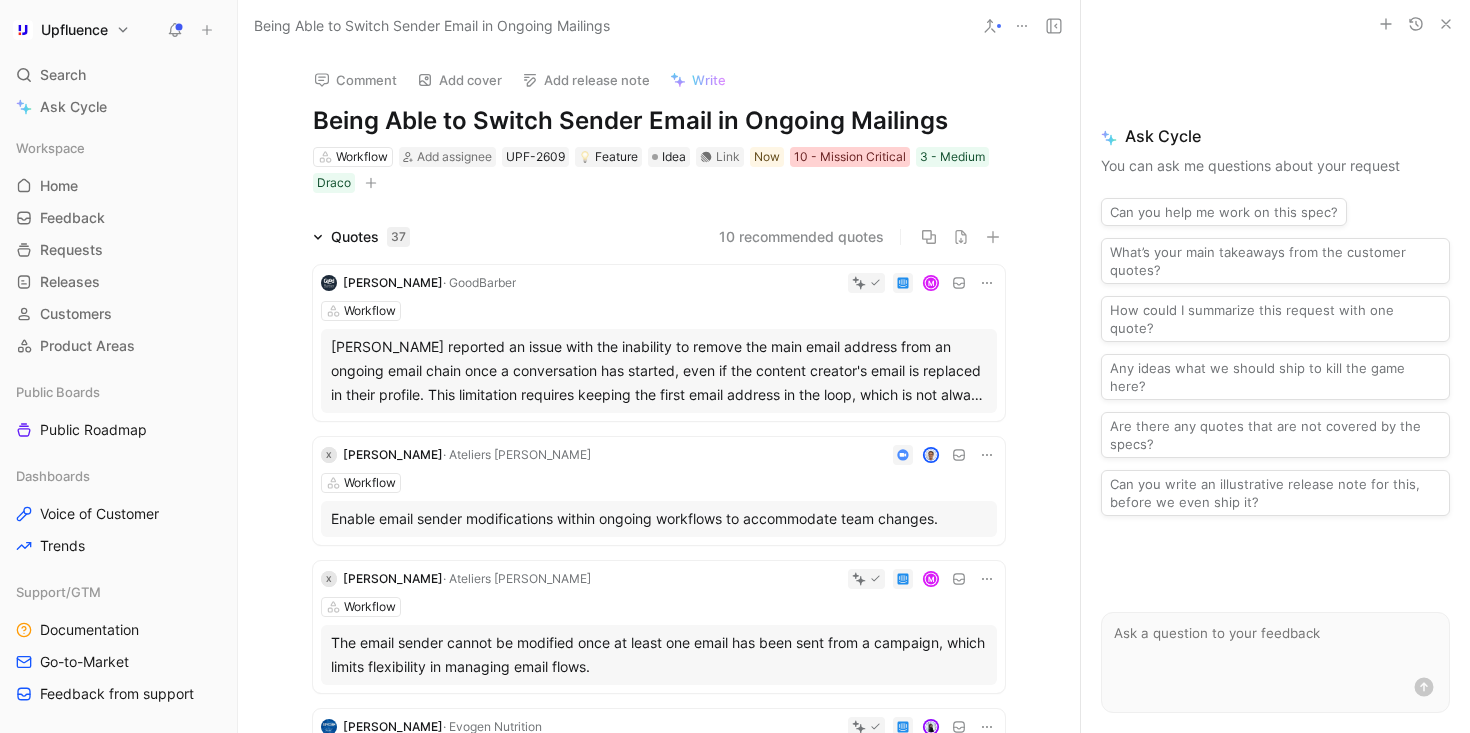click on "10 - Mission Critical" at bounding box center [850, 157] 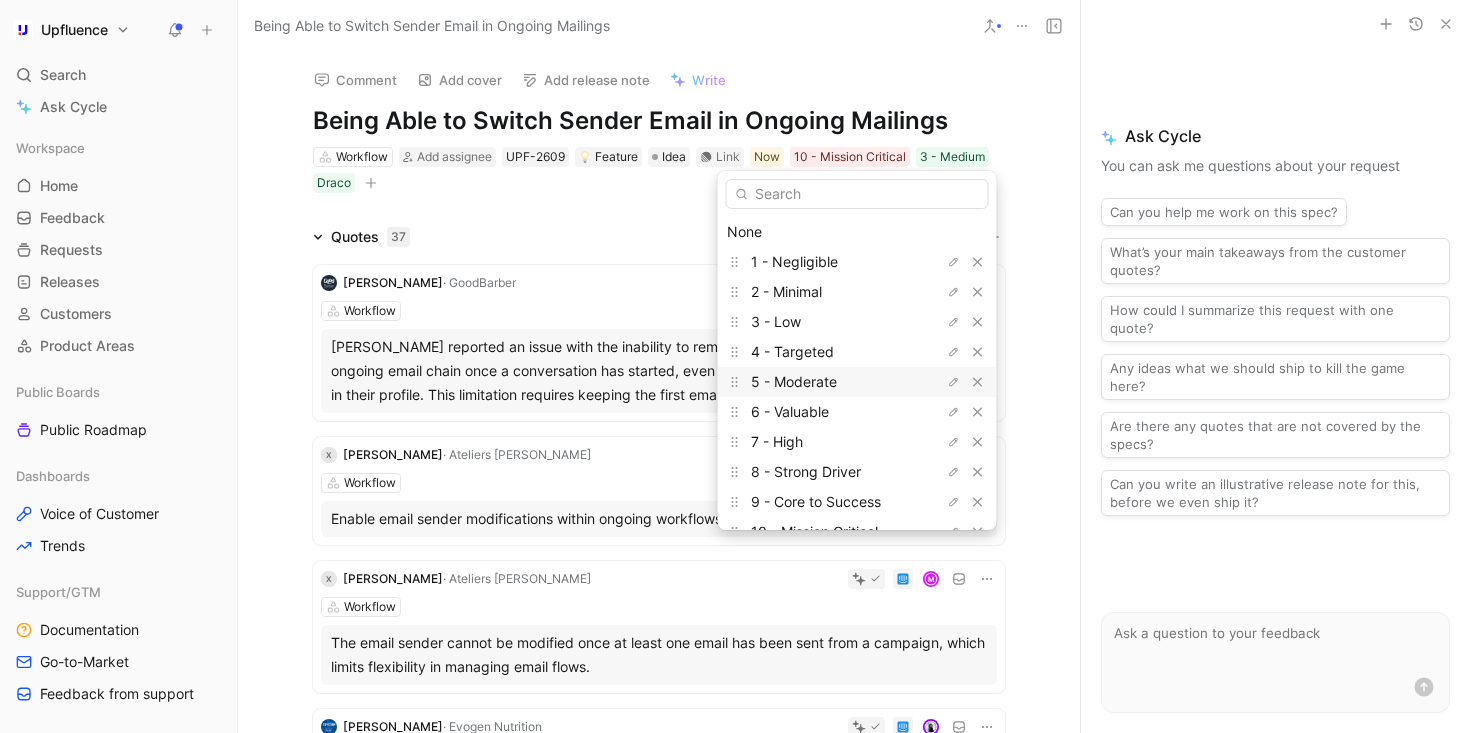 scroll, scrollTop: 55, scrollLeft: 0, axis: vertical 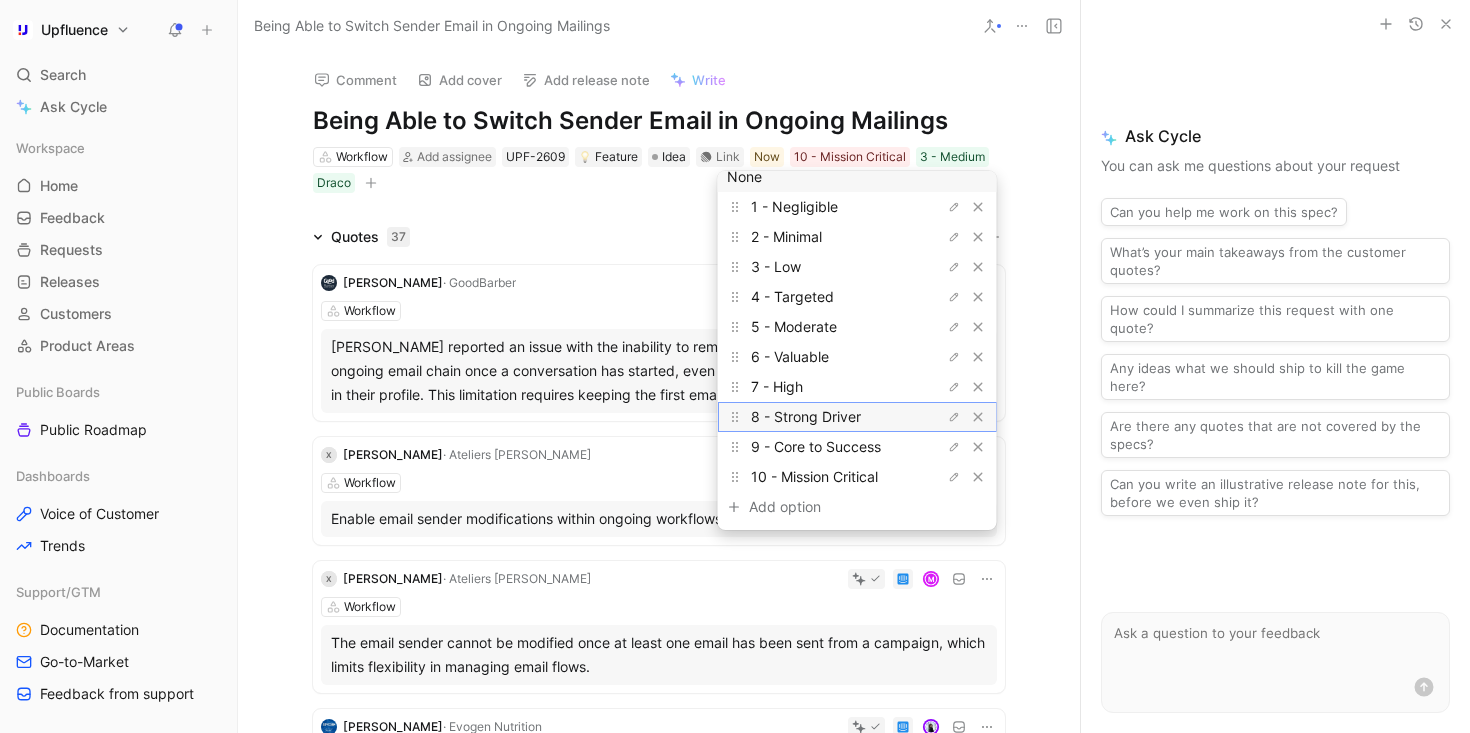 click on "8 - Strong Driver" at bounding box center (806, 416) 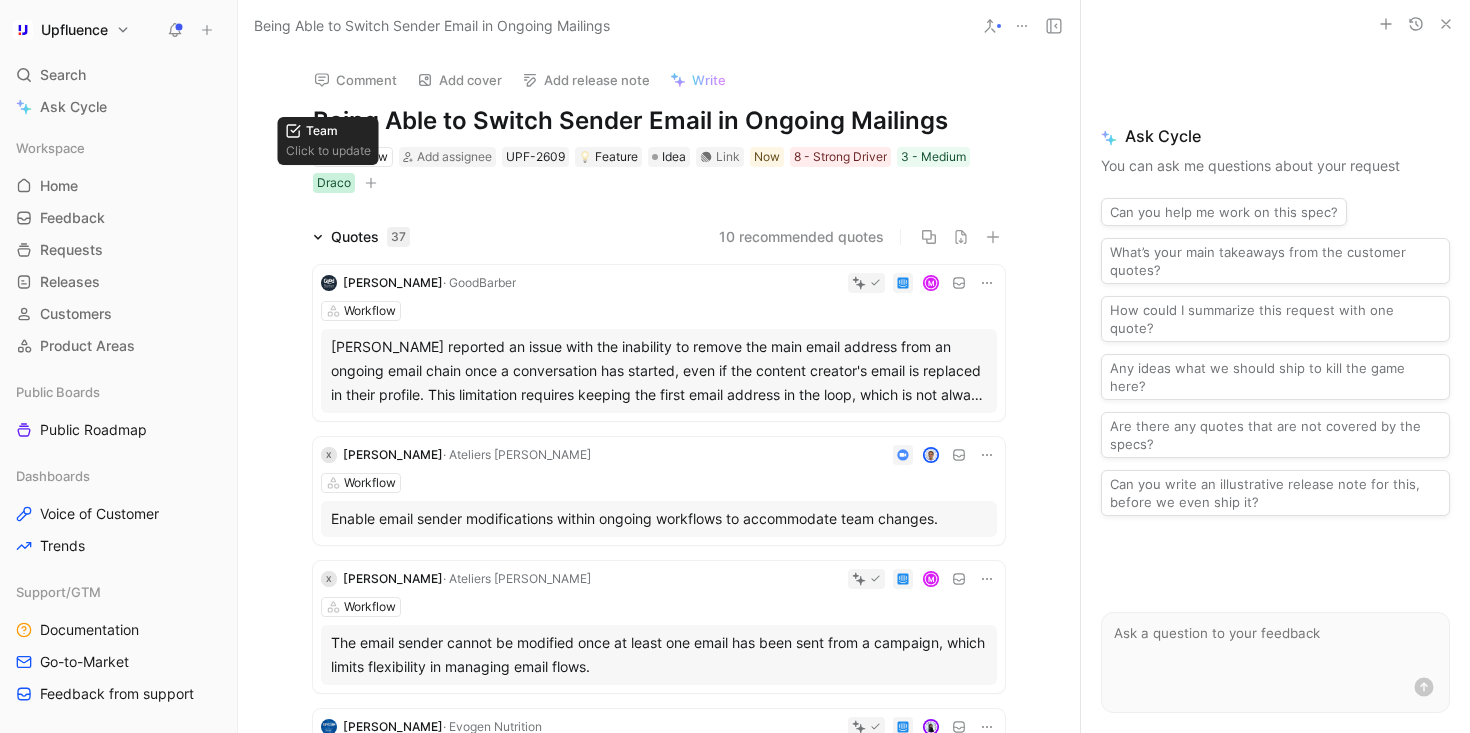 click on "Draco" at bounding box center [334, 183] 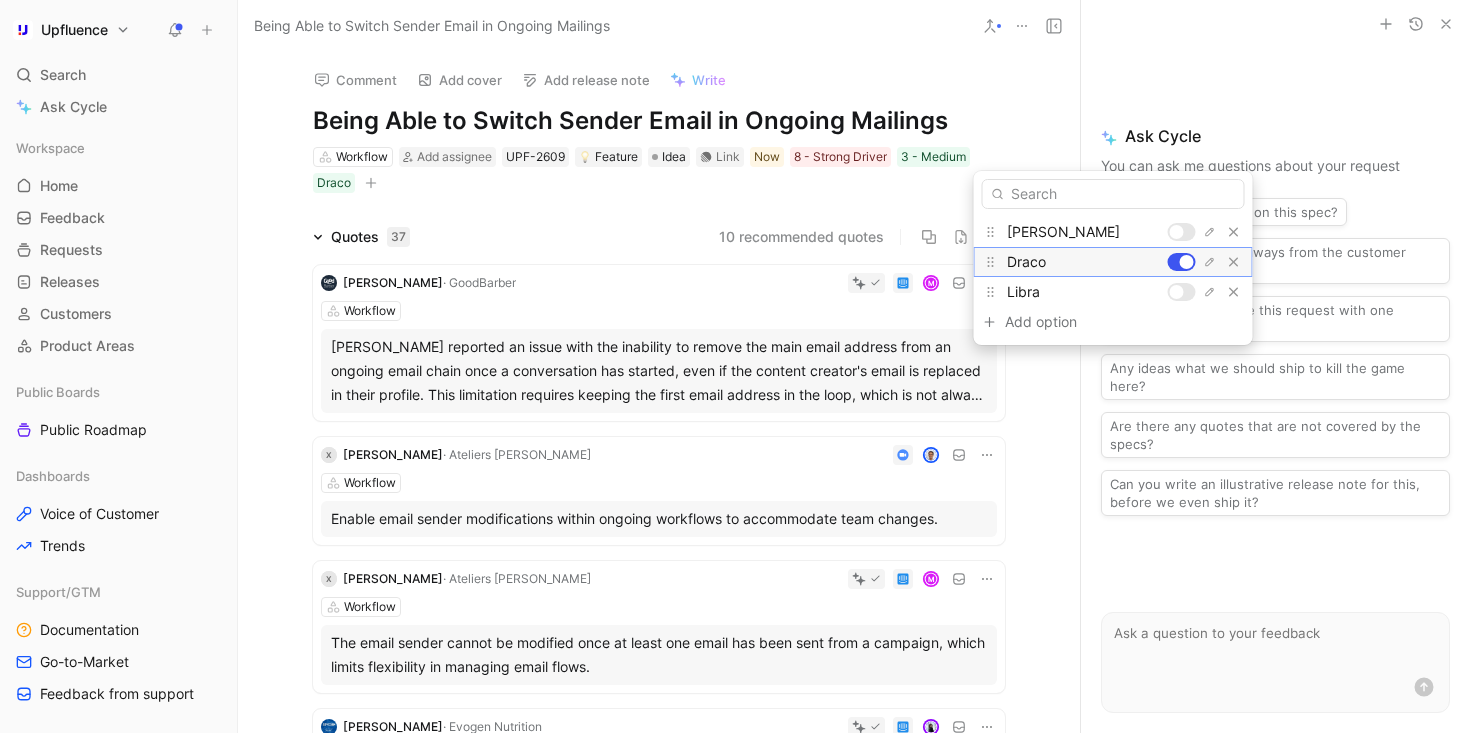 click at bounding box center [1182, 262] 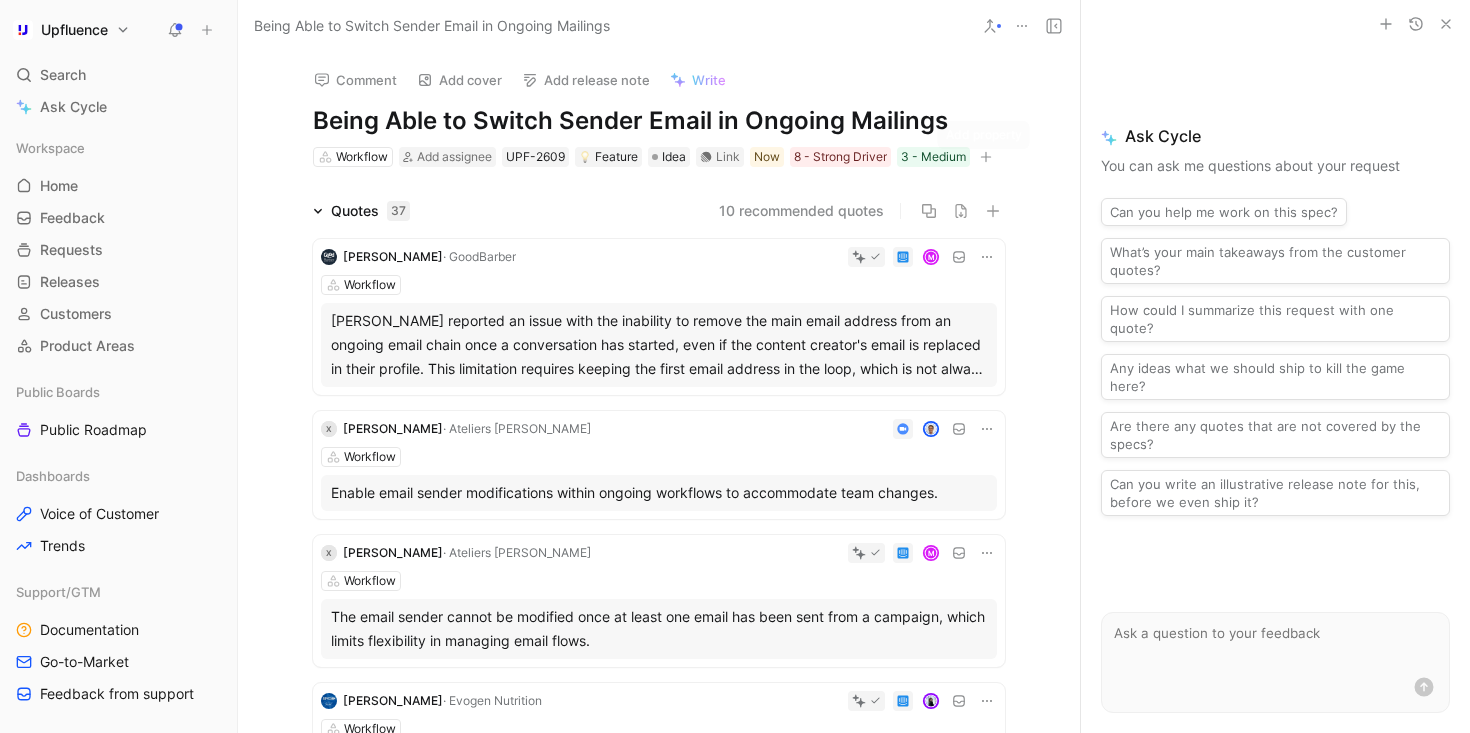 click 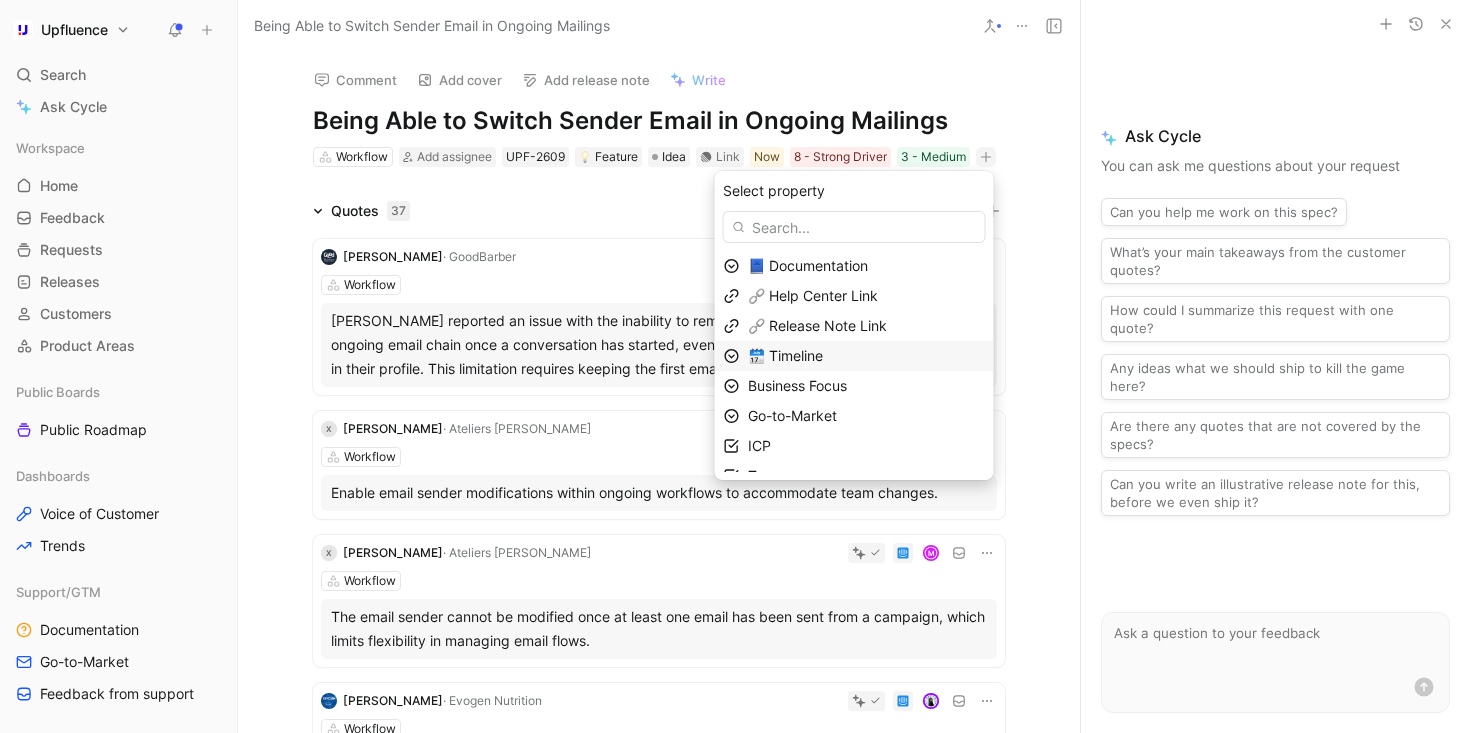 scroll, scrollTop: 19, scrollLeft: 0, axis: vertical 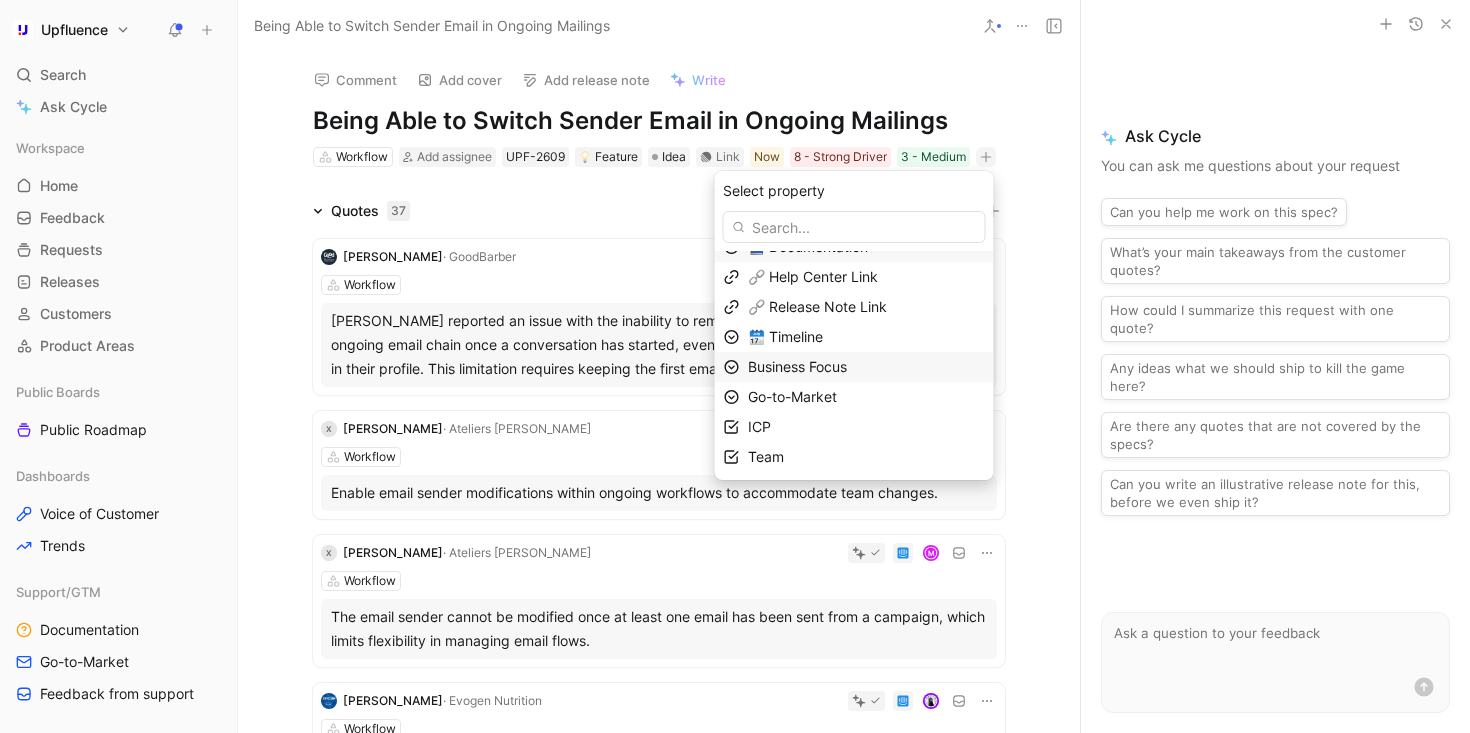 click on "Business Focus" at bounding box center (797, 366) 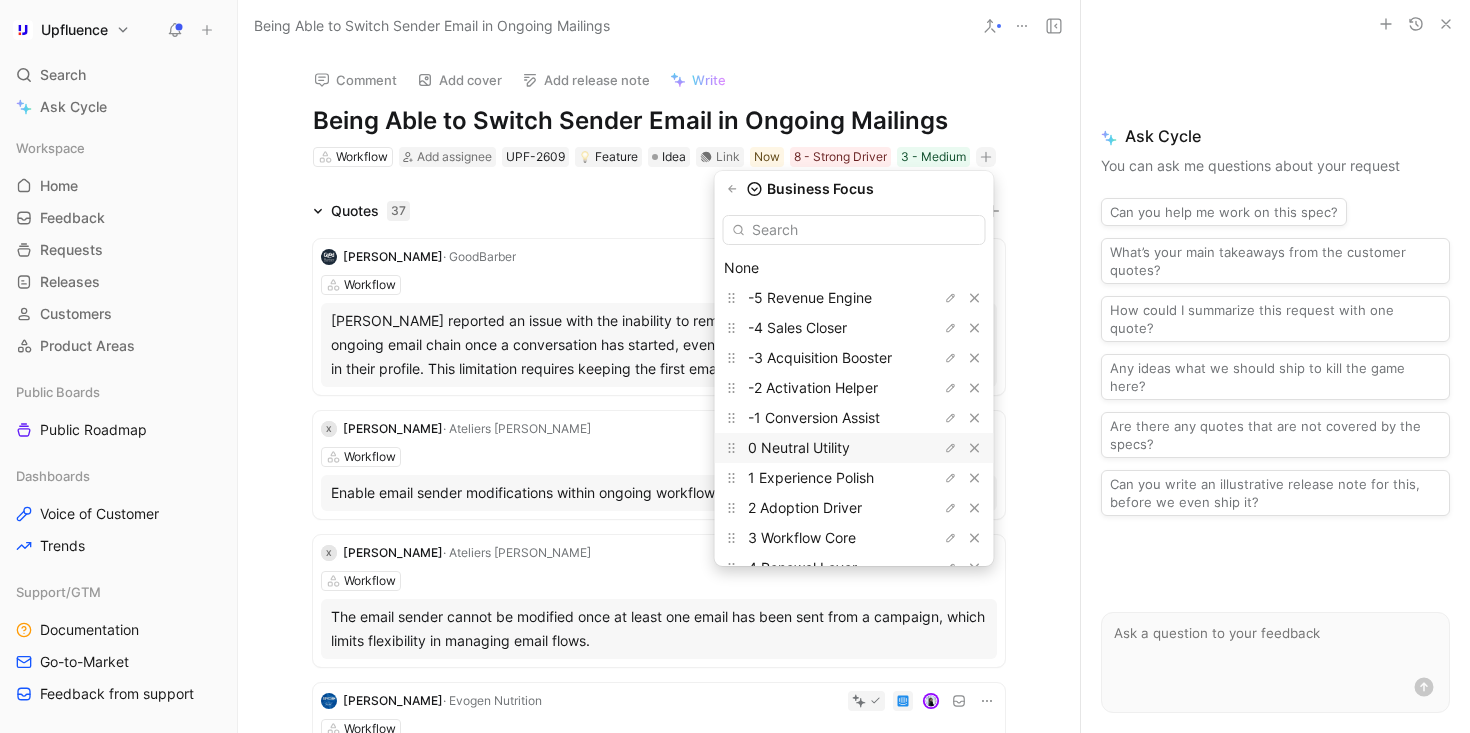 scroll, scrollTop: 85, scrollLeft: 0, axis: vertical 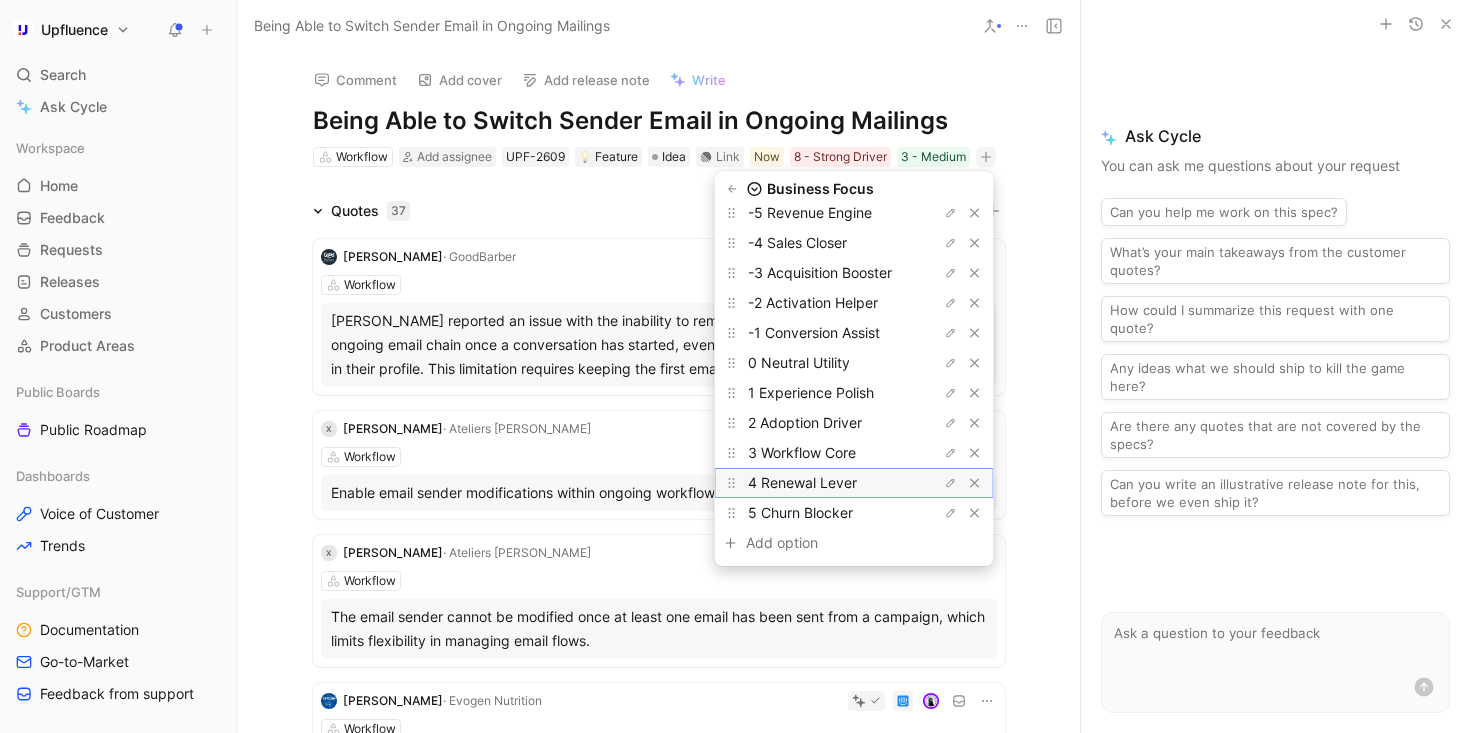 click on "4  Renewal Lever" at bounding box center [802, 482] 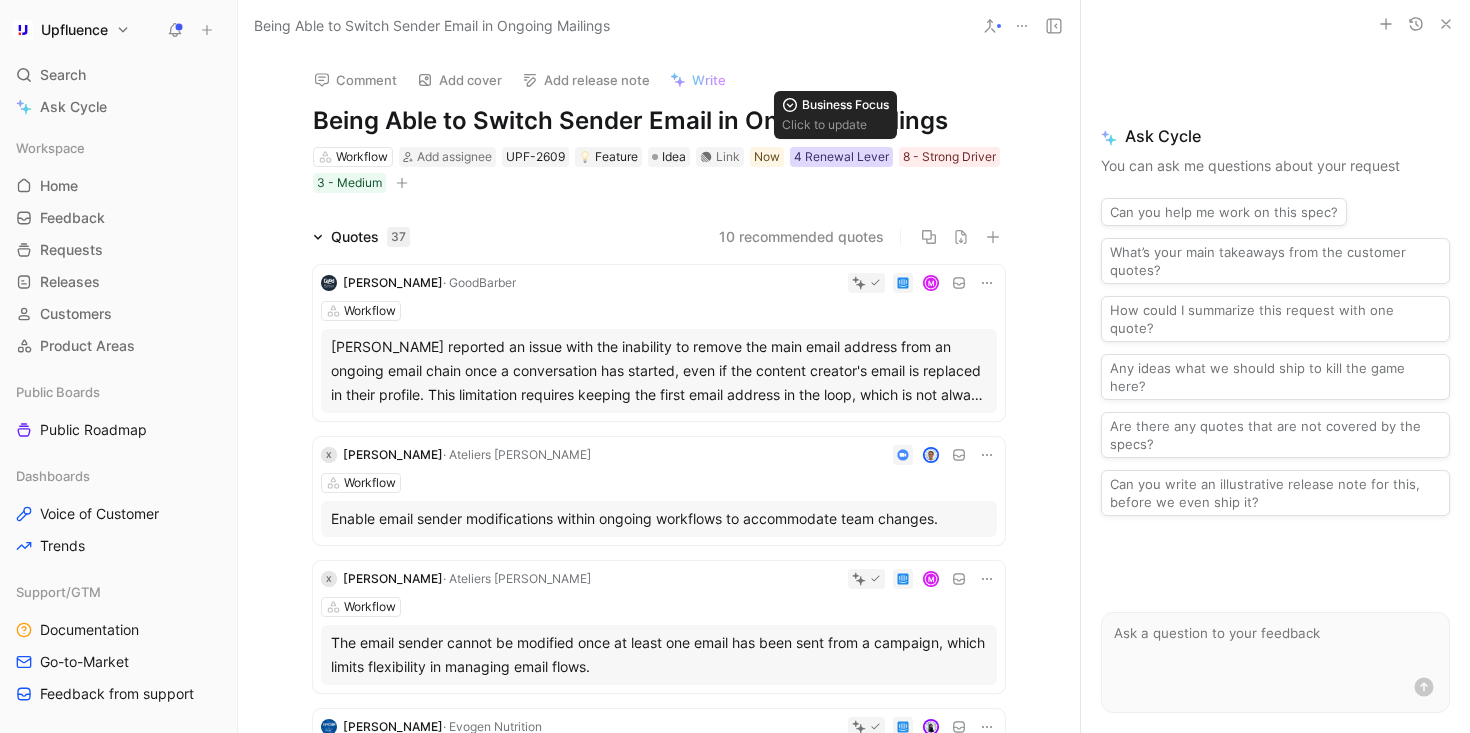 click on "4  Renewal Lever" at bounding box center [841, 157] 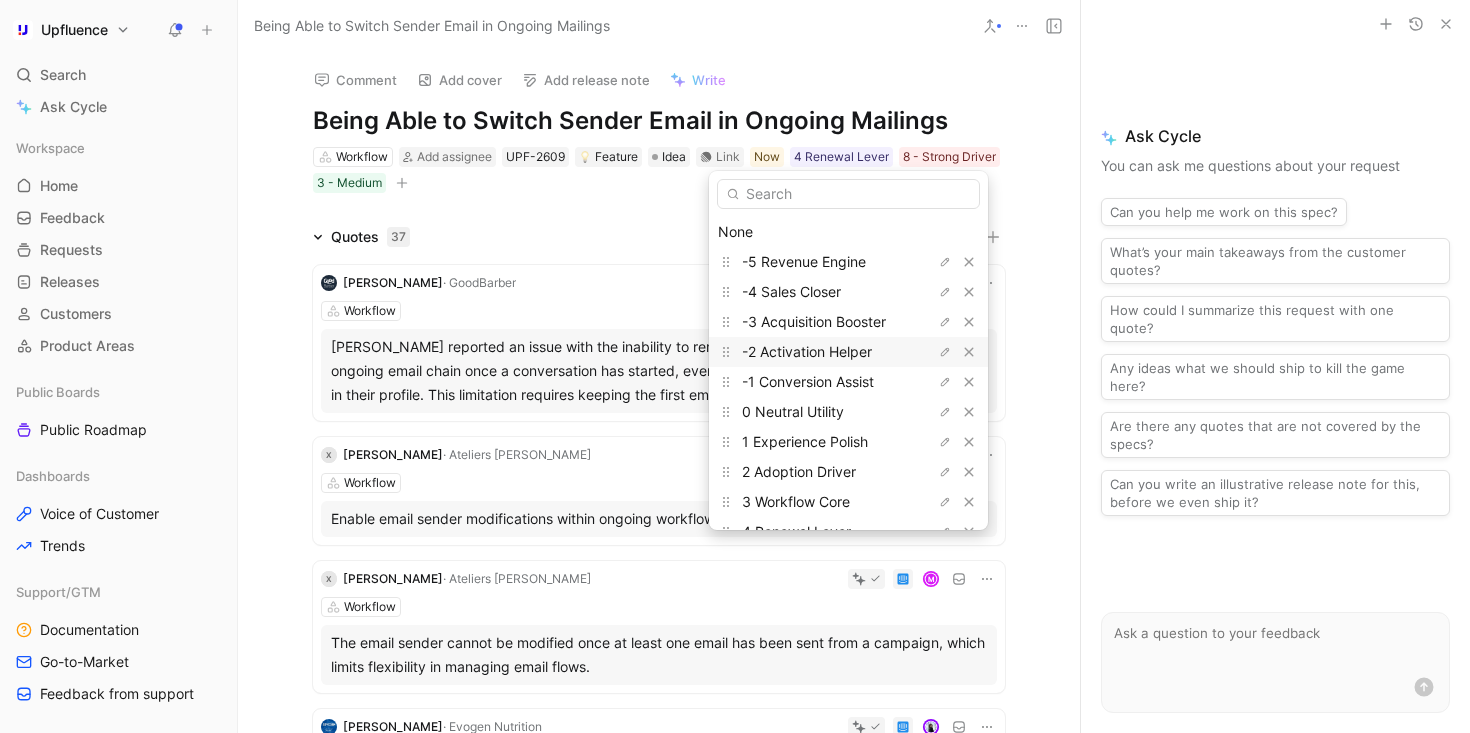 scroll, scrollTop: 85, scrollLeft: 0, axis: vertical 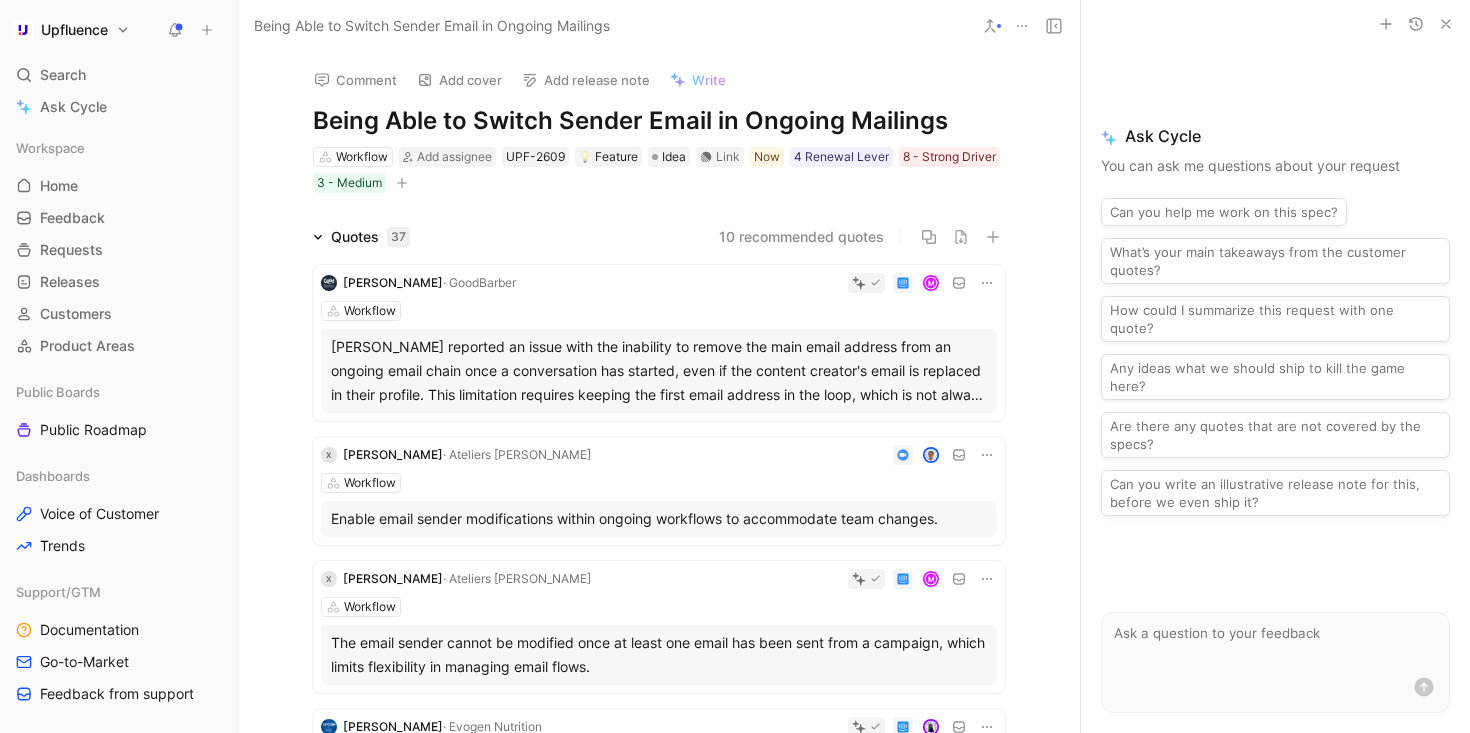 click 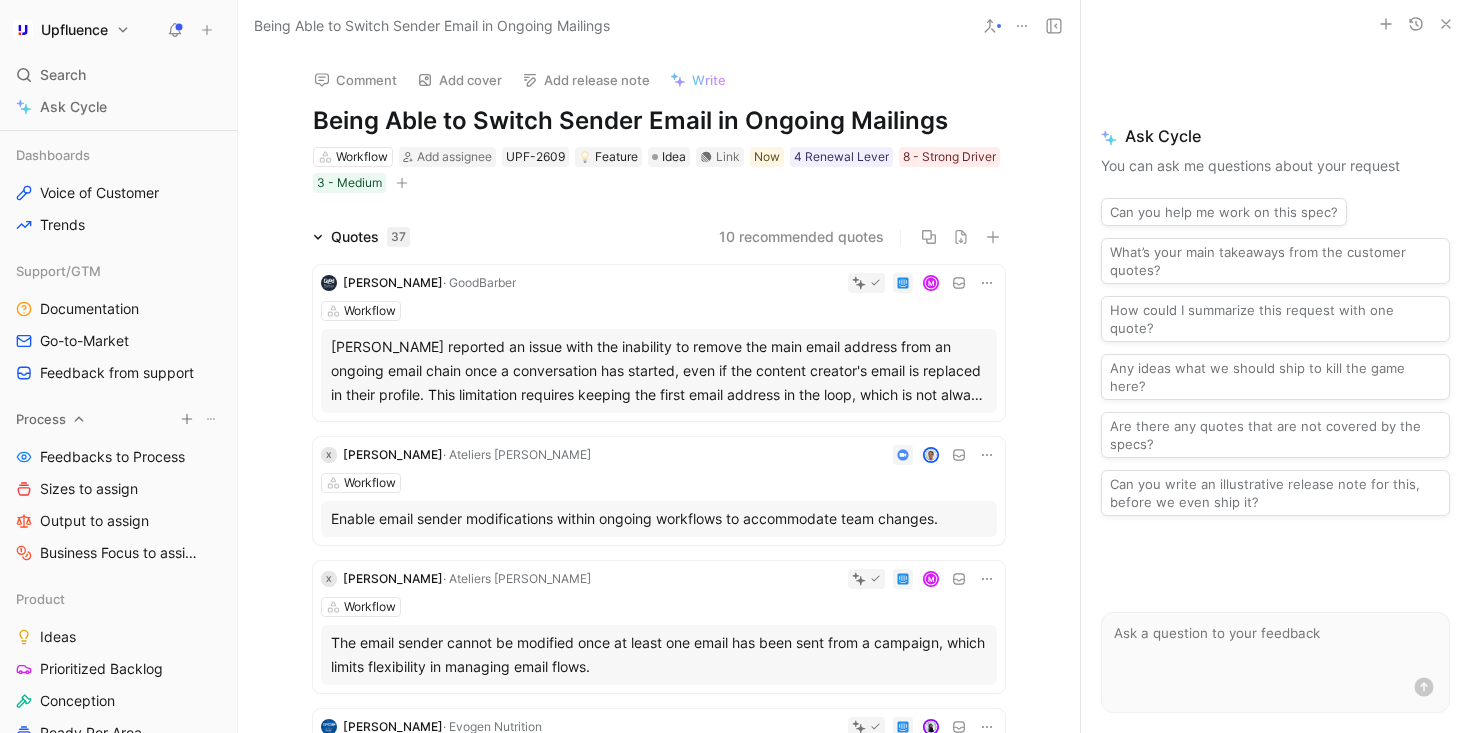 scroll, scrollTop: 344, scrollLeft: 0, axis: vertical 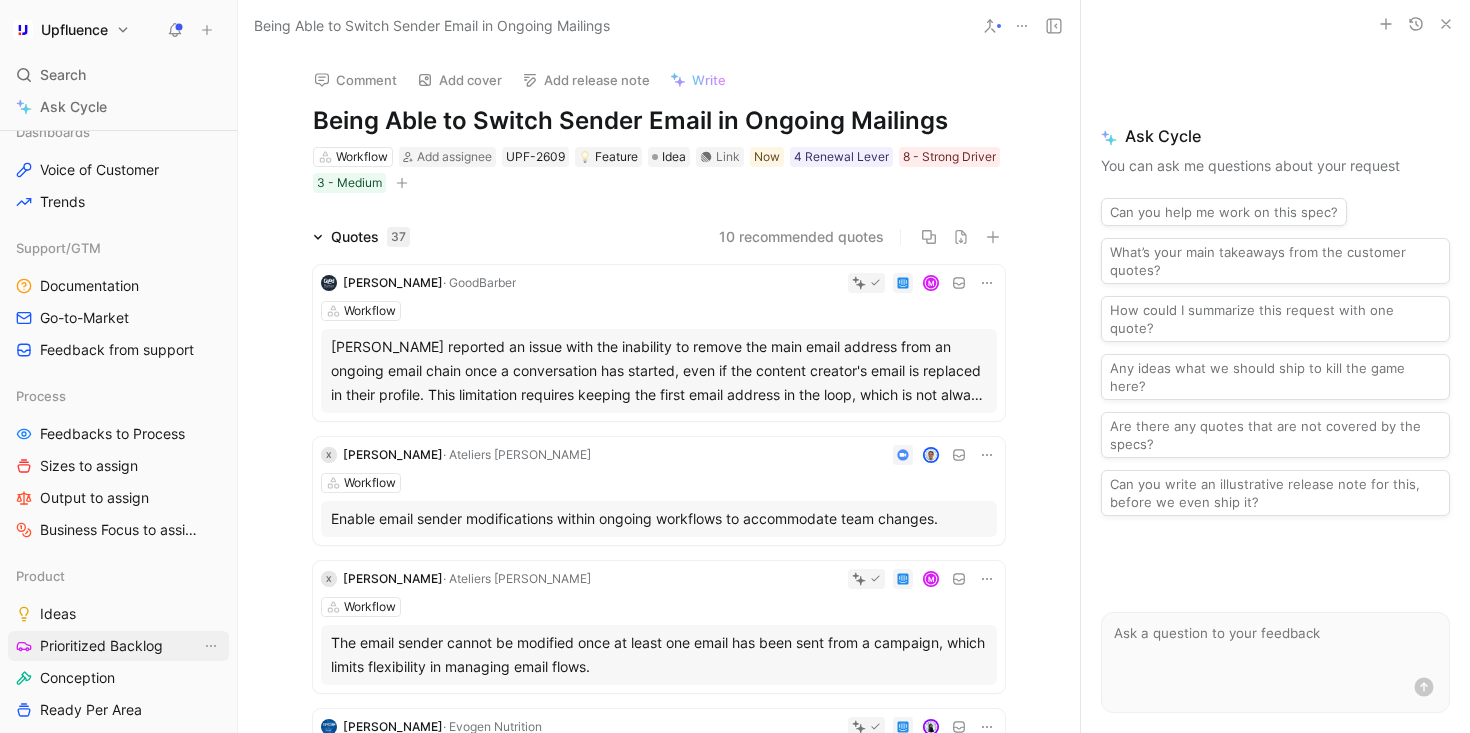 click on "Prioritized Backlog" at bounding box center (101, 646) 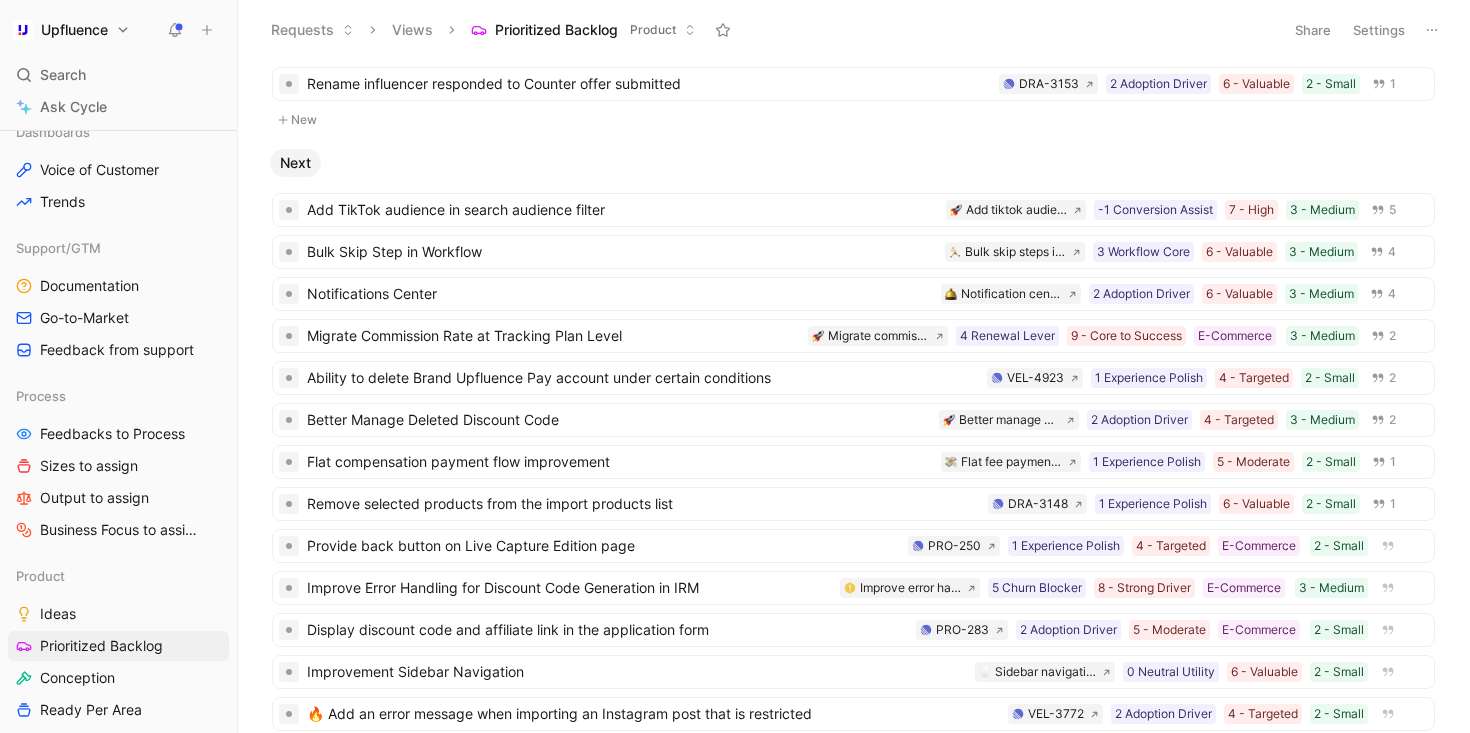 scroll, scrollTop: 99, scrollLeft: 0, axis: vertical 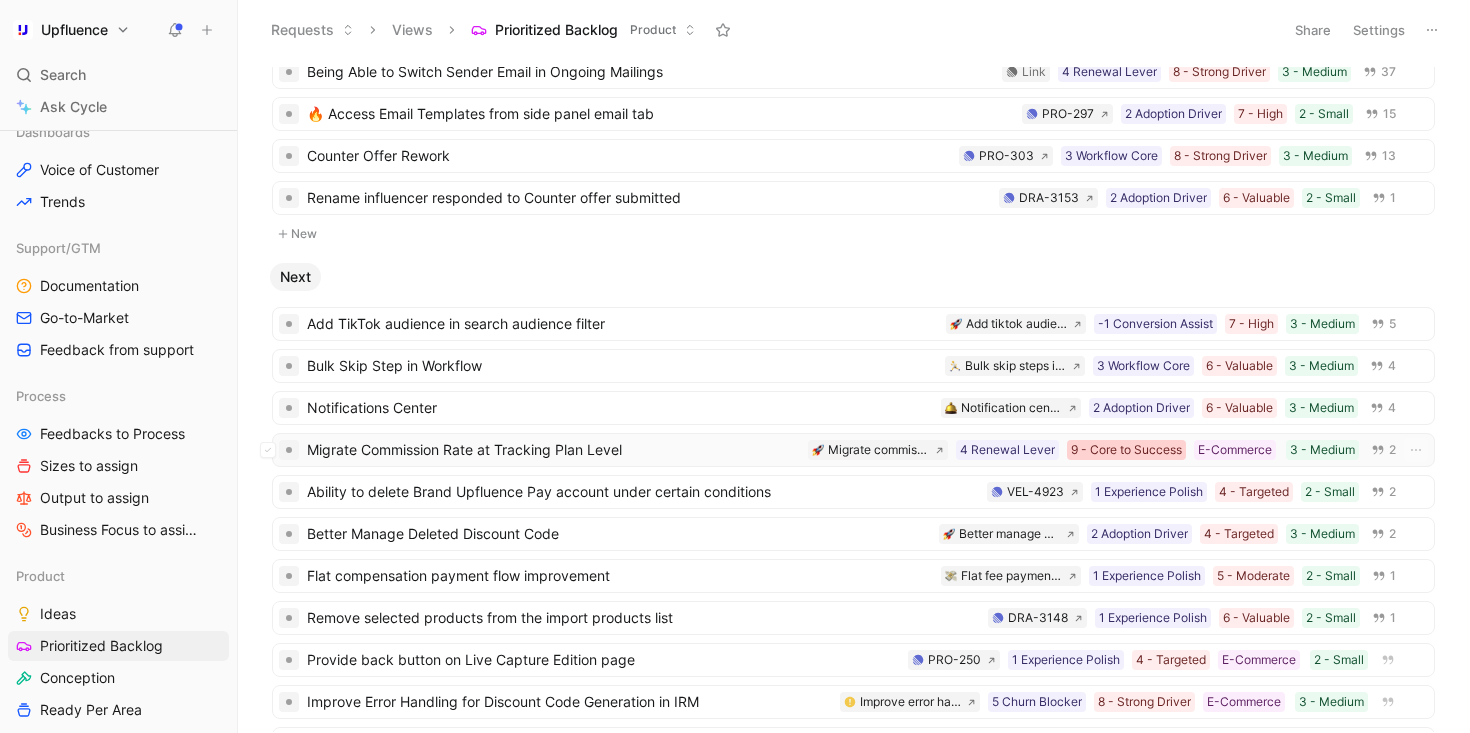 click on "9 - Core to Success" at bounding box center [1126, 450] 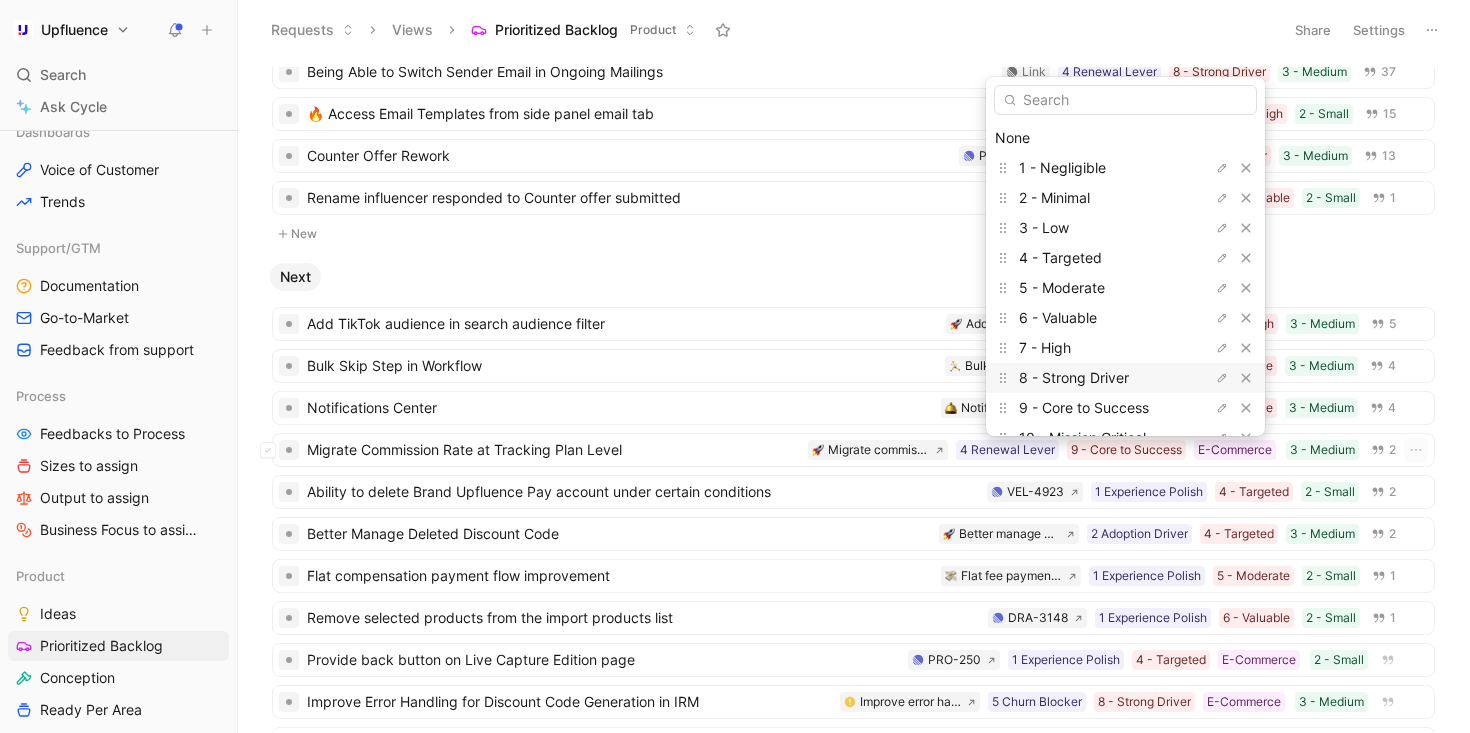 scroll, scrollTop: 55, scrollLeft: 0, axis: vertical 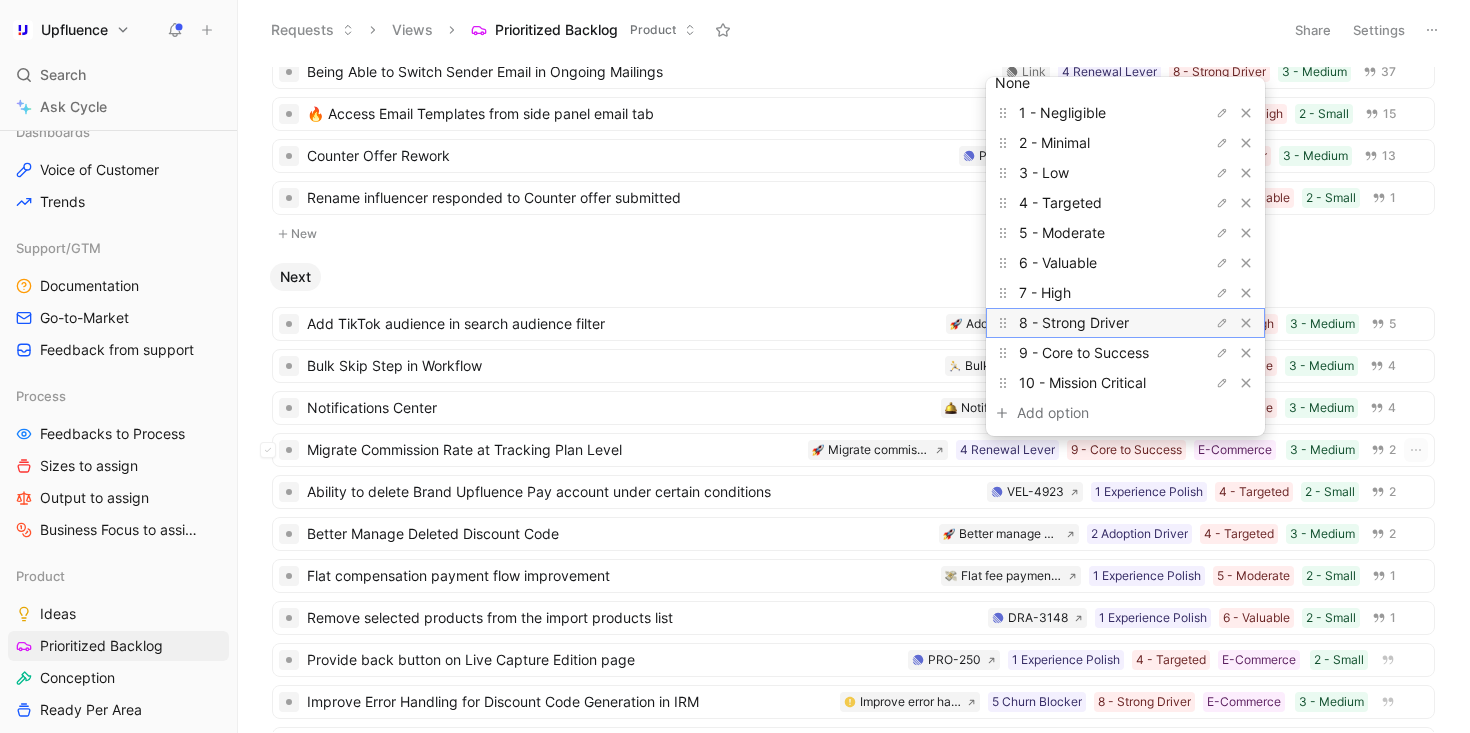 click on "8 - Strong Driver" at bounding box center (1074, 322) 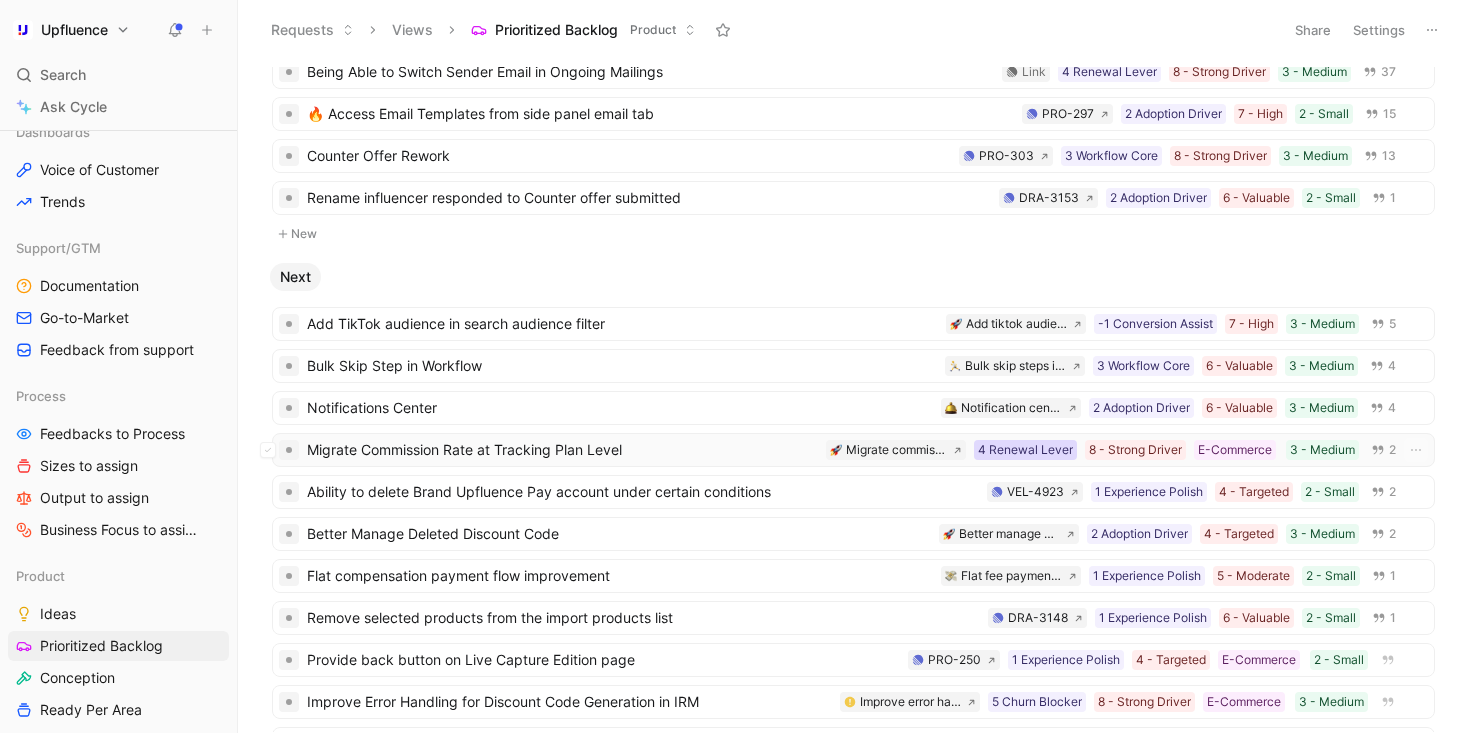 click on "4  Renewal Lever" at bounding box center (1025, 450) 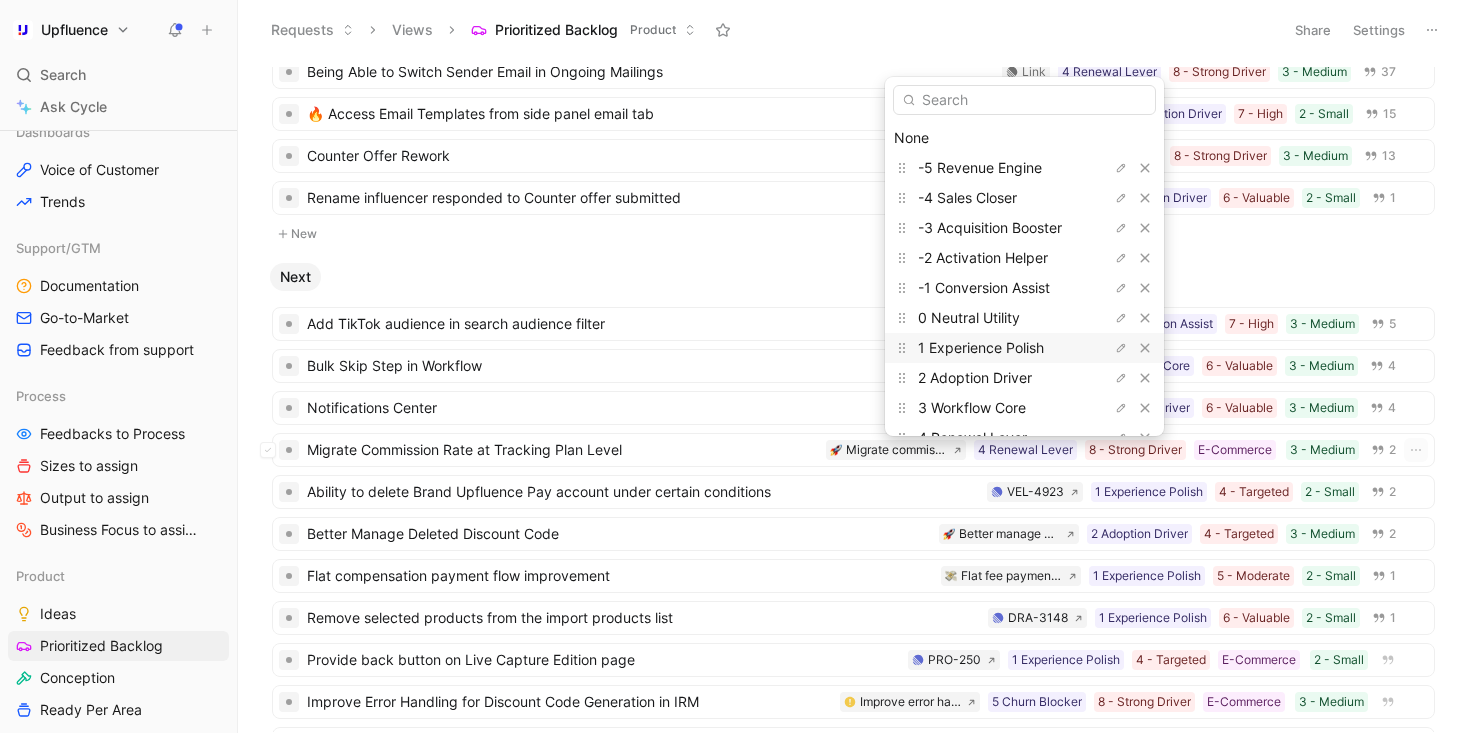 scroll, scrollTop: 85, scrollLeft: 0, axis: vertical 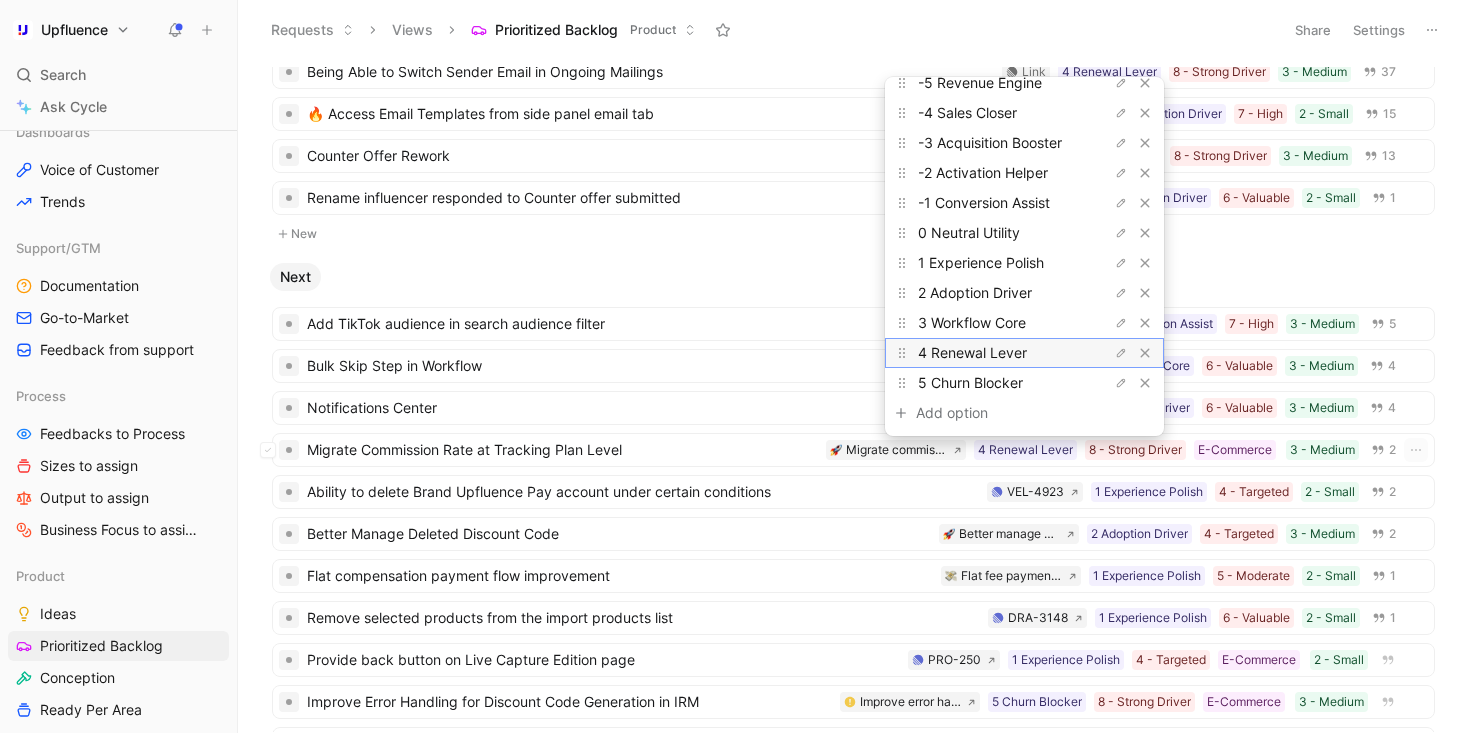 click on "4  Renewal Lever" at bounding box center (972, 352) 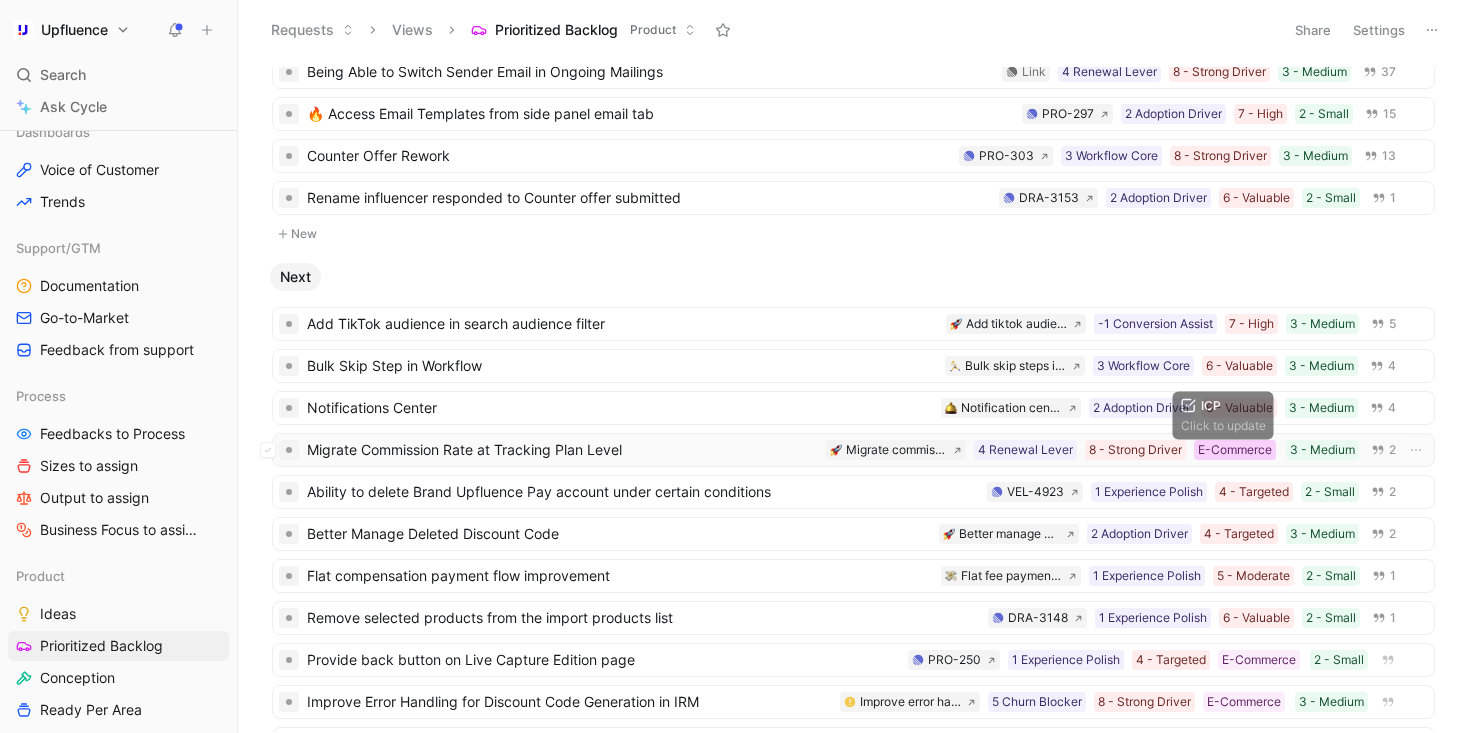 click on "E-Commerce" at bounding box center (1235, 450) 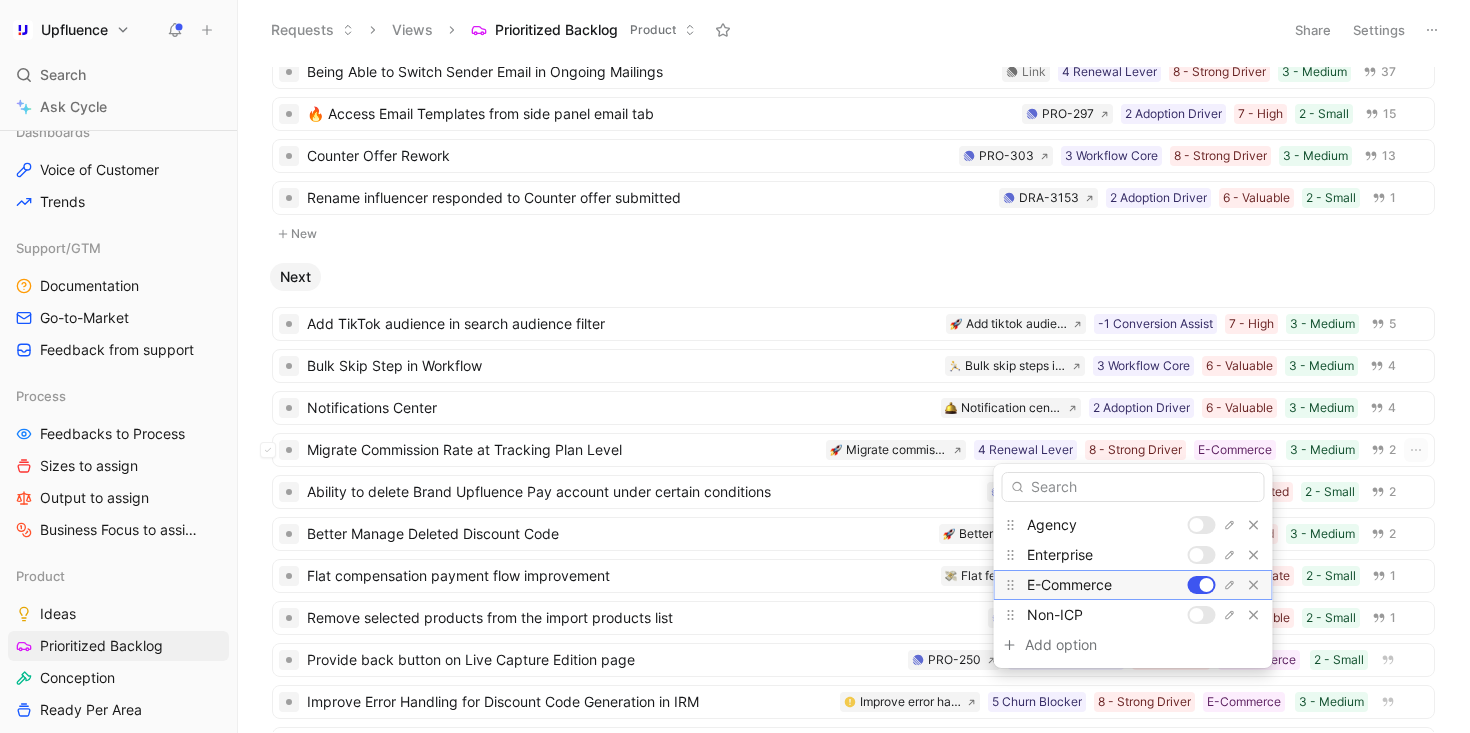 click at bounding box center (1207, 585) 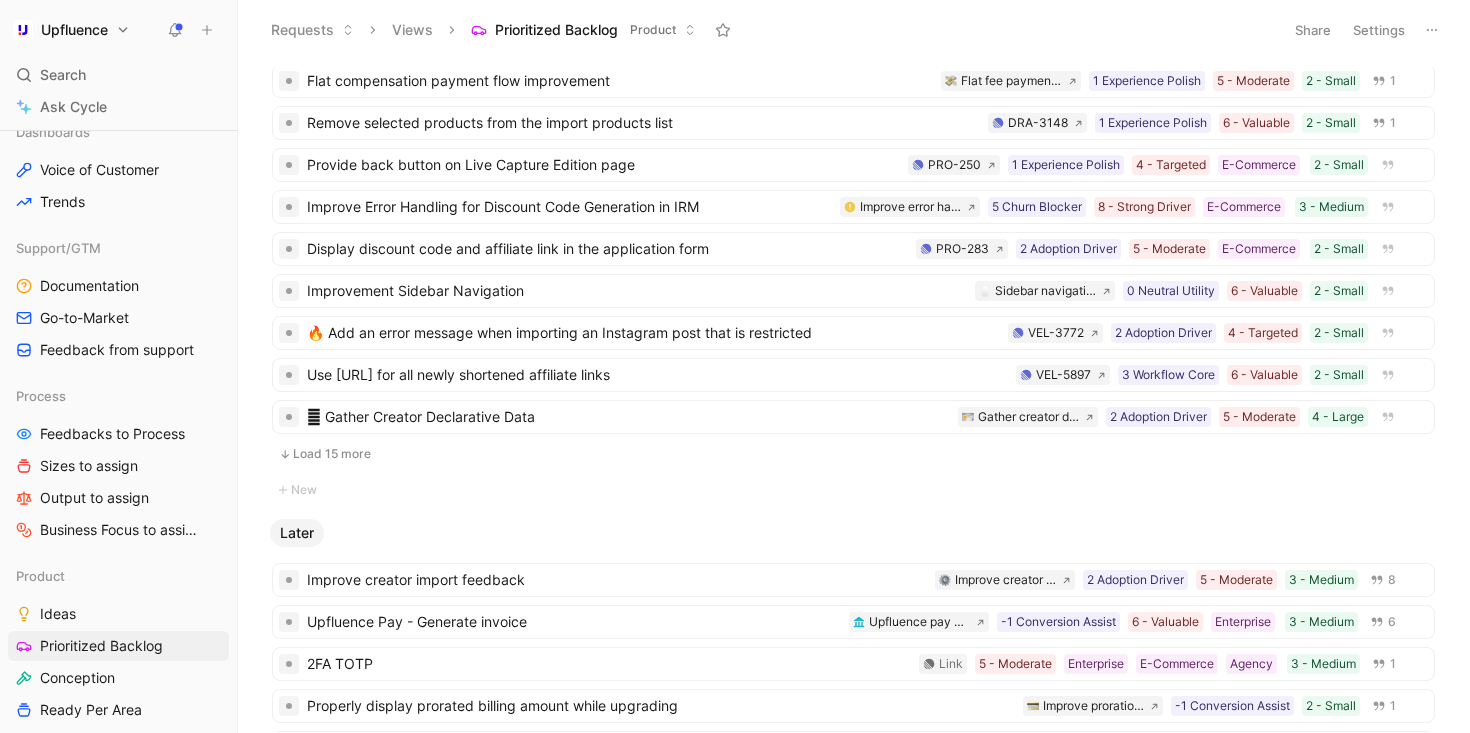scroll, scrollTop: 581, scrollLeft: 0, axis: vertical 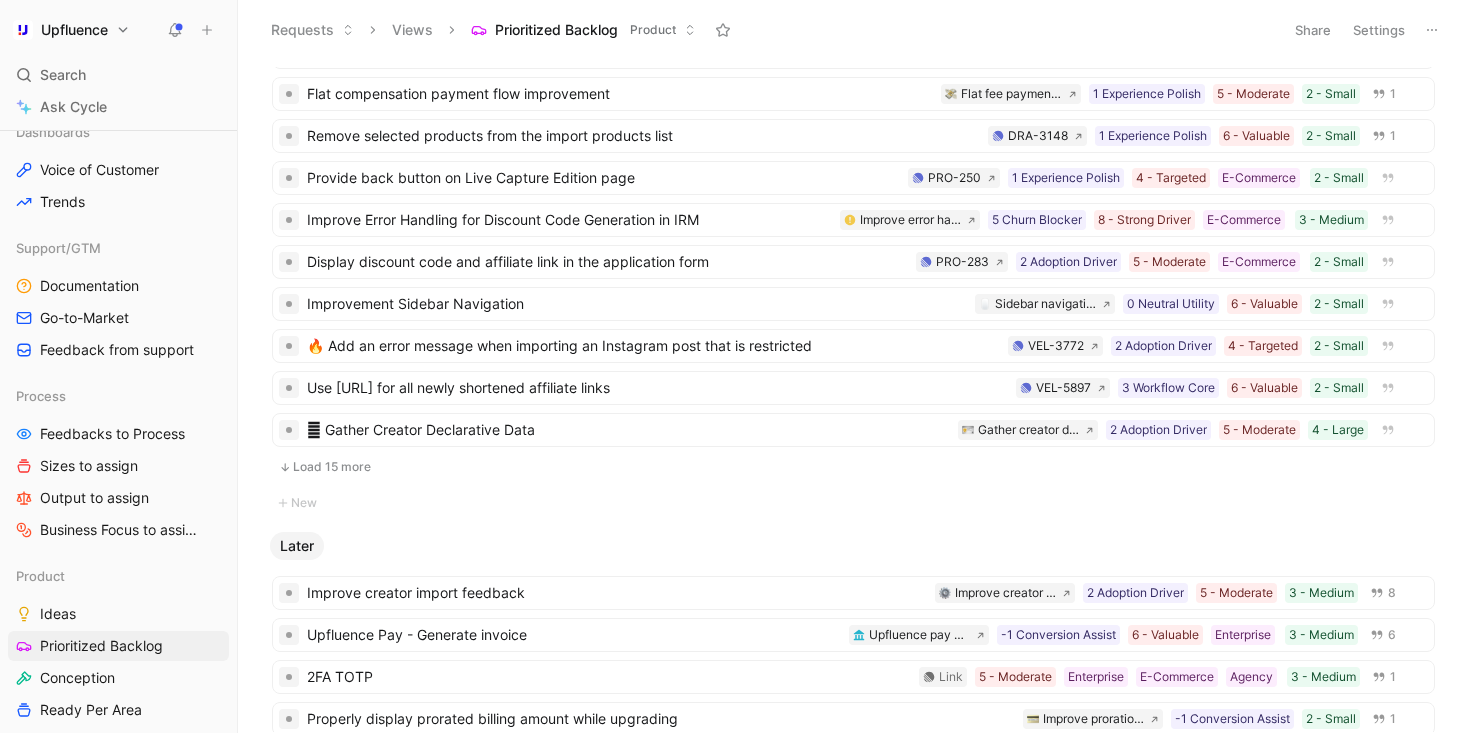 click on "Load 15 more" at bounding box center (853, 467) 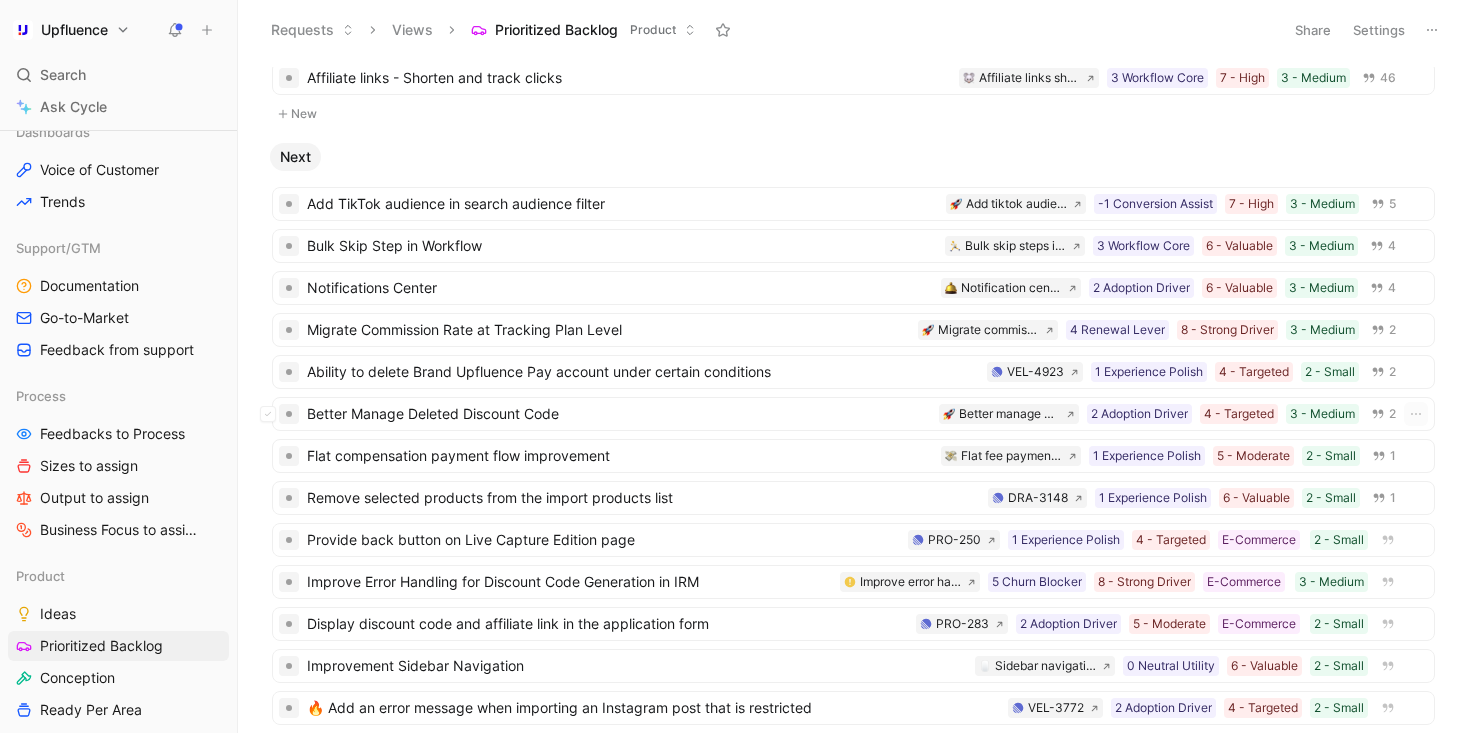 scroll, scrollTop: 126, scrollLeft: 0, axis: vertical 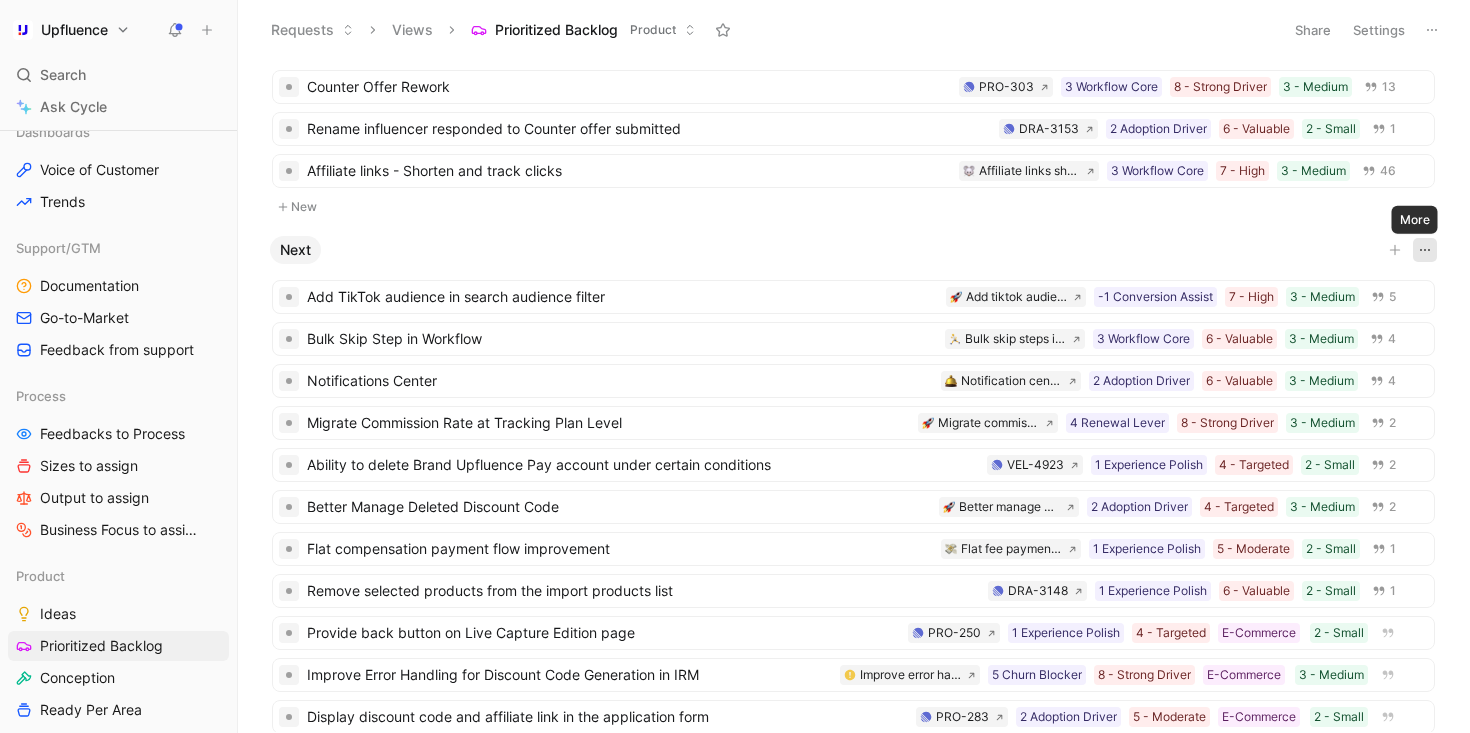click 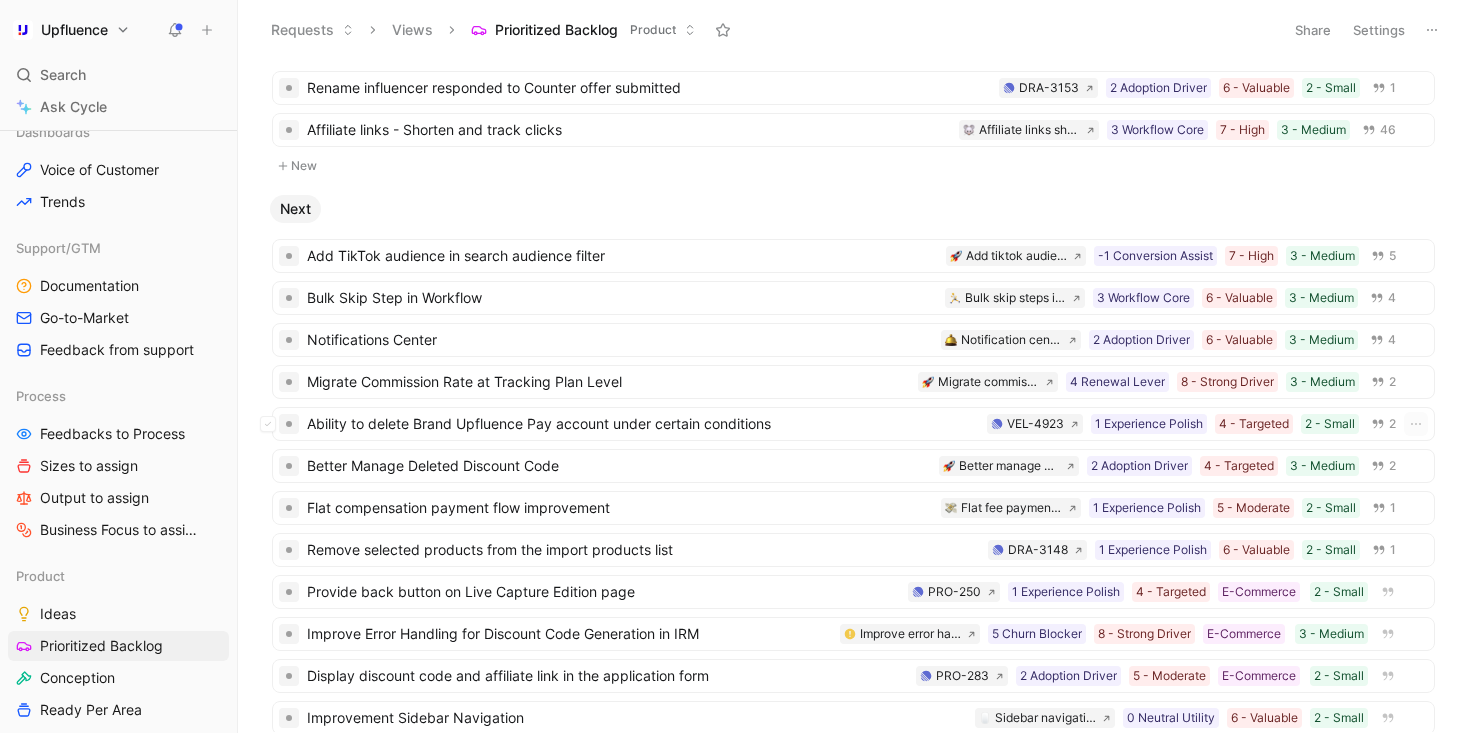 scroll, scrollTop: 0, scrollLeft: 0, axis: both 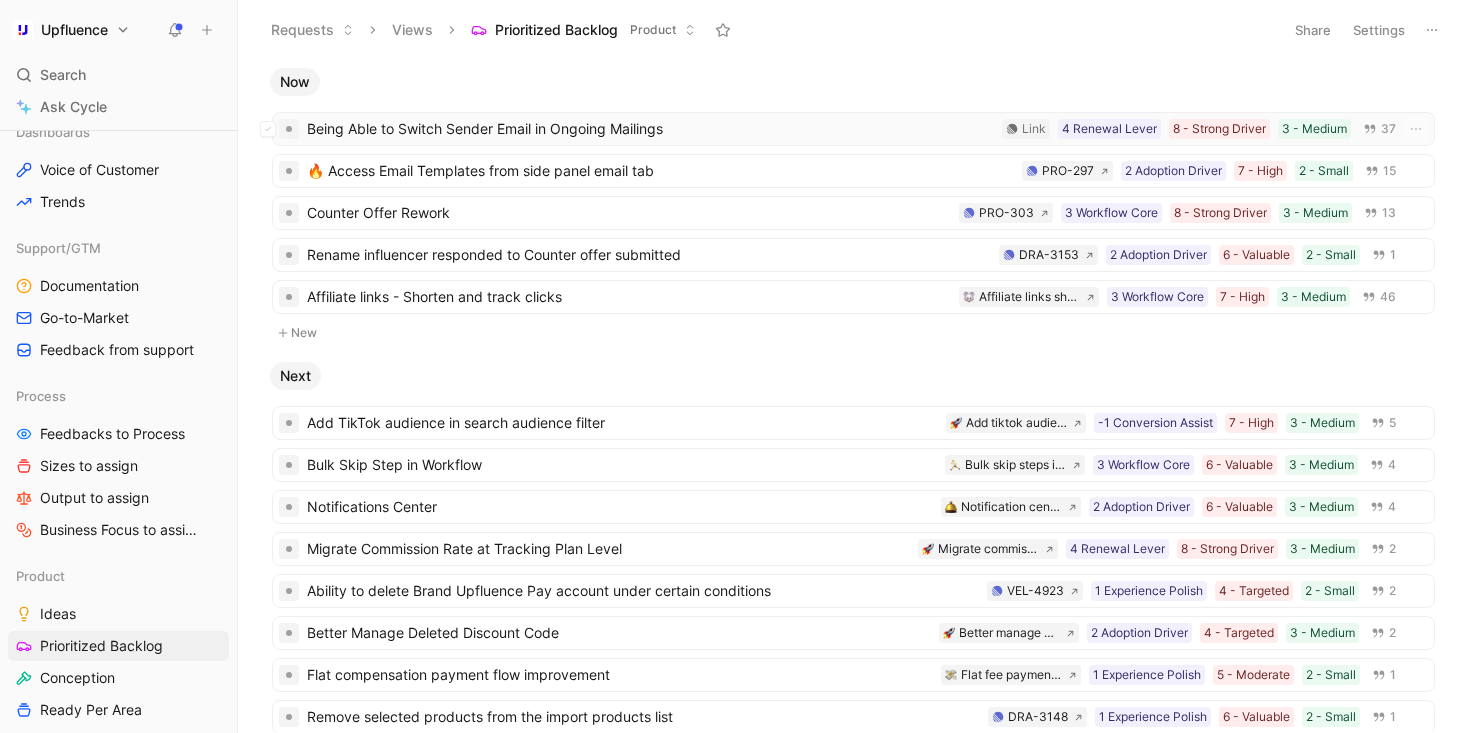 click on "Being Able to Switch Sender Email in Ongoing Mailings" at bounding box center (650, 129) 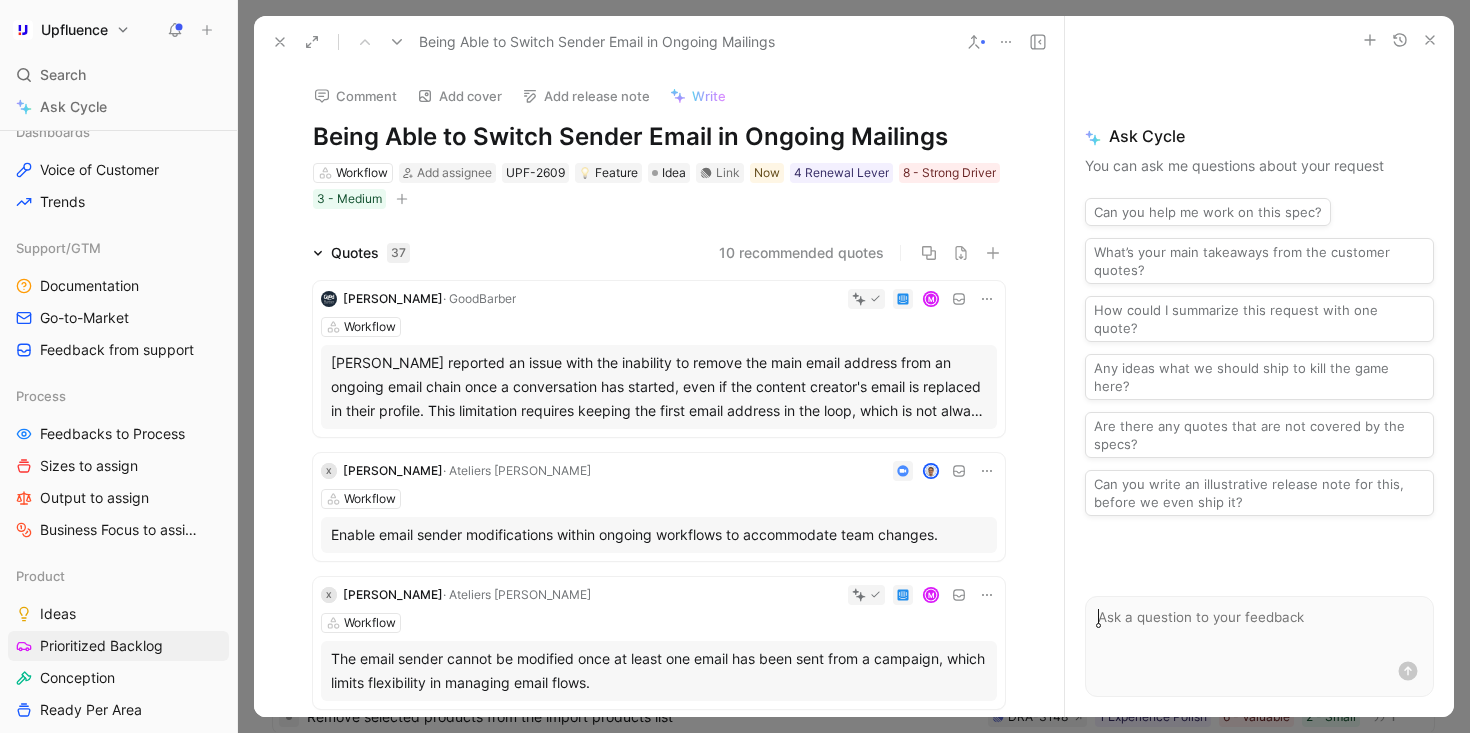 click 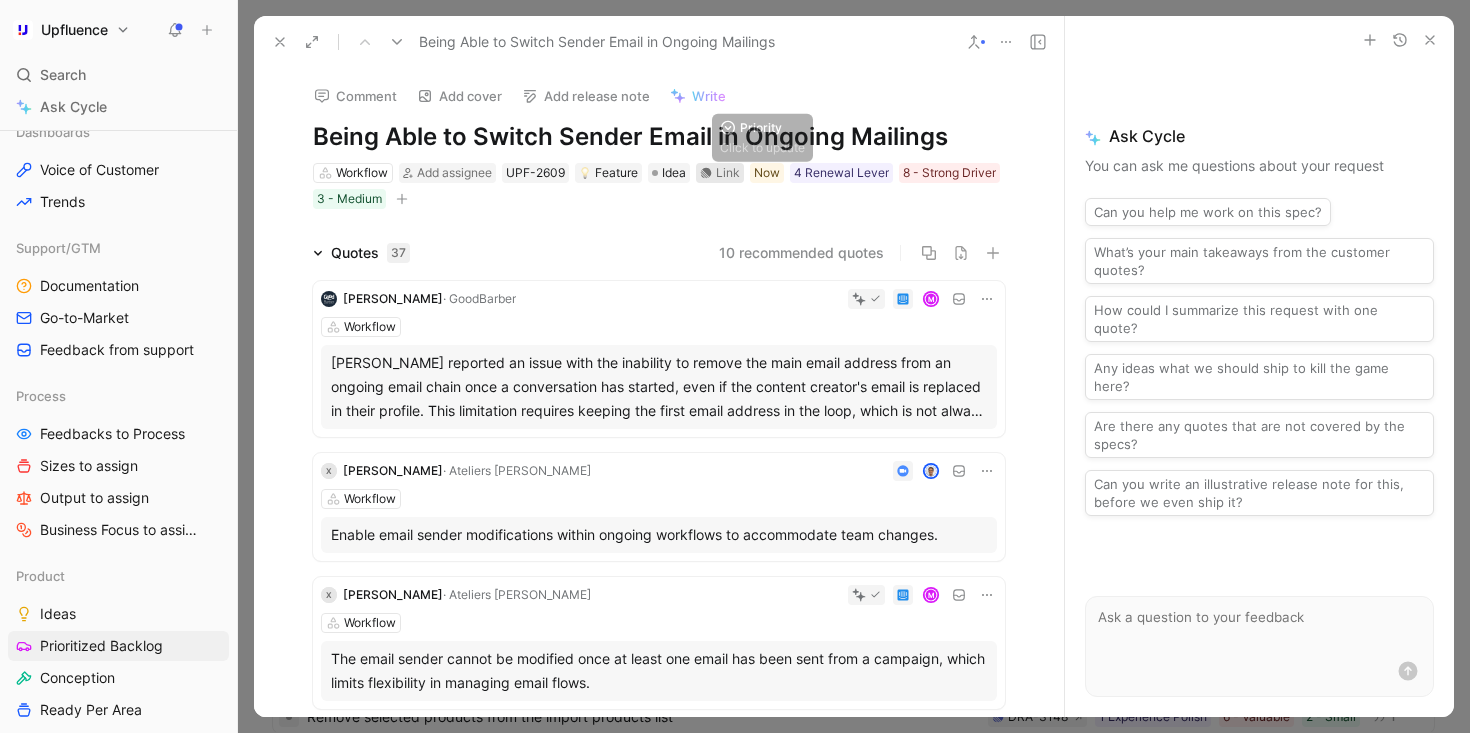 click on "Link" at bounding box center [728, 173] 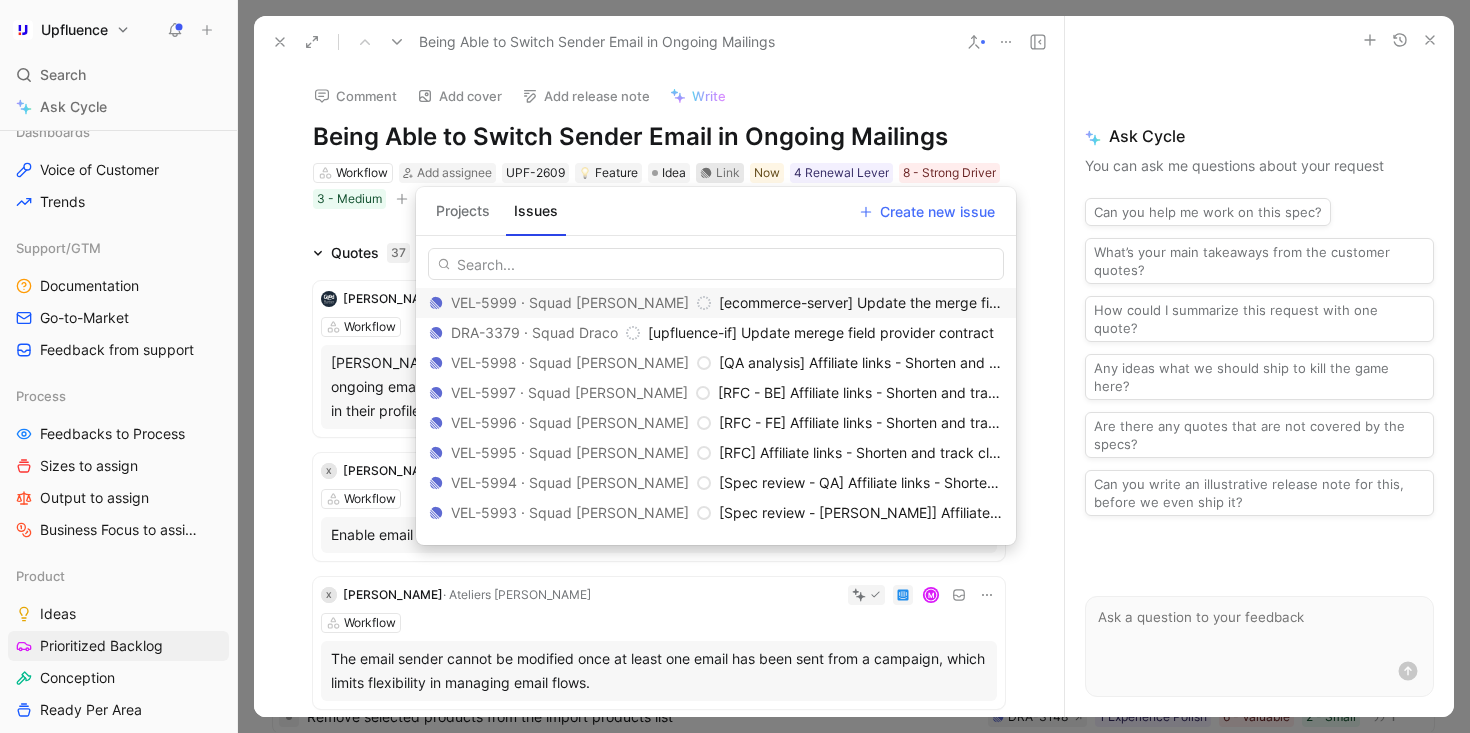 click on "Projects" at bounding box center (463, 211) 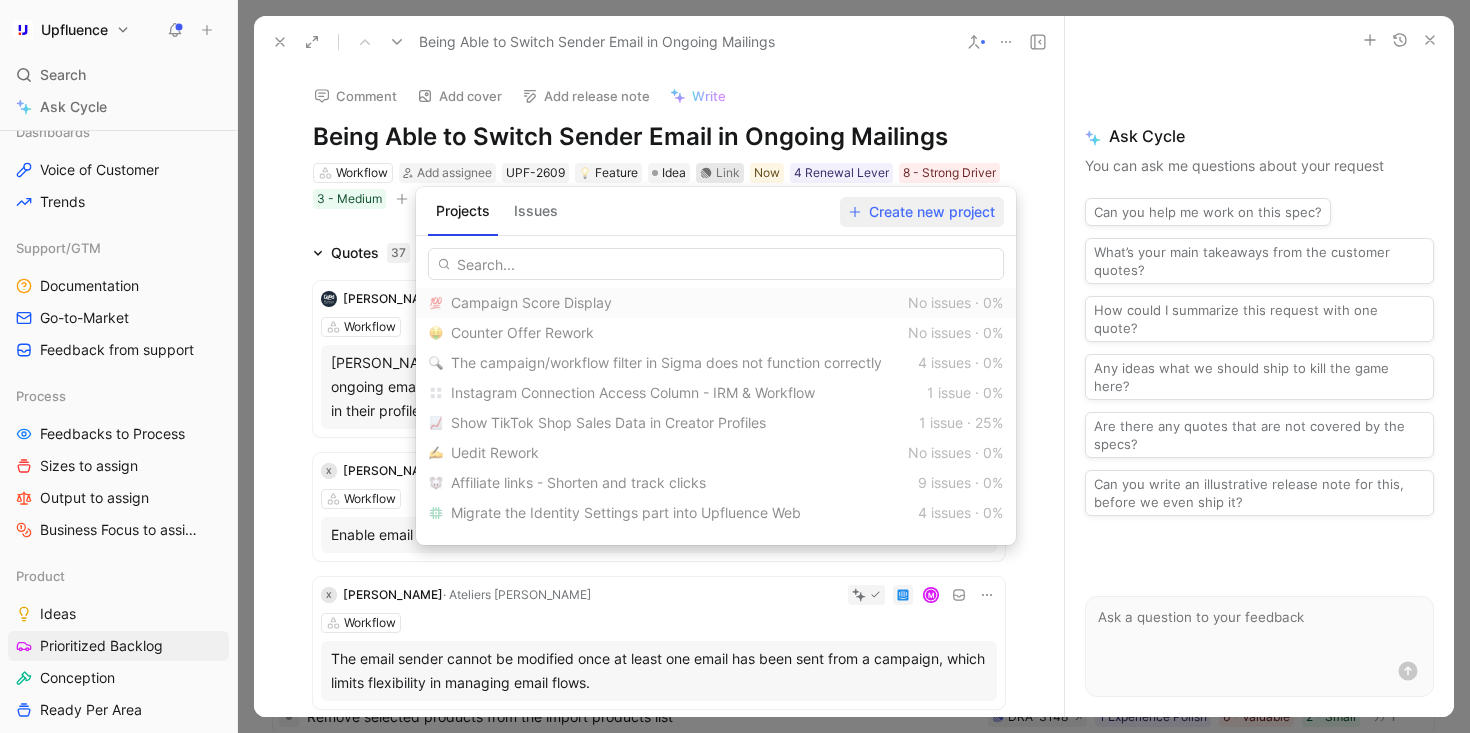 click on "Create new project" at bounding box center (922, 212) 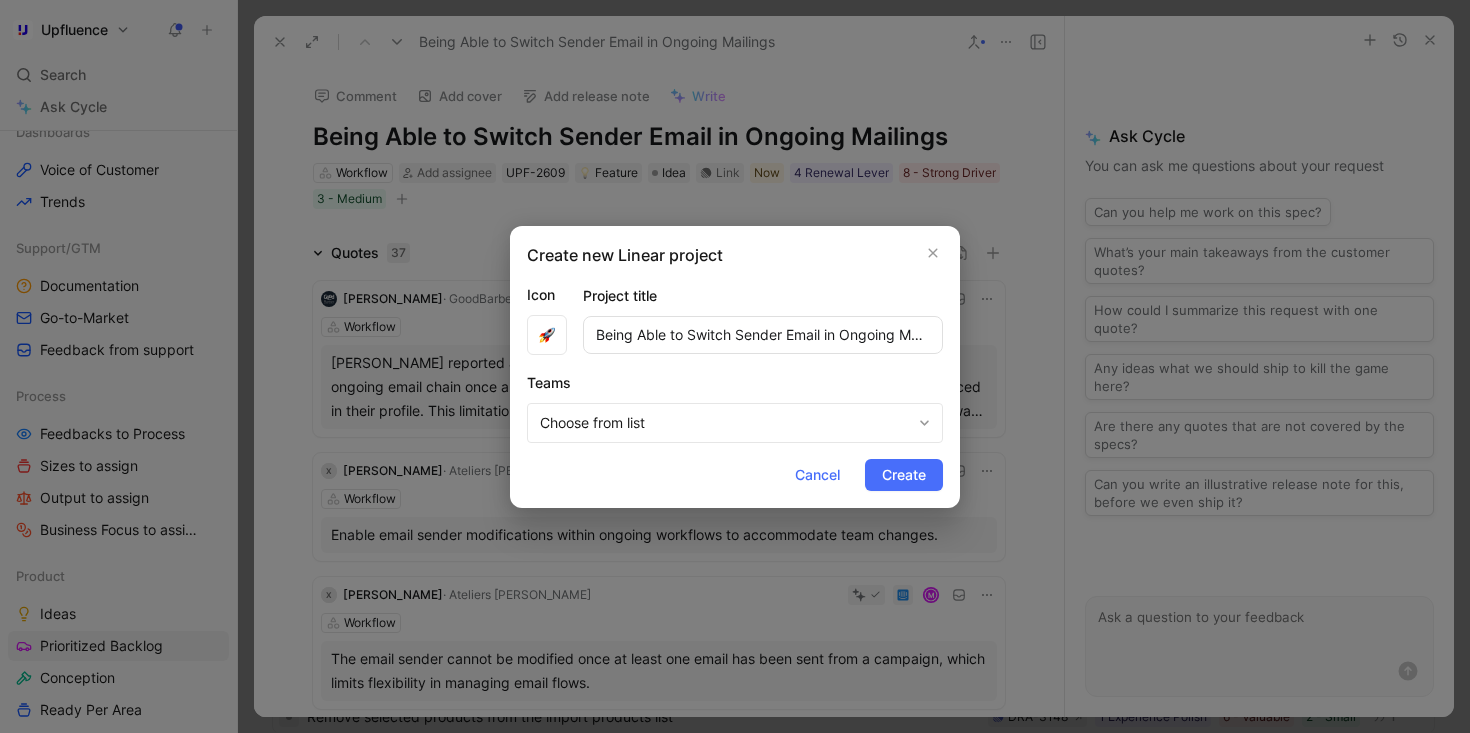 click on "Choose from list" at bounding box center (725, 423) 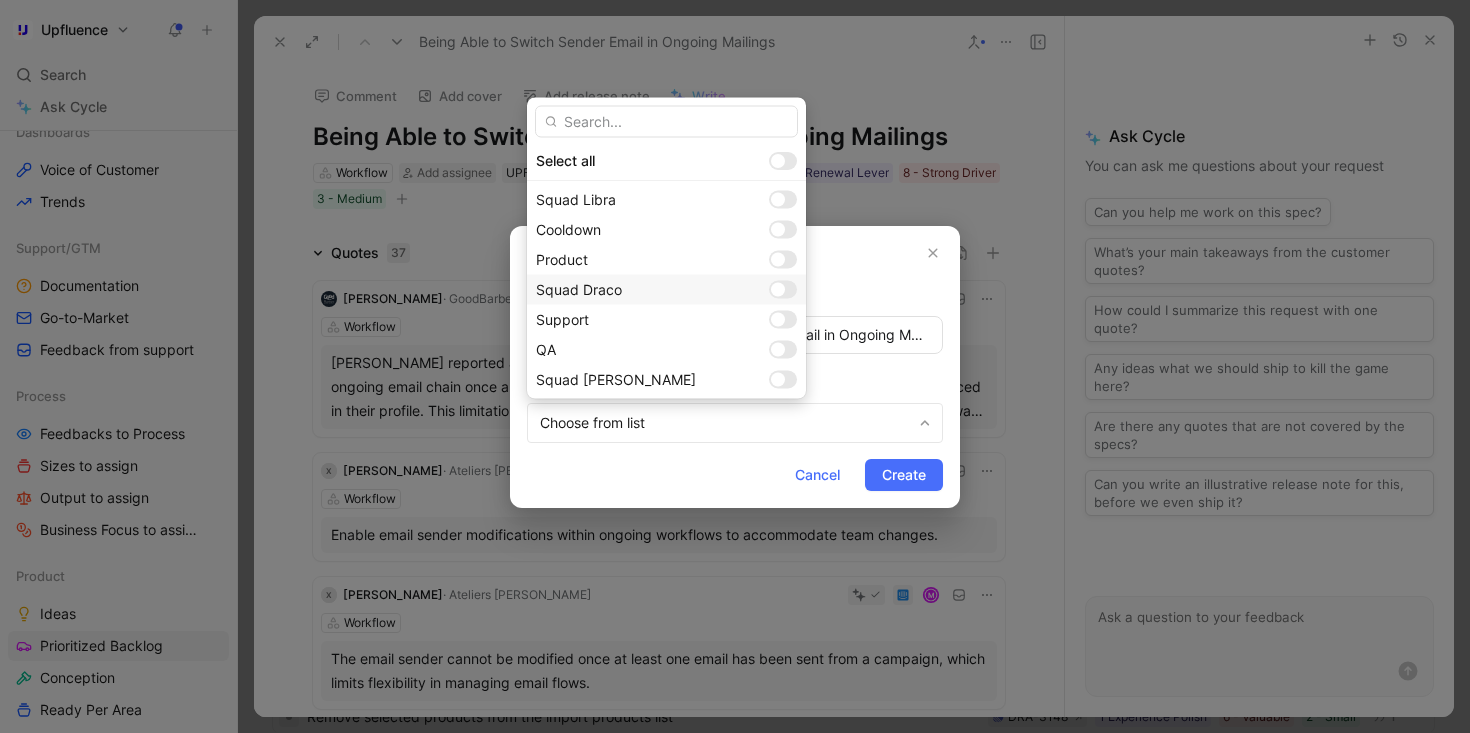 click at bounding box center [783, 289] 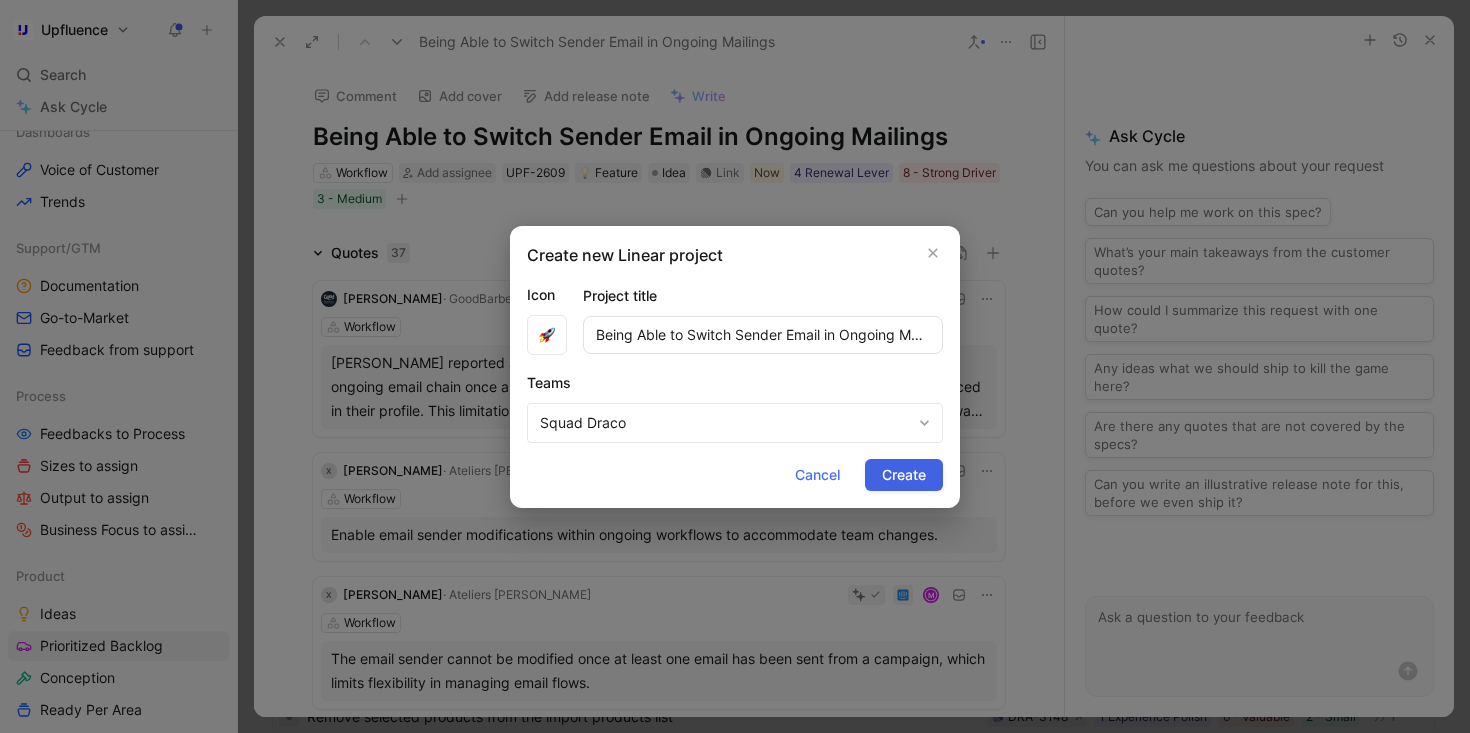 click on "Create" at bounding box center (904, 475) 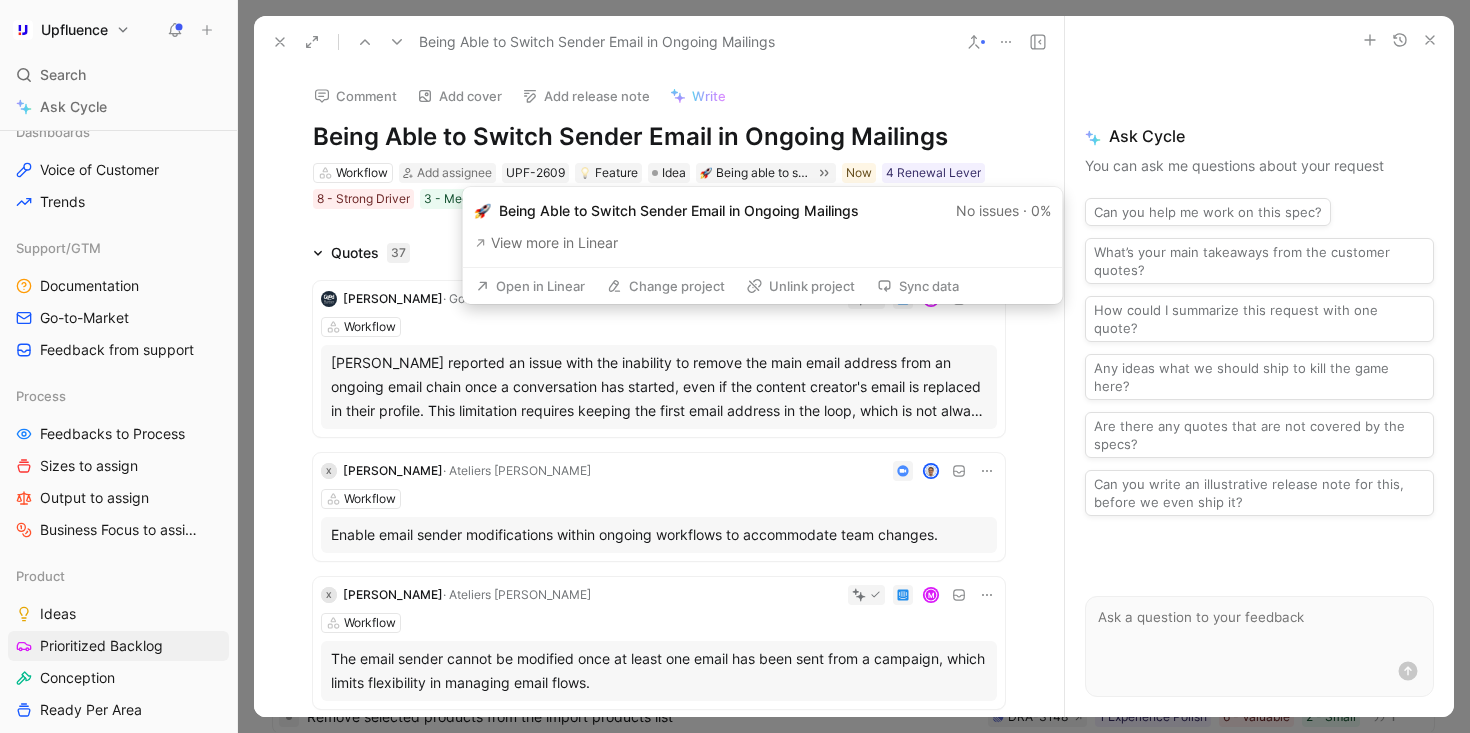 click on "Open in Linear" at bounding box center (530, 286) 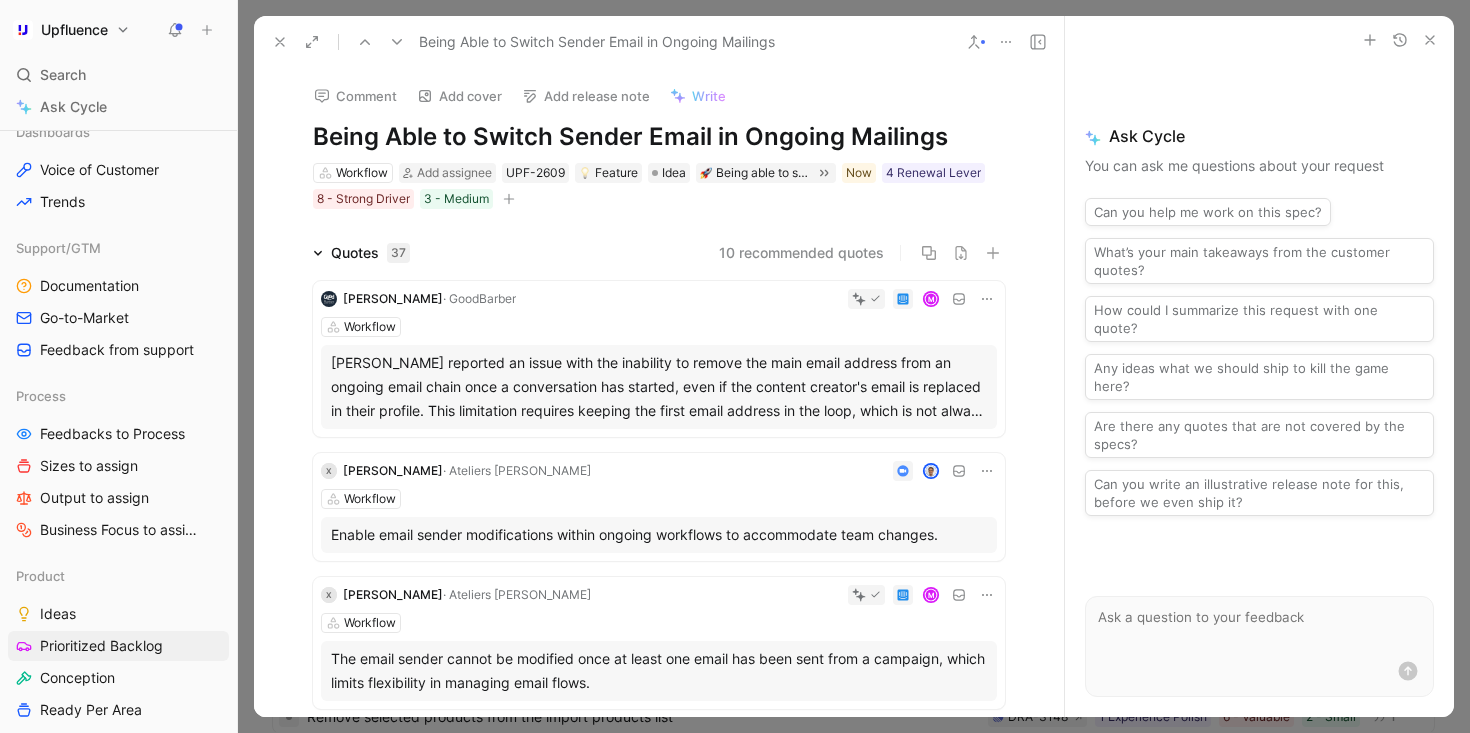 scroll, scrollTop: 490, scrollLeft: 0, axis: vertical 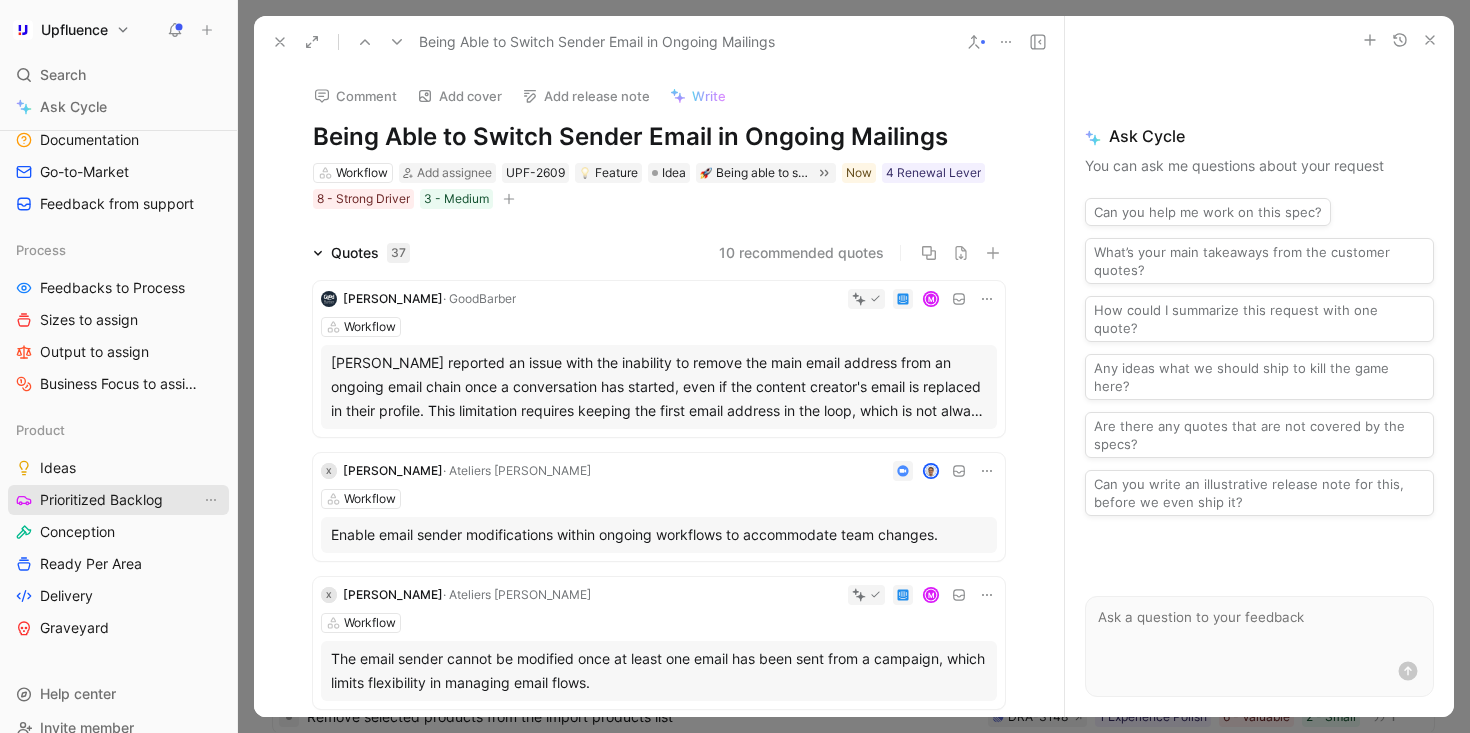 click on "Prioritized Backlog" at bounding box center [101, 500] 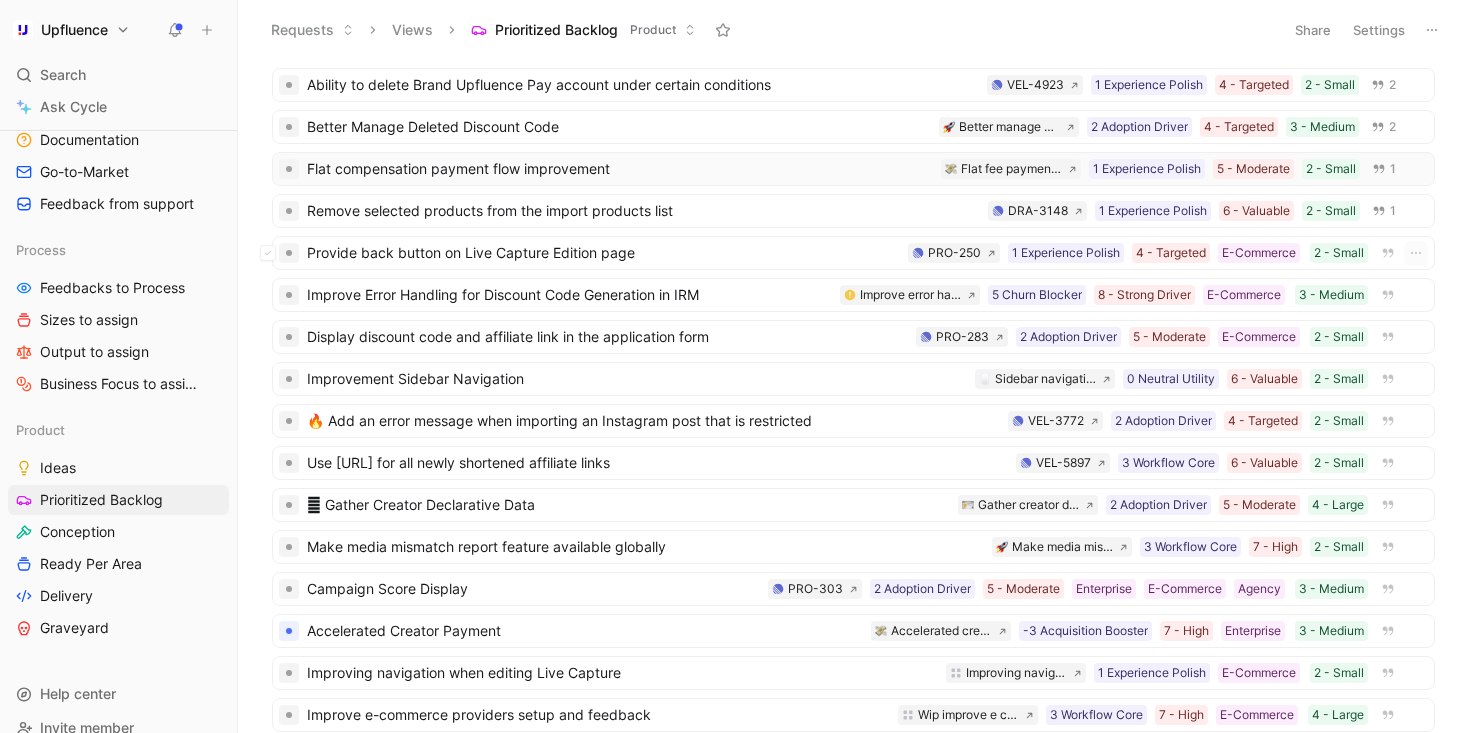 scroll, scrollTop: 523, scrollLeft: 0, axis: vertical 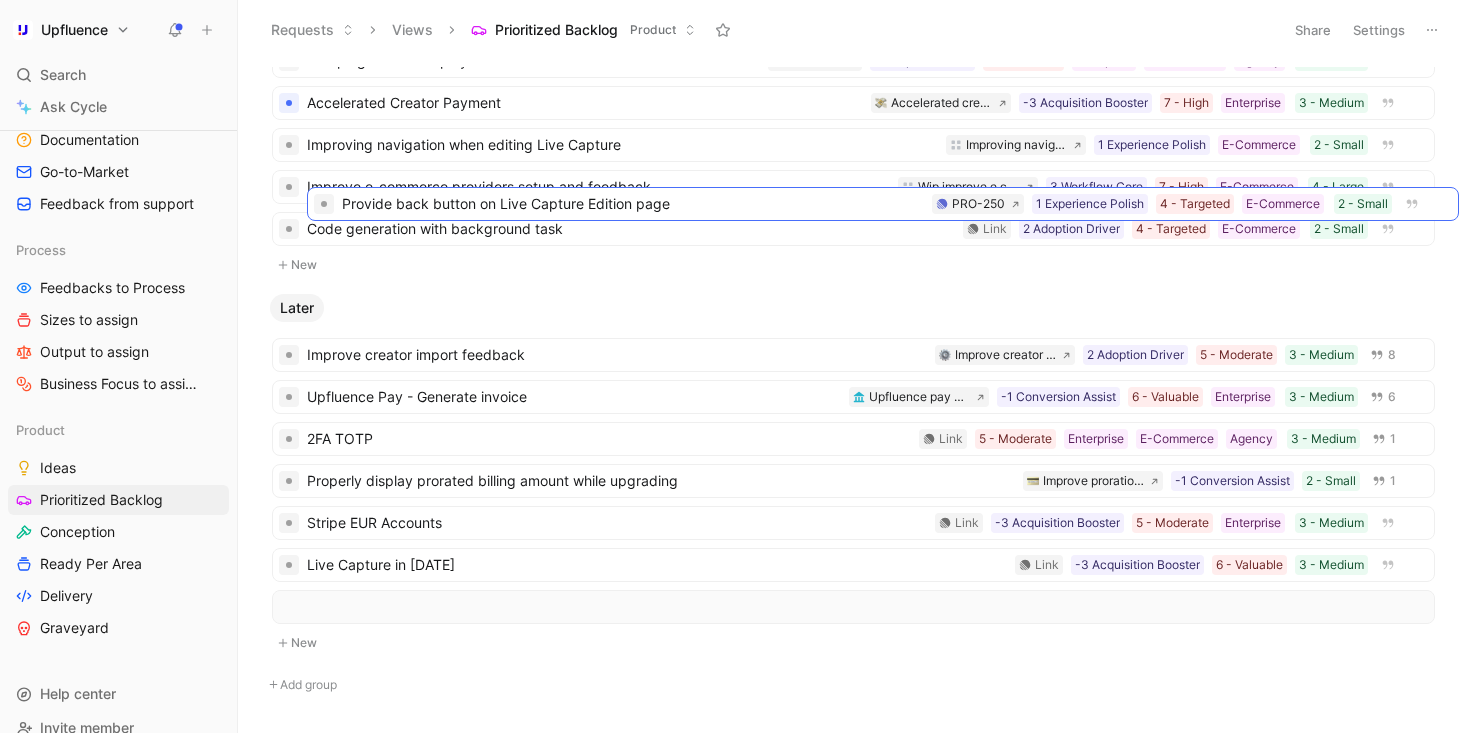 drag, startPoint x: 695, startPoint y: 238, endPoint x: 729, endPoint y: 185, distance: 62.968246 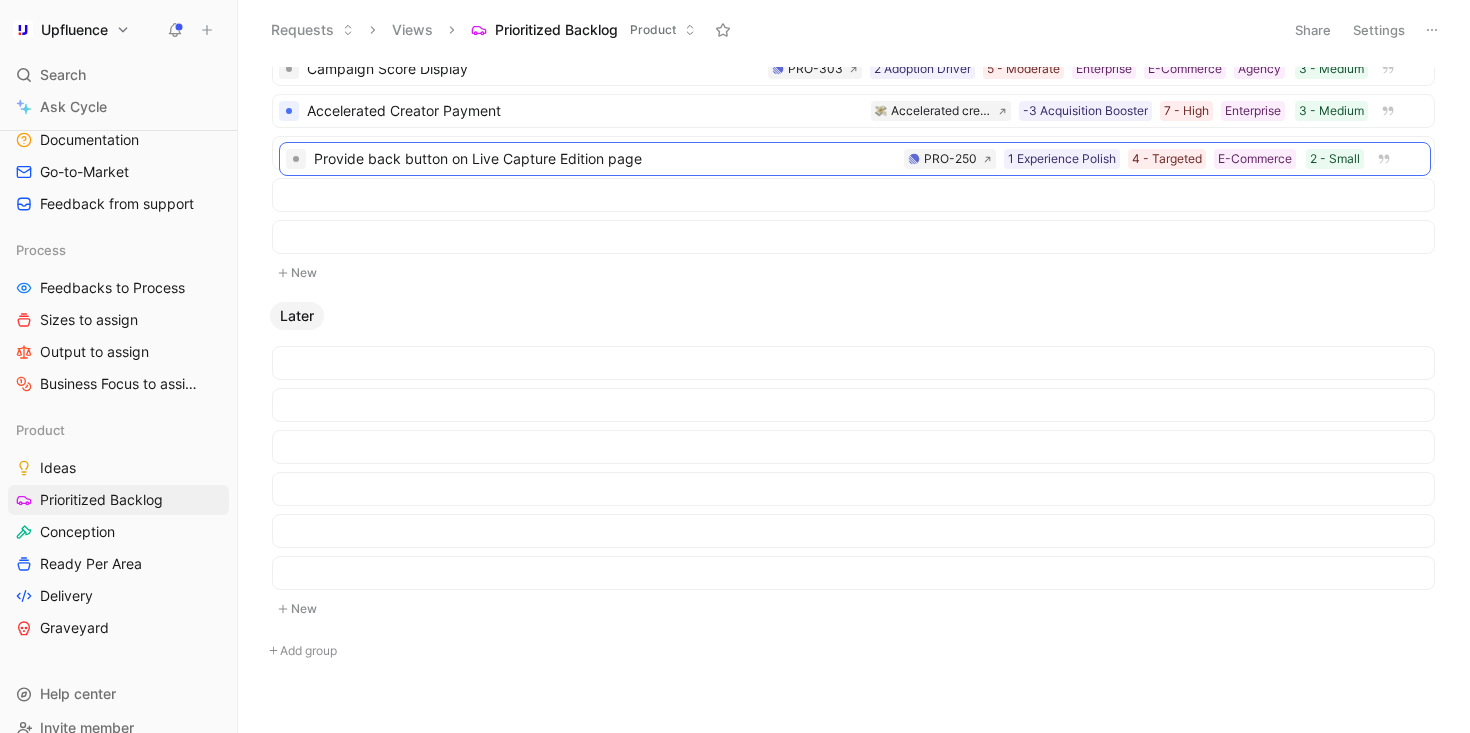 scroll, scrollTop: 30, scrollLeft: 0, axis: vertical 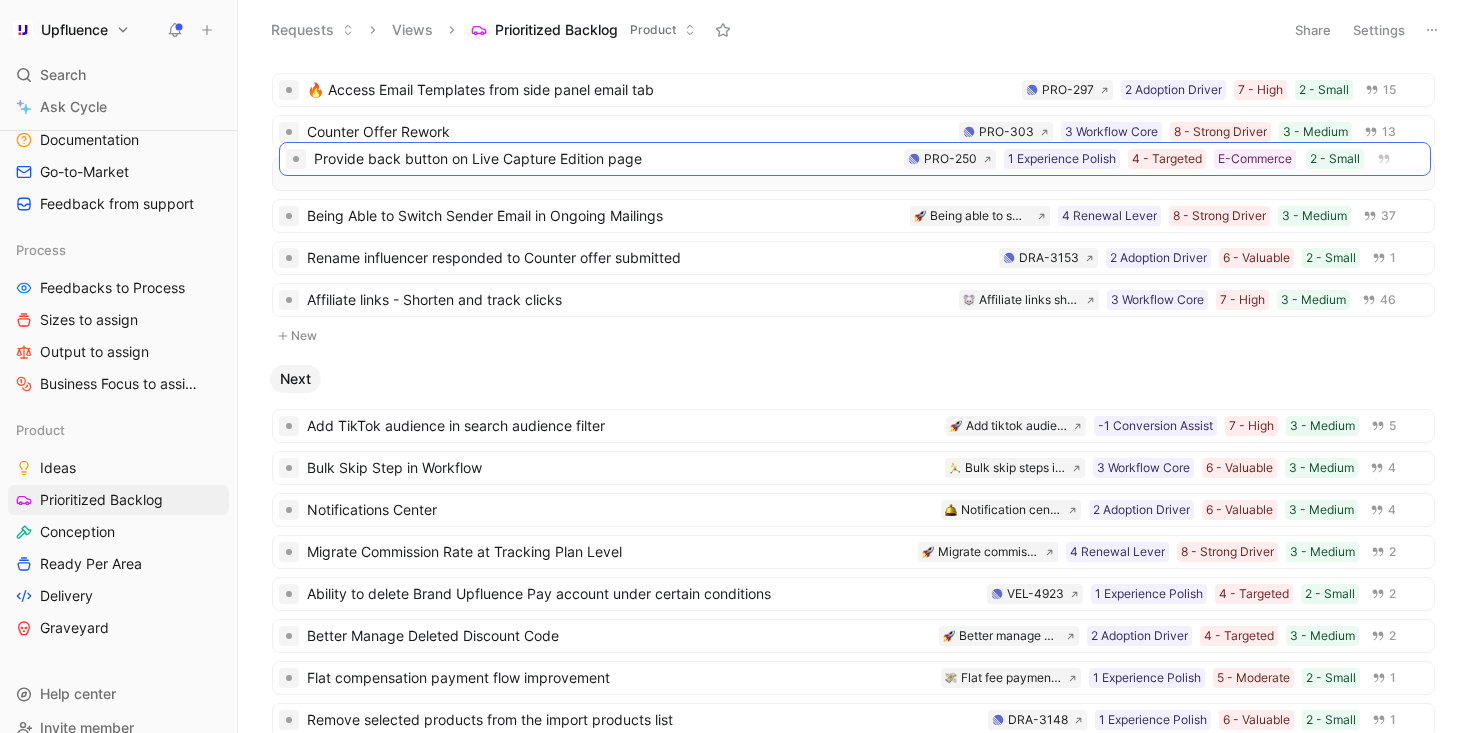 drag, startPoint x: 599, startPoint y: 293, endPoint x: 606, endPoint y: 167, distance: 126.1943 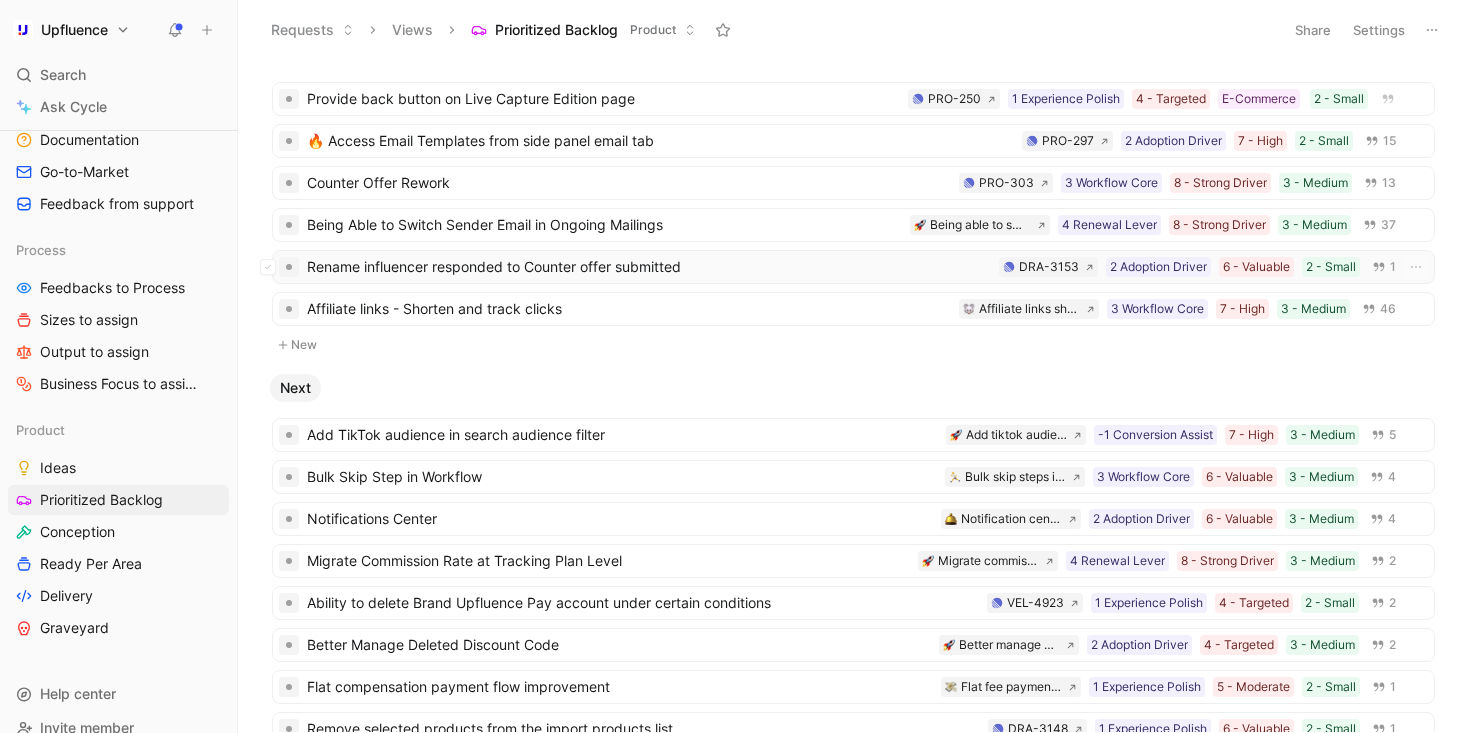 scroll, scrollTop: 0, scrollLeft: 0, axis: both 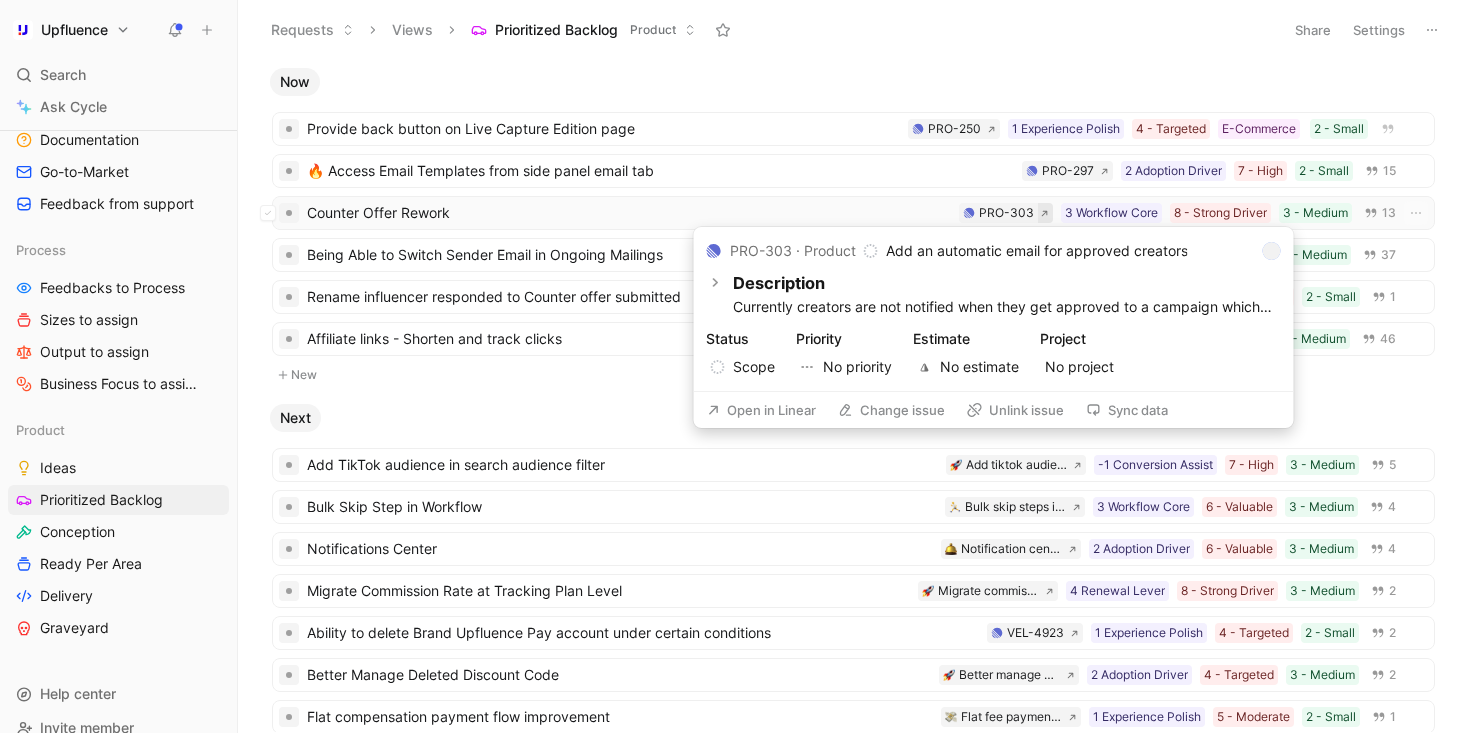 click 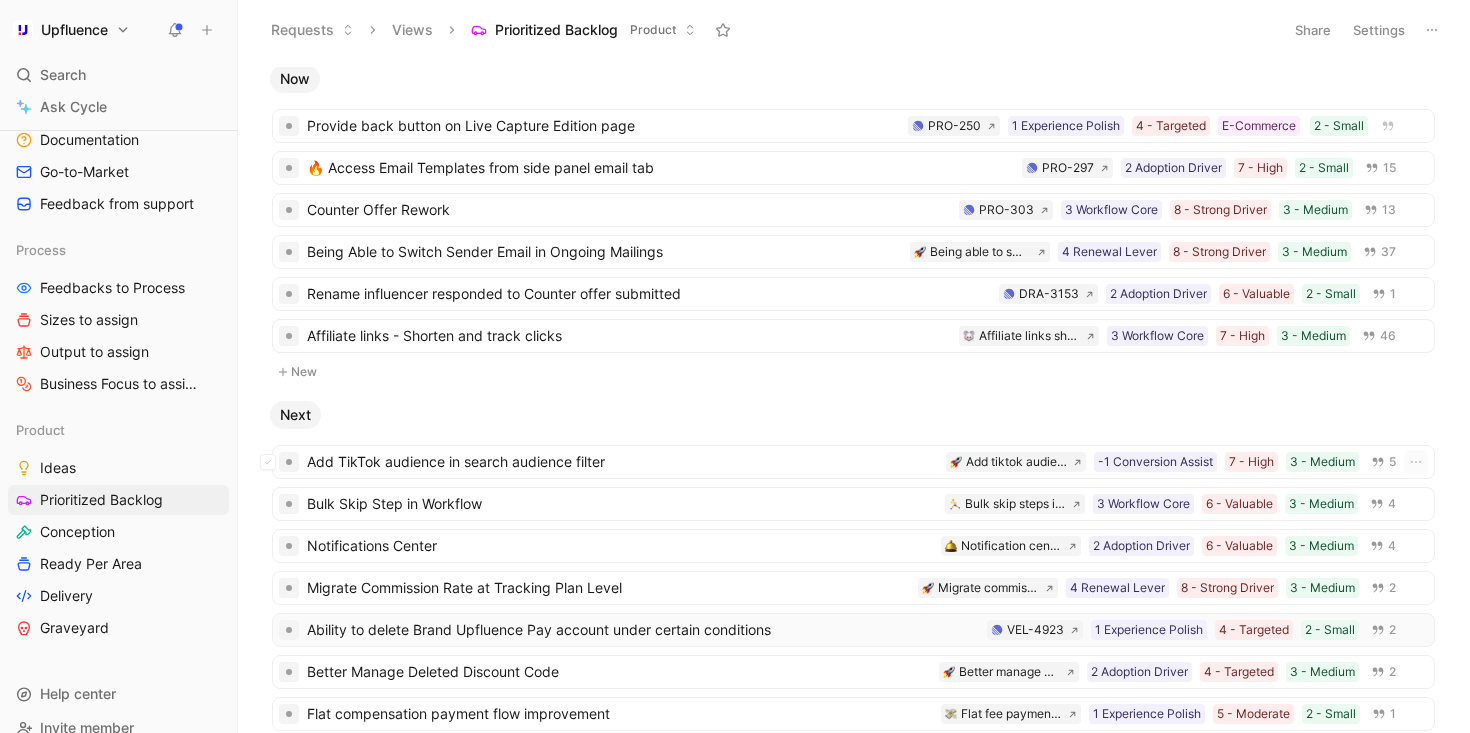 scroll, scrollTop: 0, scrollLeft: 0, axis: both 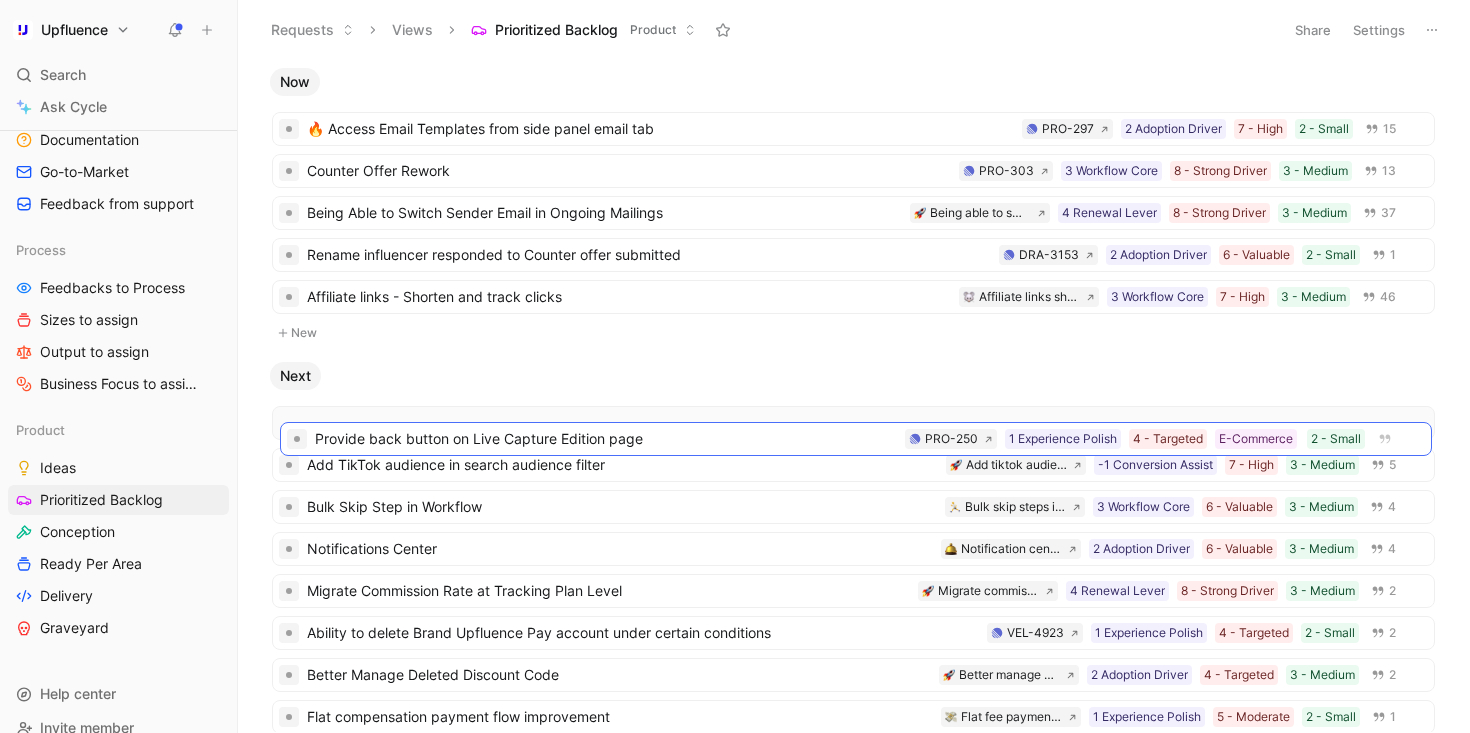 drag, startPoint x: 525, startPoint y: 134, endPoint x: 533, endPoint y: 444, distance: 310.1032 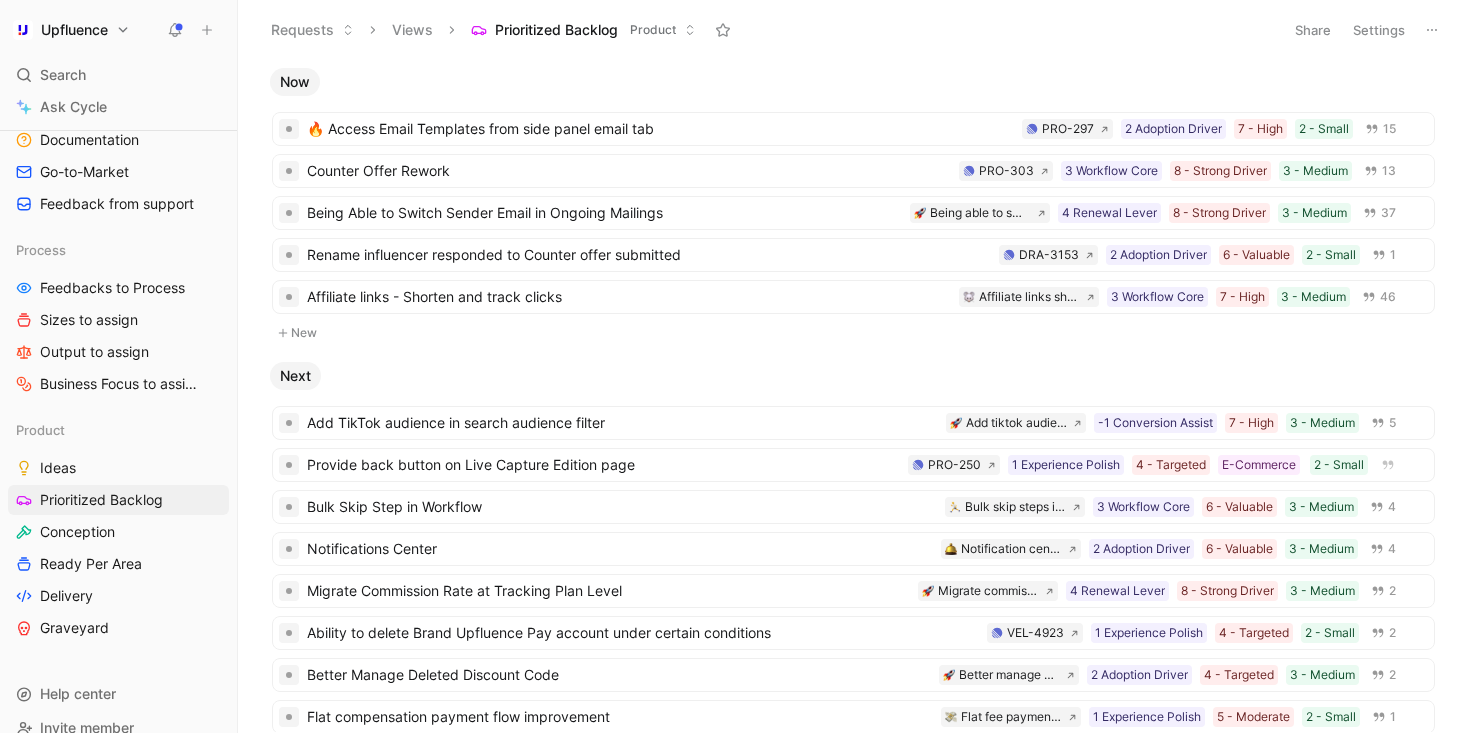 click 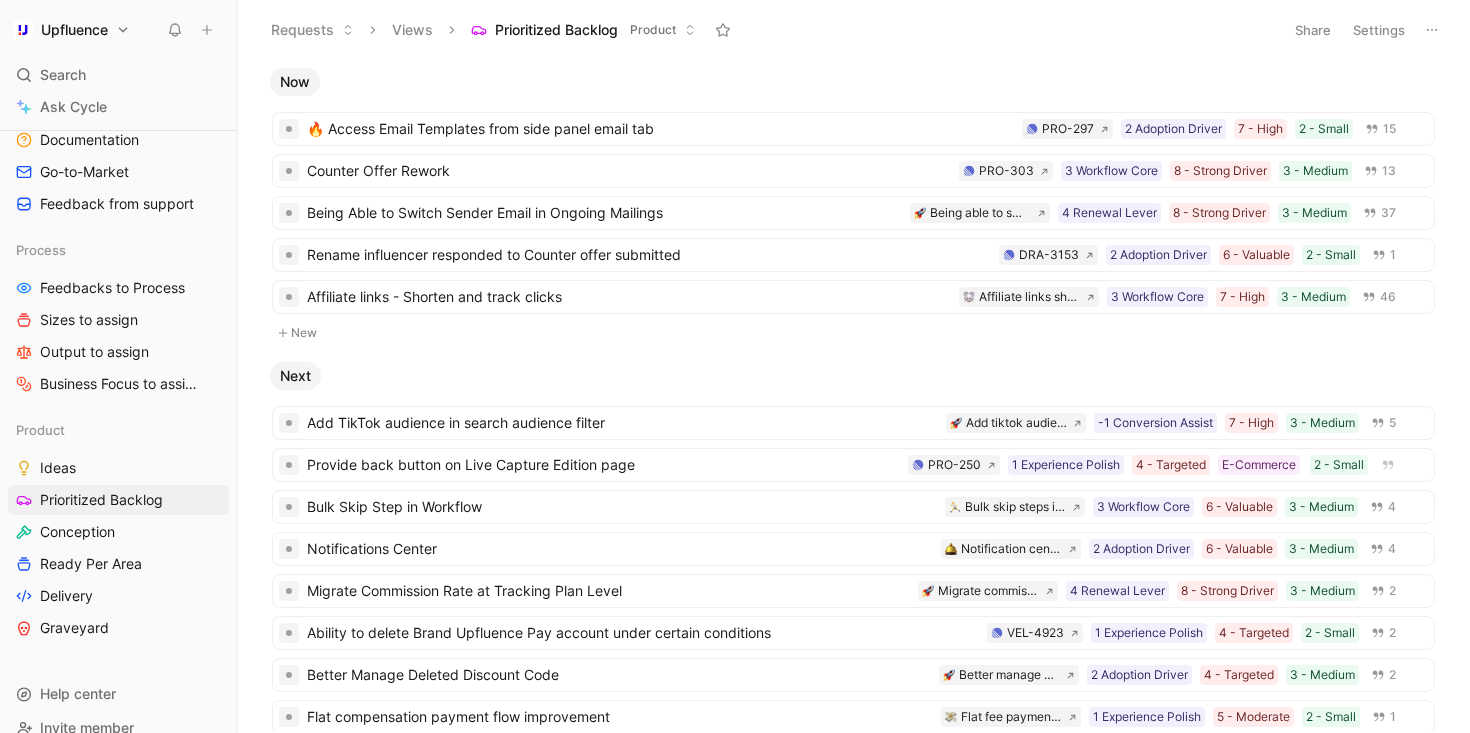 click 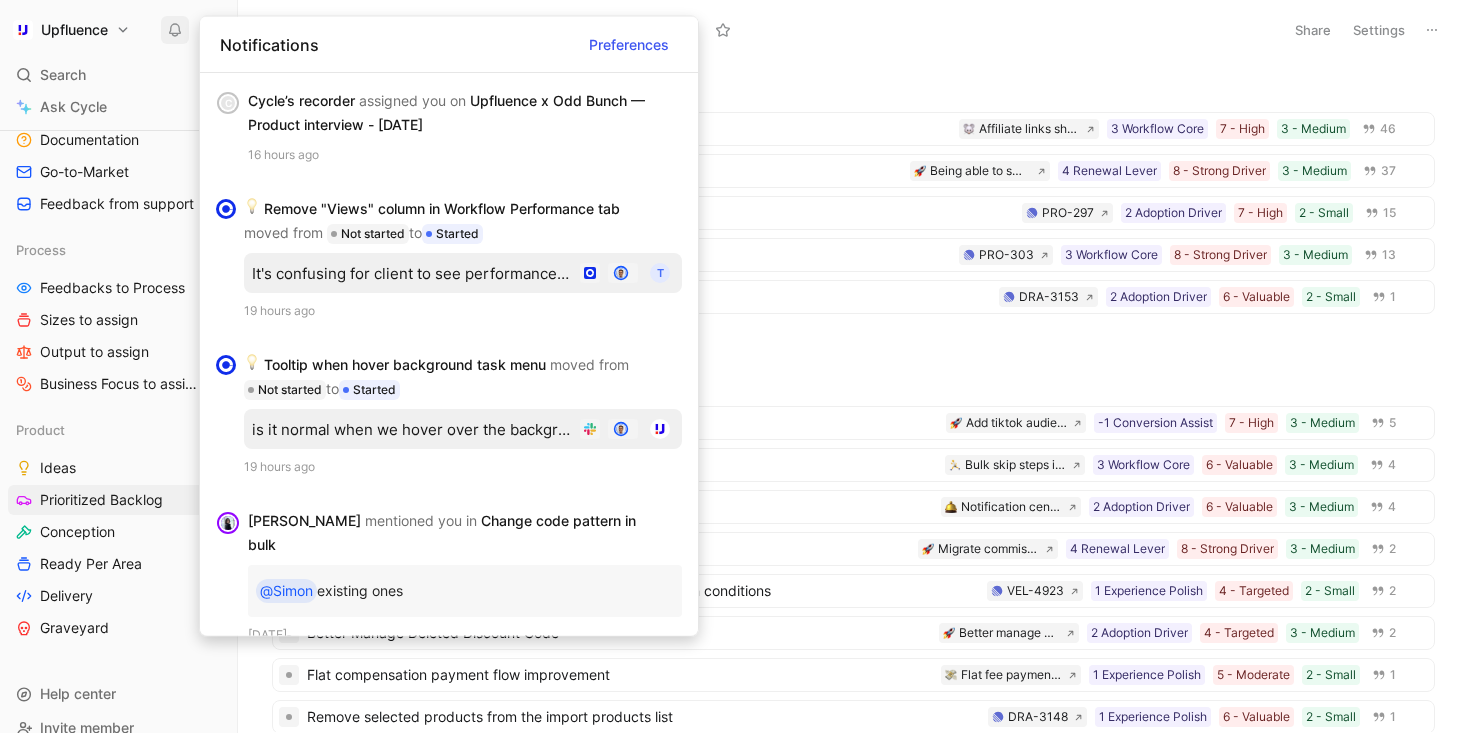 click on "Preferences" at bounding box center (629, 44) 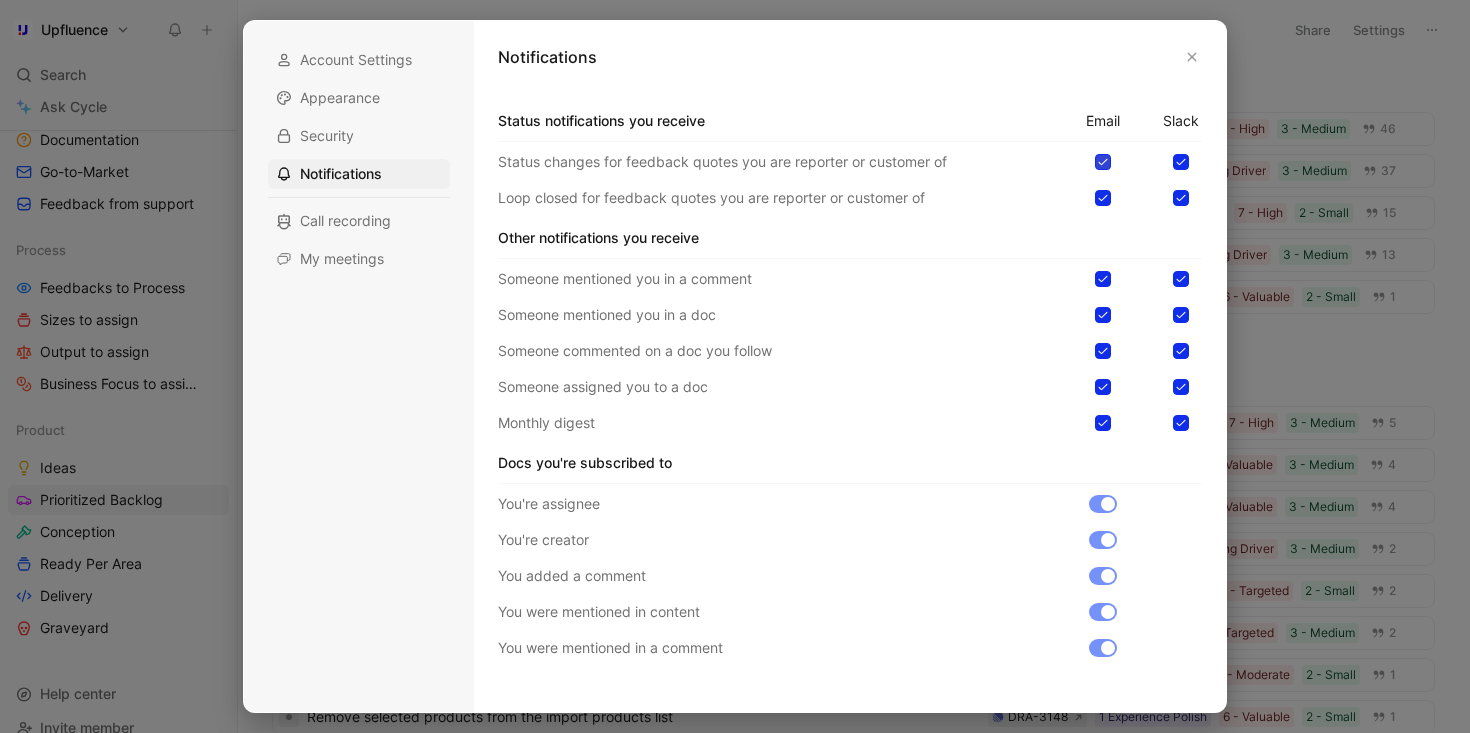 click 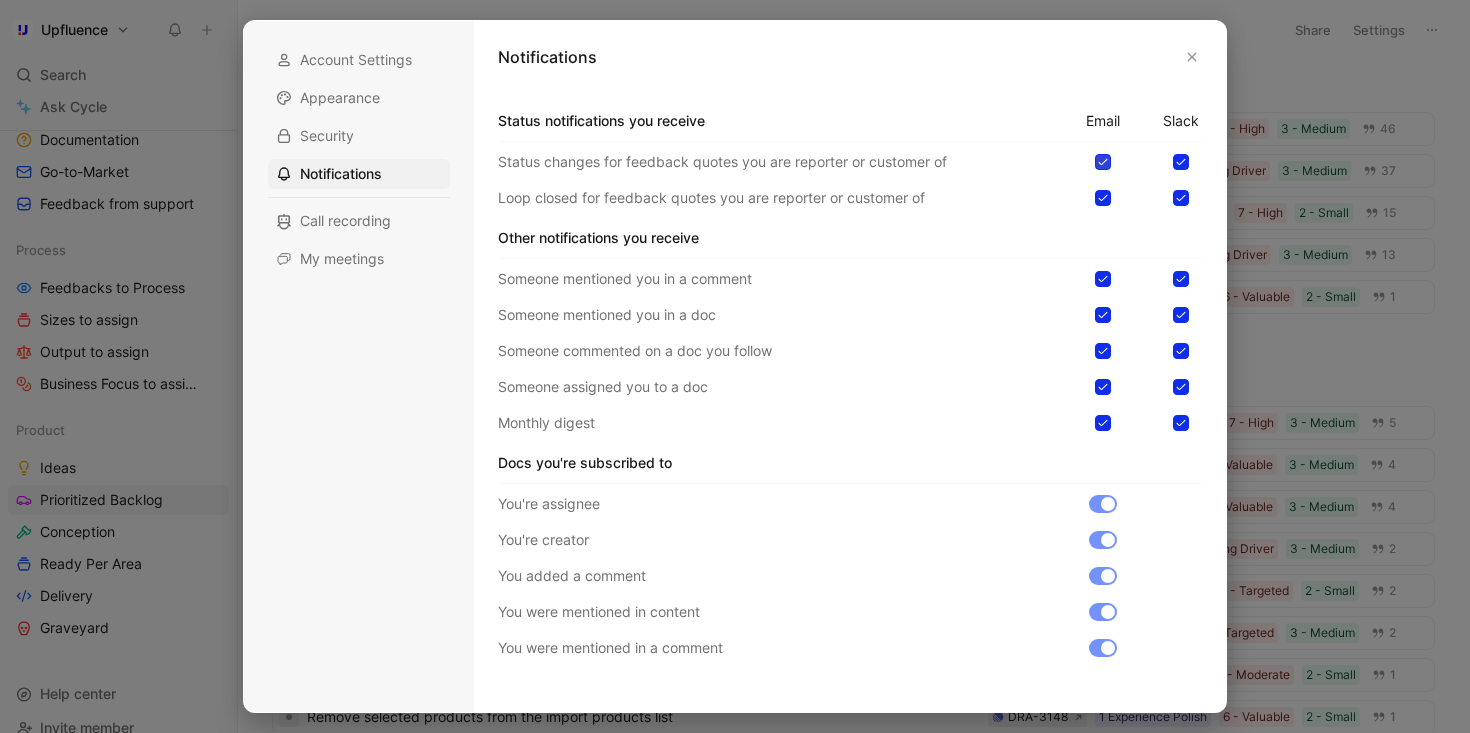 click at bounding box center (1095, 154) 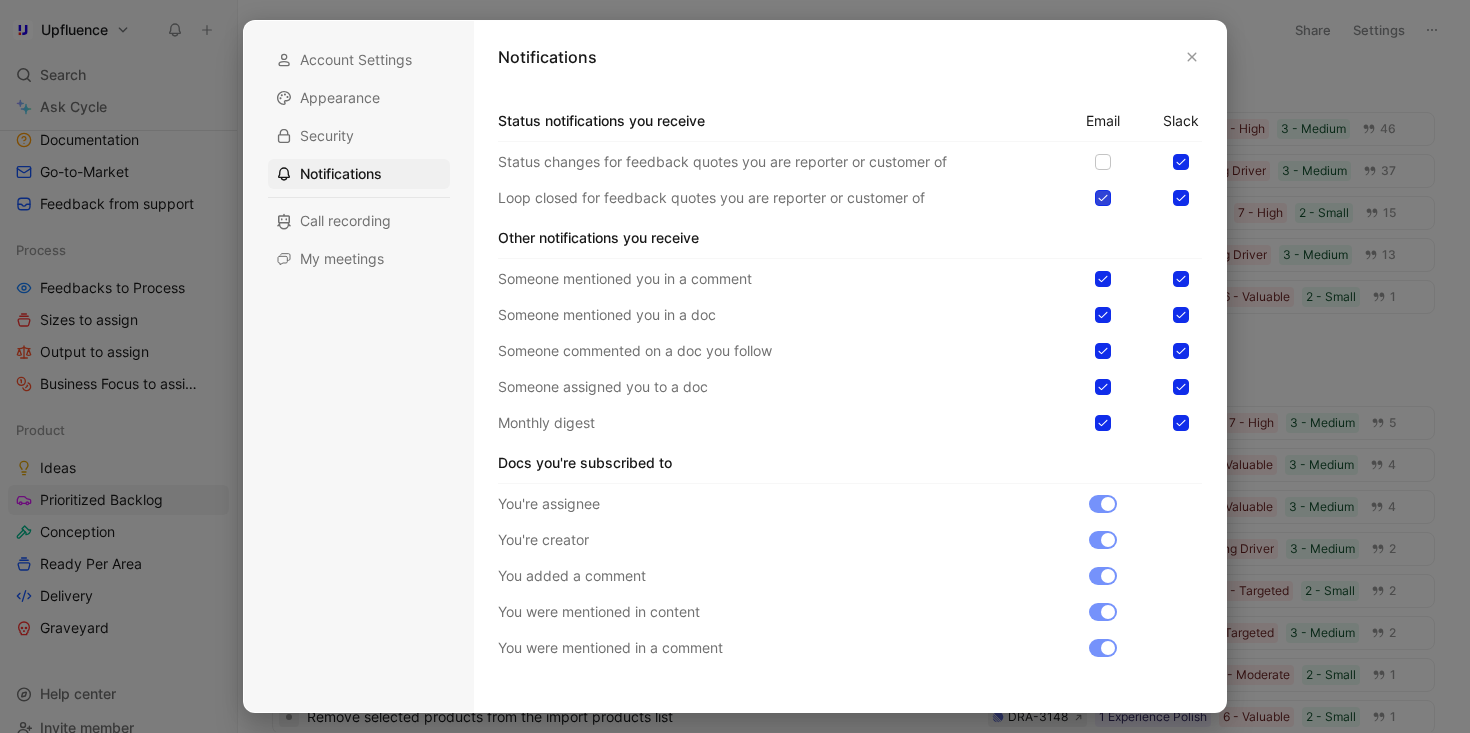 click 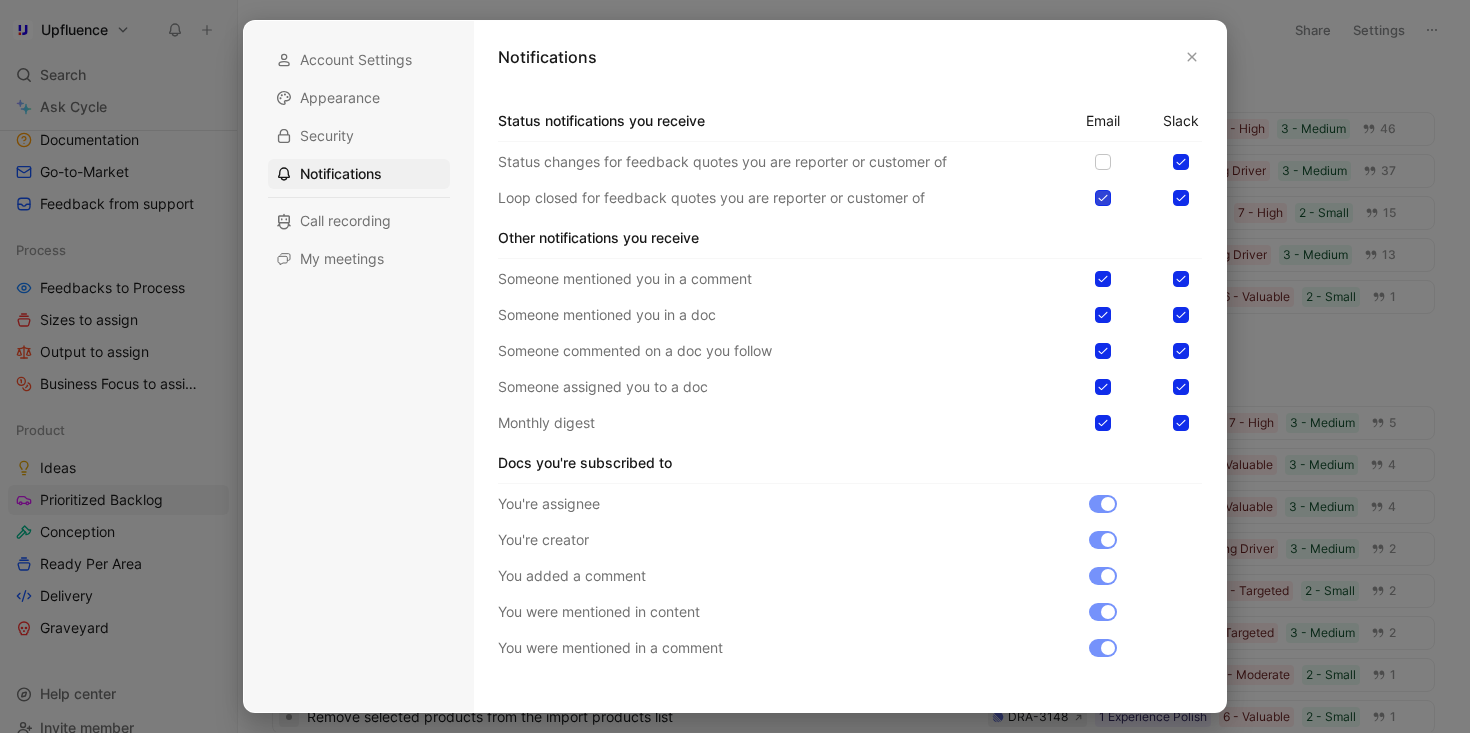 click at bounding box center (1095, 190) 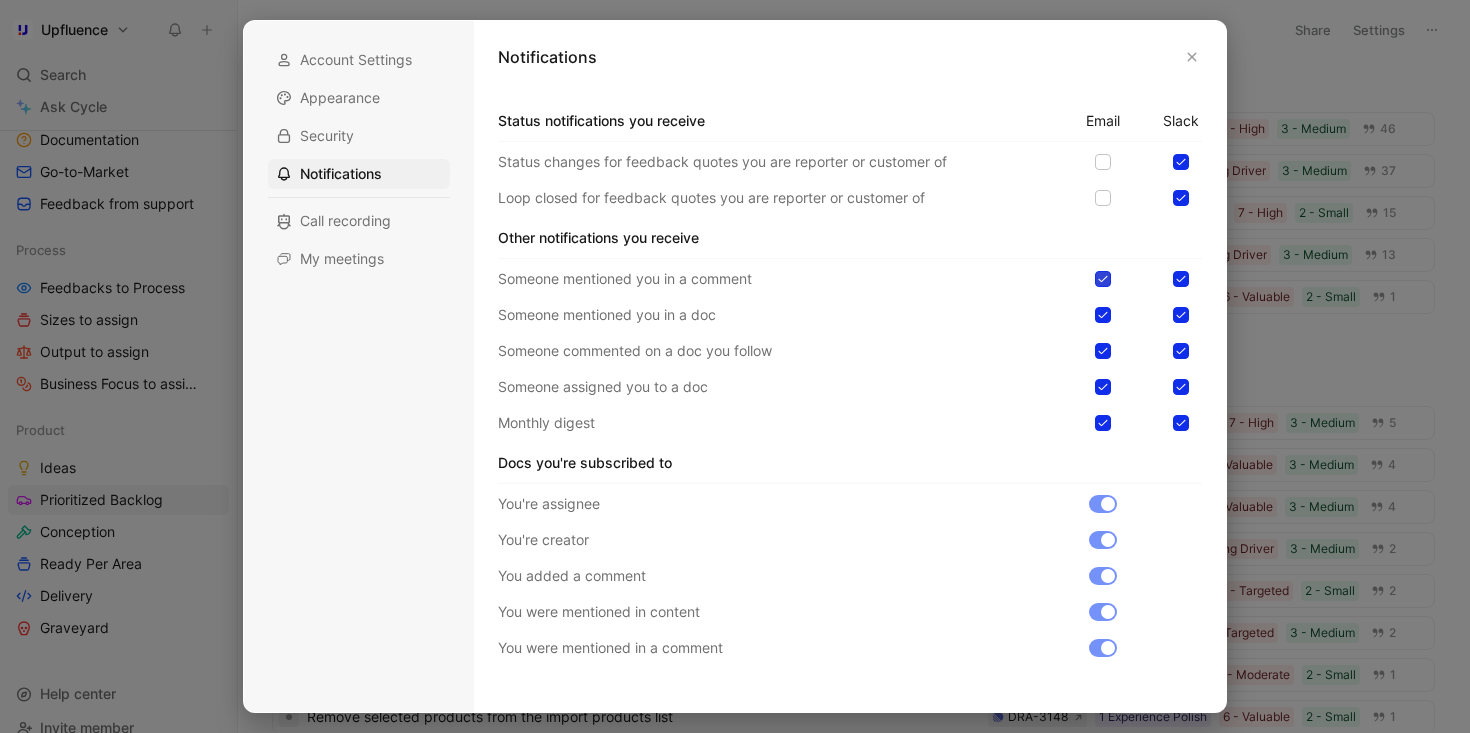 click at bounding box center (1103, 279) 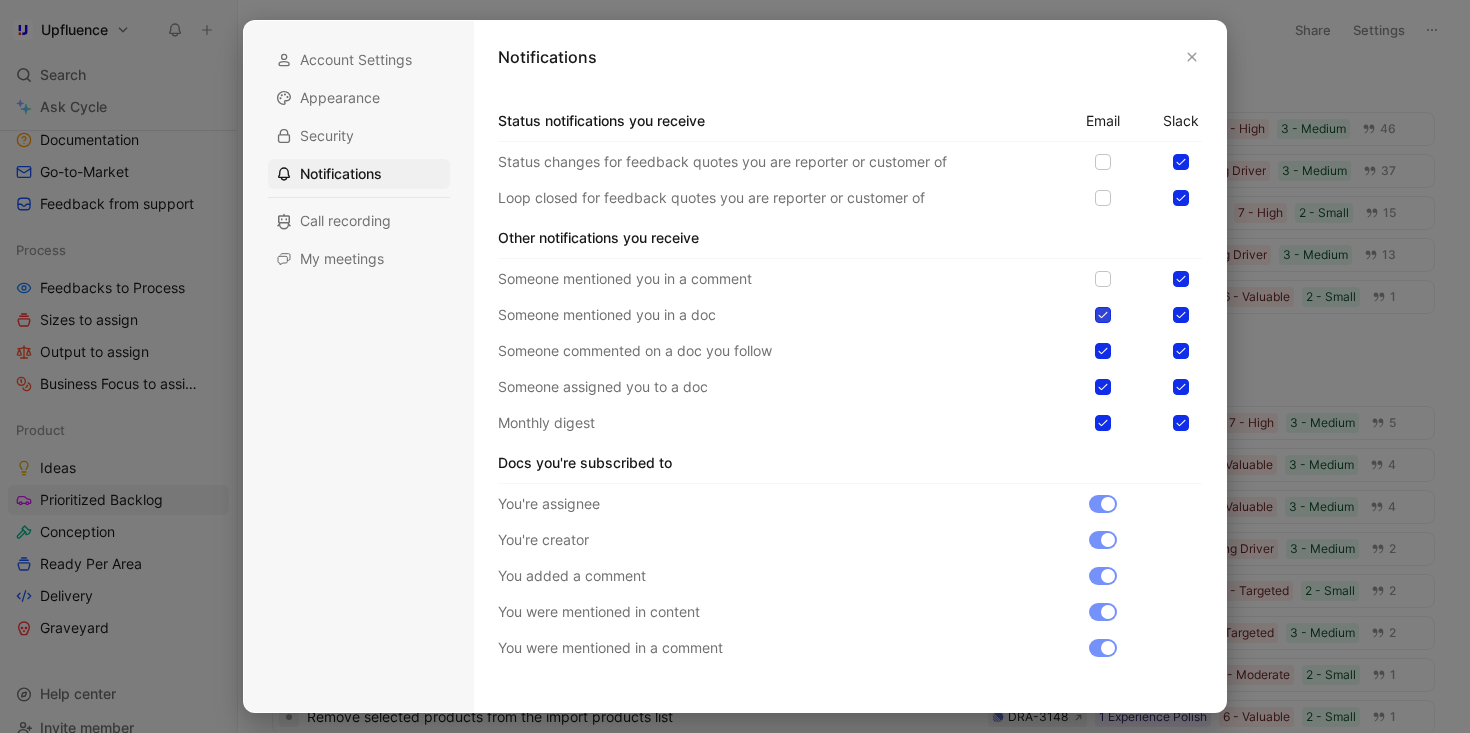 click at bounding box center (1103, 315) 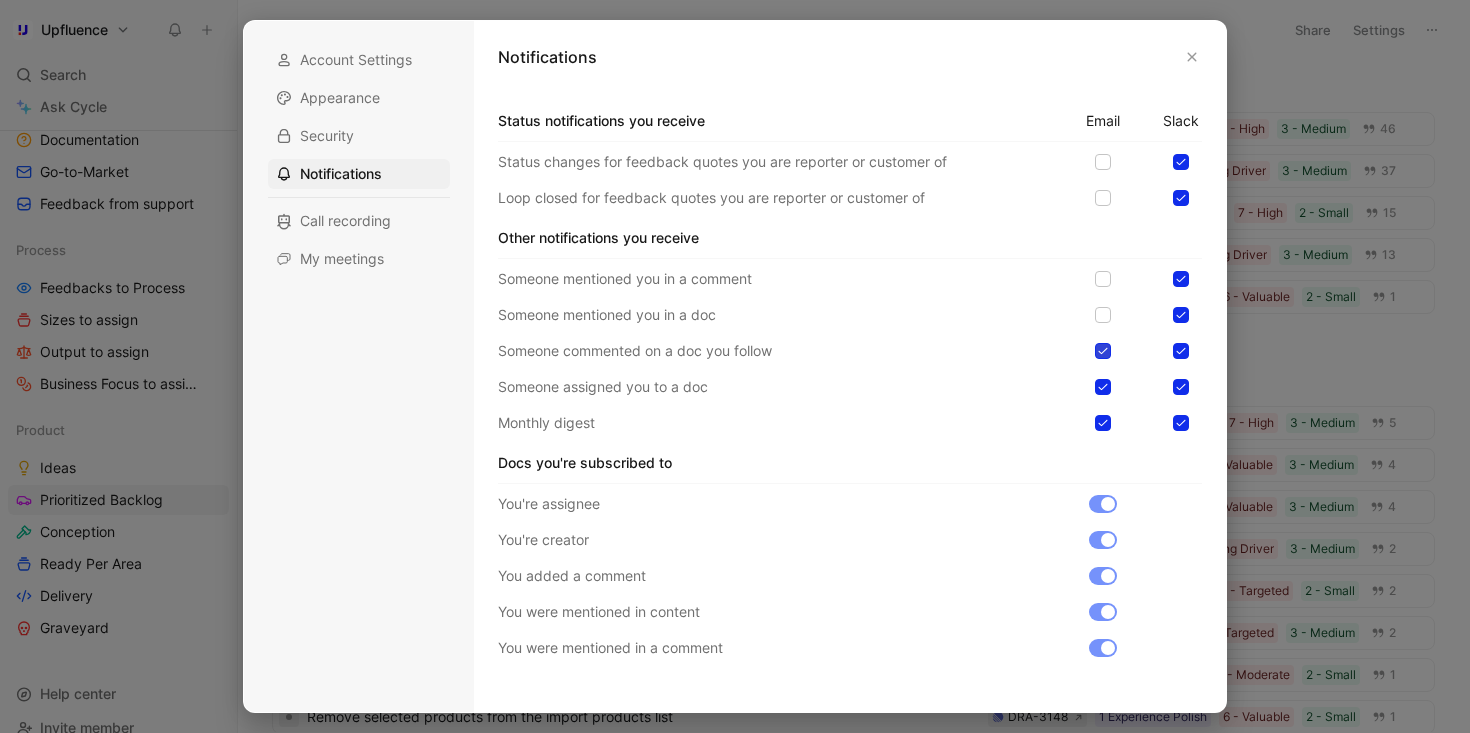 click 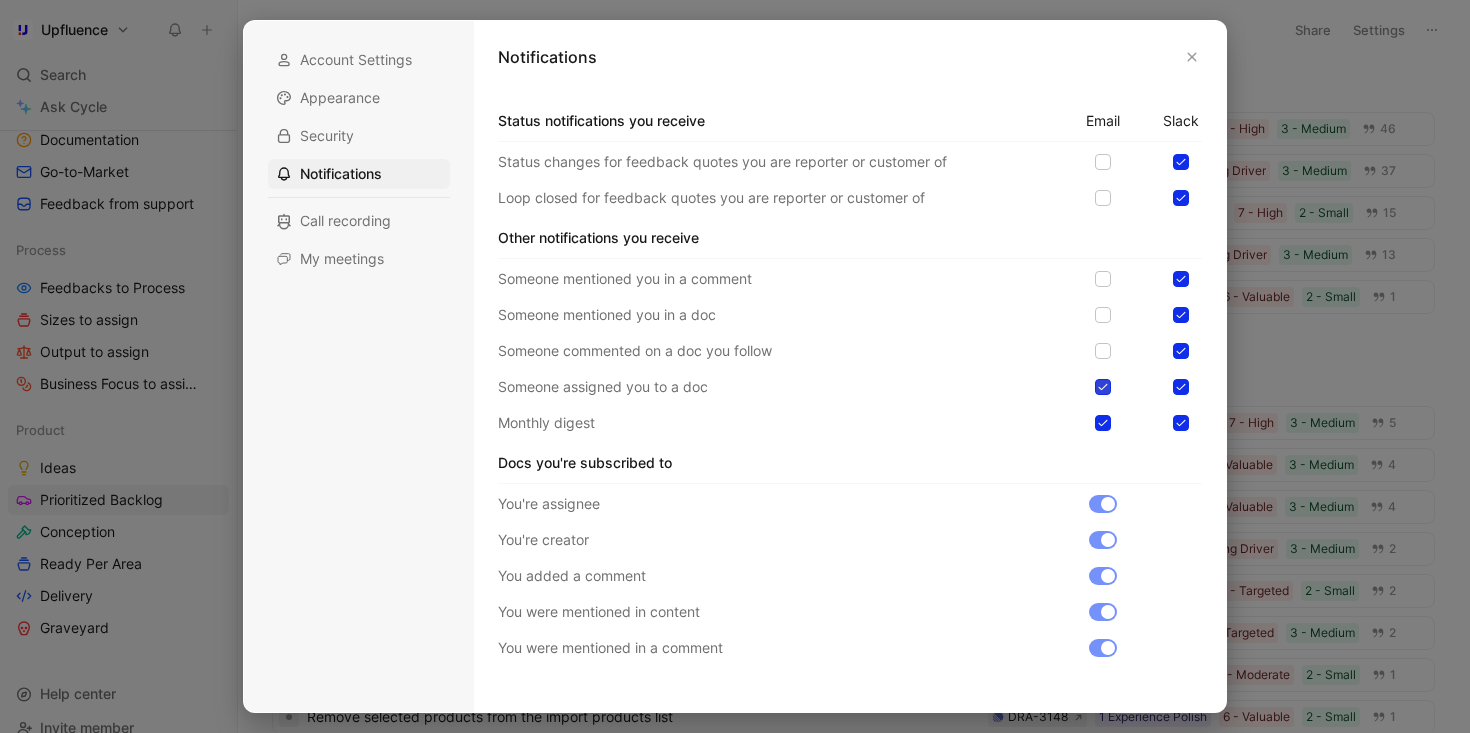 click 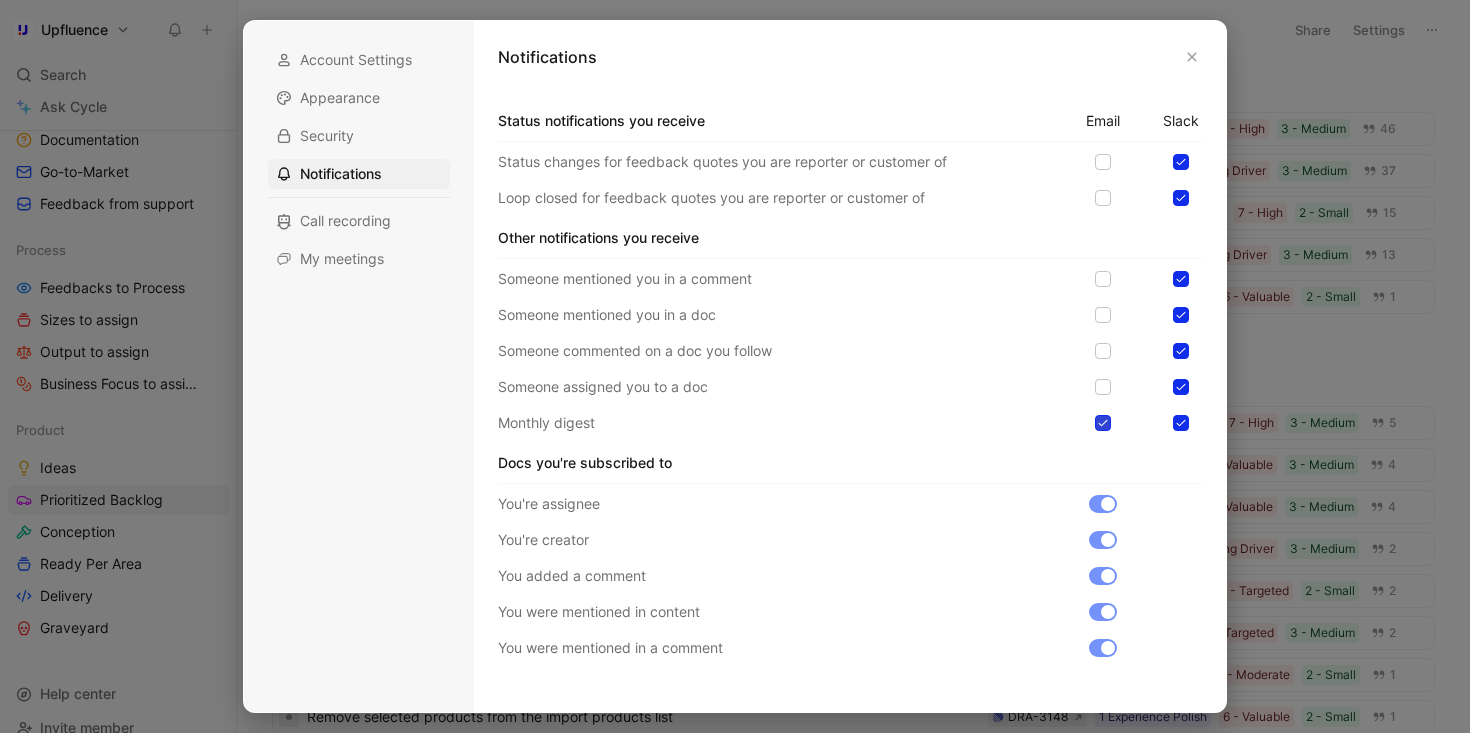 click 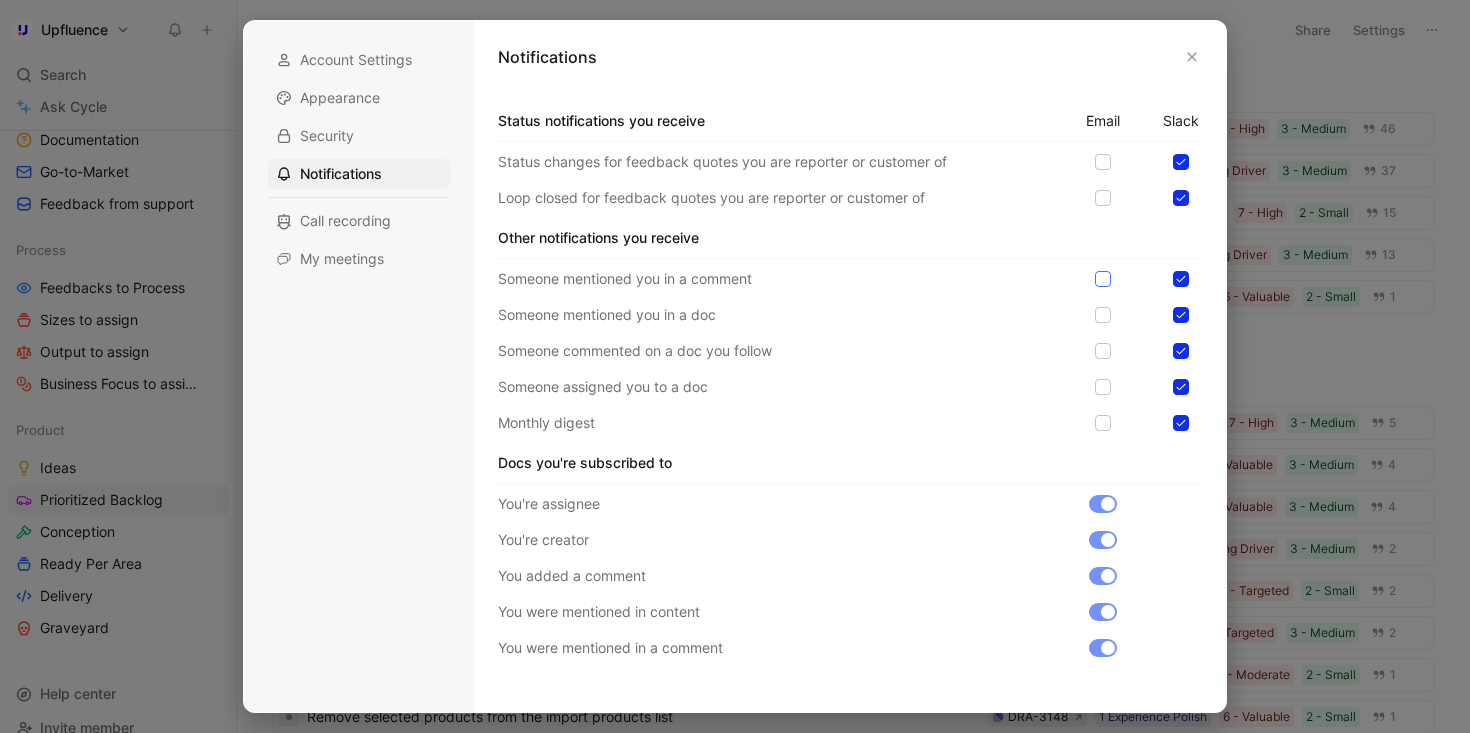 click 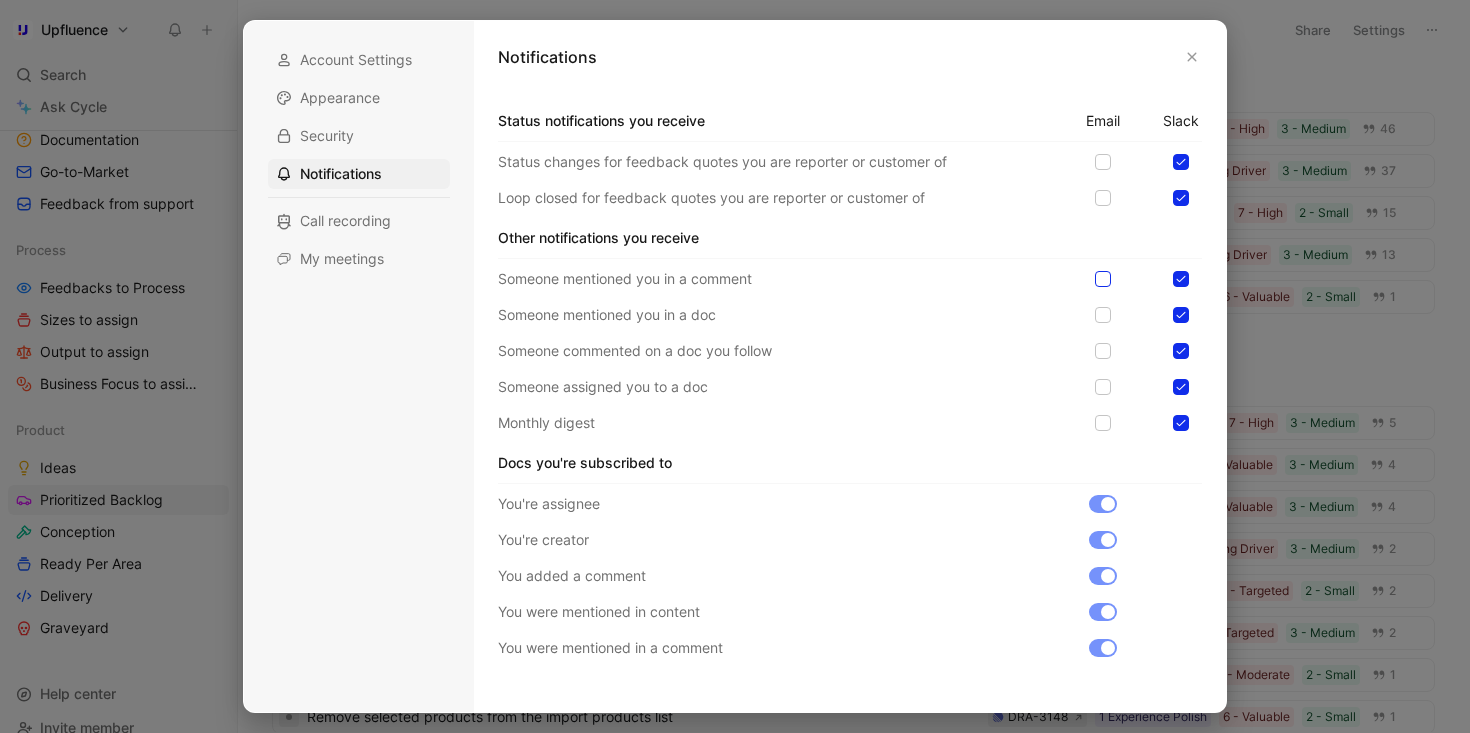 click at bounding box center (1095, 271) 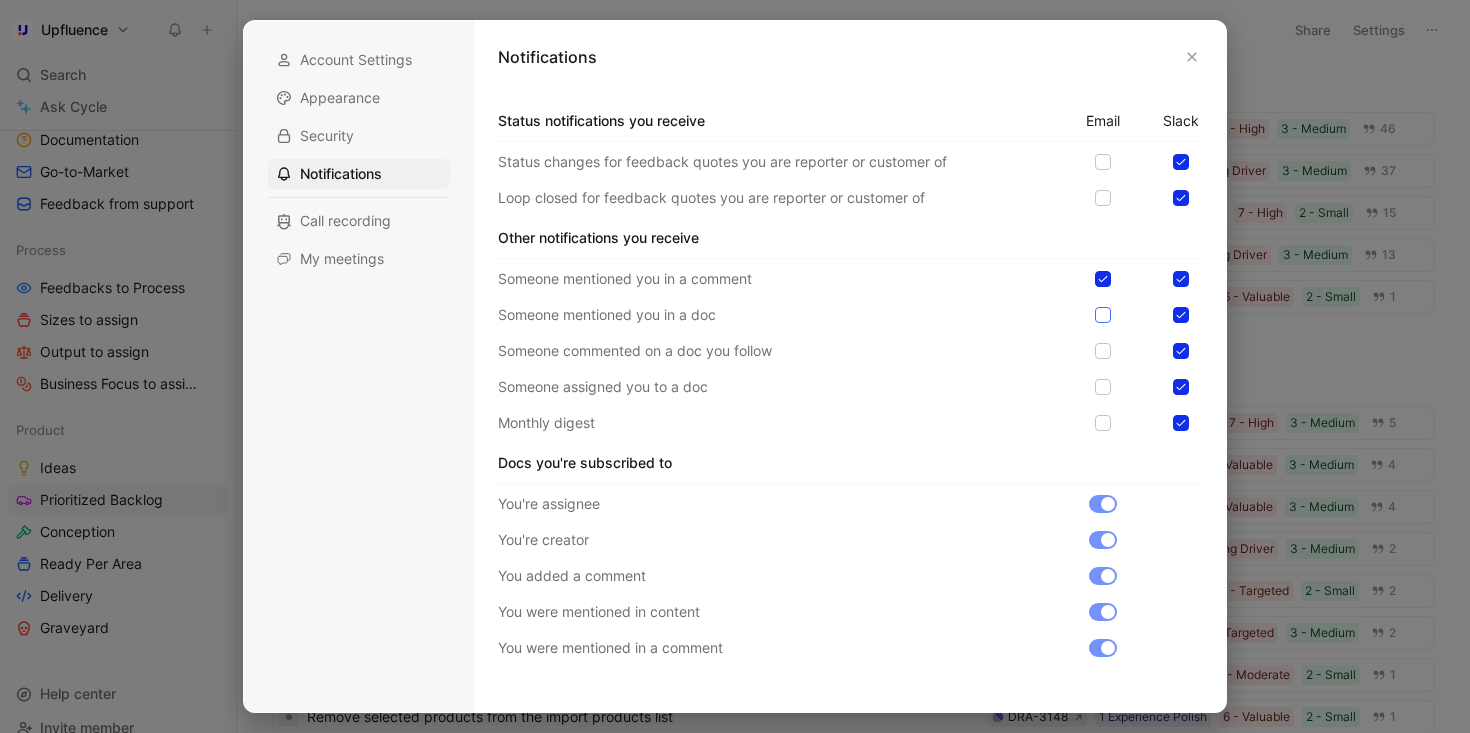 click 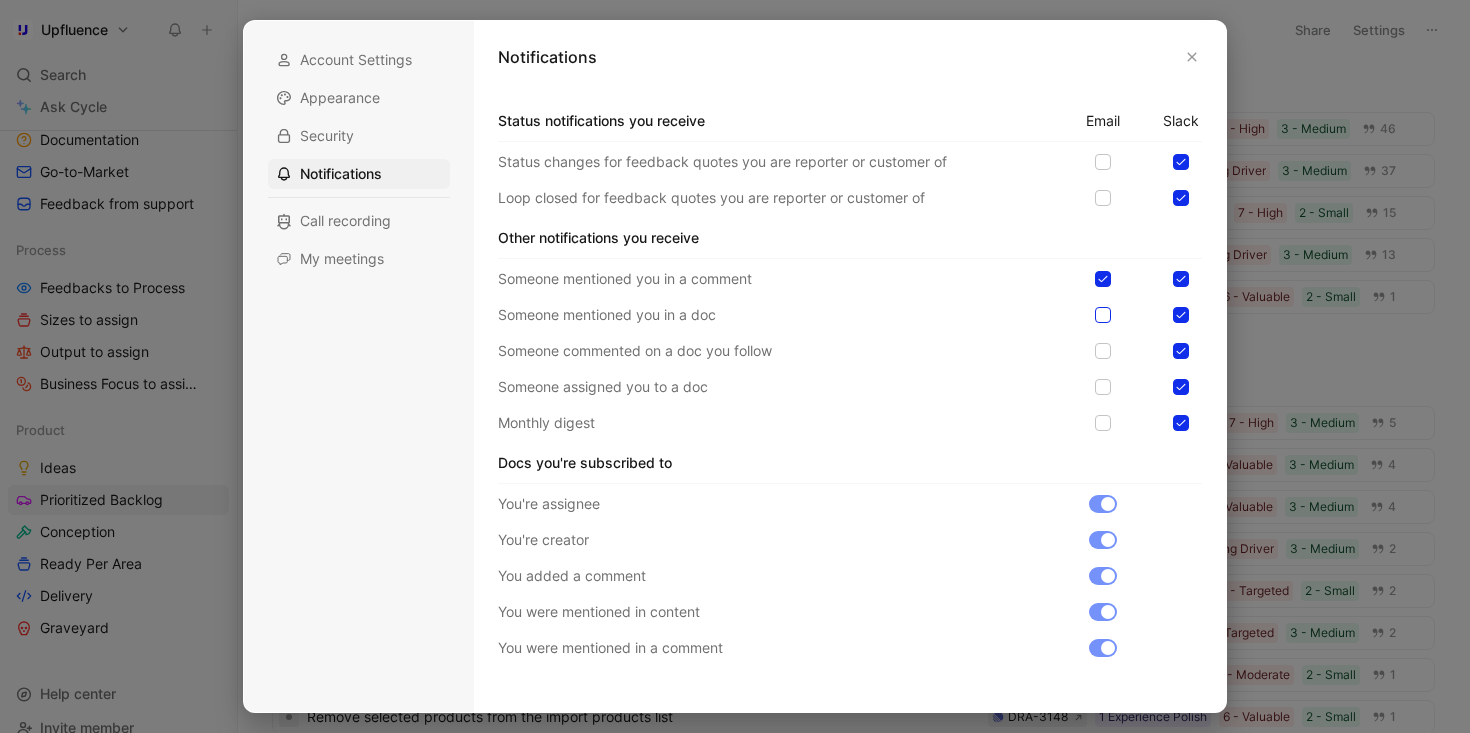 click at bounding box center [1095, 307] 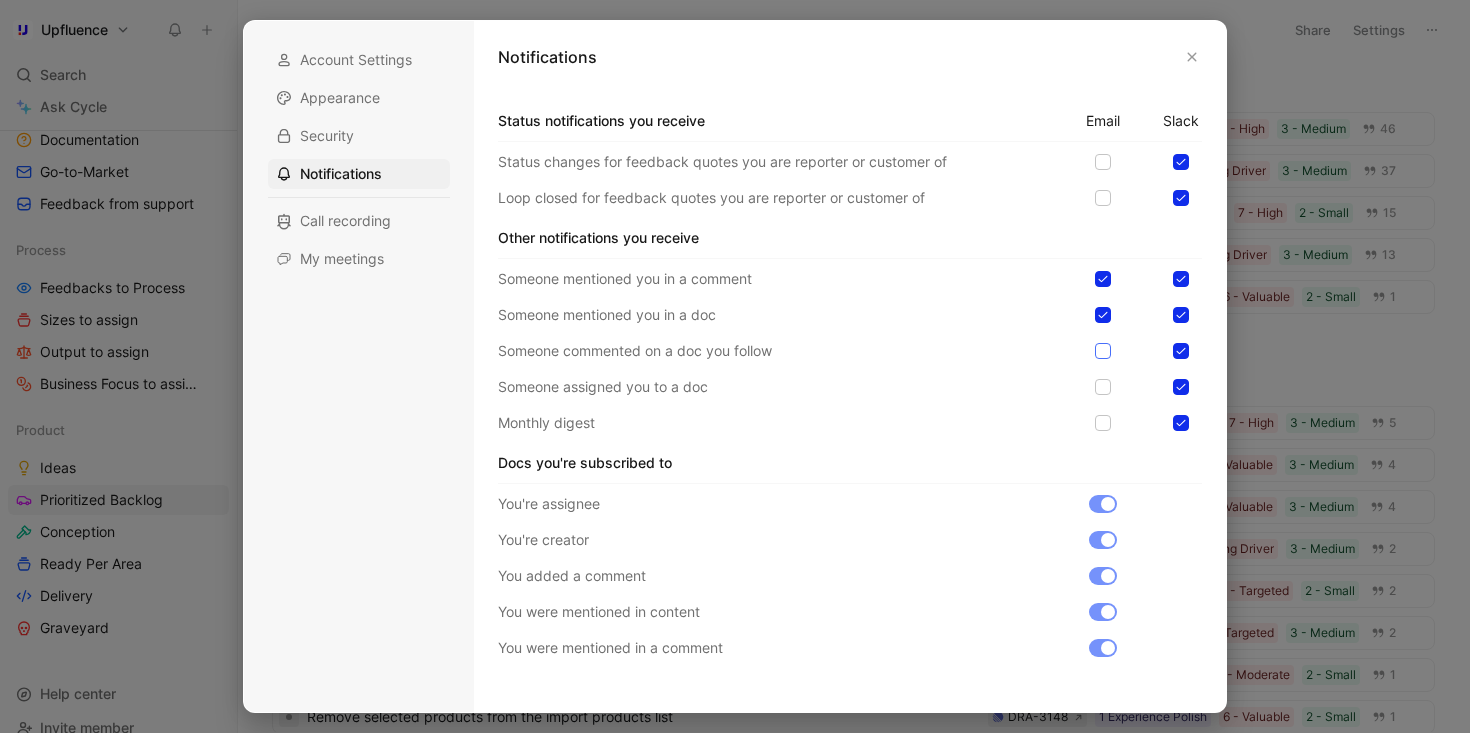 click 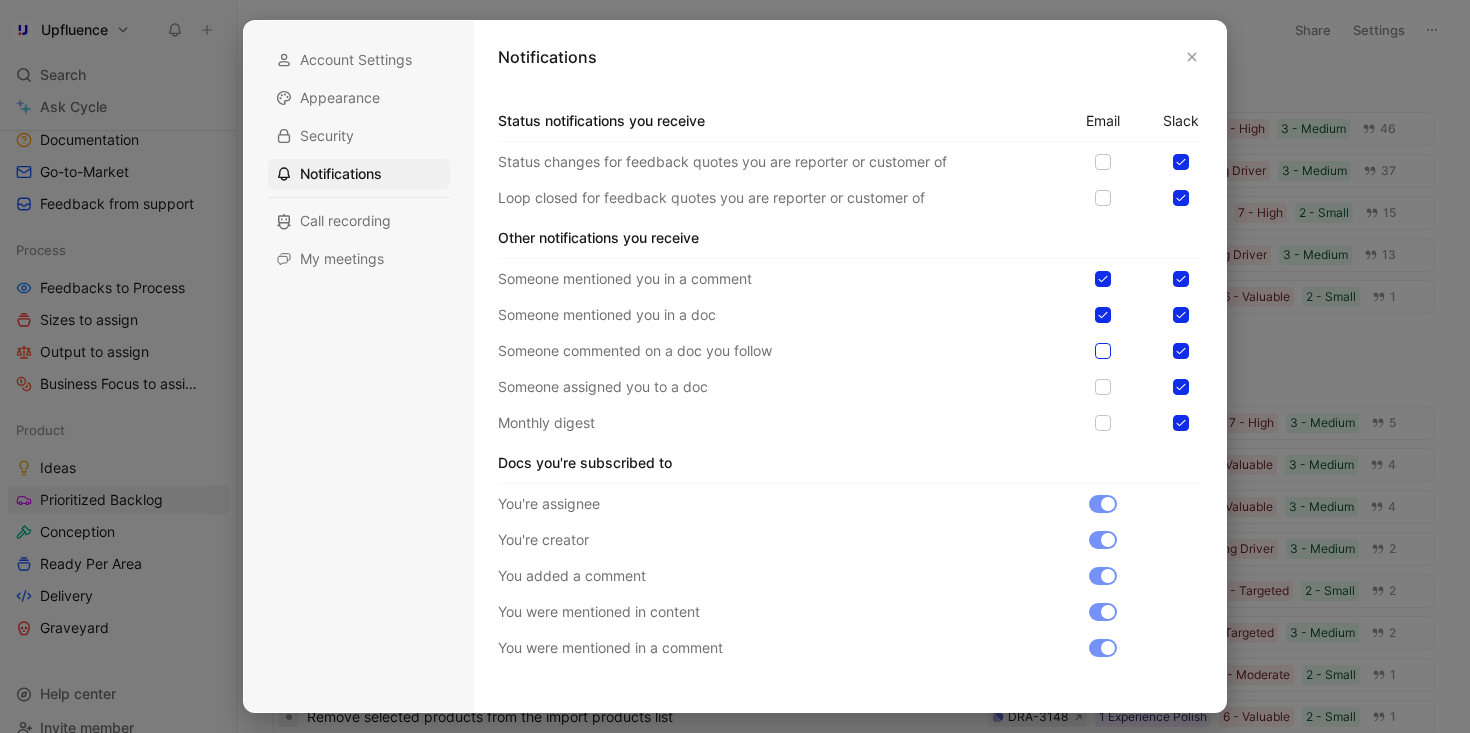 click at bounding box center (1095, 343) 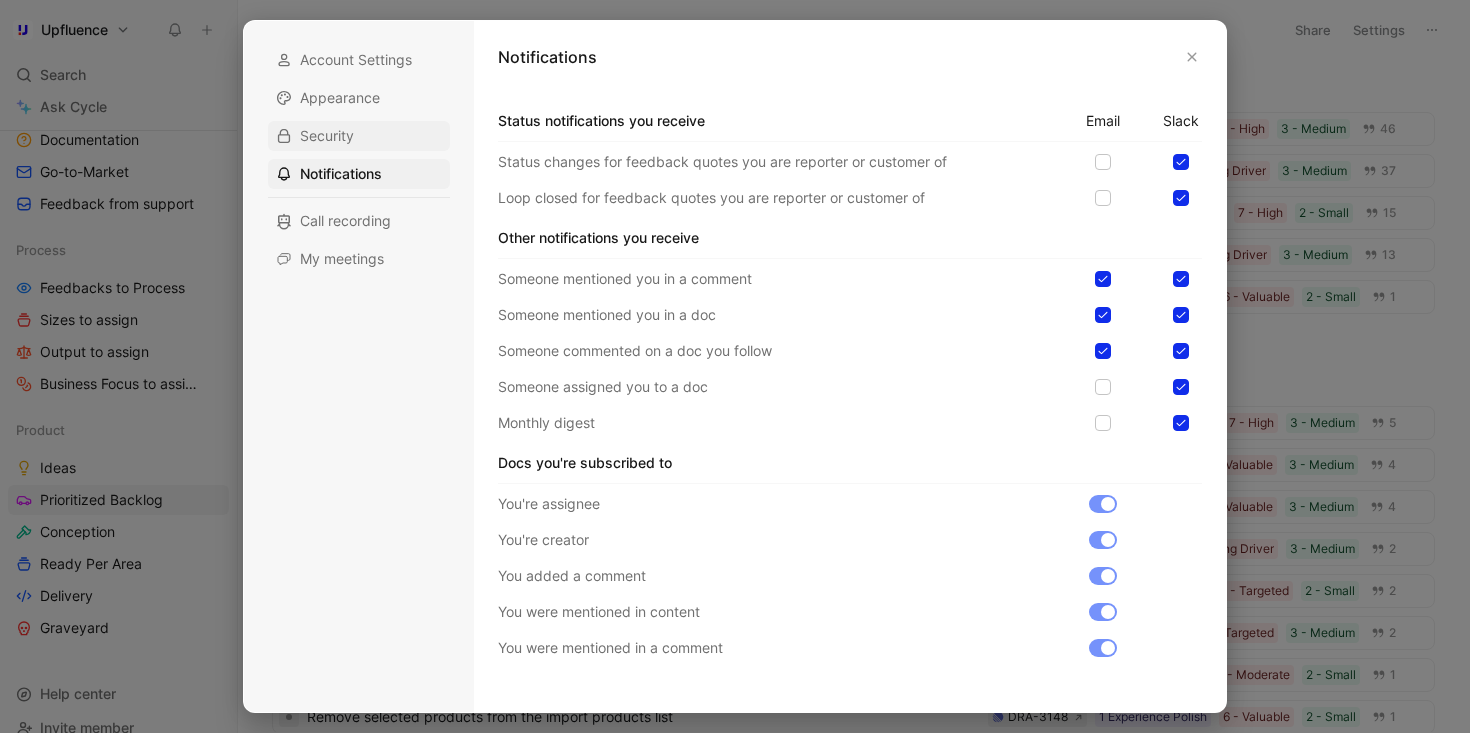 click on "Security" at bounding box center (359, 136) 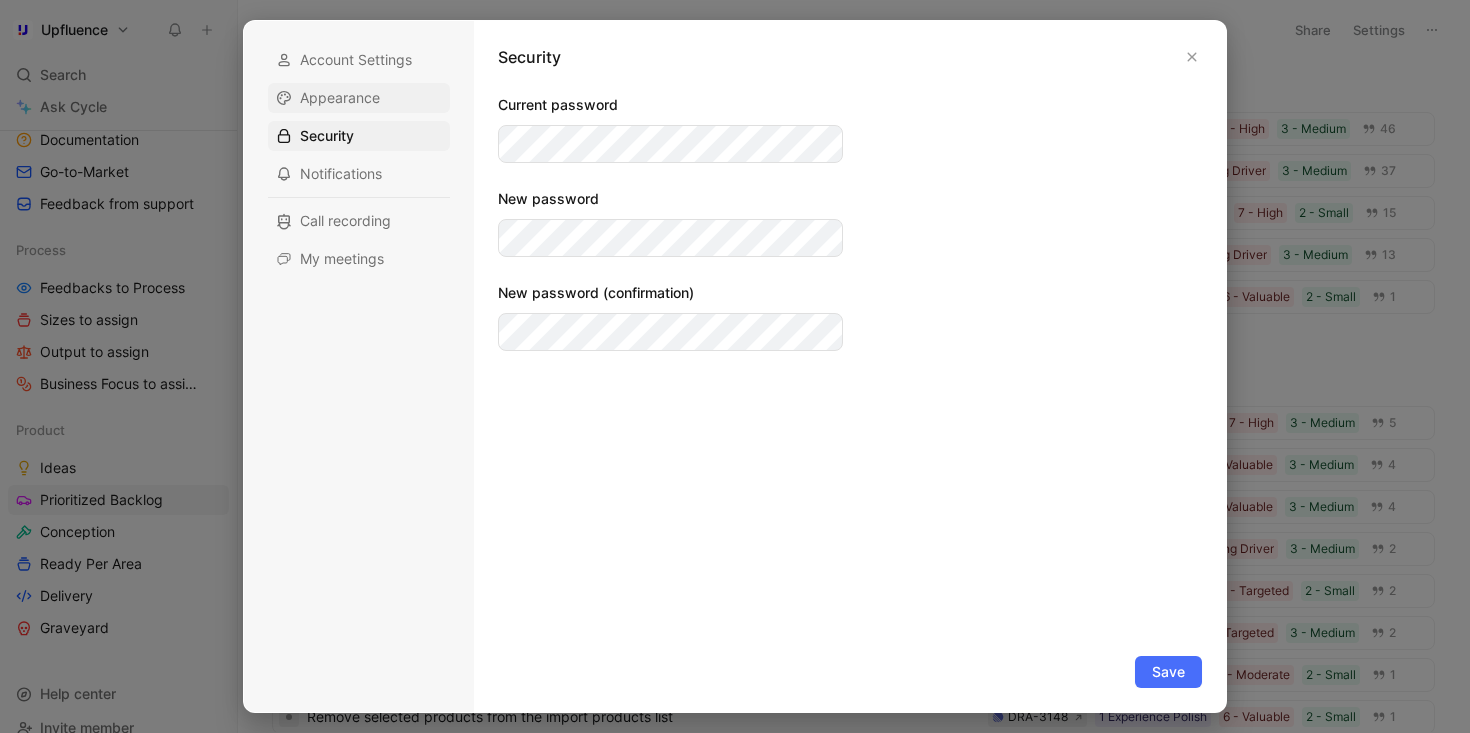 click on "Appearance" at bounding box center (340, 98) 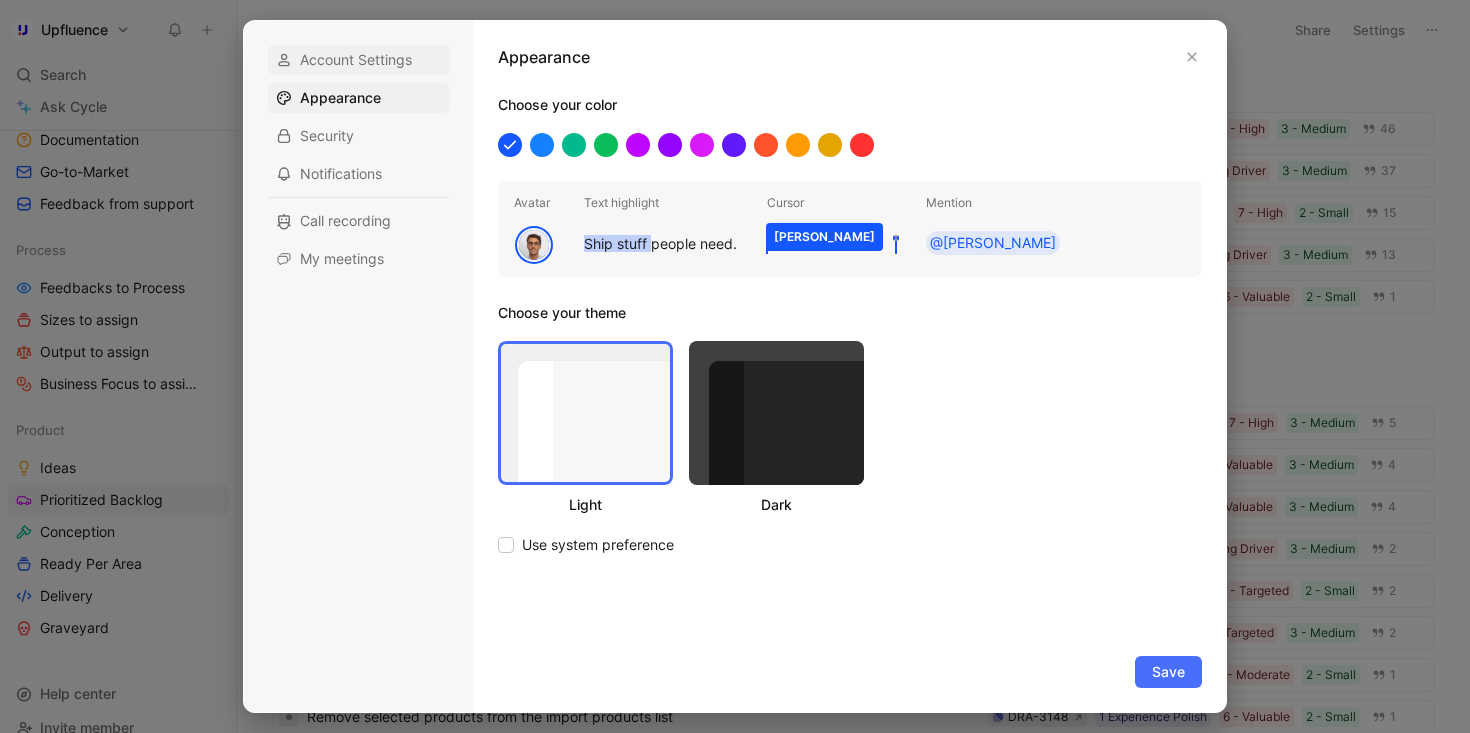 click on "Account Settings" at bounding box center [359, 60] 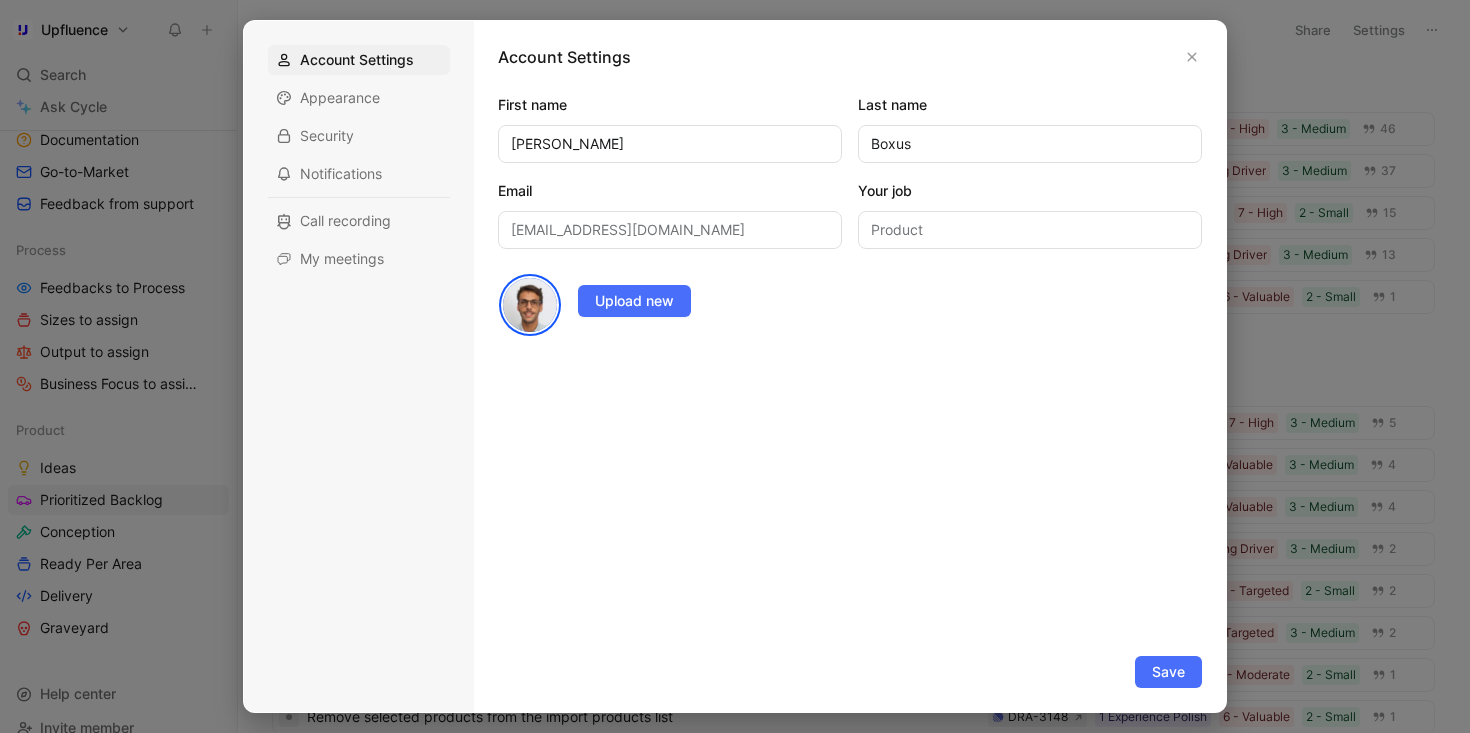 click on "Account Settings Appearance Security Notifications Call recording My meetings" at bounding box center [359, 159] 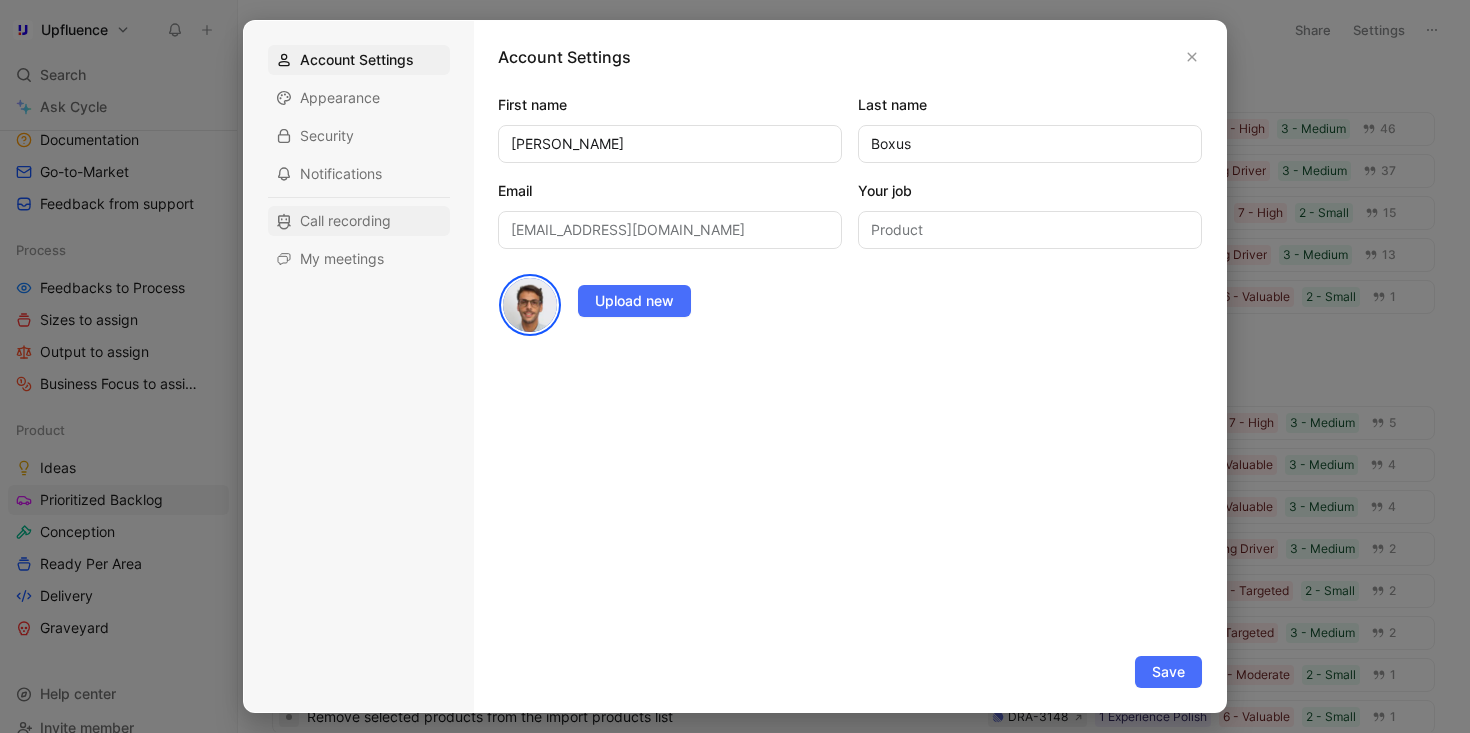 click on "Call recording" at bounding box center (345, 221) 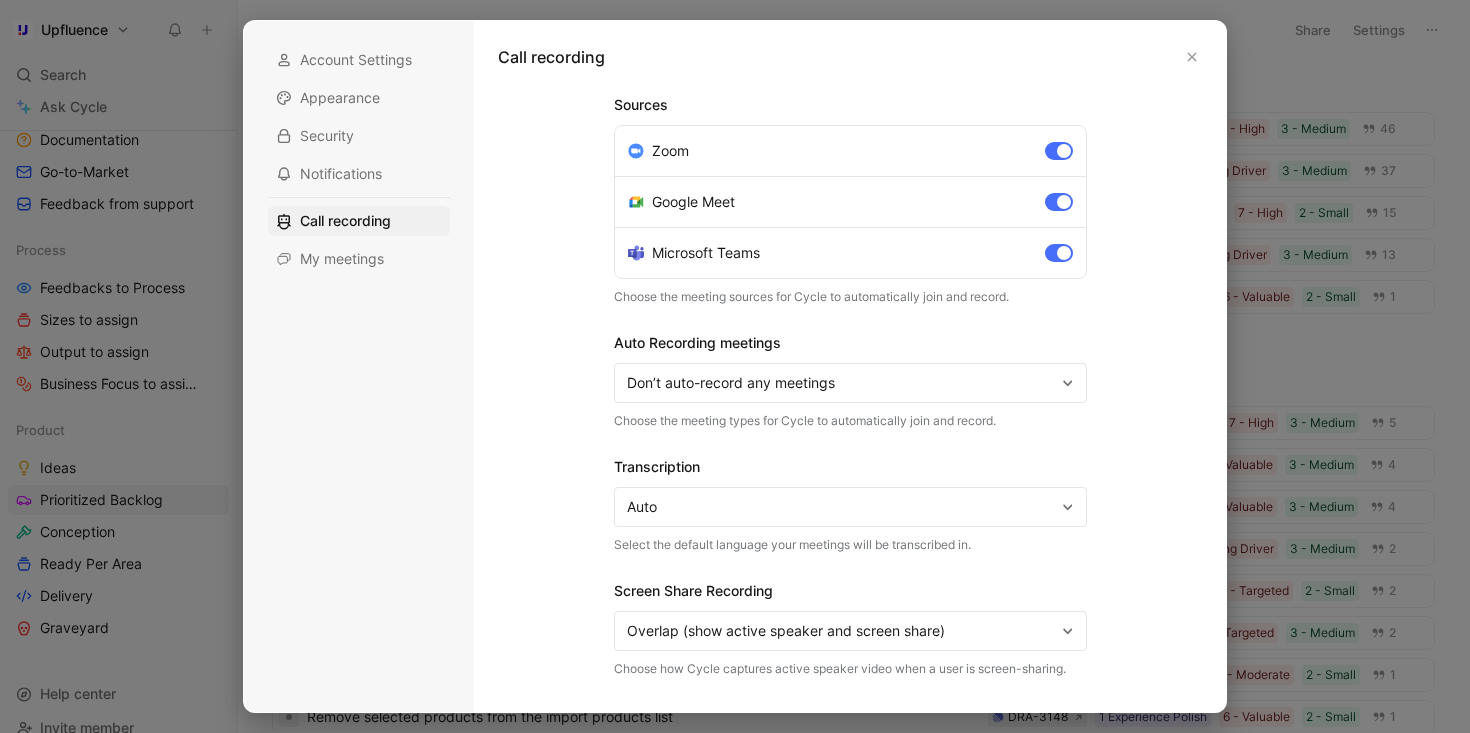 scroll, scrollTop: 171, scrollLeft: 0, axis: vertical 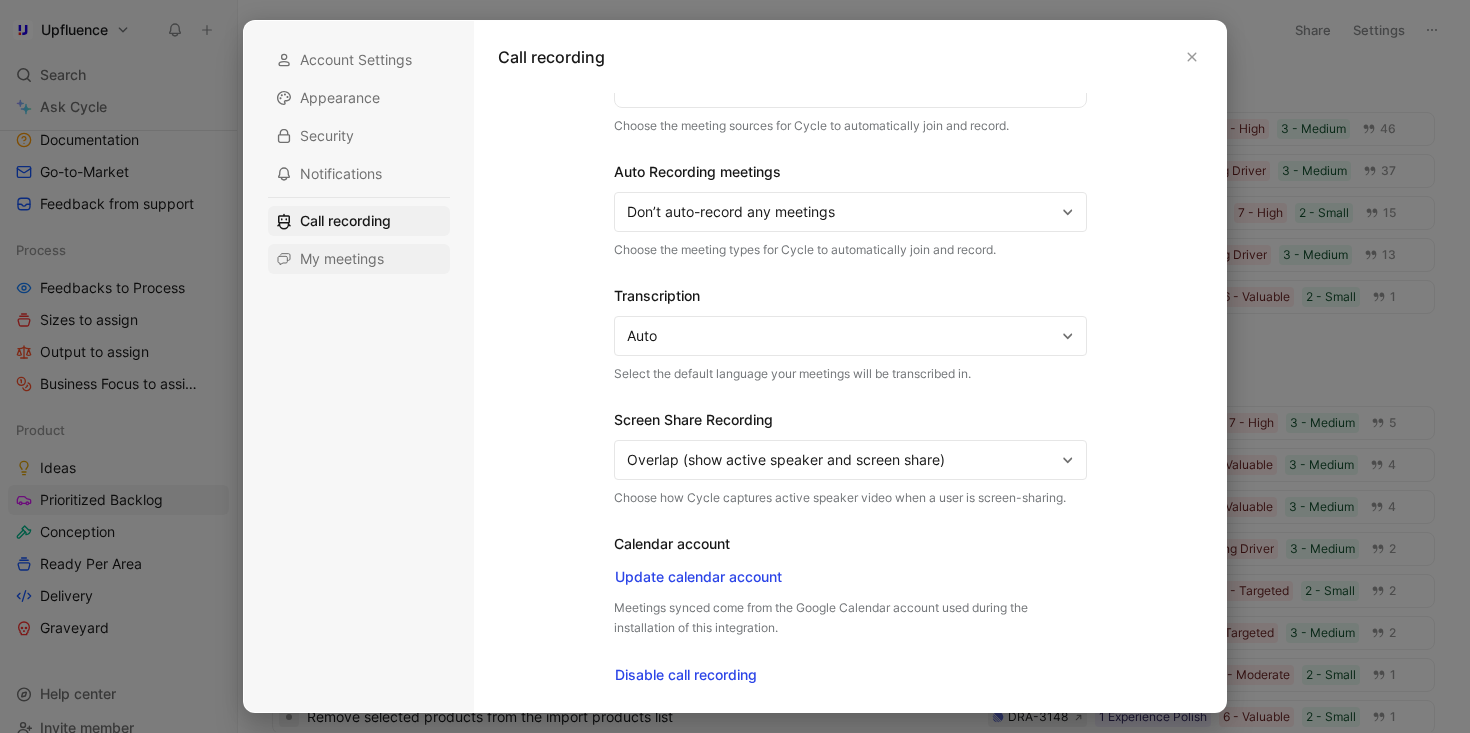 click on "My meetings" at bounding box center [342, 259] 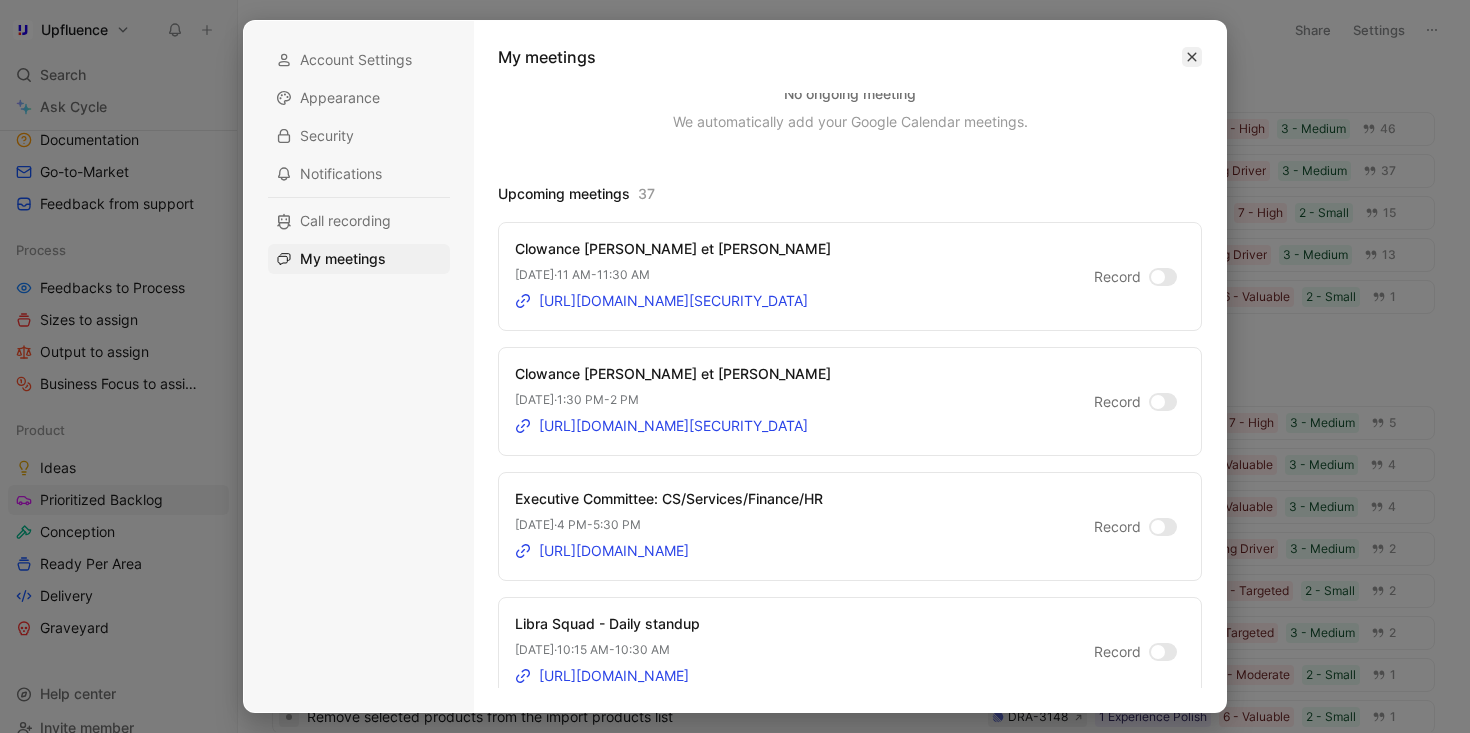 click 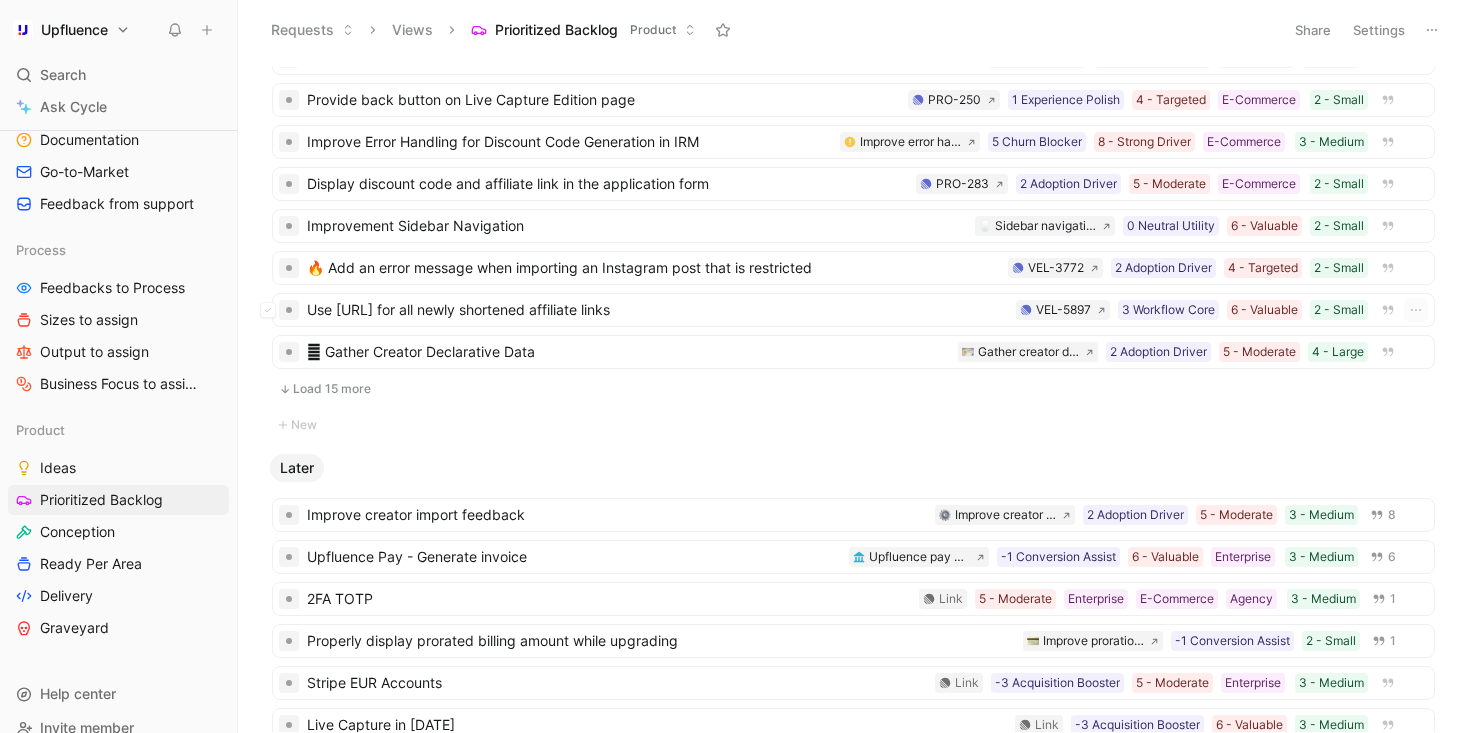 scroll, scrollTop: 668, scrollLeft: 0, axis: vertical 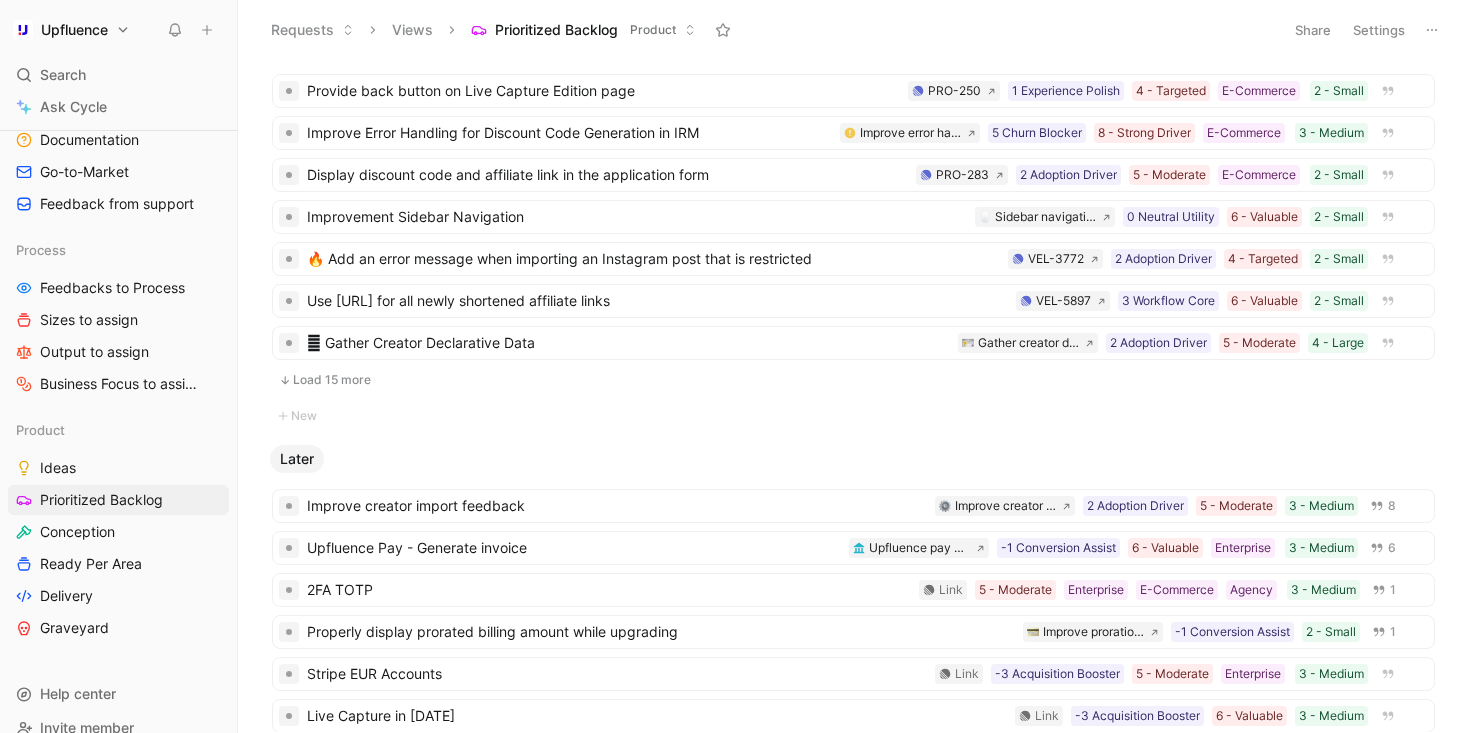 click on "Load 15 more" at bounding box center [853, 380] 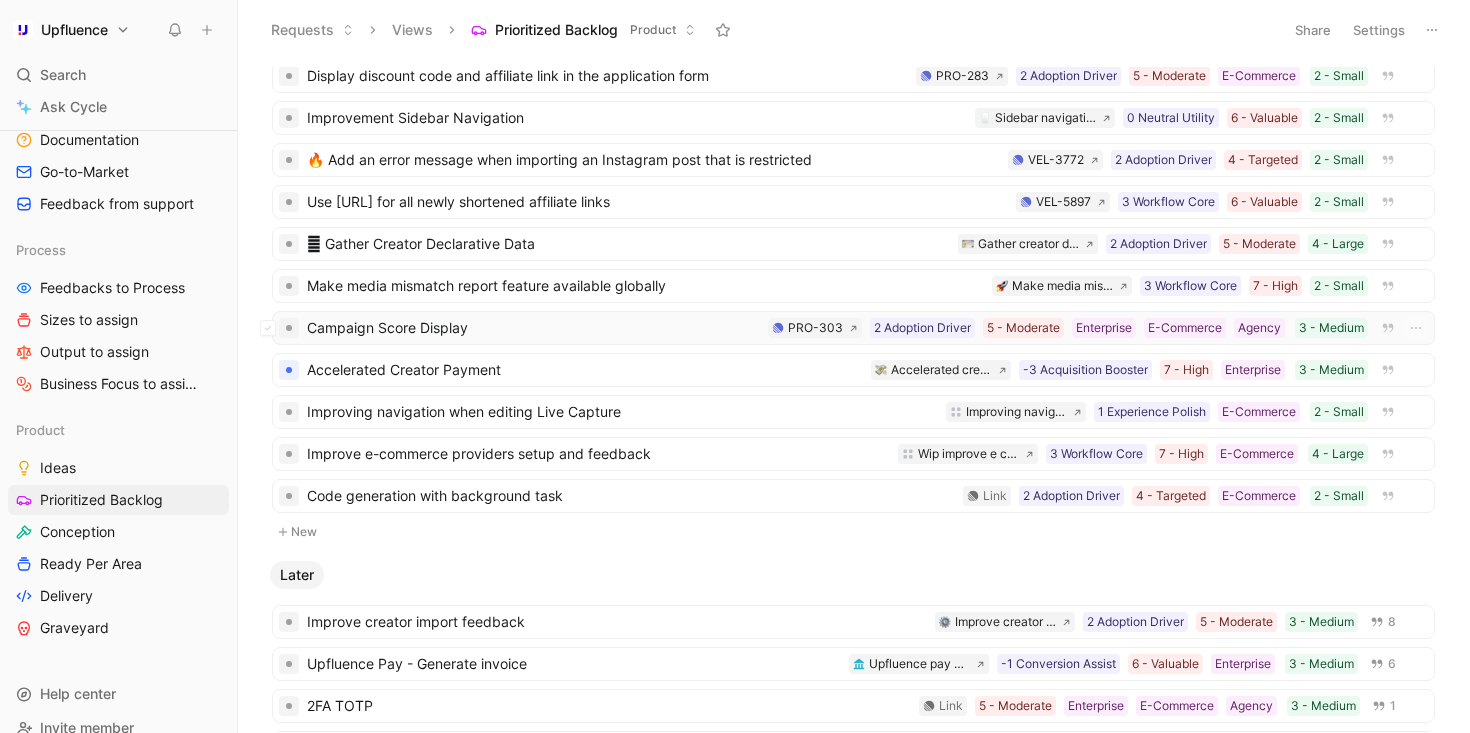 scroll, scrollTop: 765, scrollLeft: 0, axis: vertical 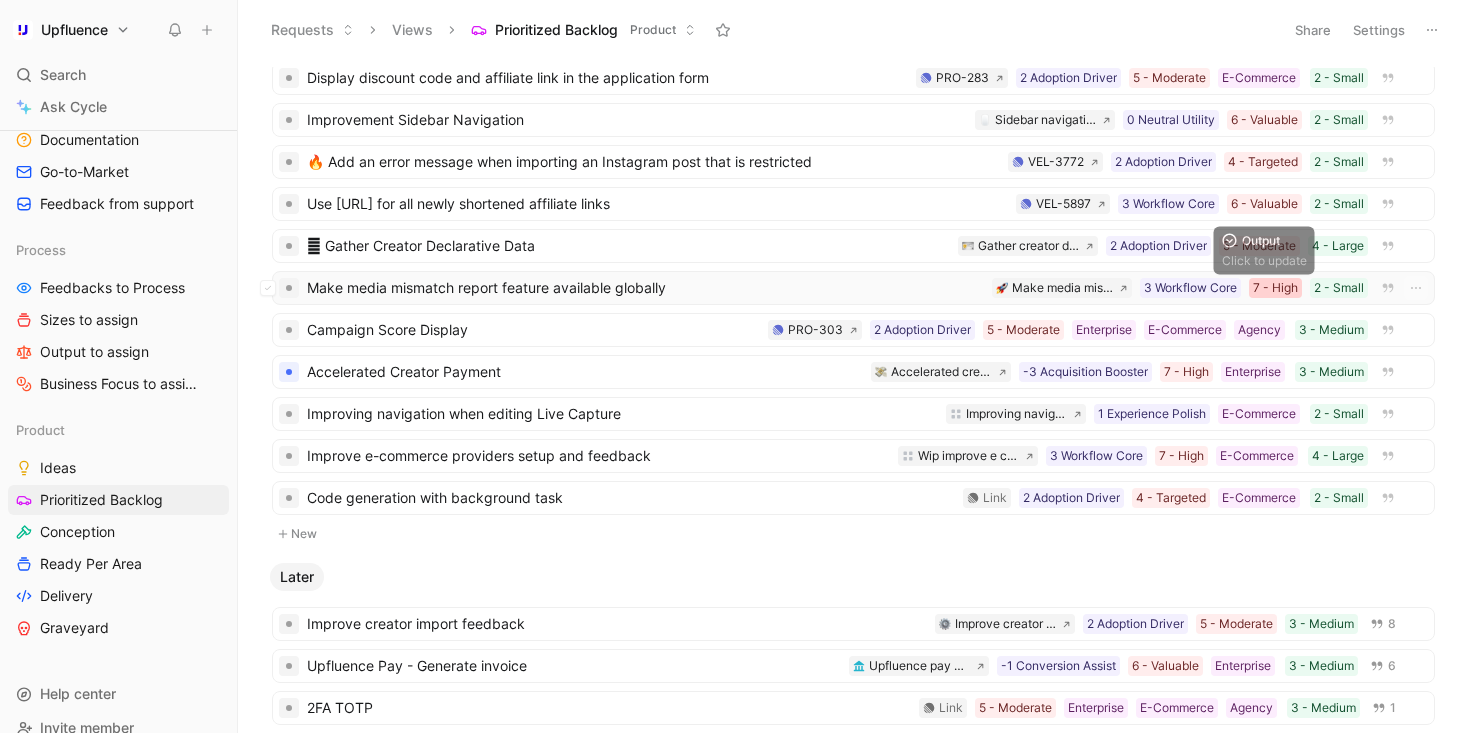 click on "7 - High" at bounding box center (1275, 288) 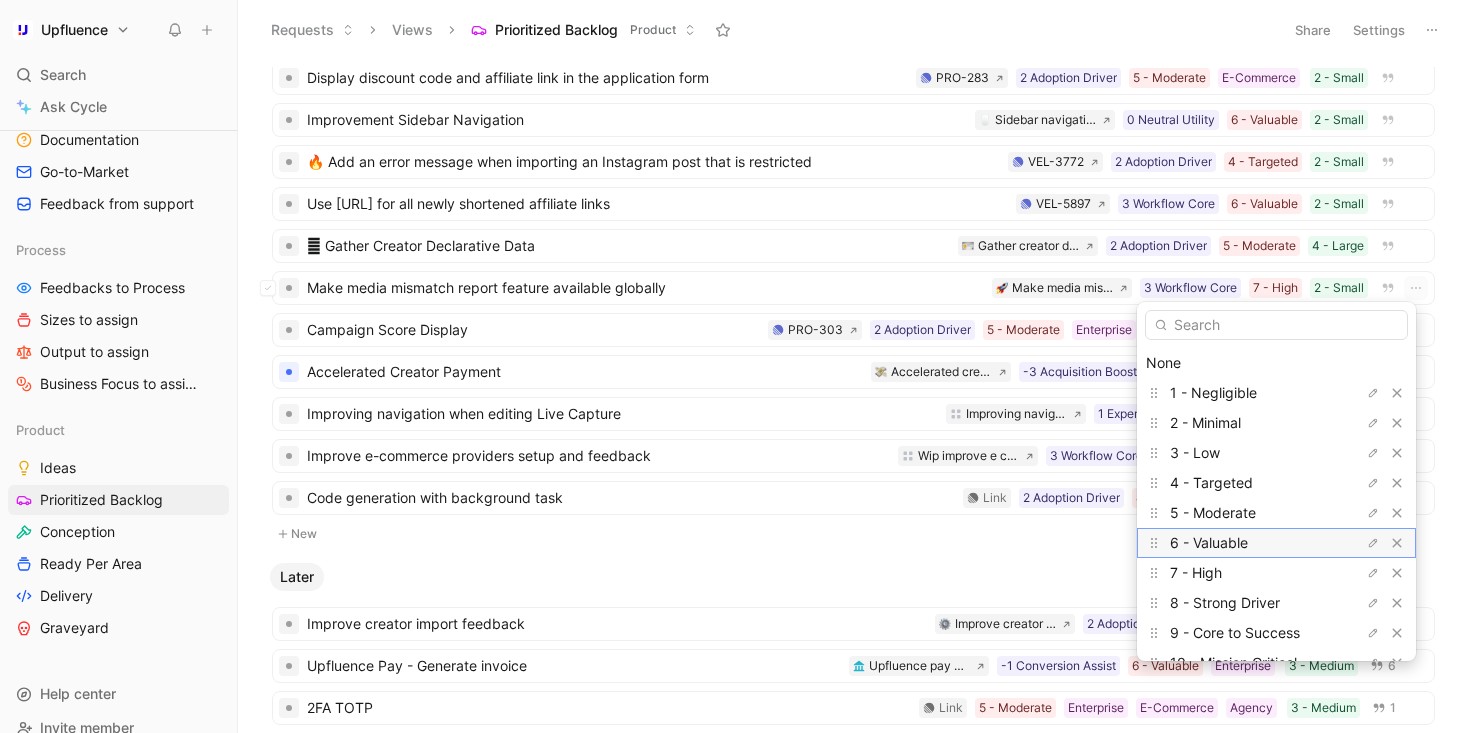 click on "6  - Valuable" at bounding box center [1245, 543] 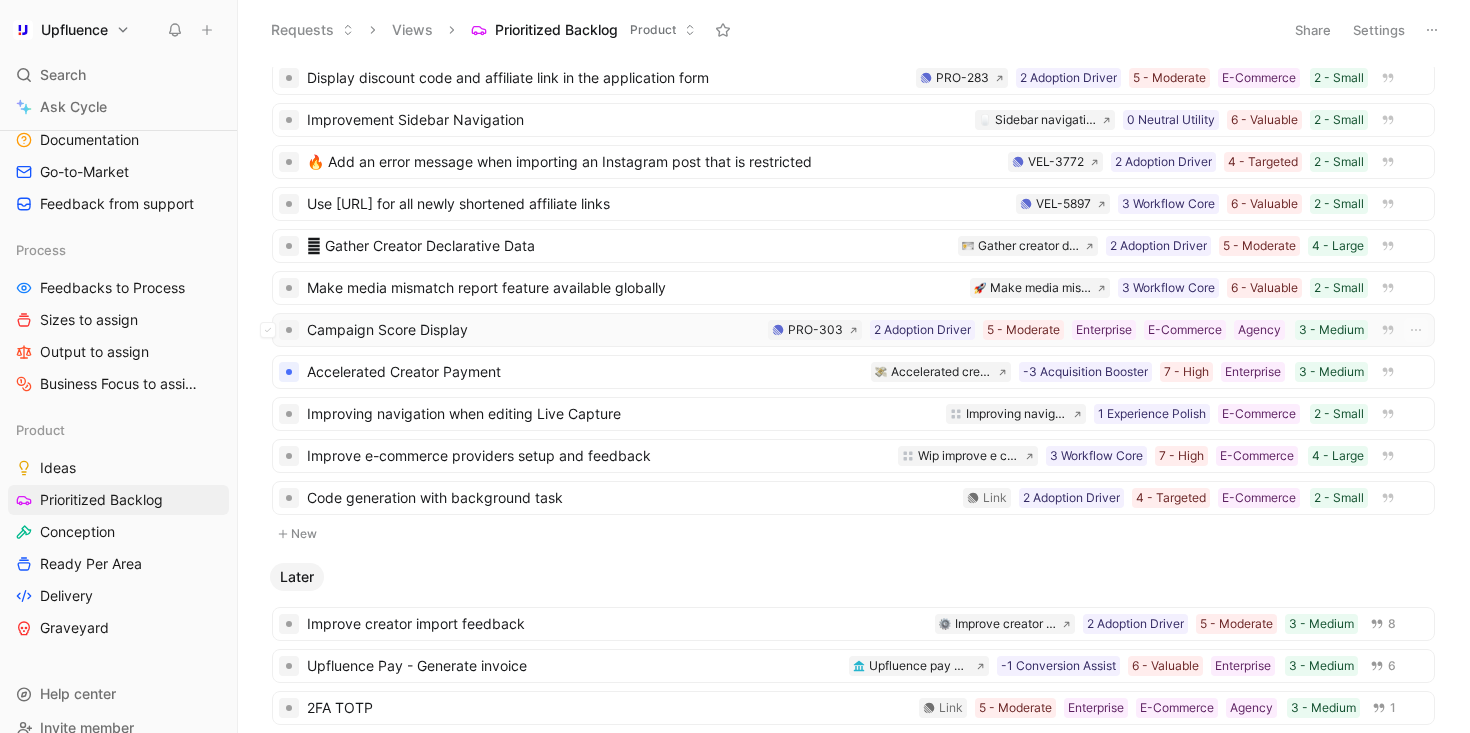 click on "Campaign Score Display" at bounding box center (533, 330) 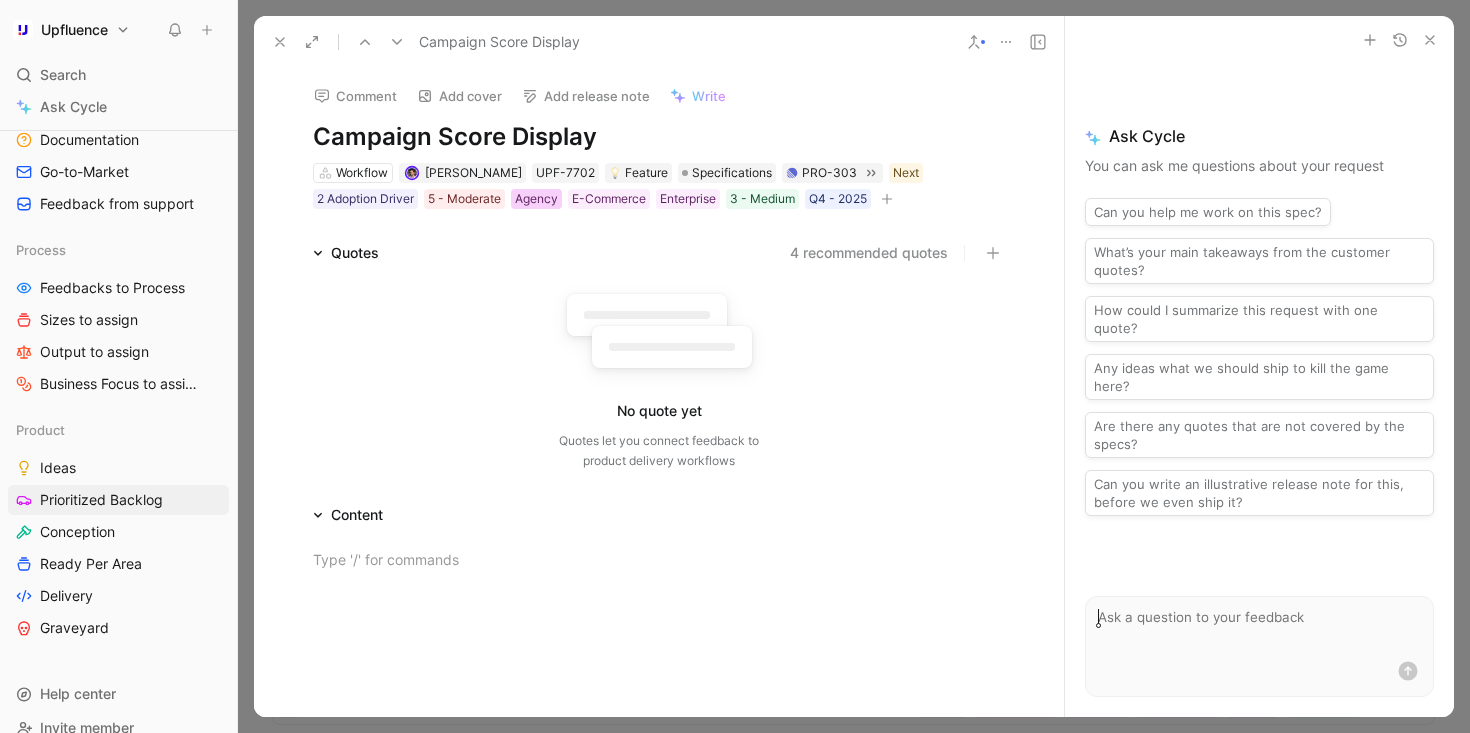 click on "Agency" at bounding box center (536, 199) 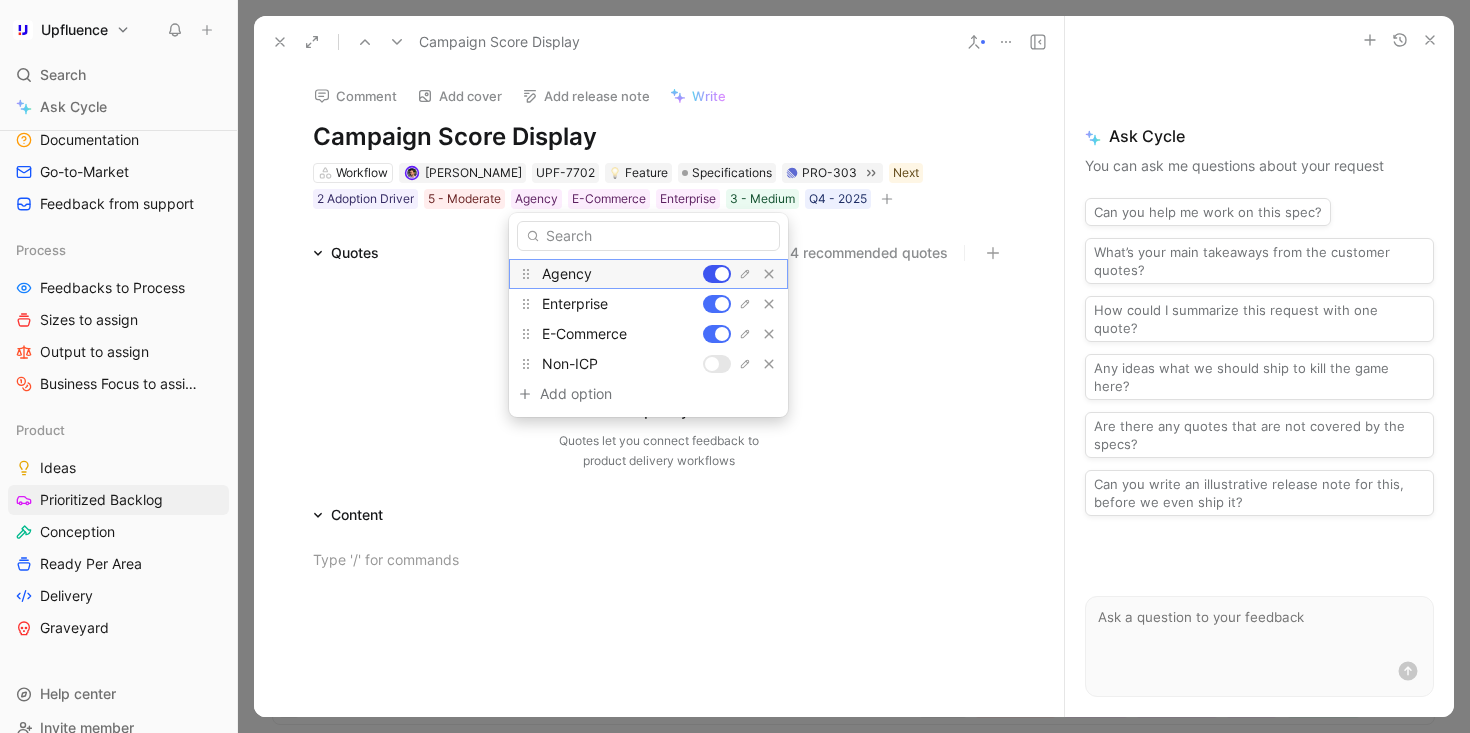 click at bounding box center (717, 274) 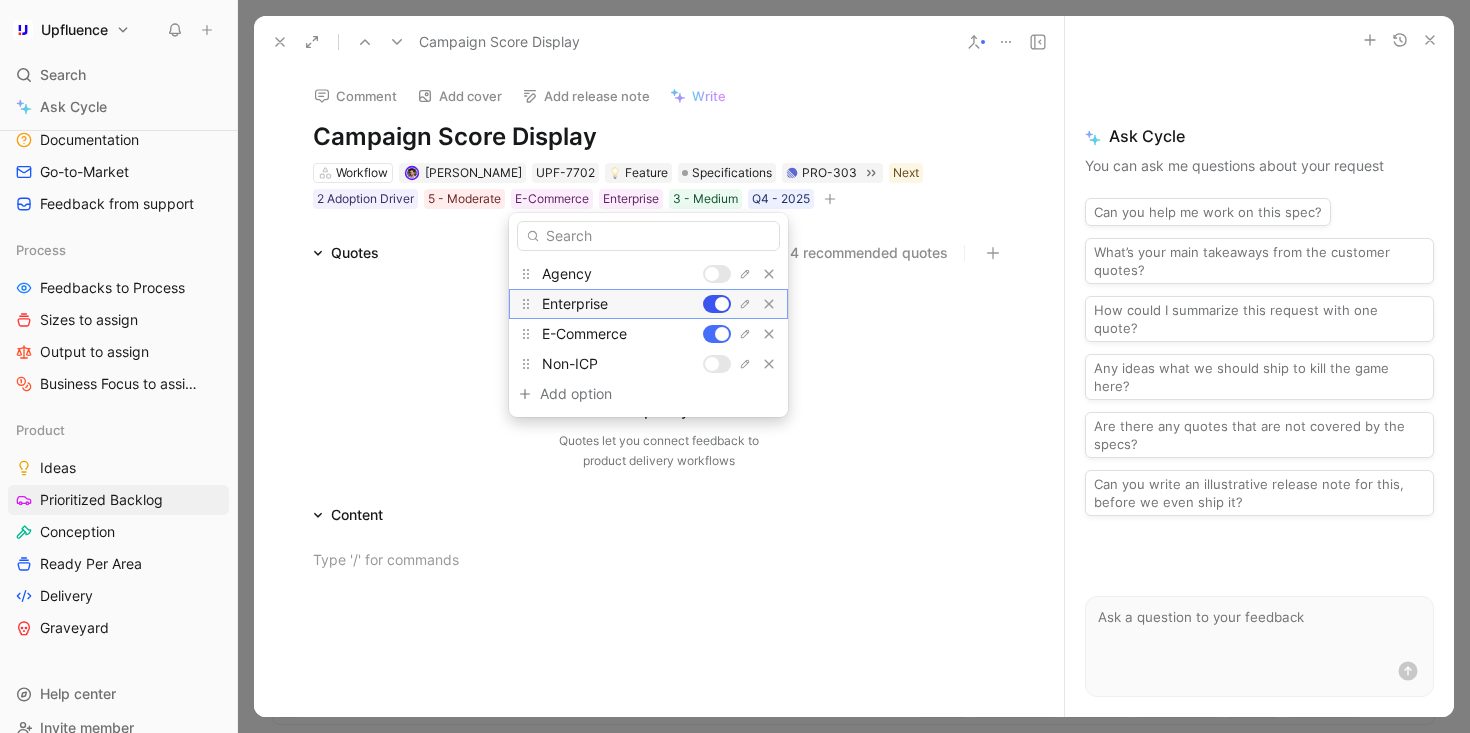 click at bounding box center [717, 304] 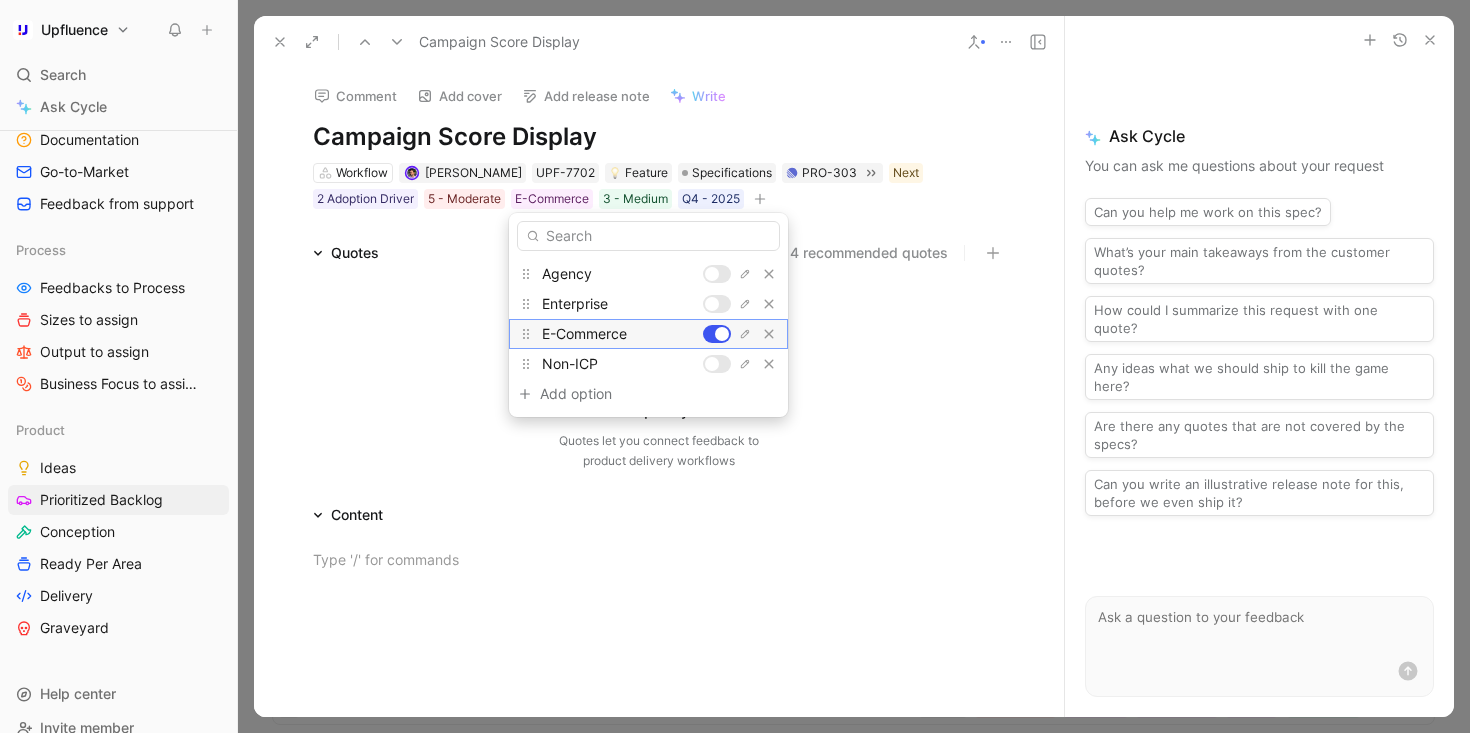 click at bounding box center (722, 334) 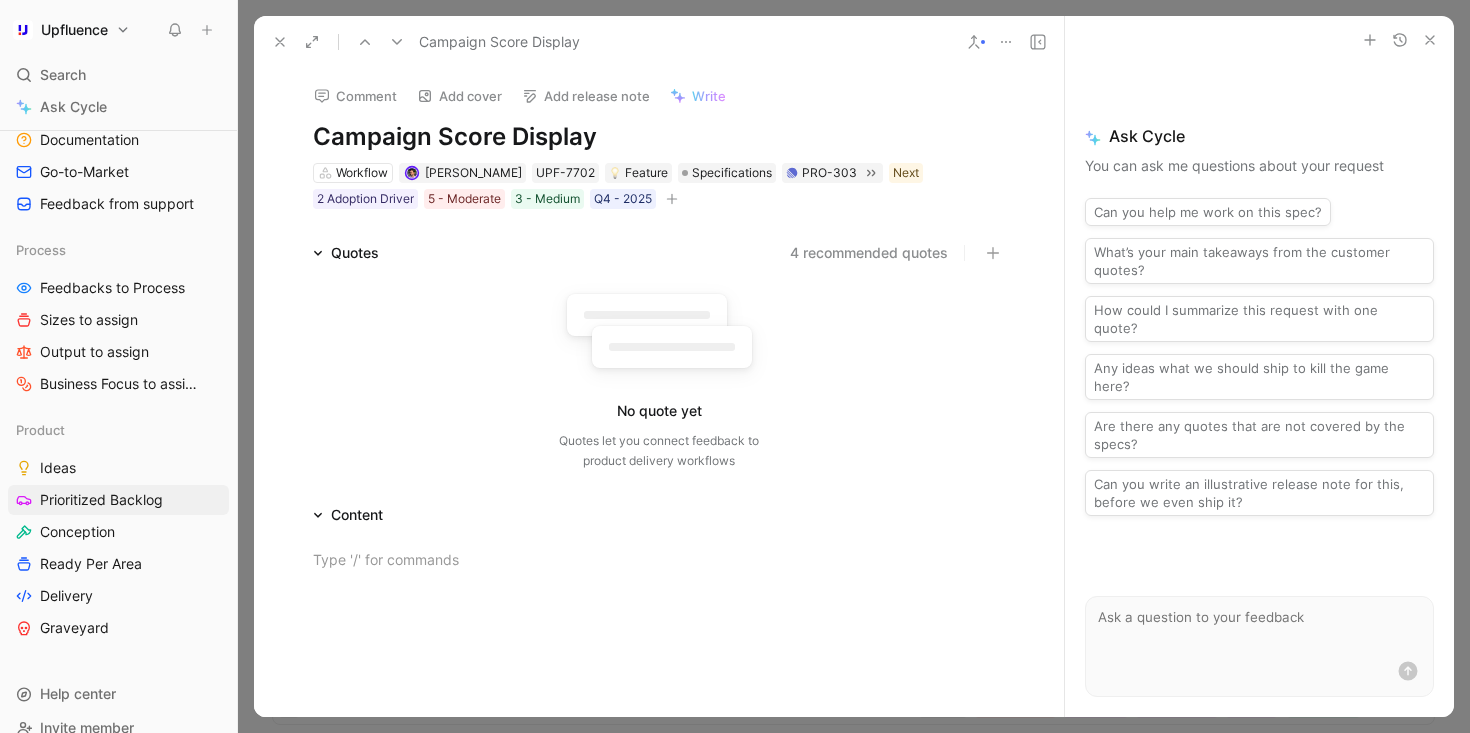 click 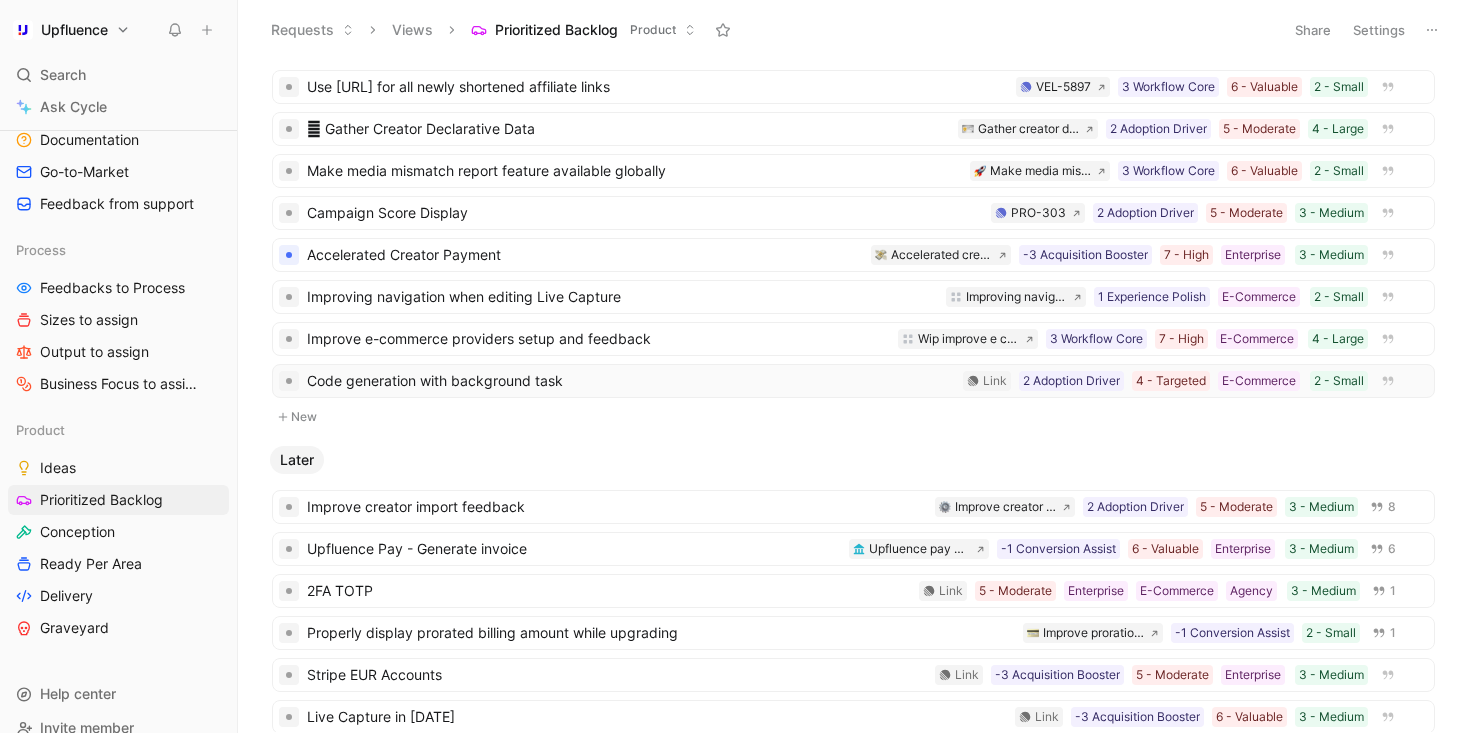 scroll, scrollTop: 1056, scrollLeft: 0, axis: vertical 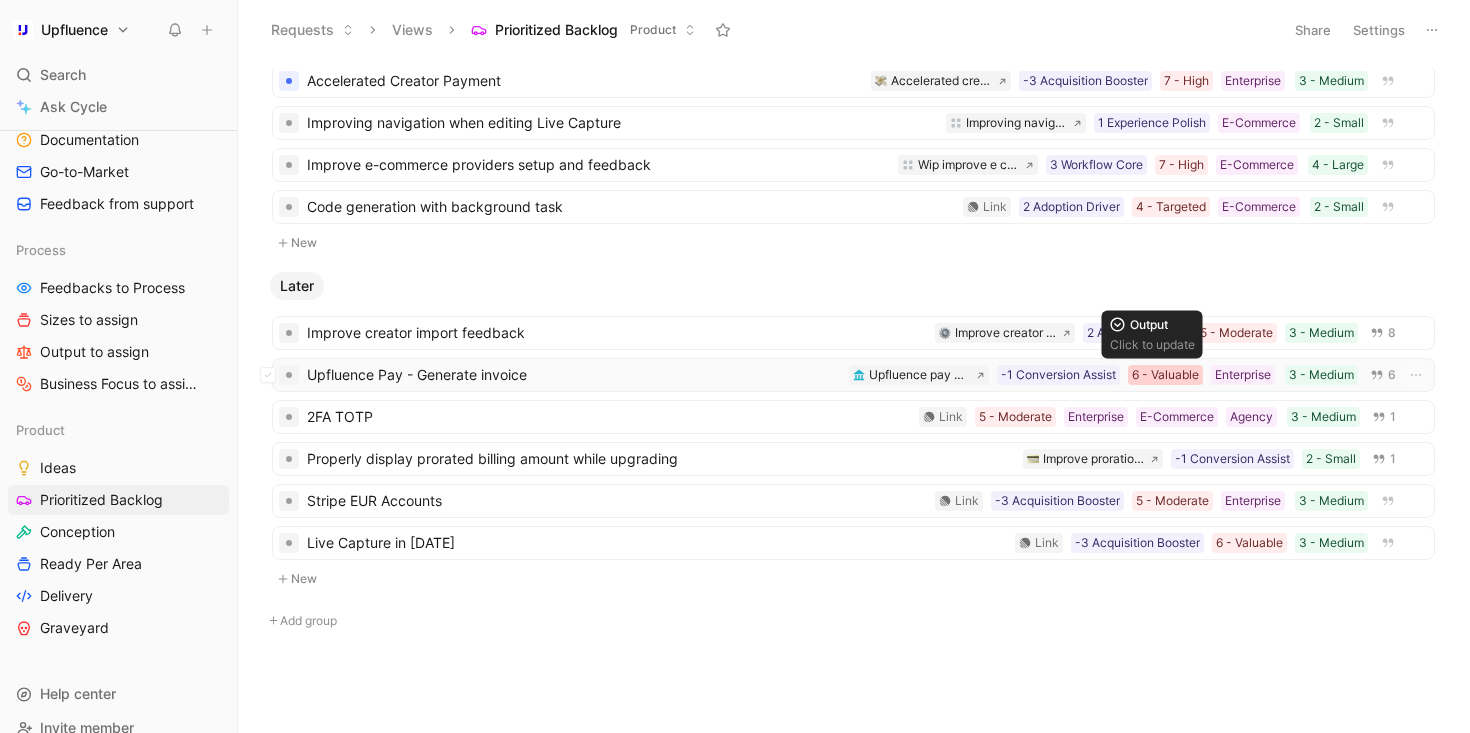 click on "6  - Valuable" at bounding box center [1165, 375] 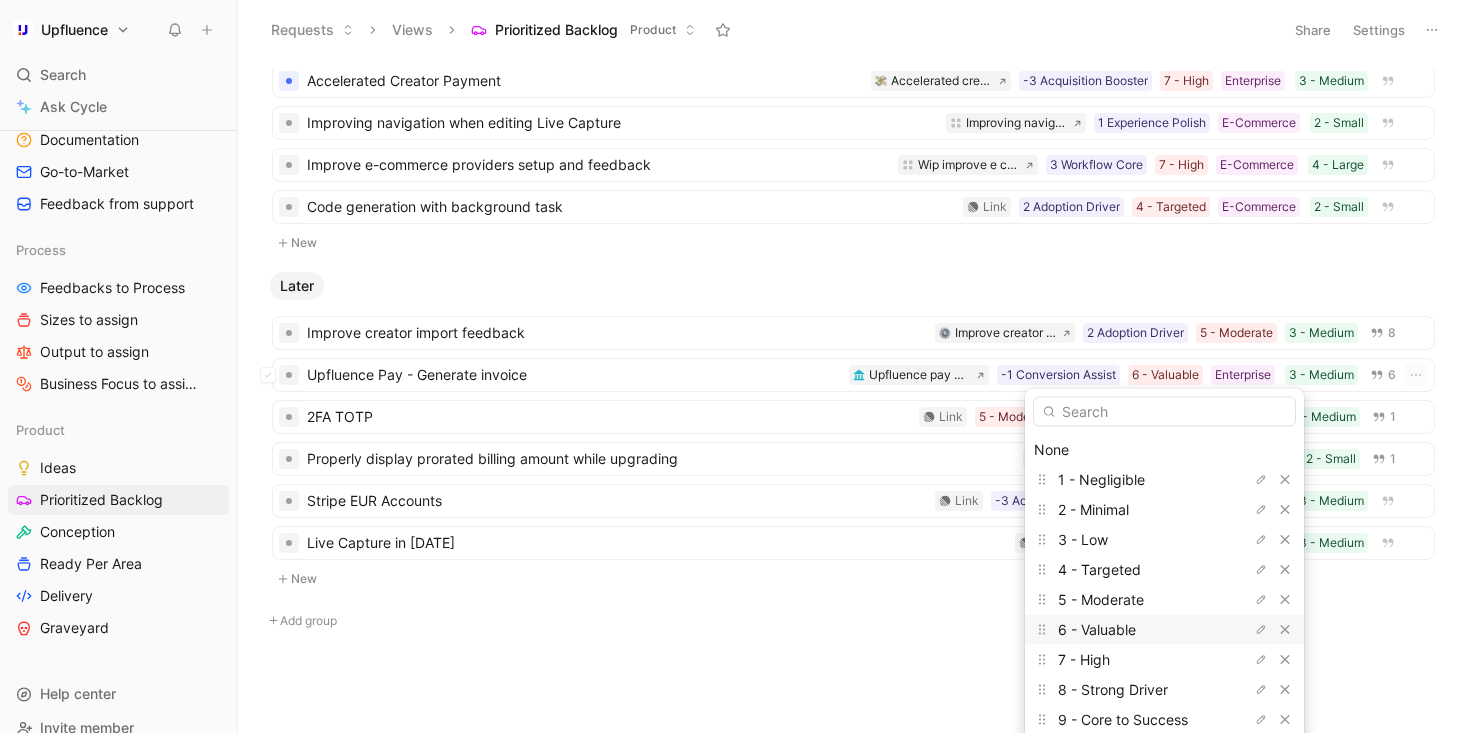 scroll, scrollTop: 55, scrollLeft: 0, axis: vertical 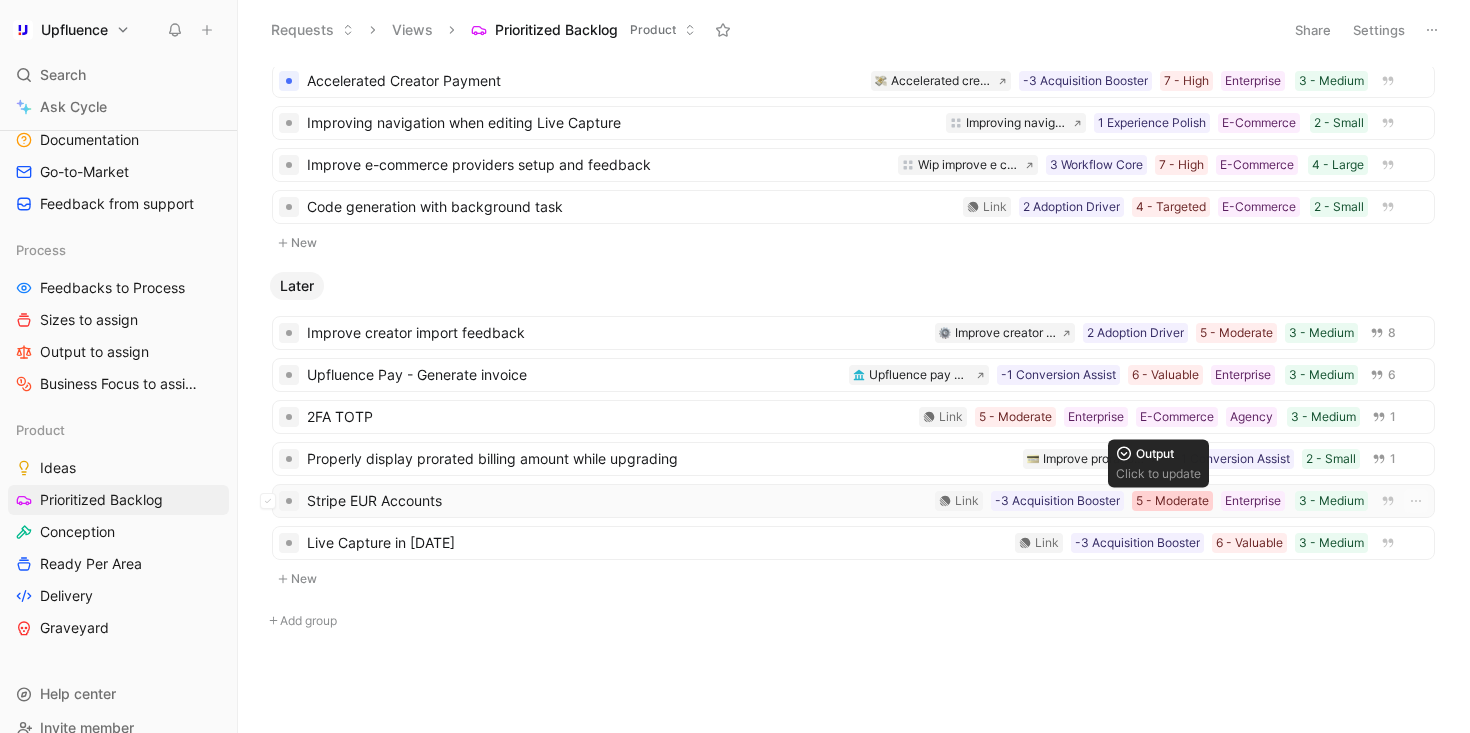 click on "5 - Moderate" at bounding box center [1172, 501] 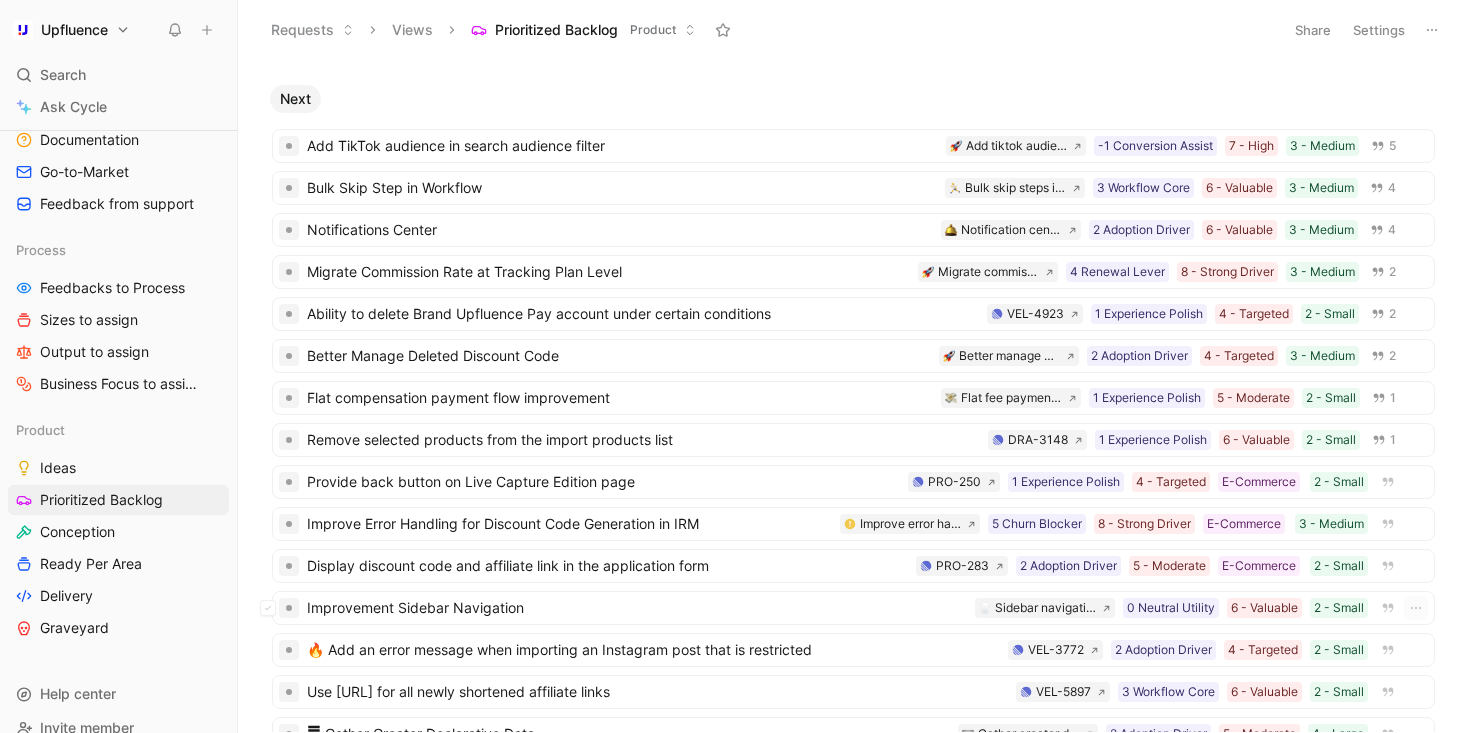 scroll, scrollTop: 343, scrollLeft: 0, axis: vertical 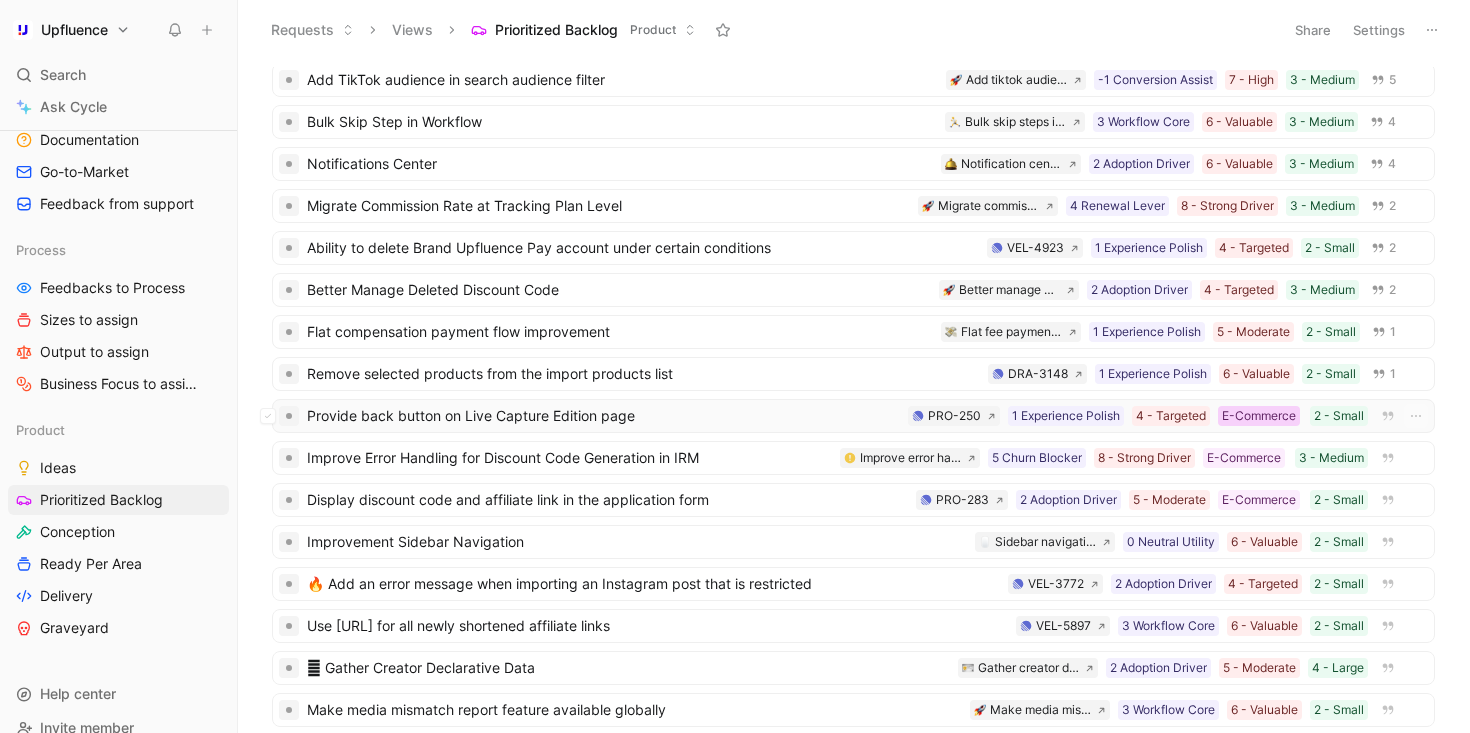 click on "E-Commerce" at bounding box center (1259, 416) 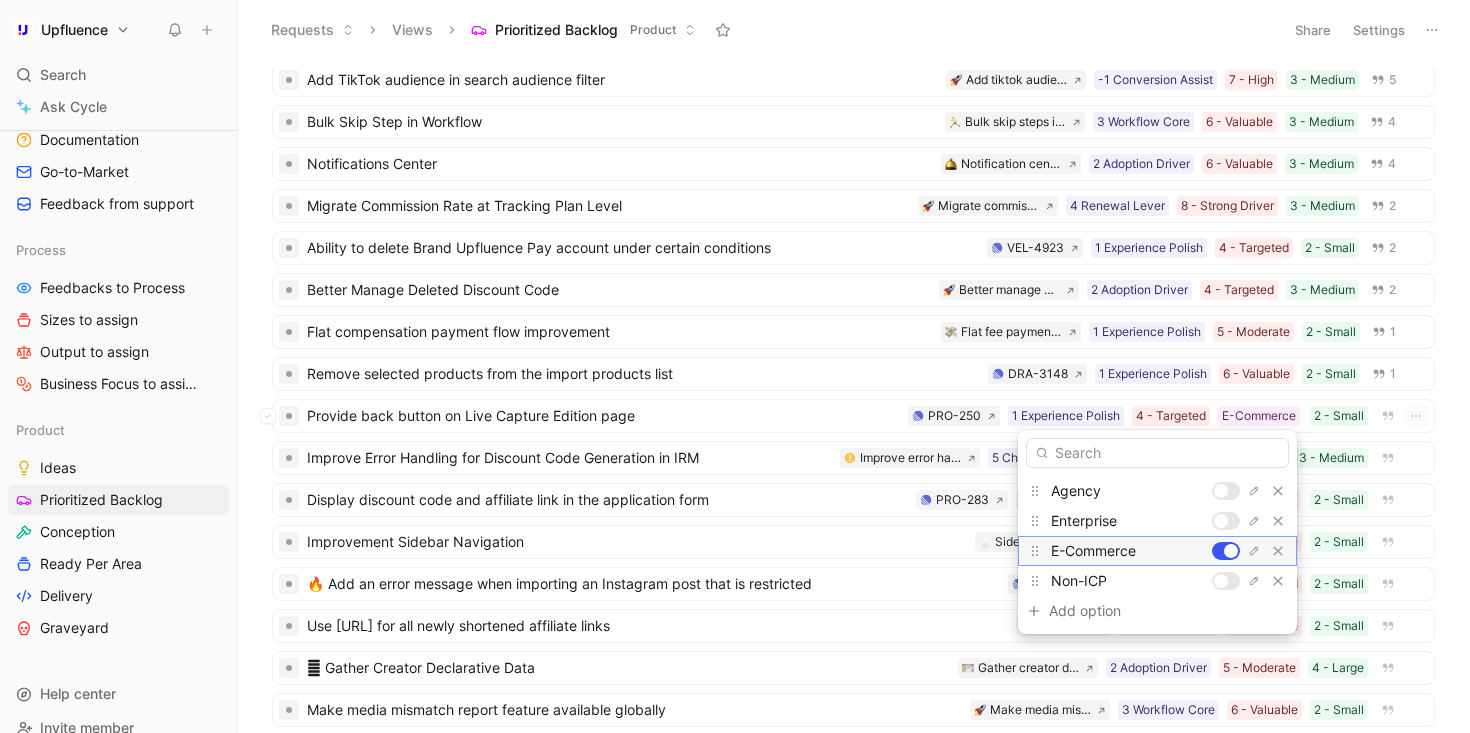 click at bounding box center [1231, 551] 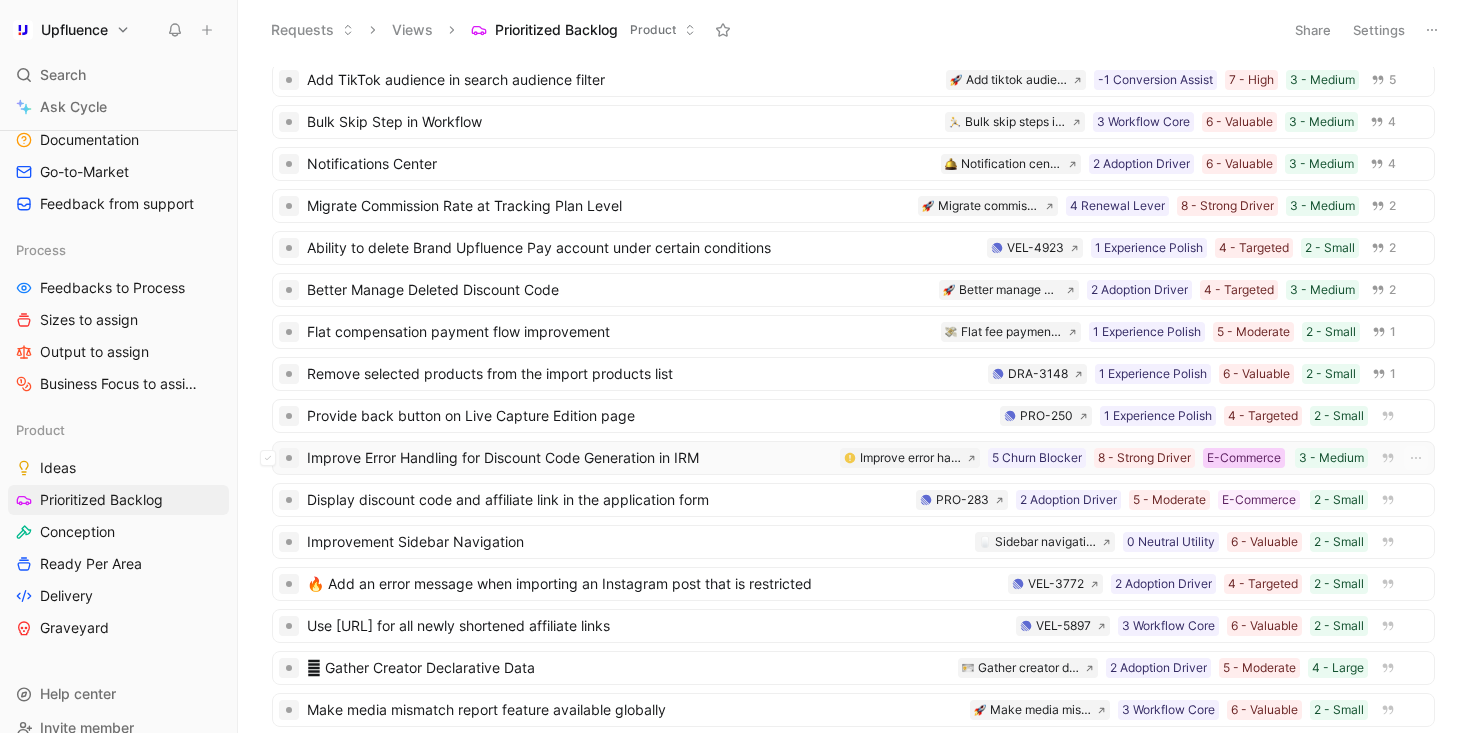 click on "E-Commerce" at bounding box center [1244, 458] 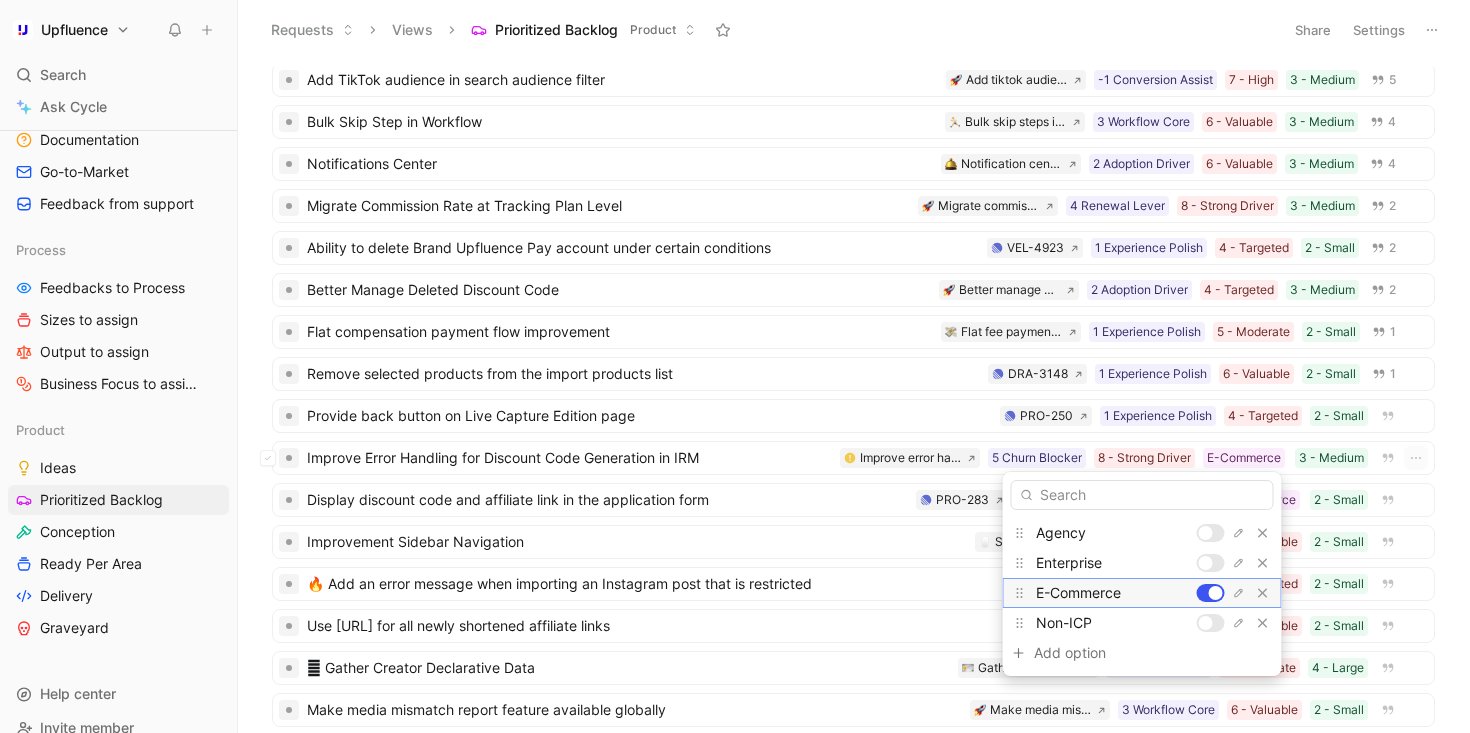 click at bounding box center (1211, 593) 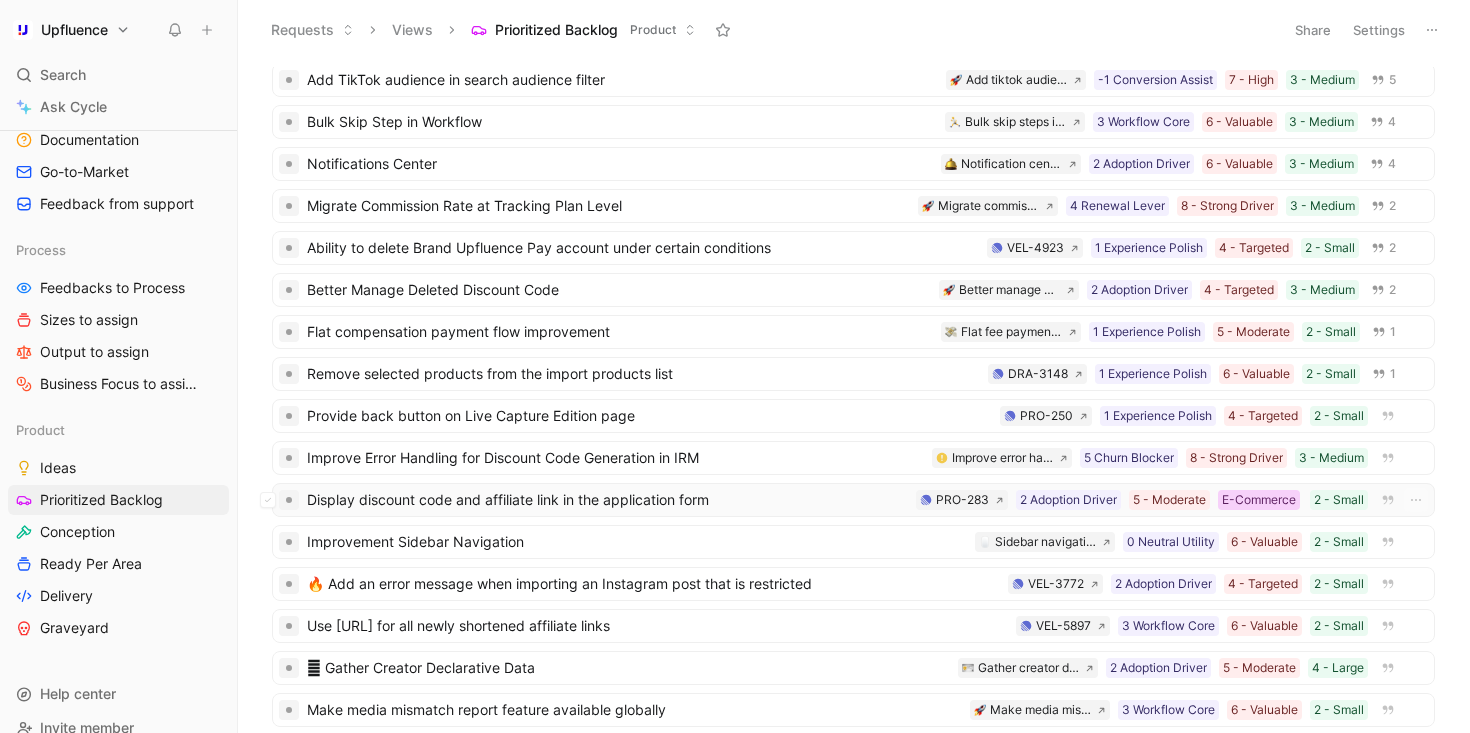 click on "E-Commerce" at bounding box center [1259, 500] 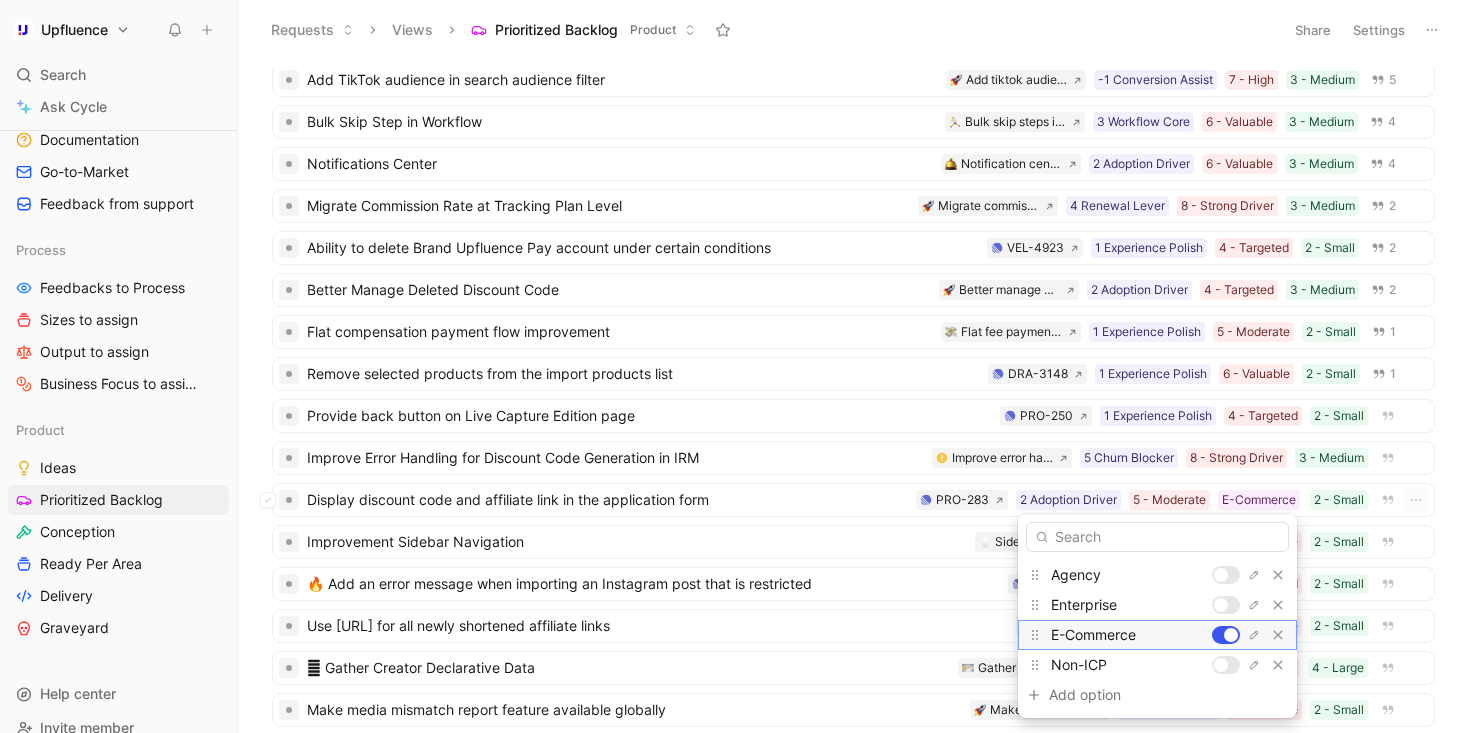 click at bounding box center [1231, 635] 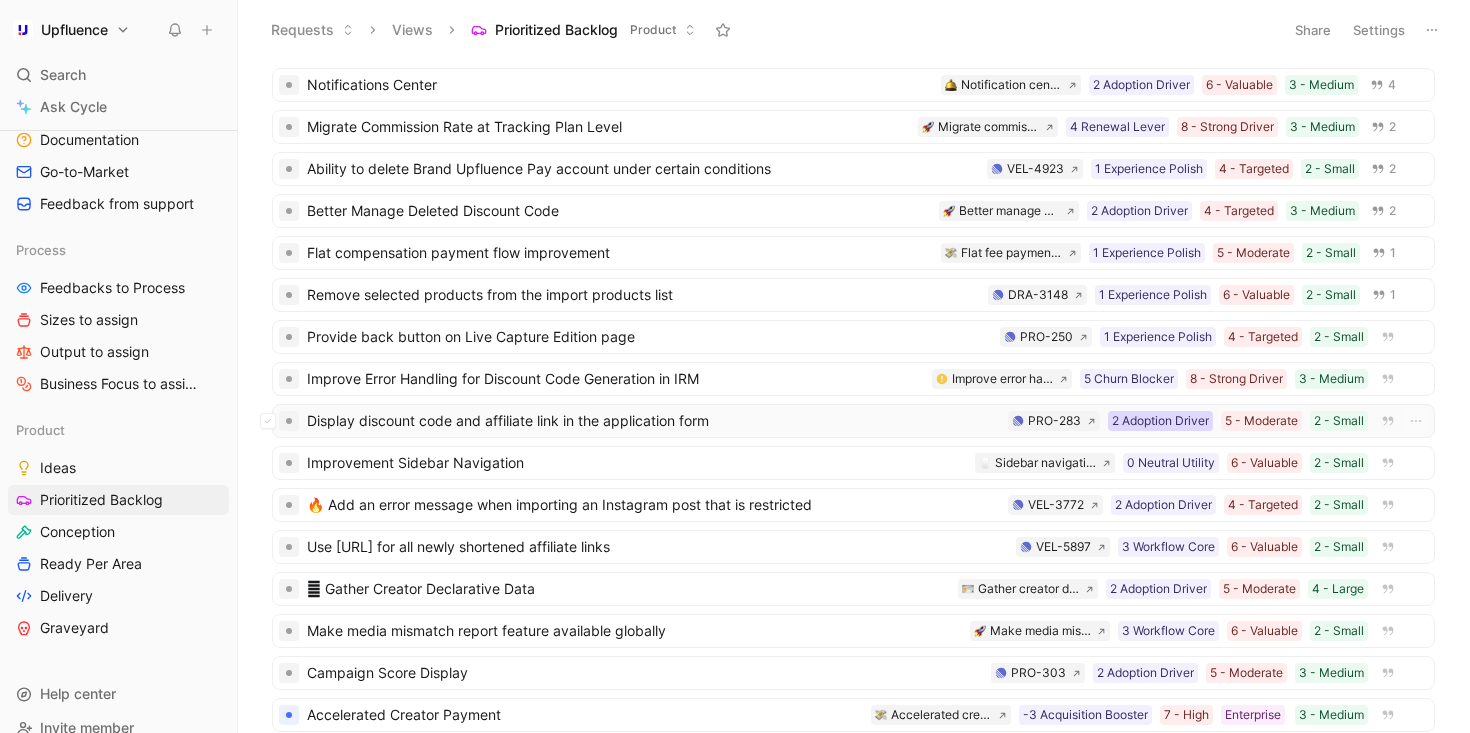 scroll, scrollTop: 465, scrollLeft: 0, axis: vertical 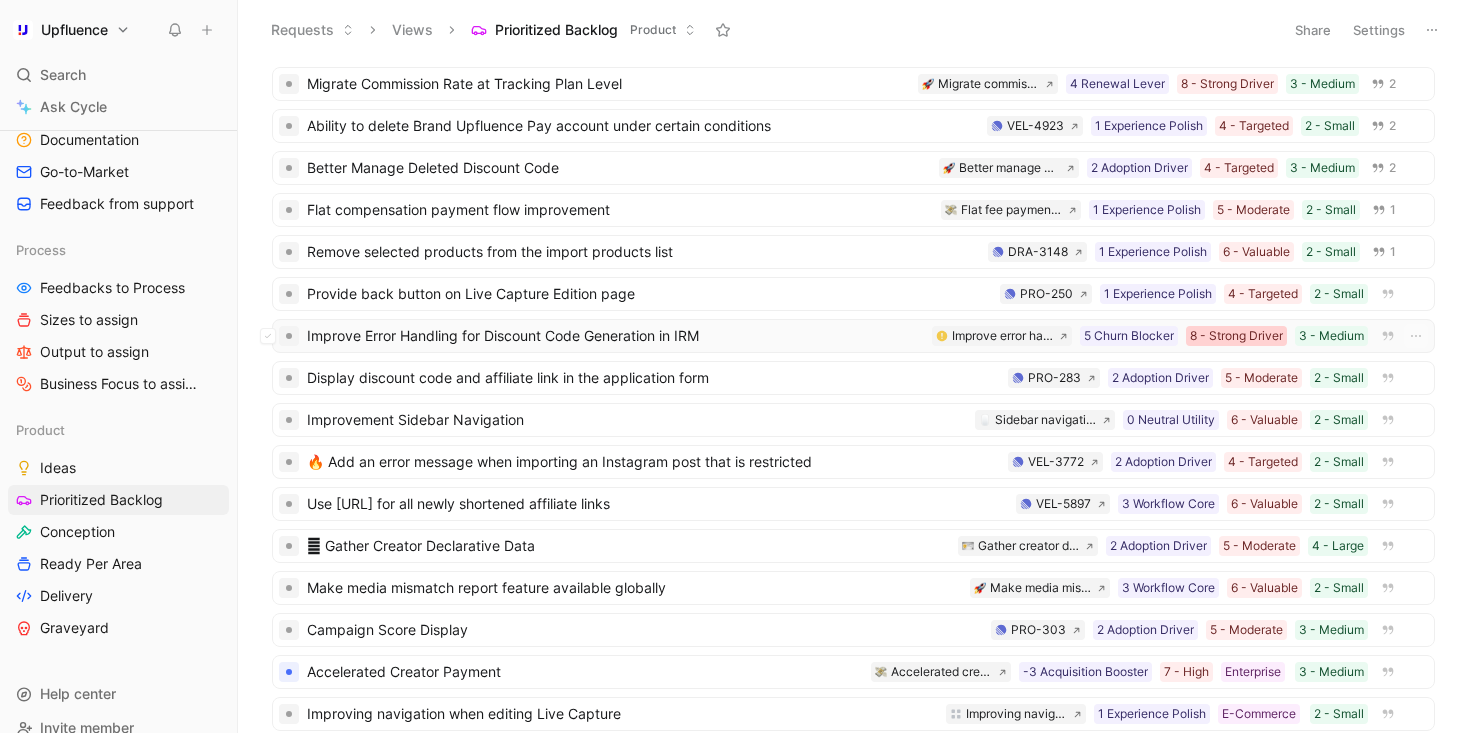 click on "8 - Strong Driver" at bounding box center (1236, 336) 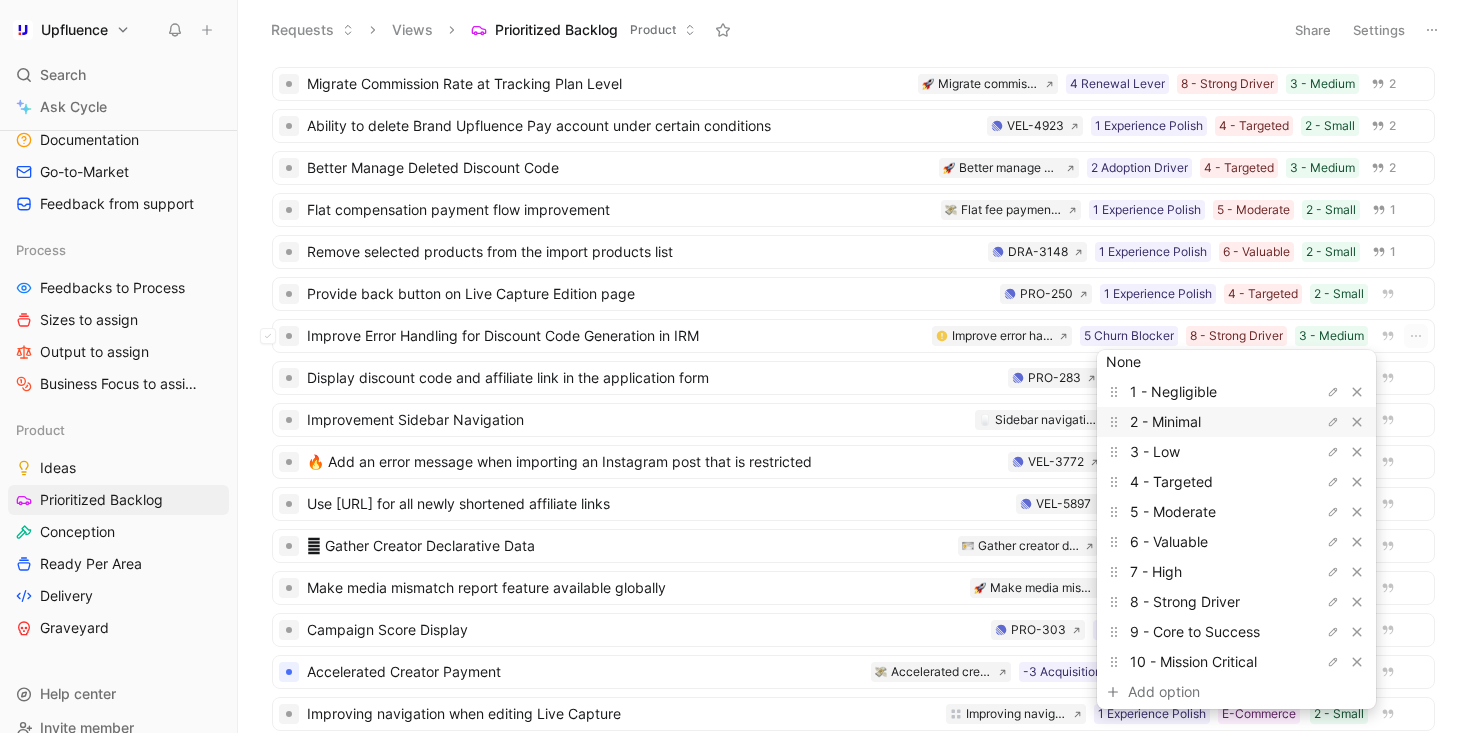 scroll, scrollTop: 55, scrollLeft: 0, axis: vertical 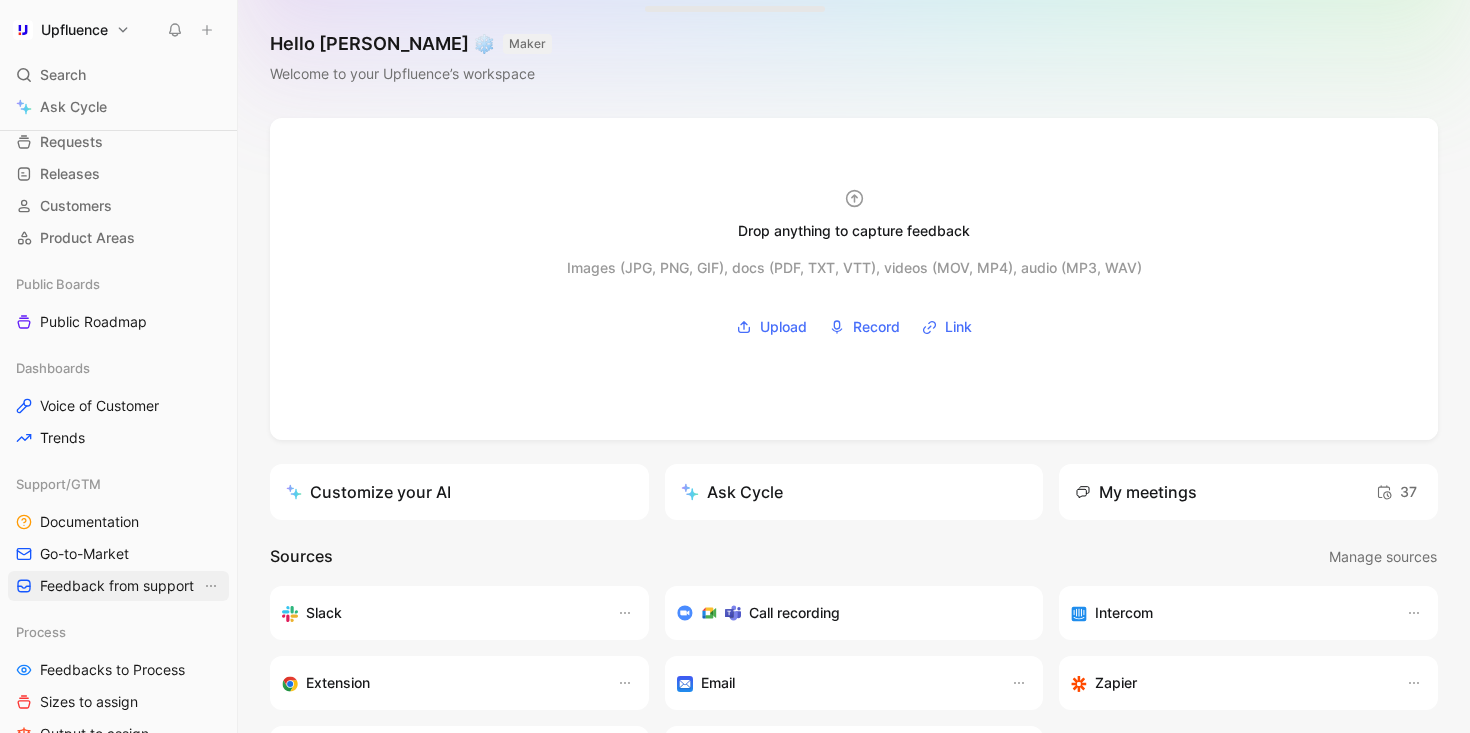 click on "Feedback from support" at bounding box center (117, 586) 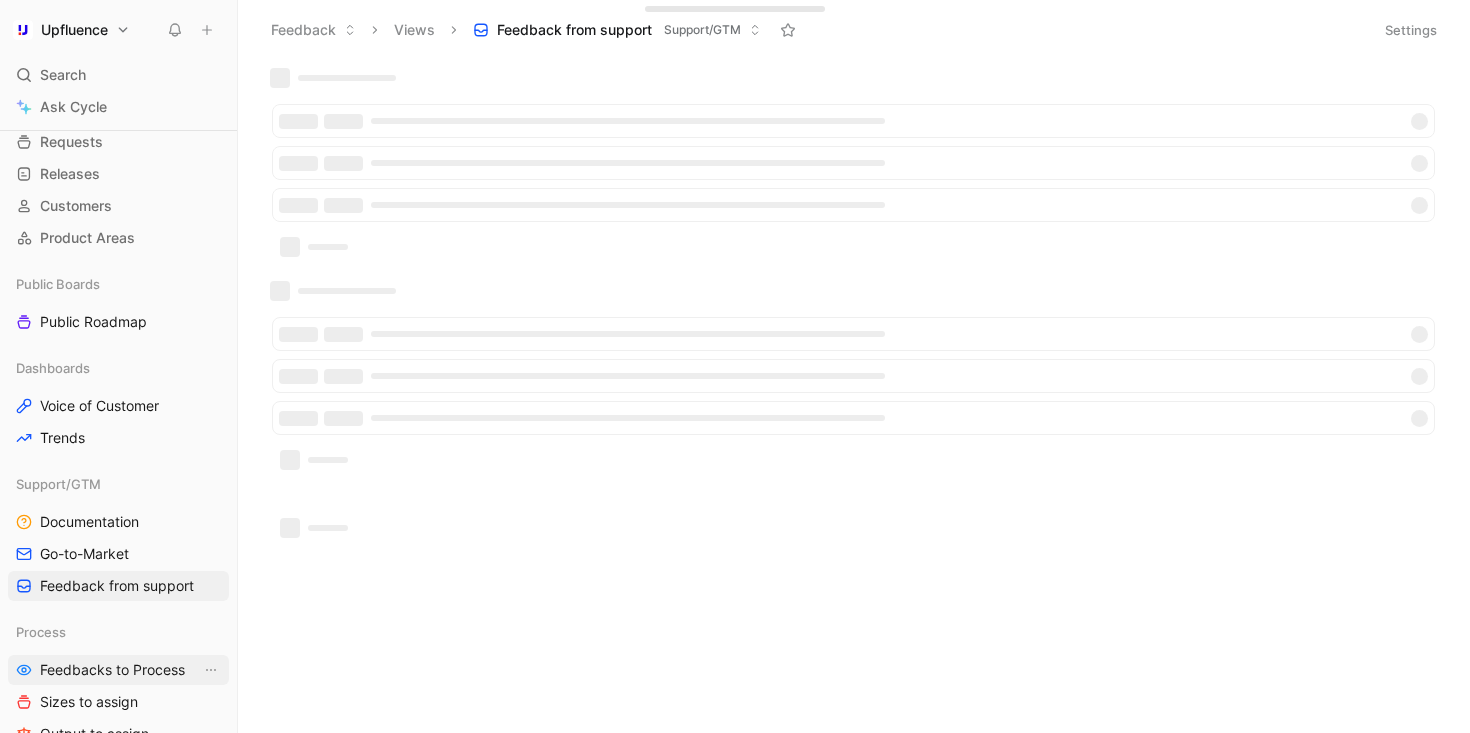 click on "Feedbacks to Process" at bounding box center [112, 670] 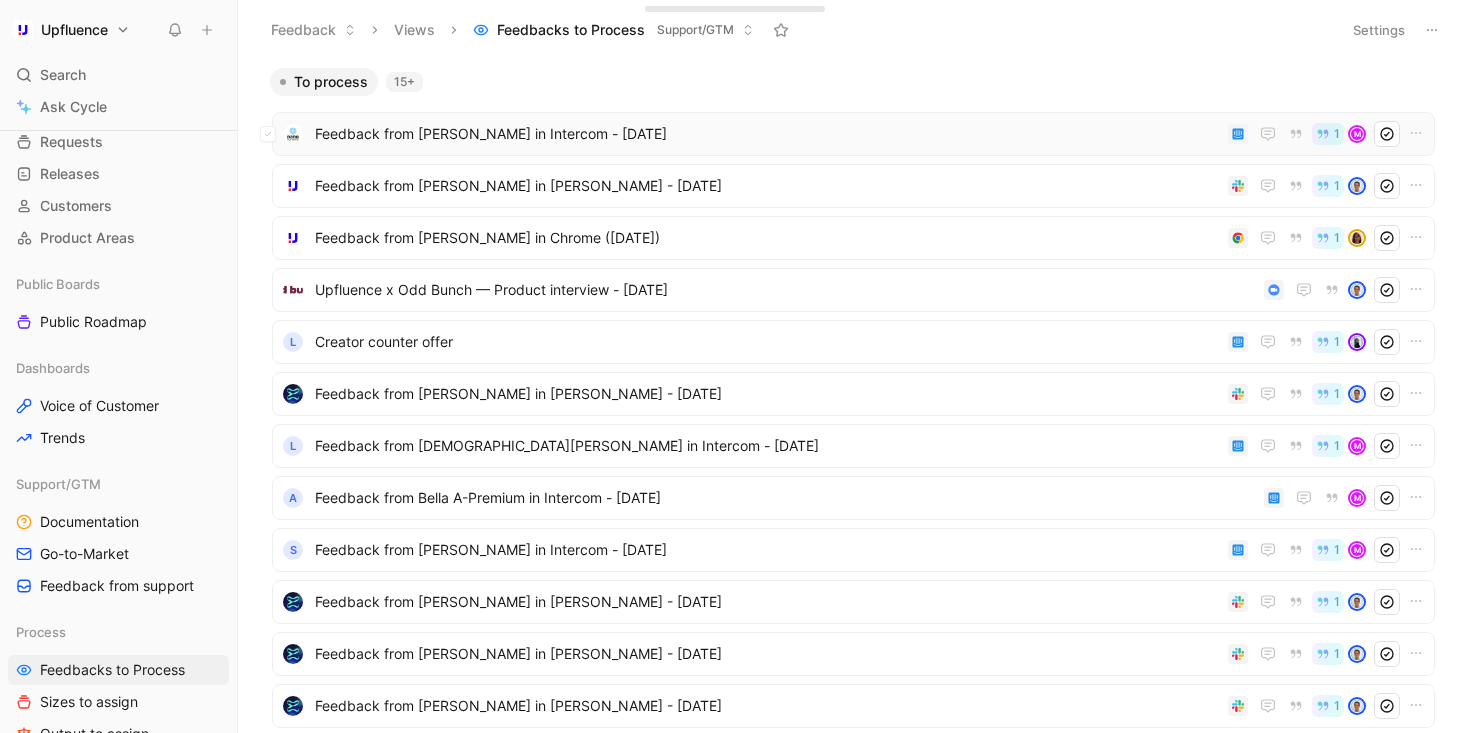 click on "Feedback from Phillip Ferguson in Intercom - 7/18/2025" at bounding box center [767, 134] 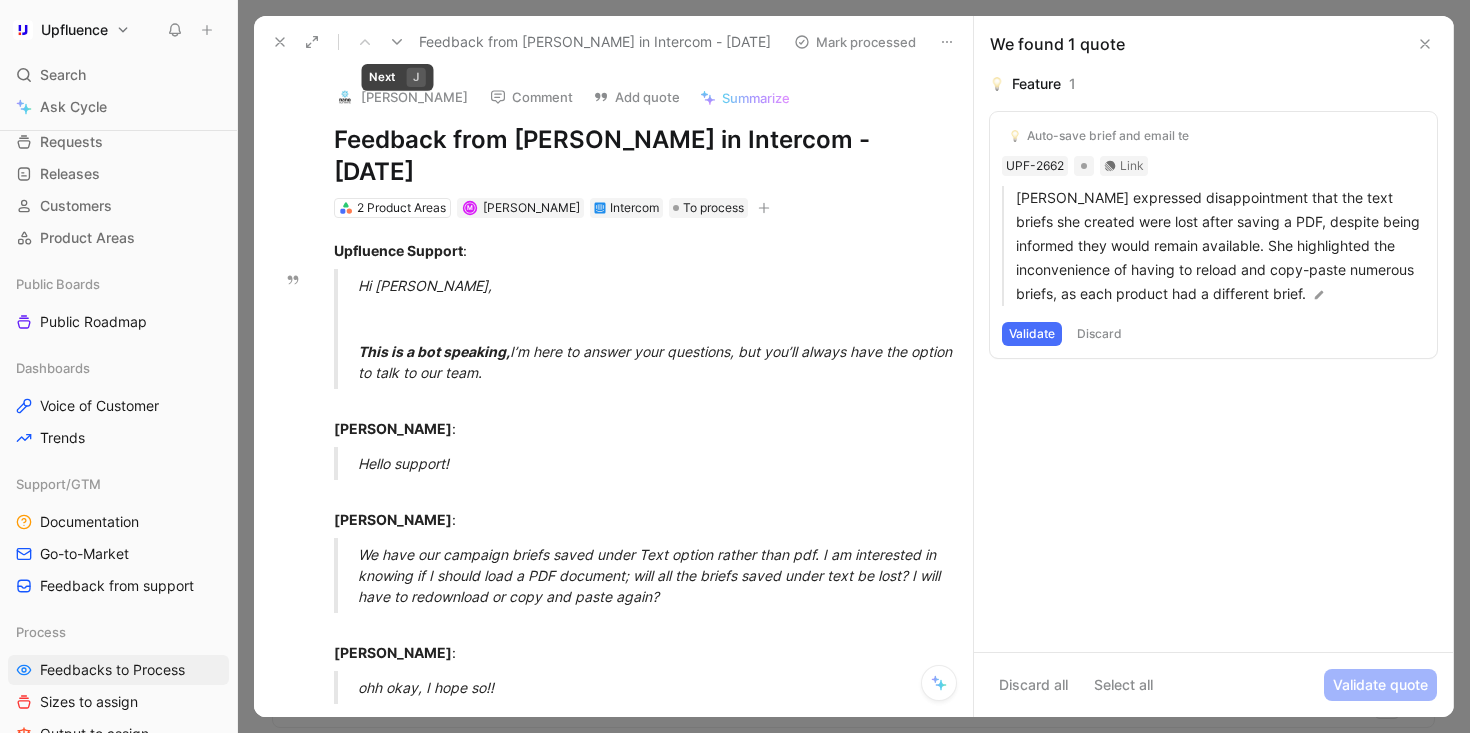 click 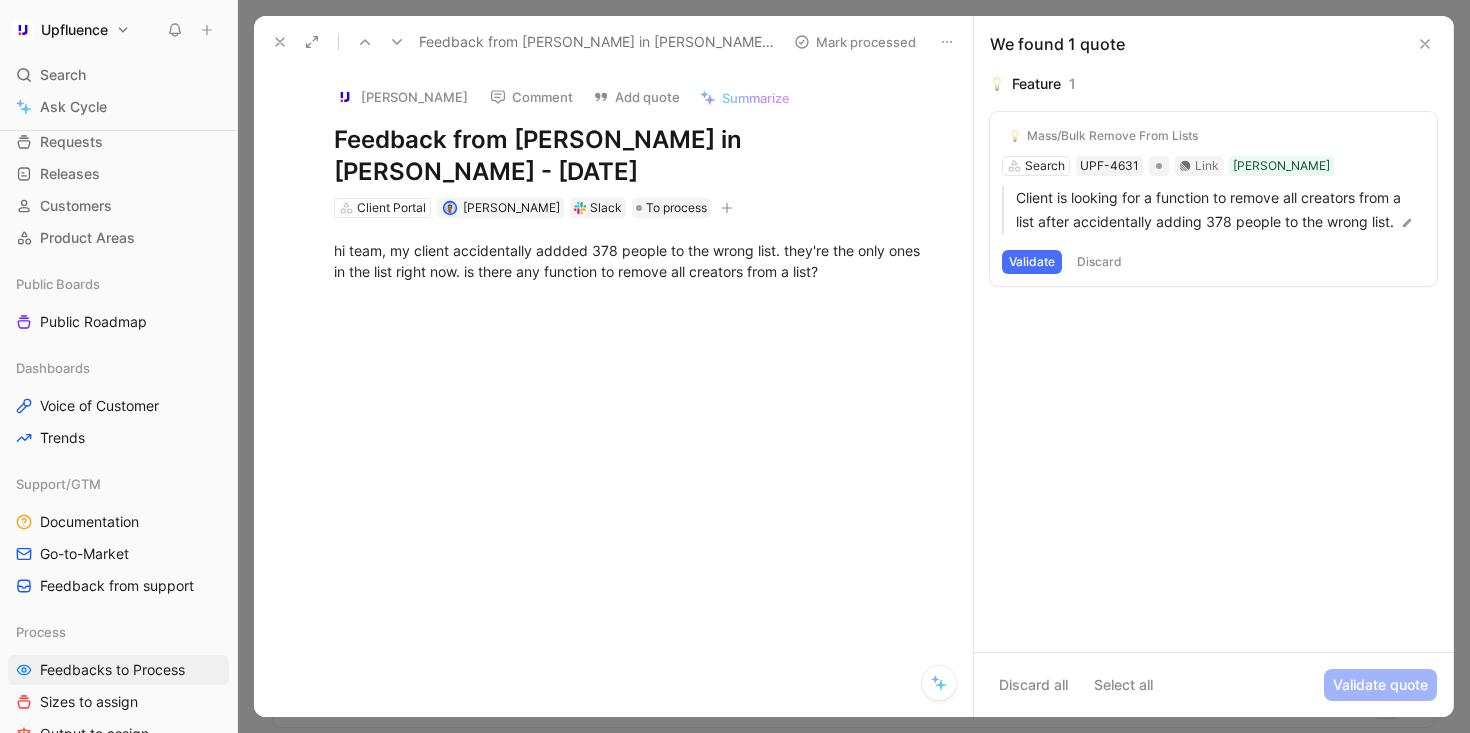 drag, startPoint x: 396, startPoint y: 46, endPoint x: 983, endPoint y: 382, distance: 676.3616 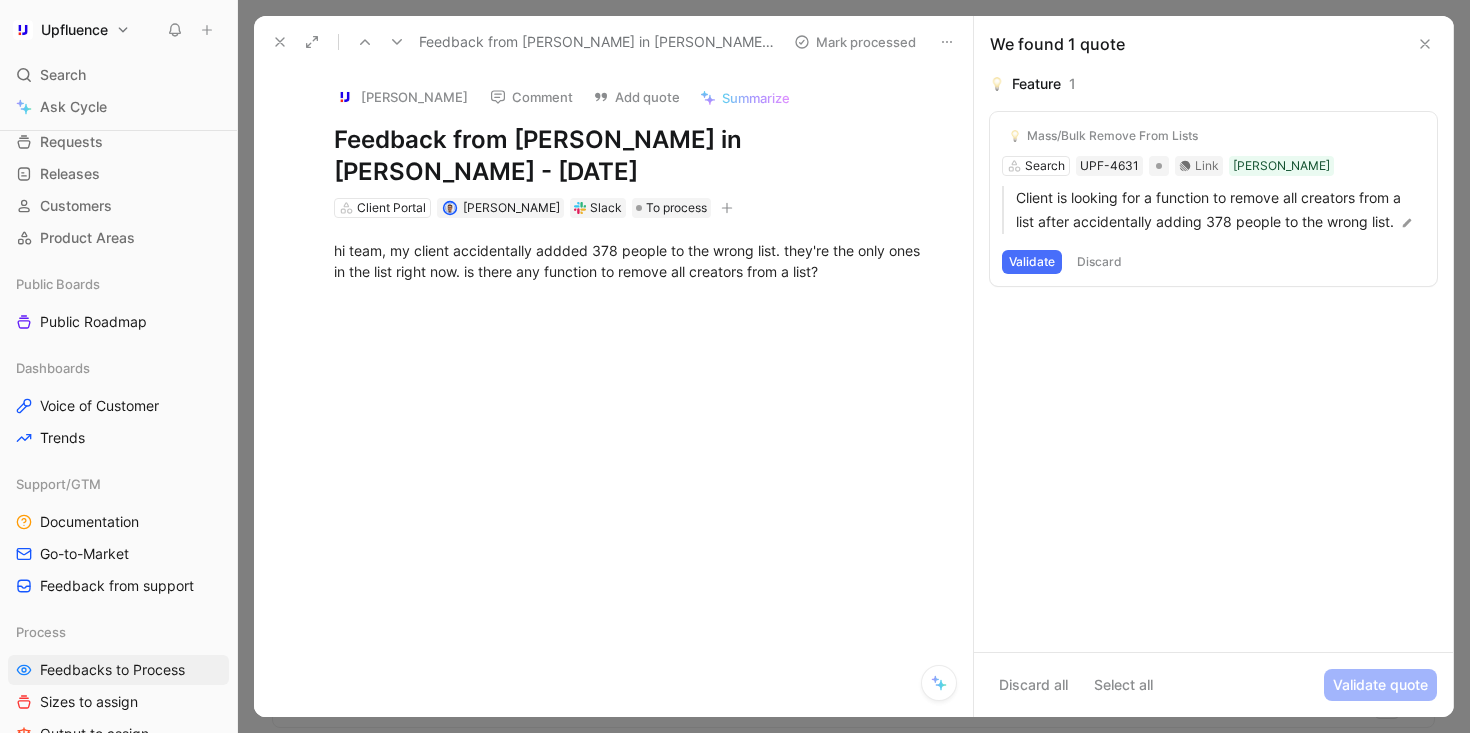 click on "Feedback from Lana Wilson in Slack - 7/17/2025 Mark processed Lana Wilson Comment Add quote Summarize Feedback from Lana Wilson in Slack - 7/17/2025 Client Portal Simon Boxus Slack To process hi team, my client accidentally addded 378 people to the wrong list. they're the only ones in the list right now. is there any function to remove all creators from a list?" at bounding box center (613, 366) 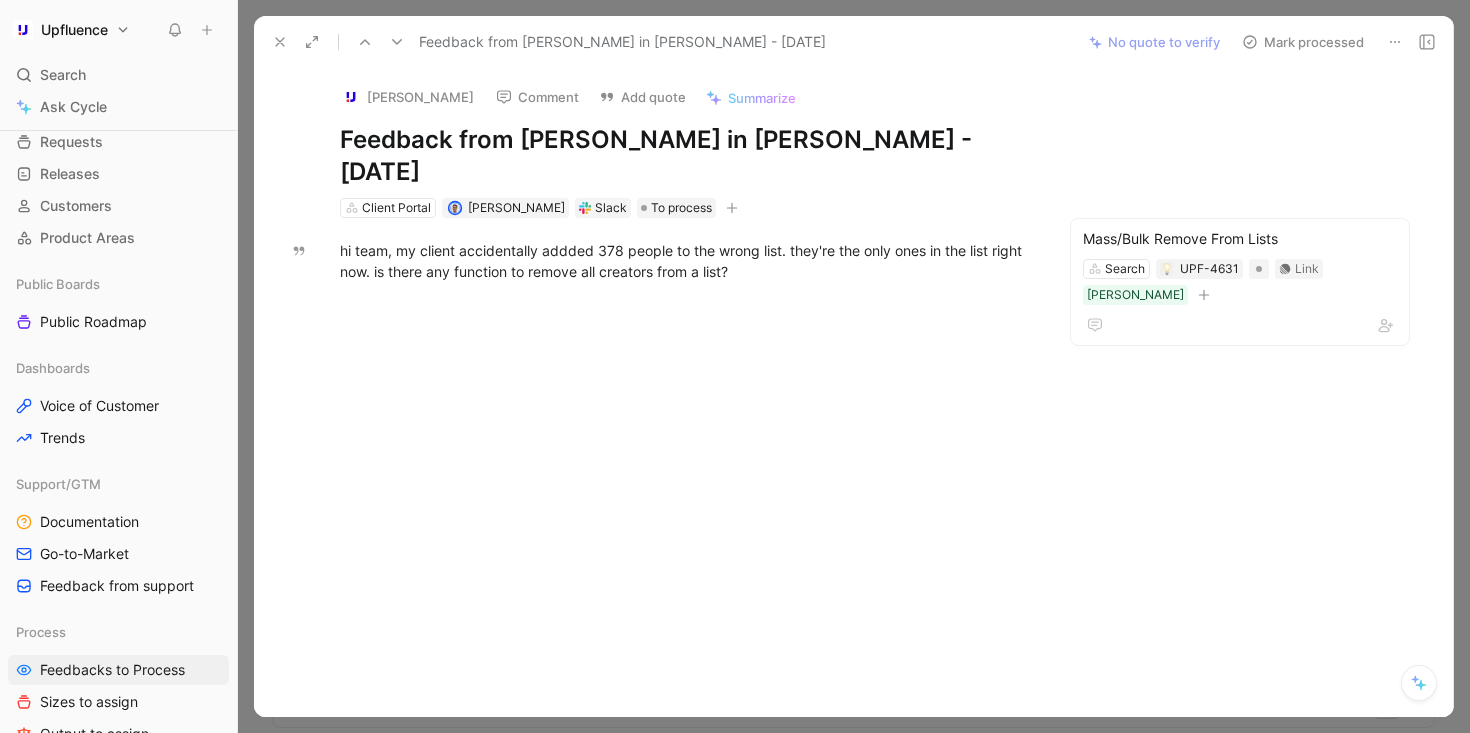 click on "Mark processed" at bounding box center [1303, 42] 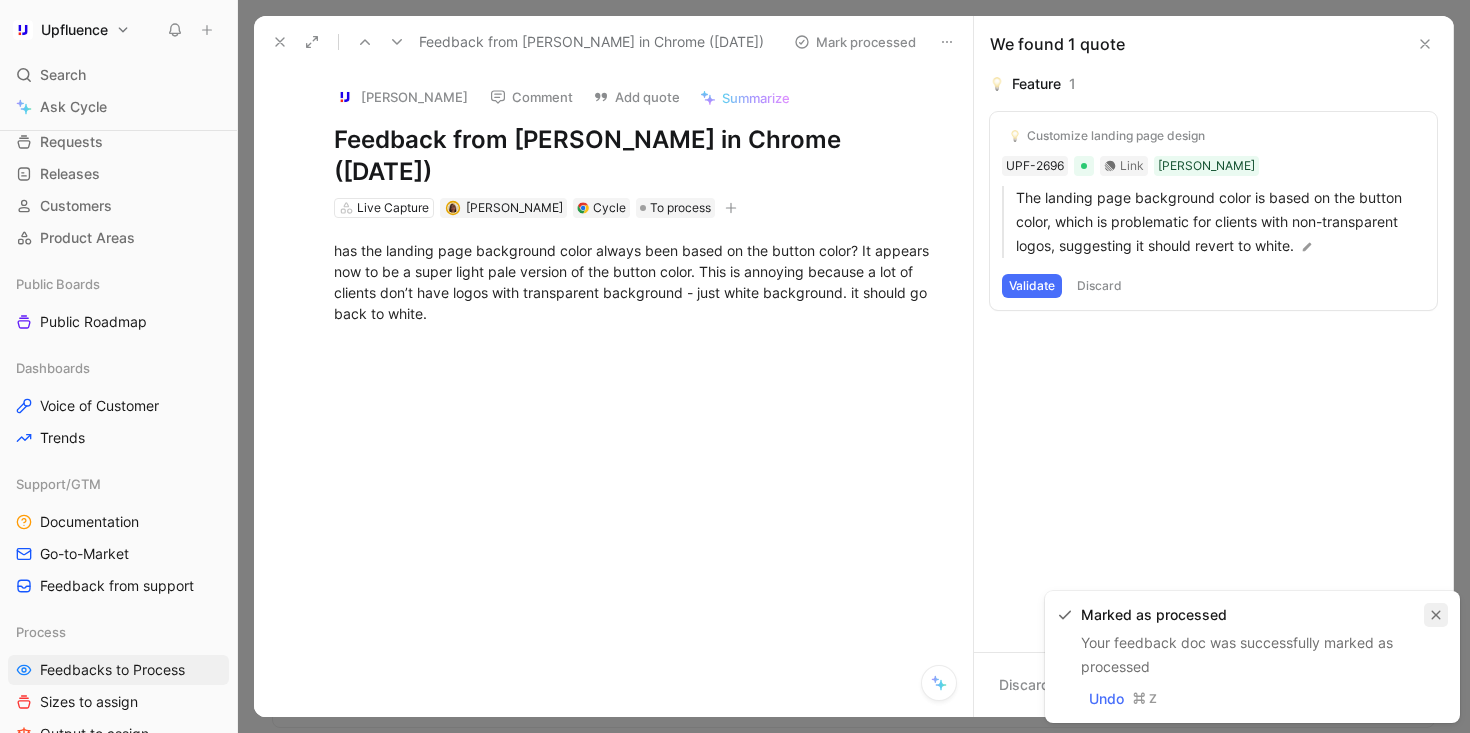 click at bounding box center [1436, 615] 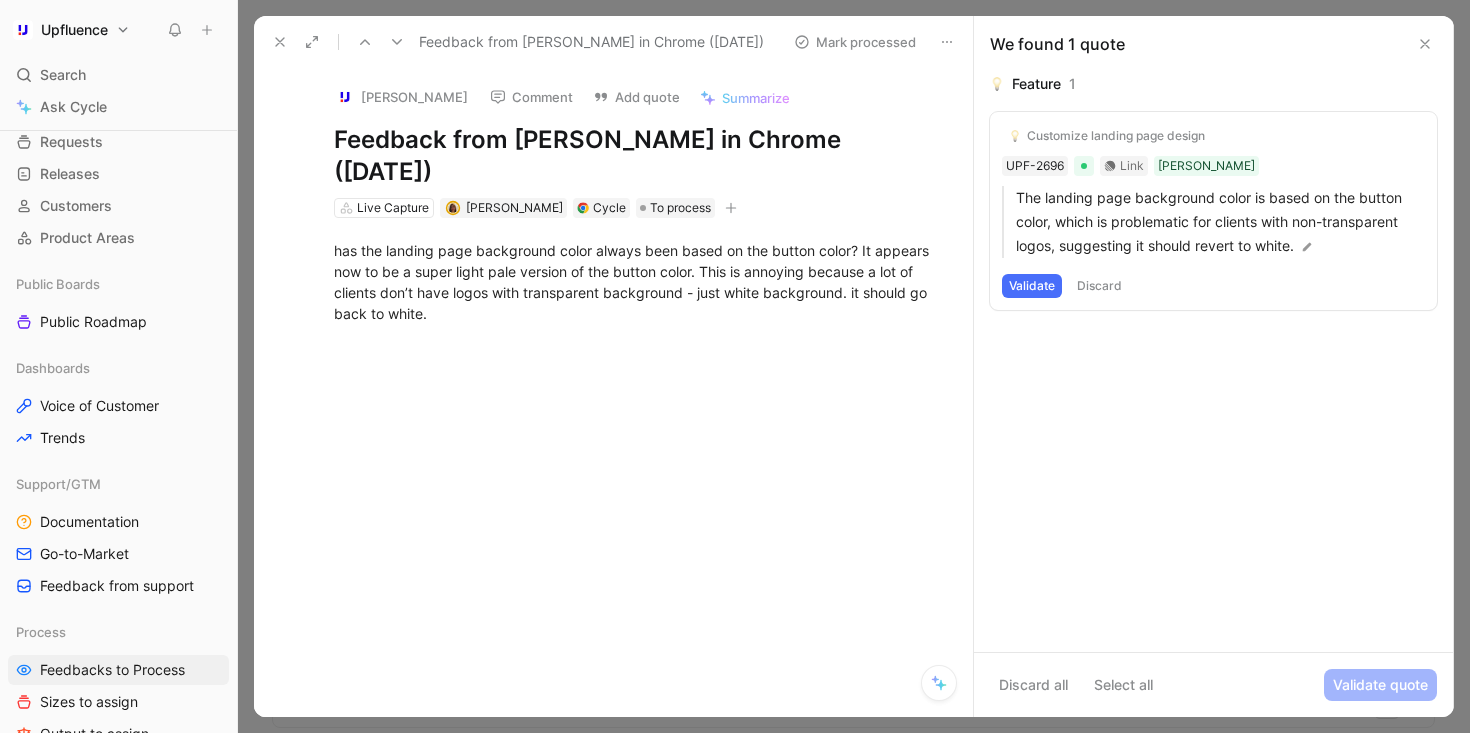 click on "Customize landing page design" at bounding box center (1116, 136) 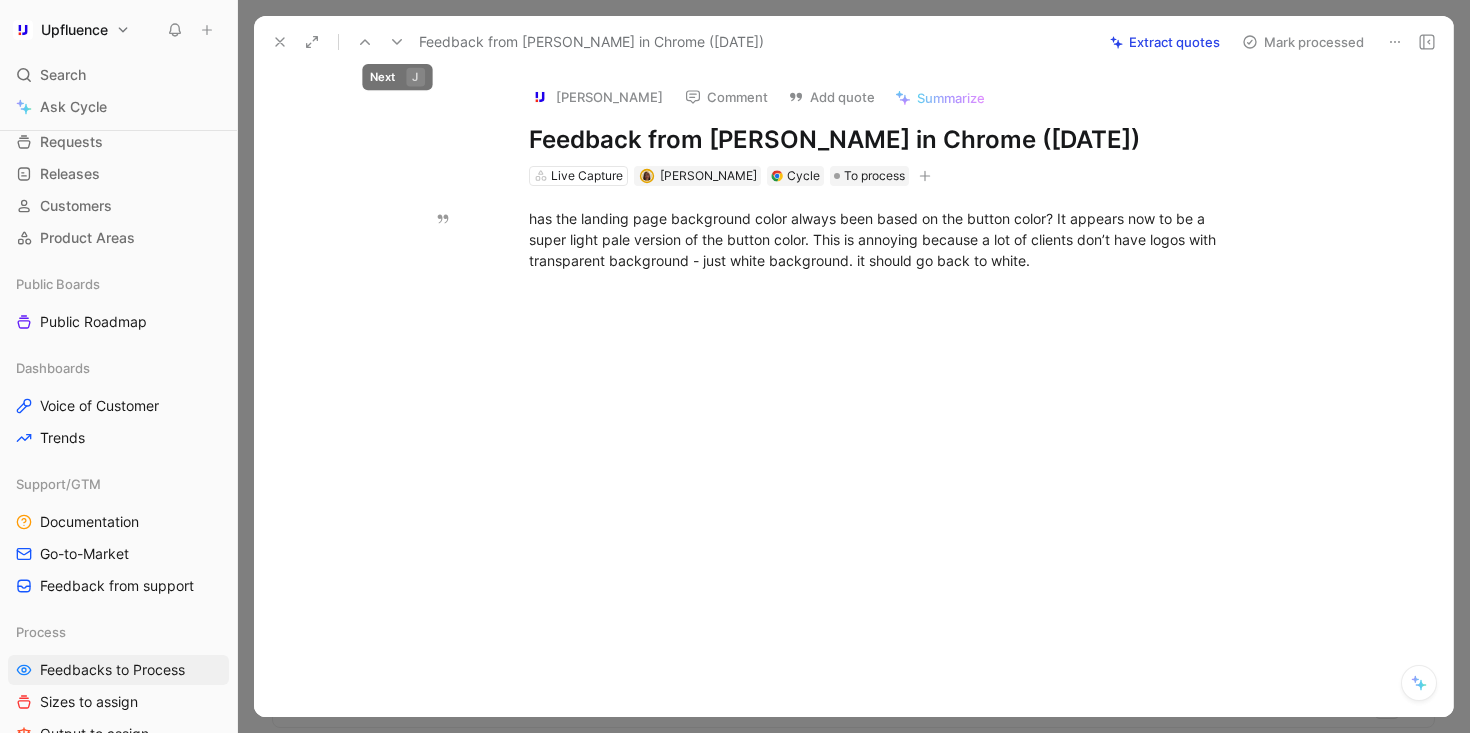 click 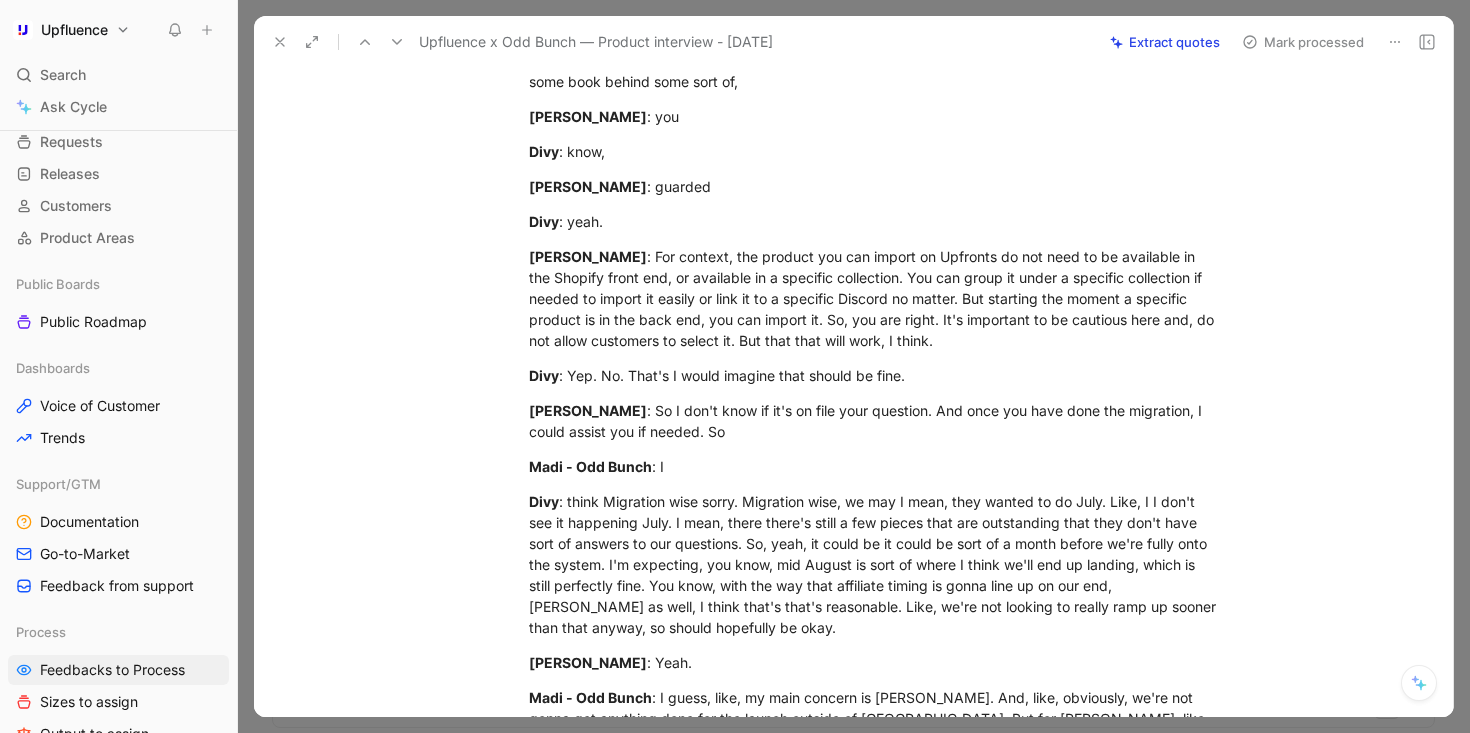 scroll, scrollTop: 4822, scrollLeft: 0, axis: vertical 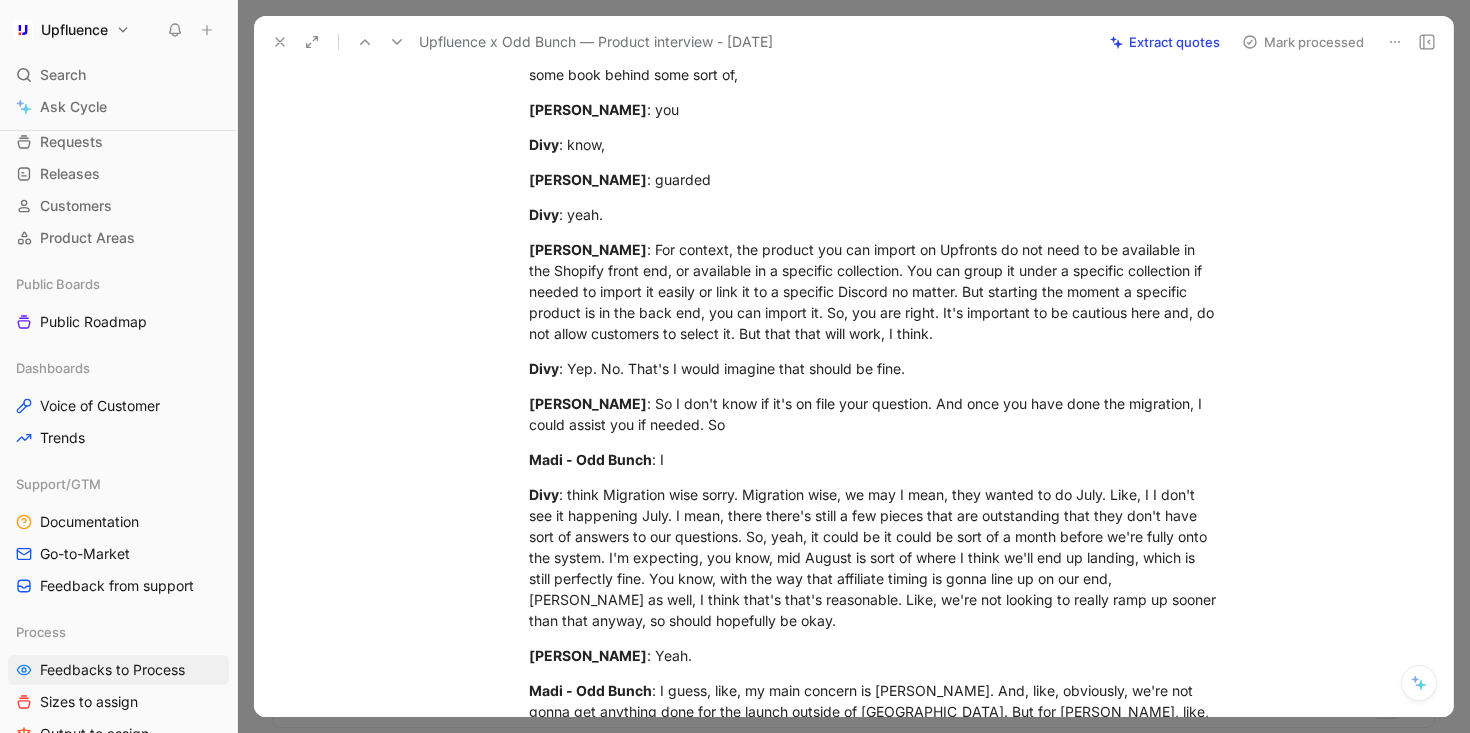 drag, startPoint x: 612, startPoint y: 246, endPoint x: 985, endPoint y: 396, distance: 402.0311 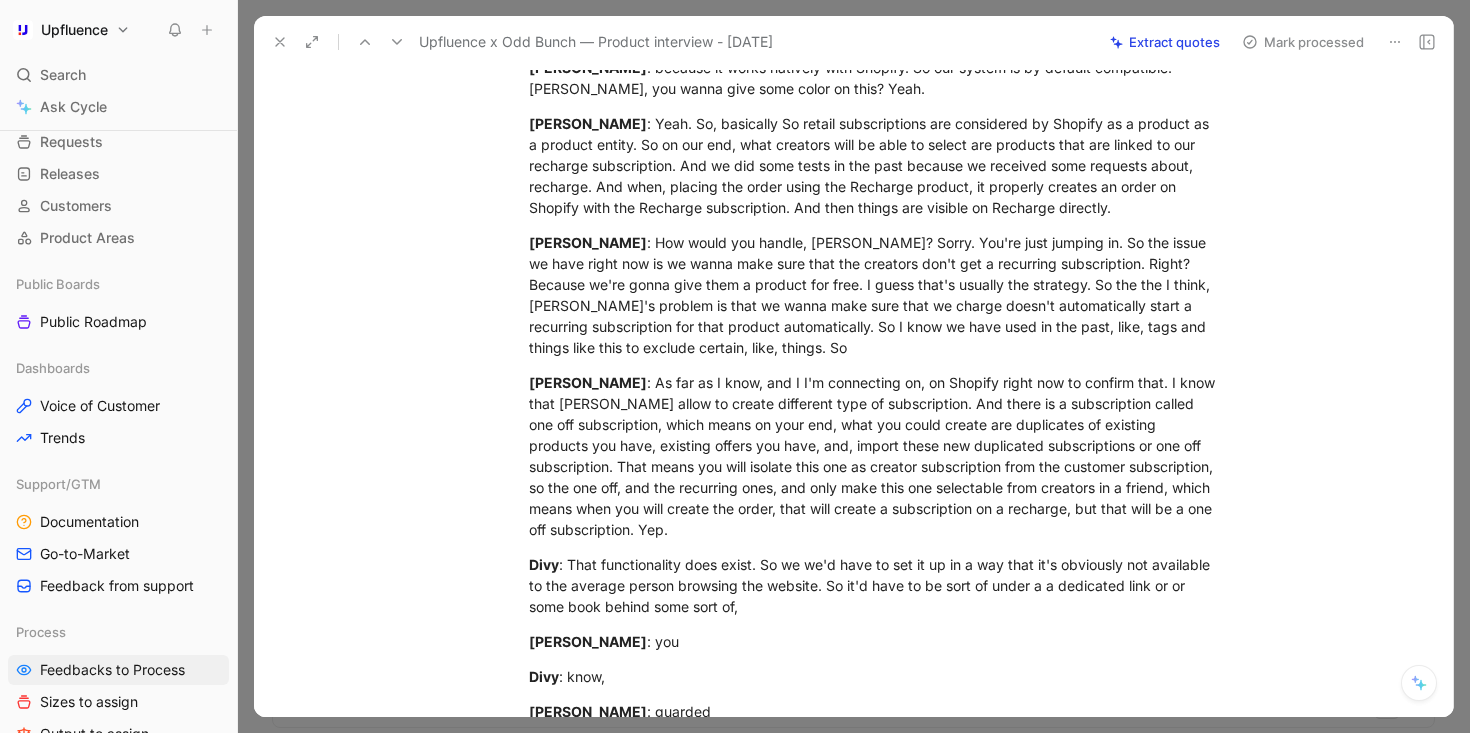 click on "Extract quotes" at bounding box center [1165, 42] 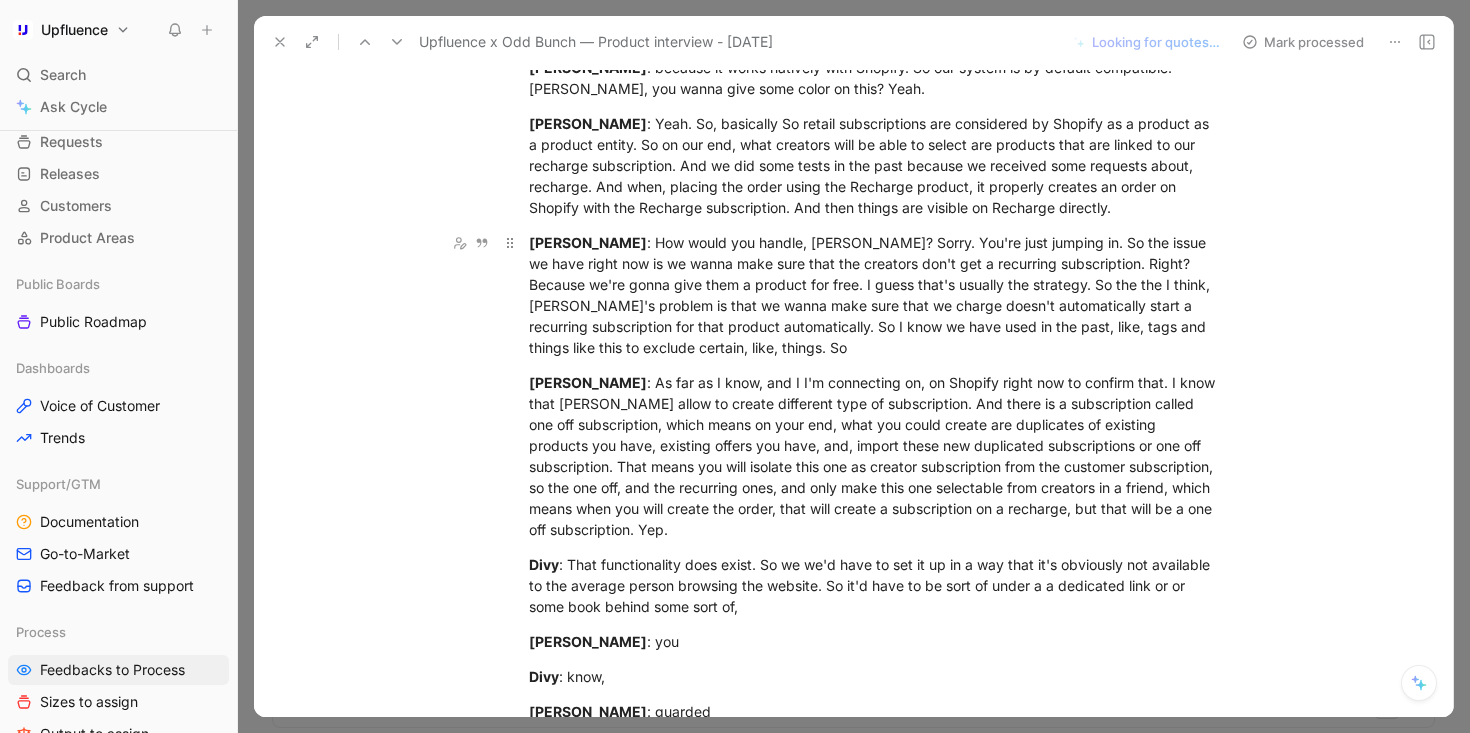 scroll, scrollTop: 3842, scrollLeft: 0, axis: vertical 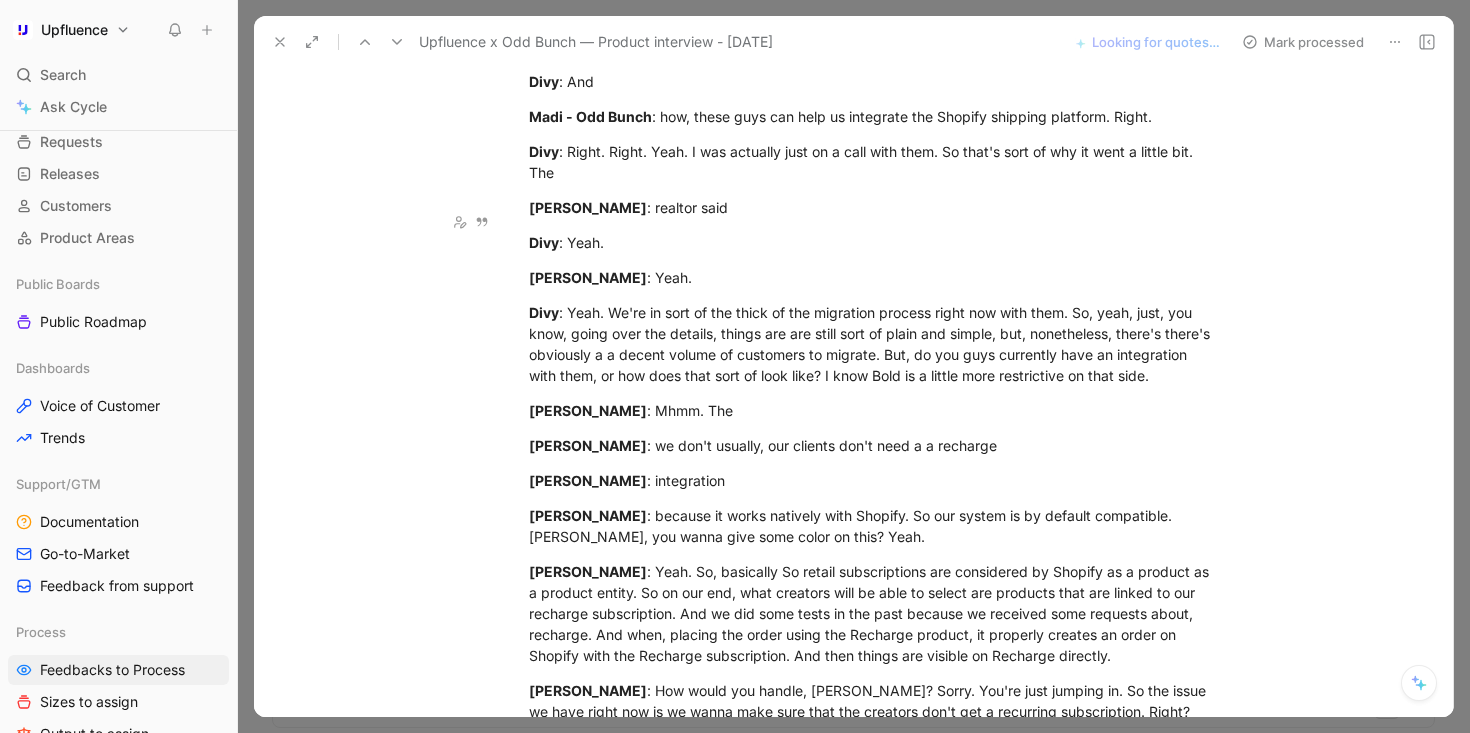 click at bounding box center [397, 42] 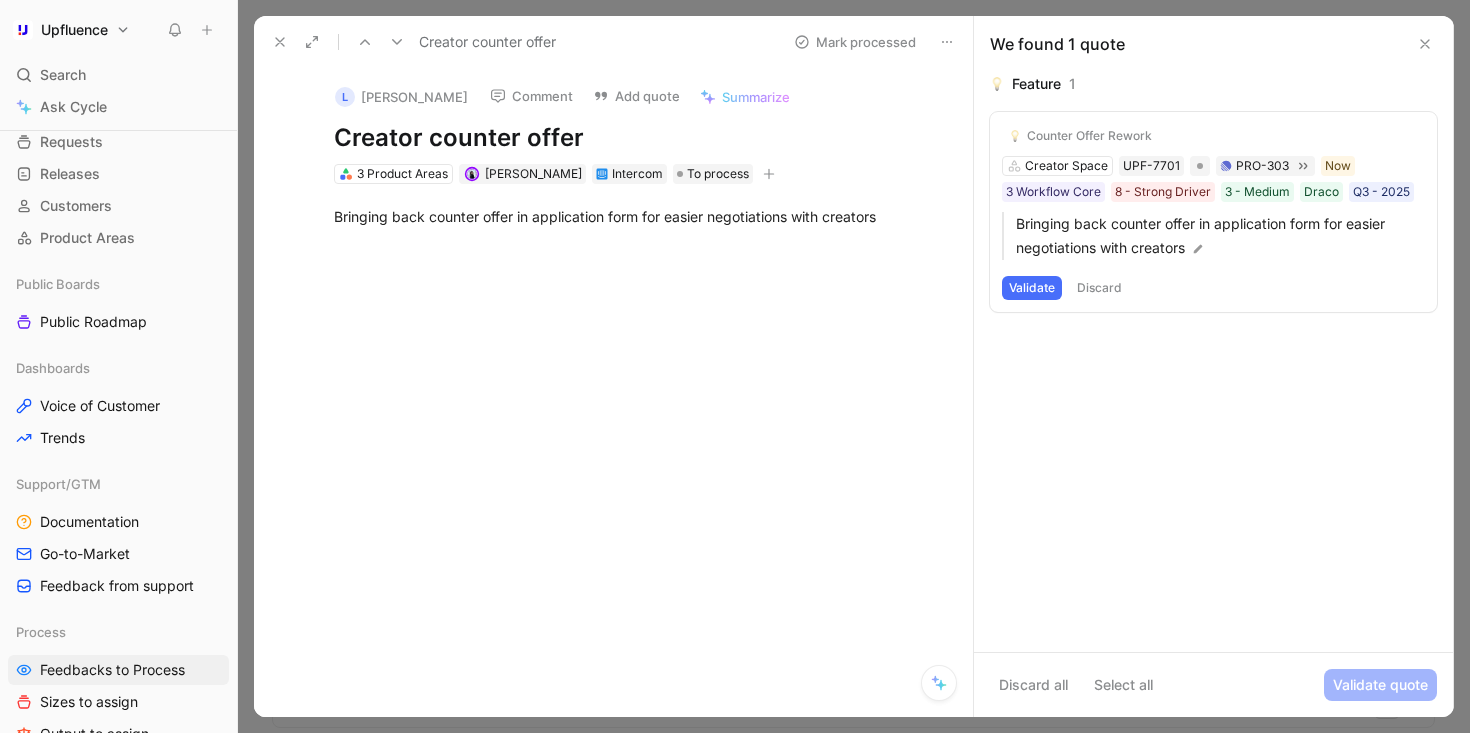 click on "Validate" at bounding box center [1032, 288] 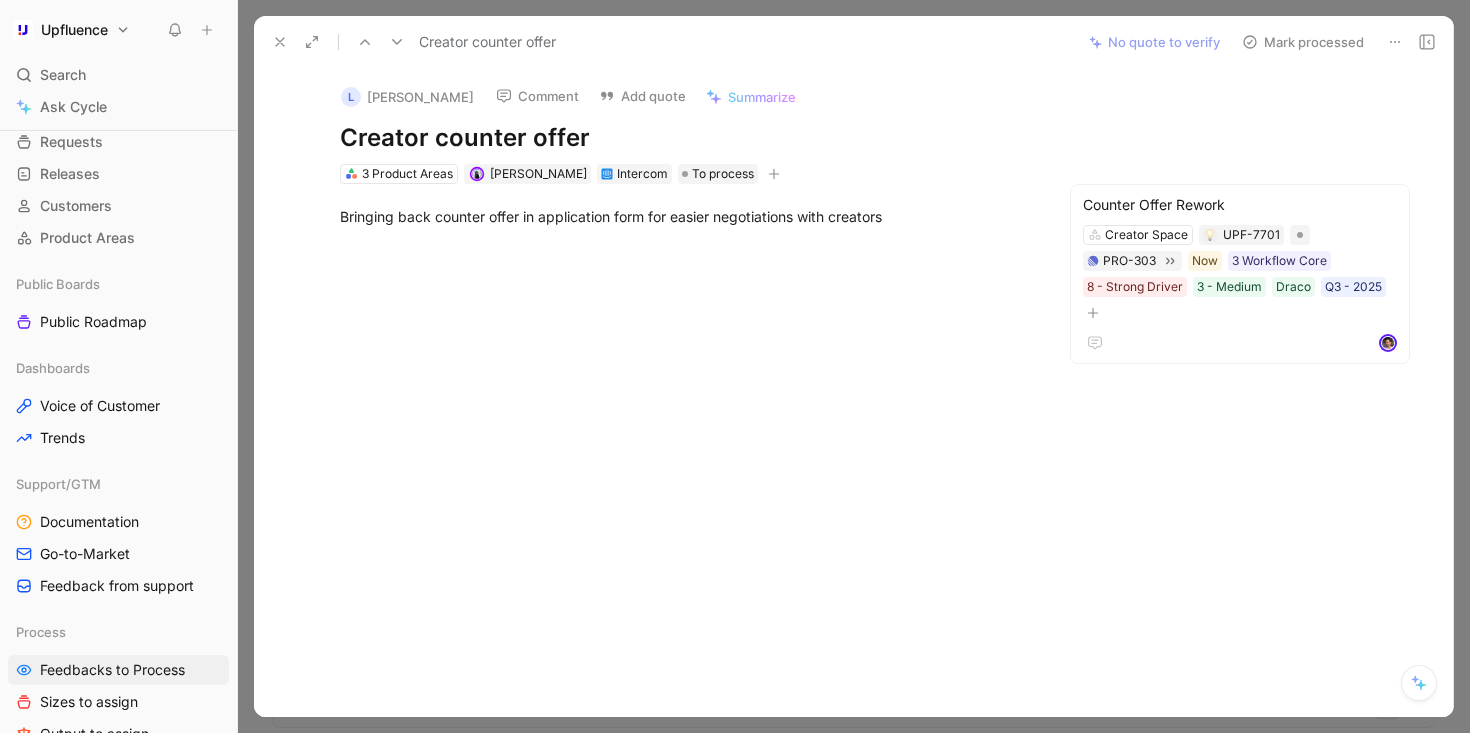 click on "Comment" at bounding box center [537, 96] 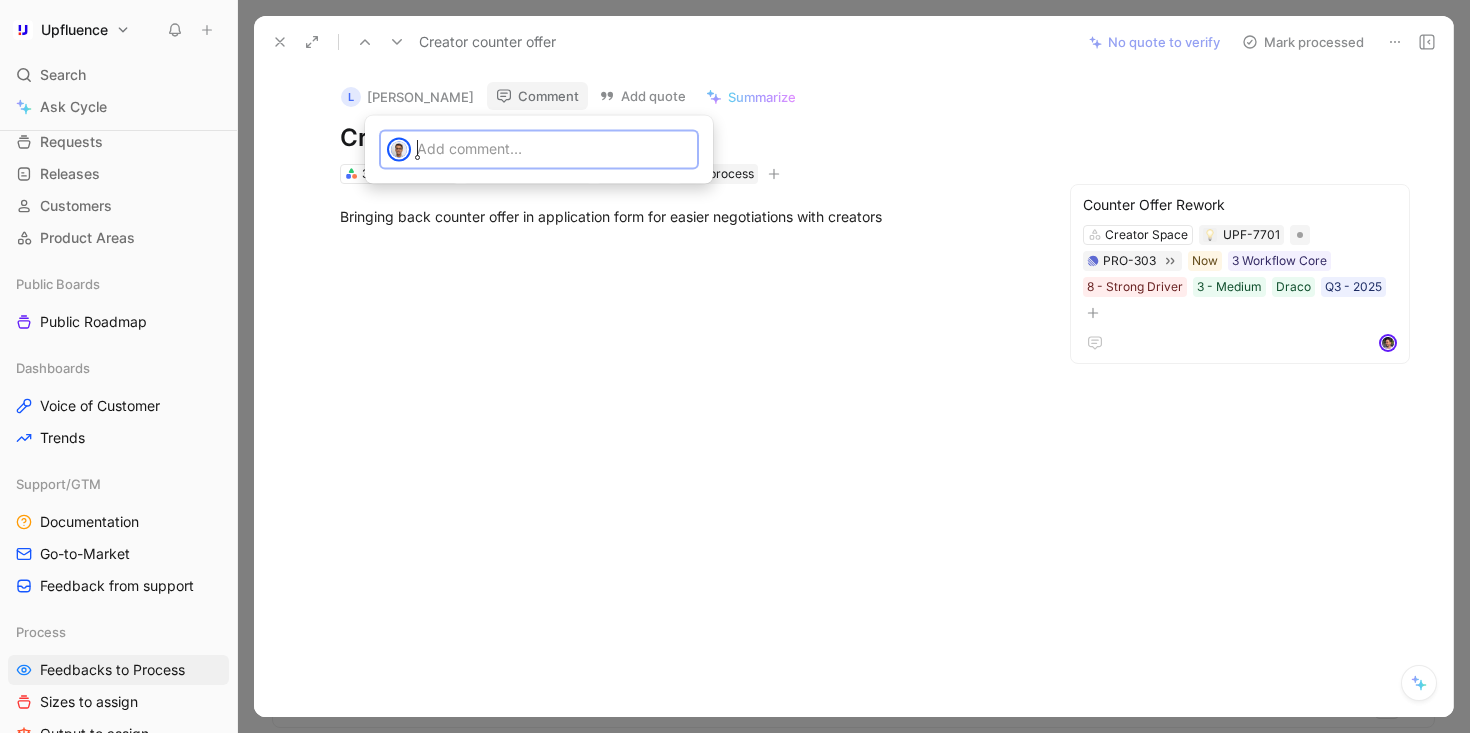 type 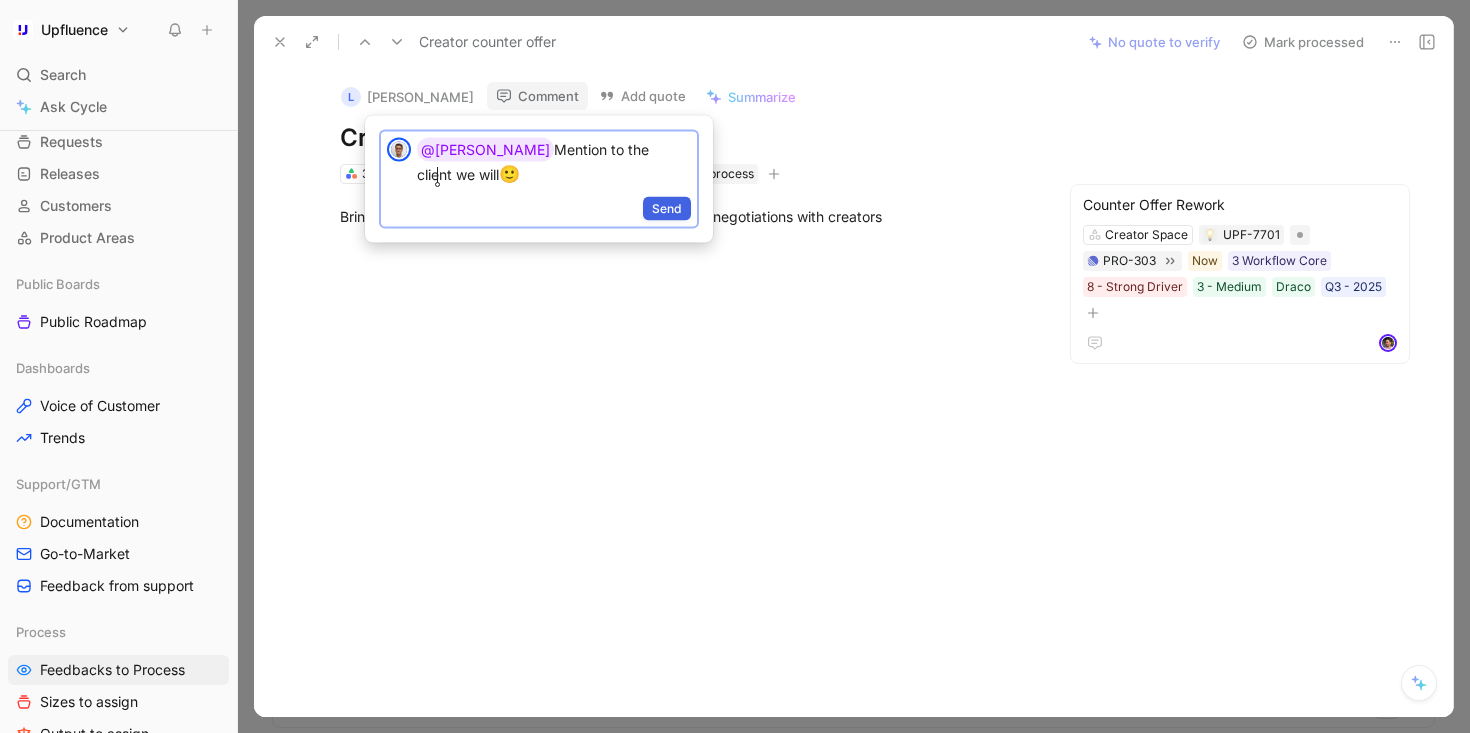 click on "Send" at bounding box center [667, 208] 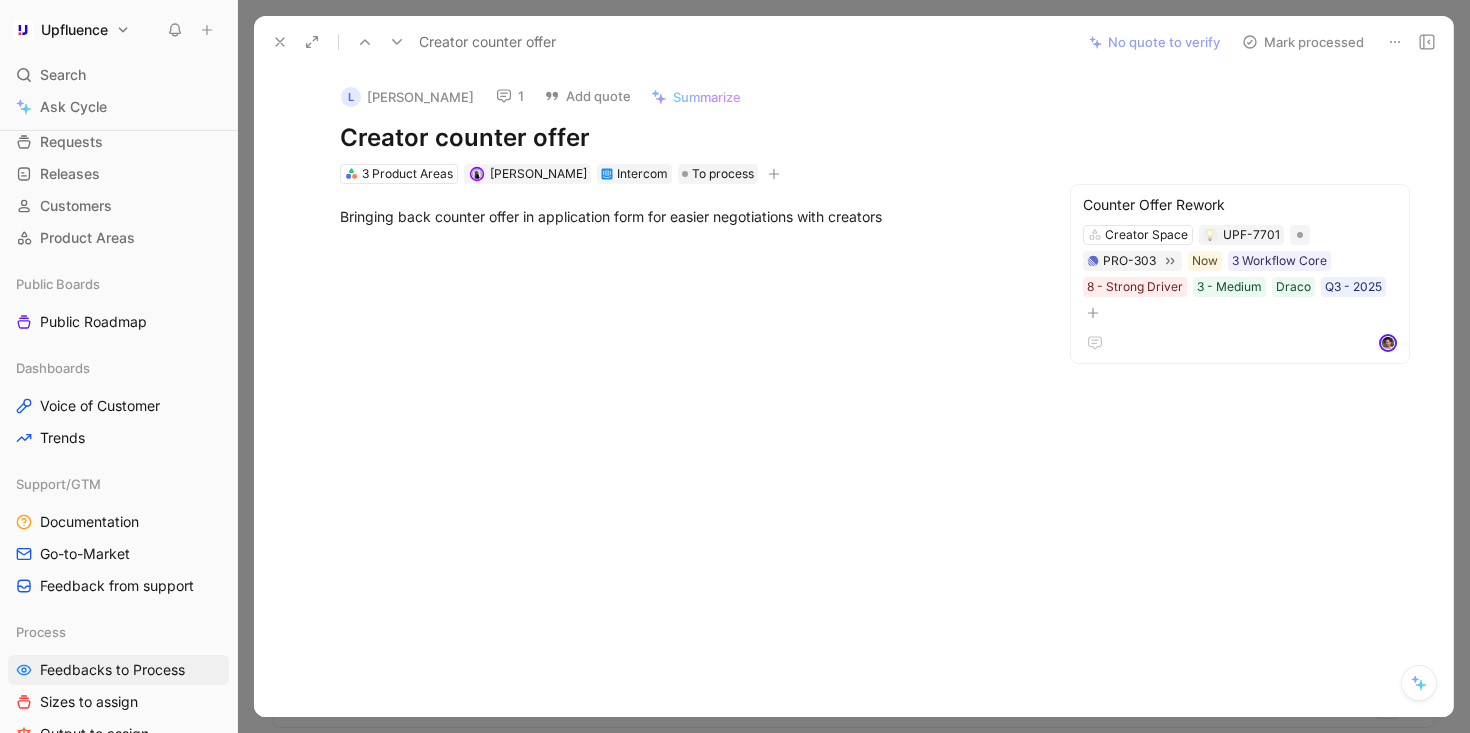 click on "Mark processed" at bounding box center [1303, 42] 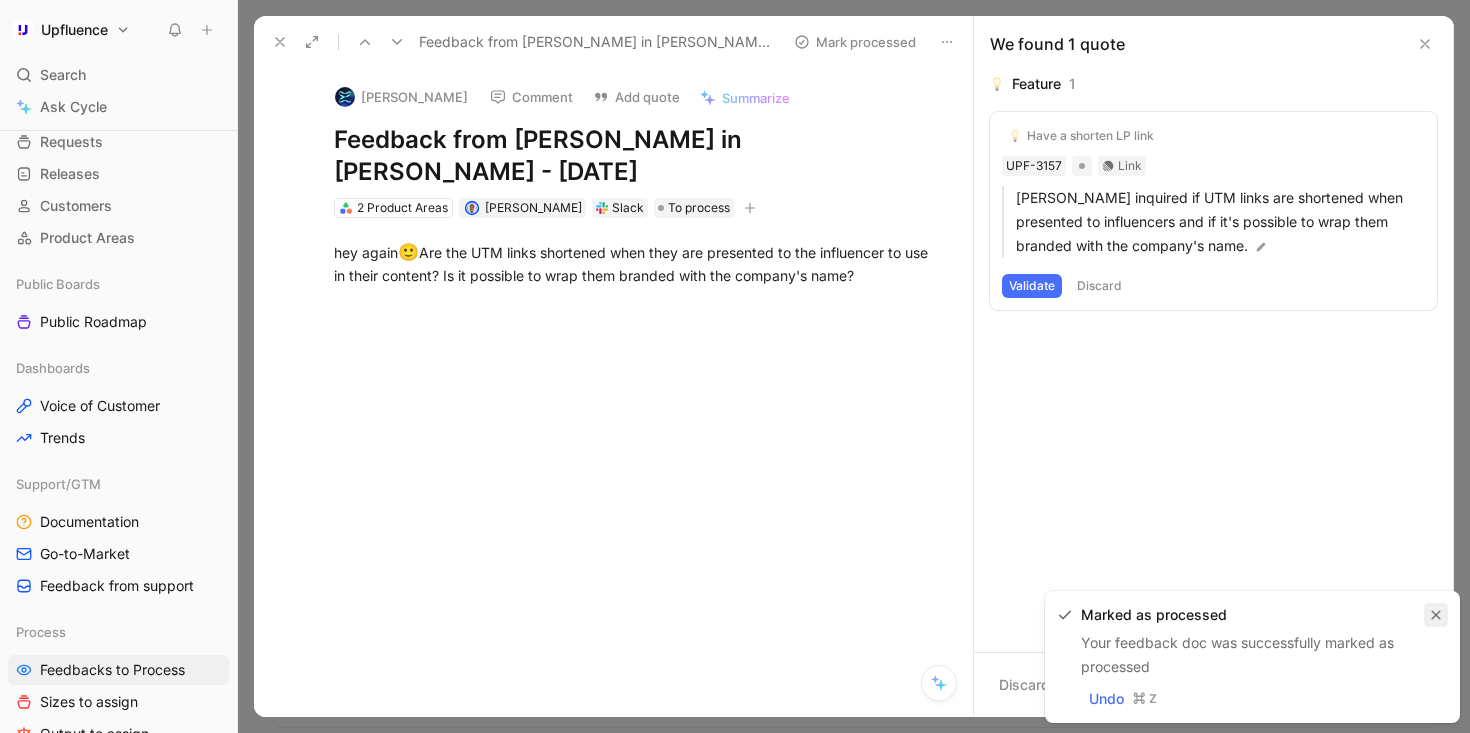 click 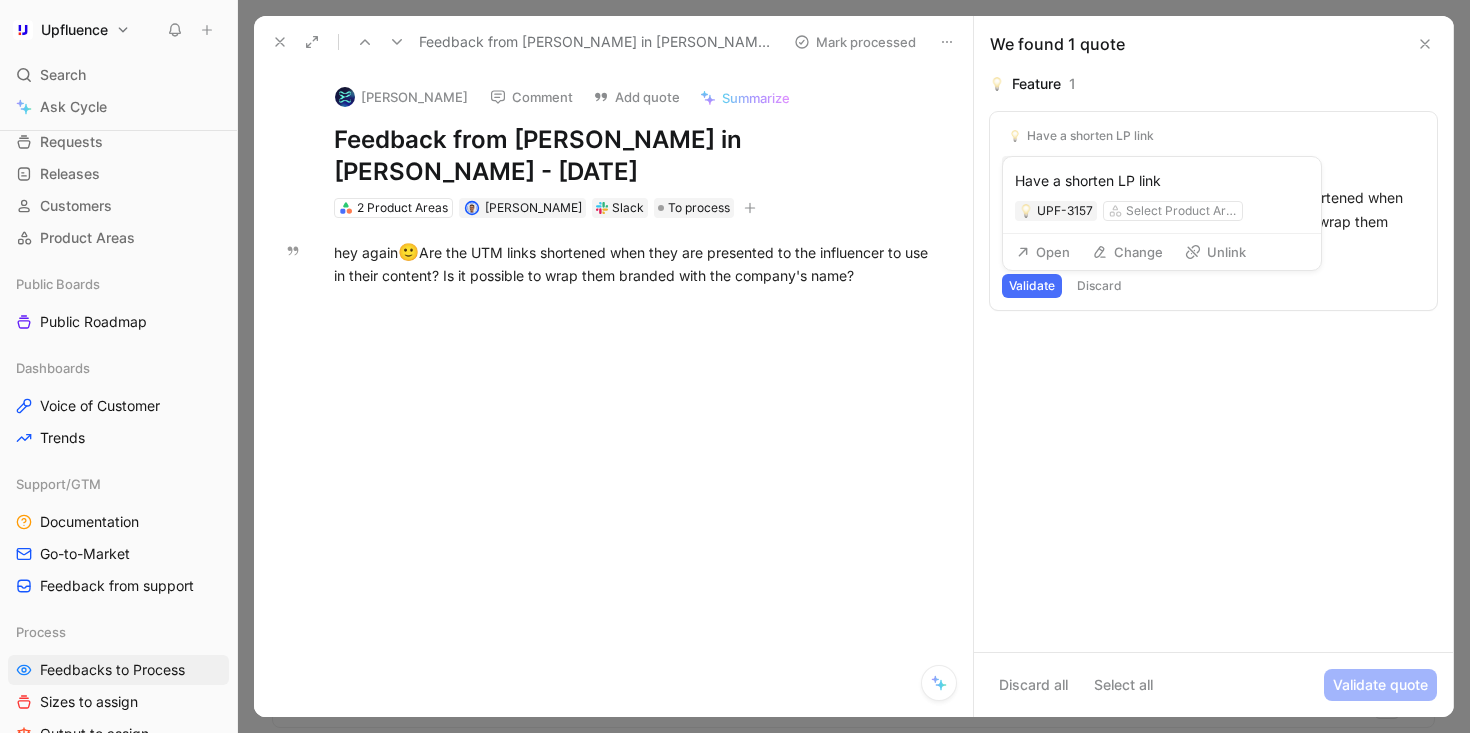 click on "Have a shorten LP link" at bounding box center [1090, 136] 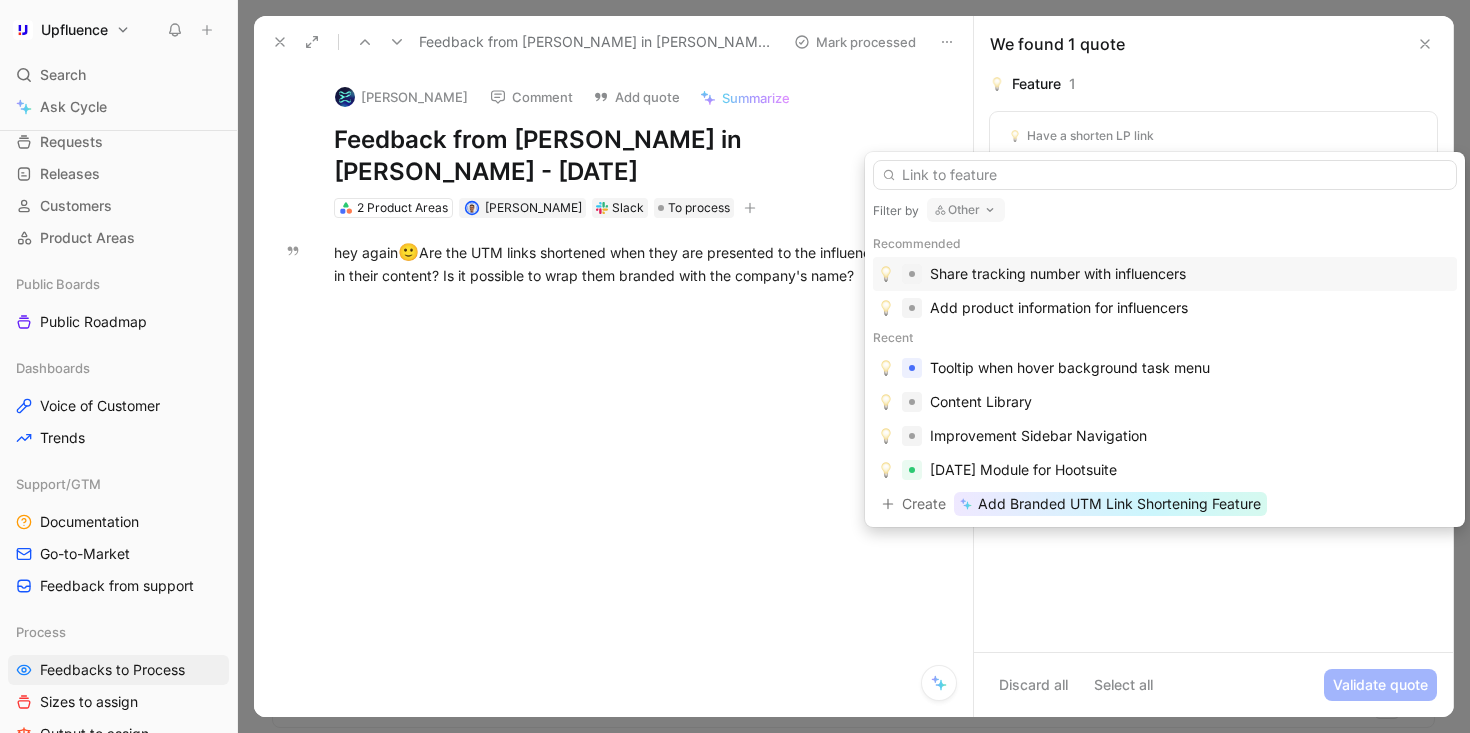 click 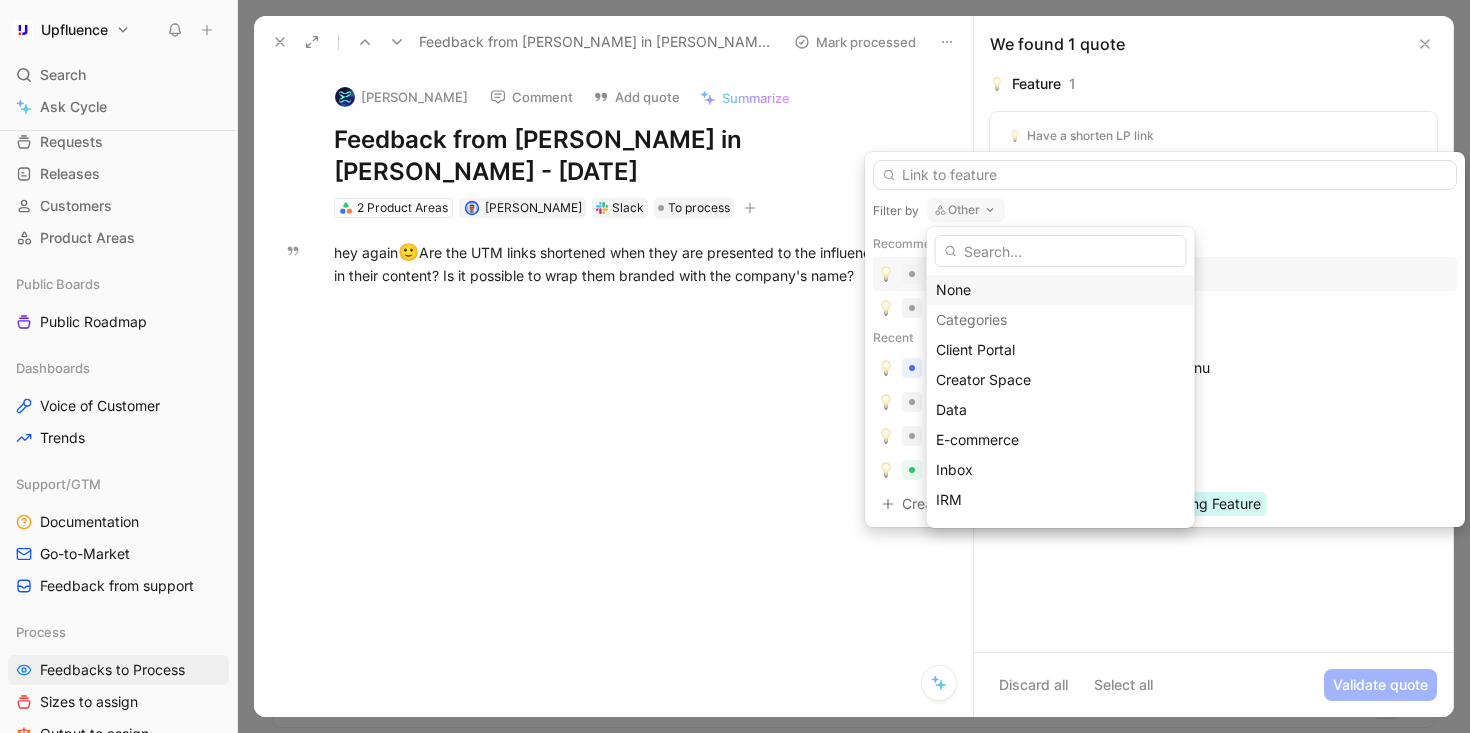 click on "None" at bounding box center [1061, 290] 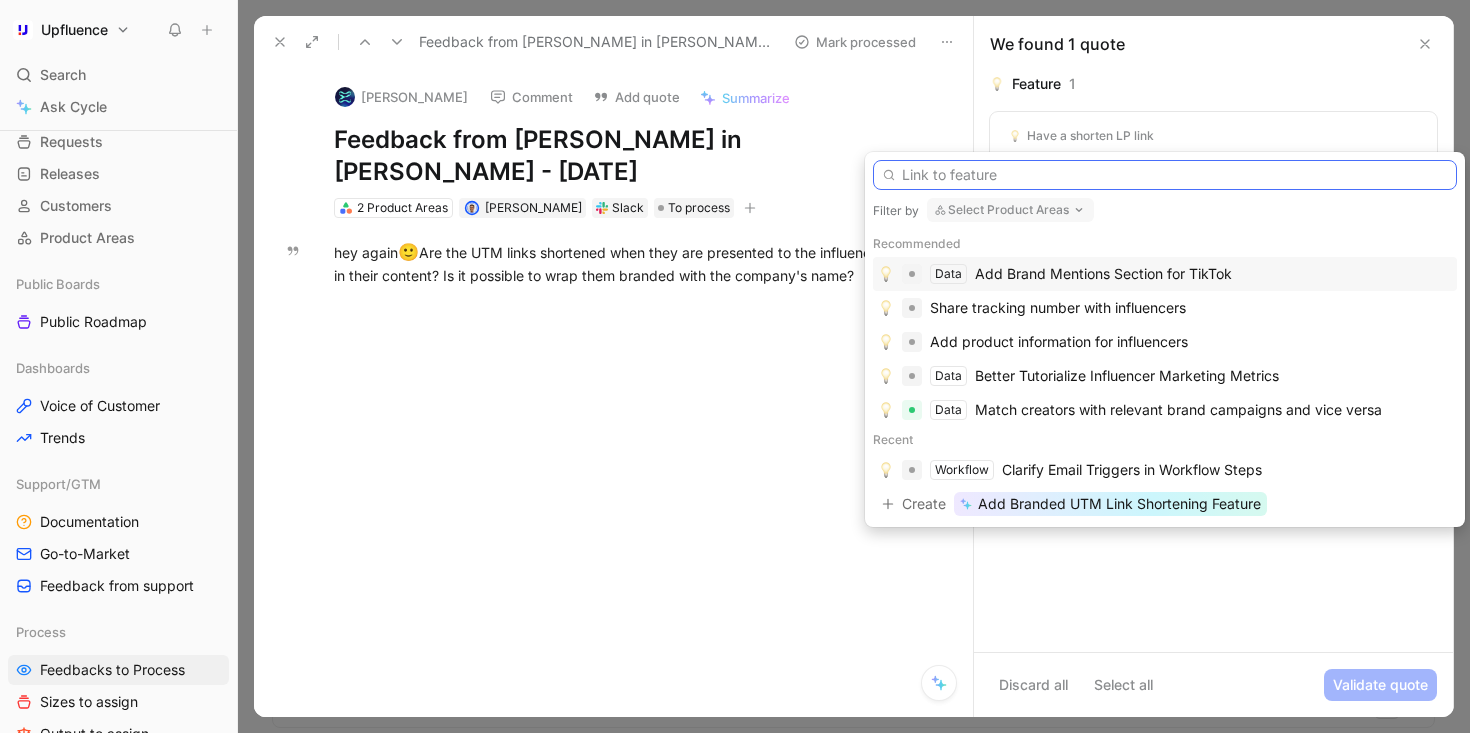 click at bounding box center [1165, 175] 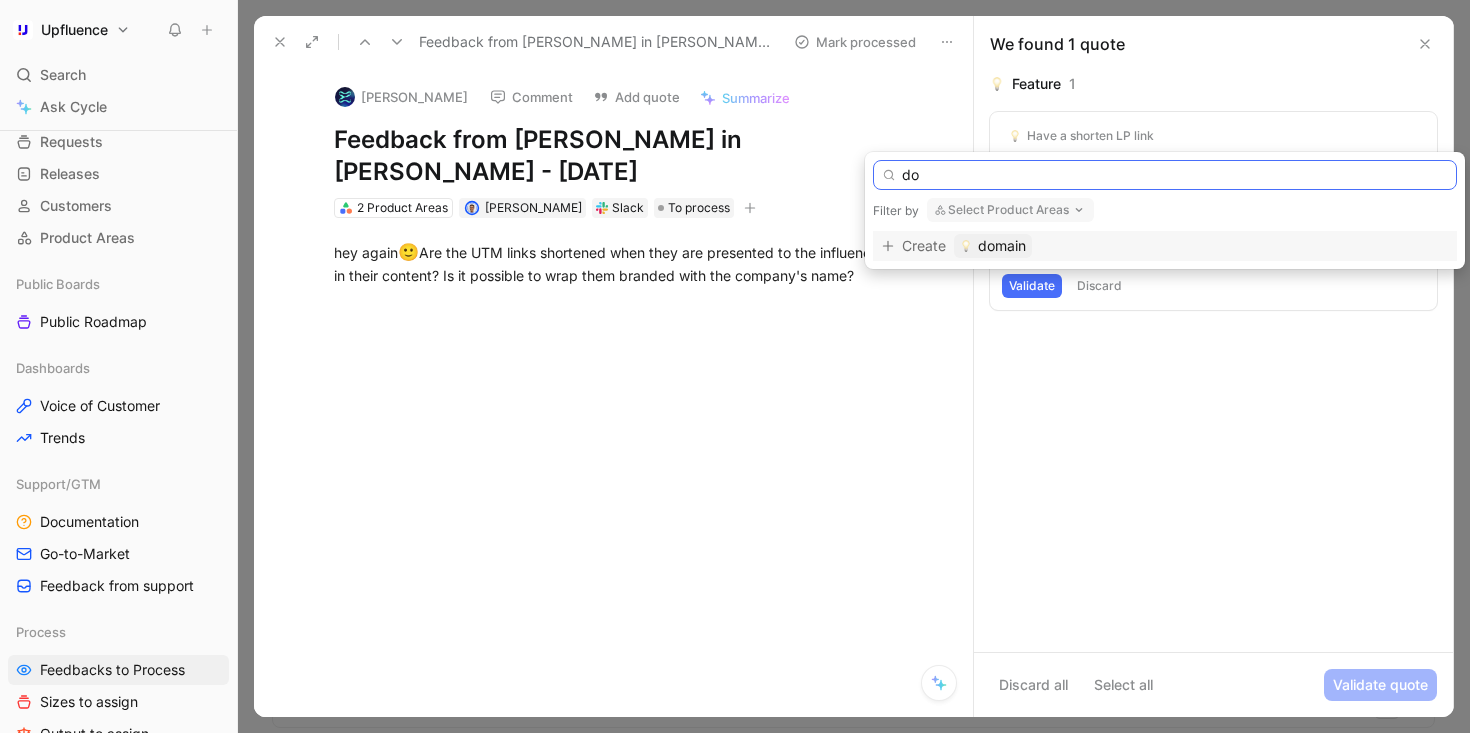 type on "d" 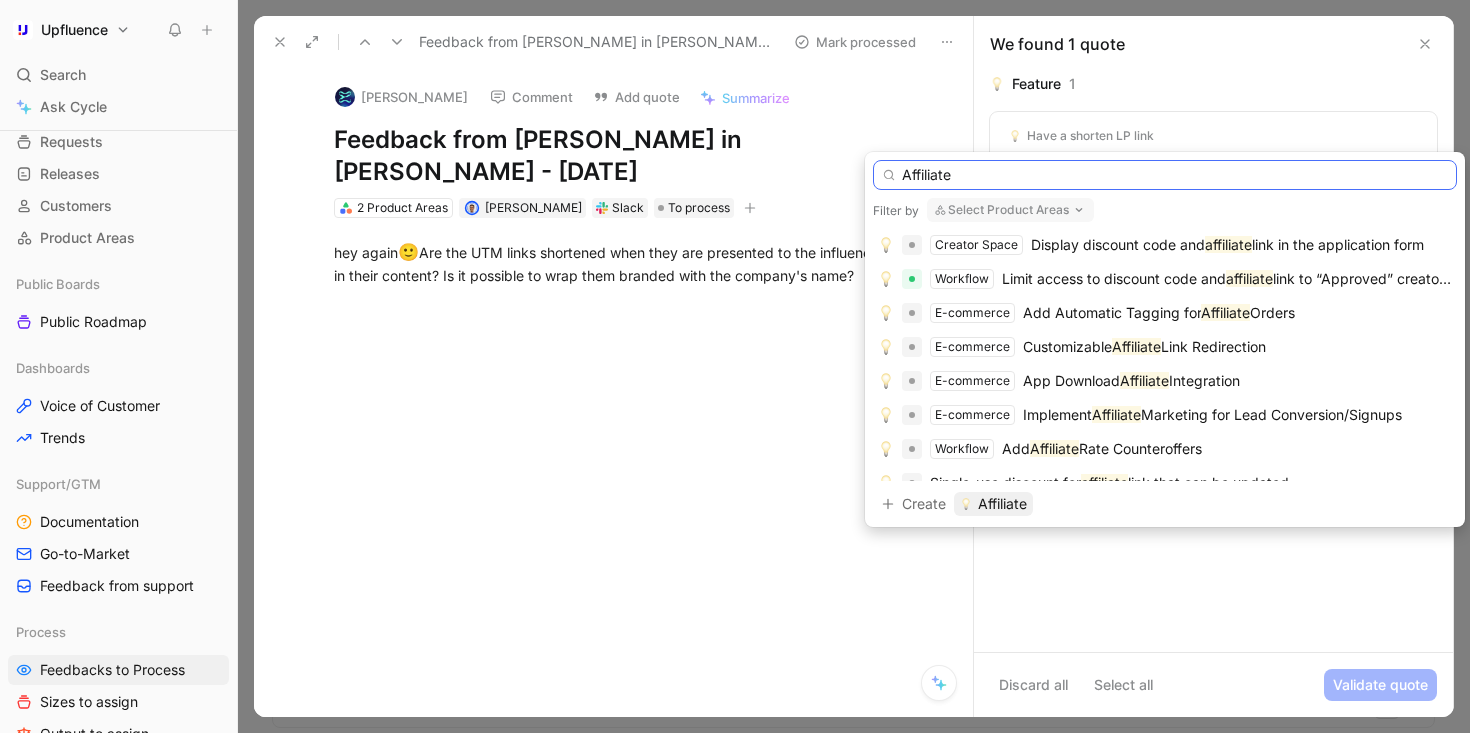 scroll, scrollTop: 229, scrollLeft: 0, axis: vertical 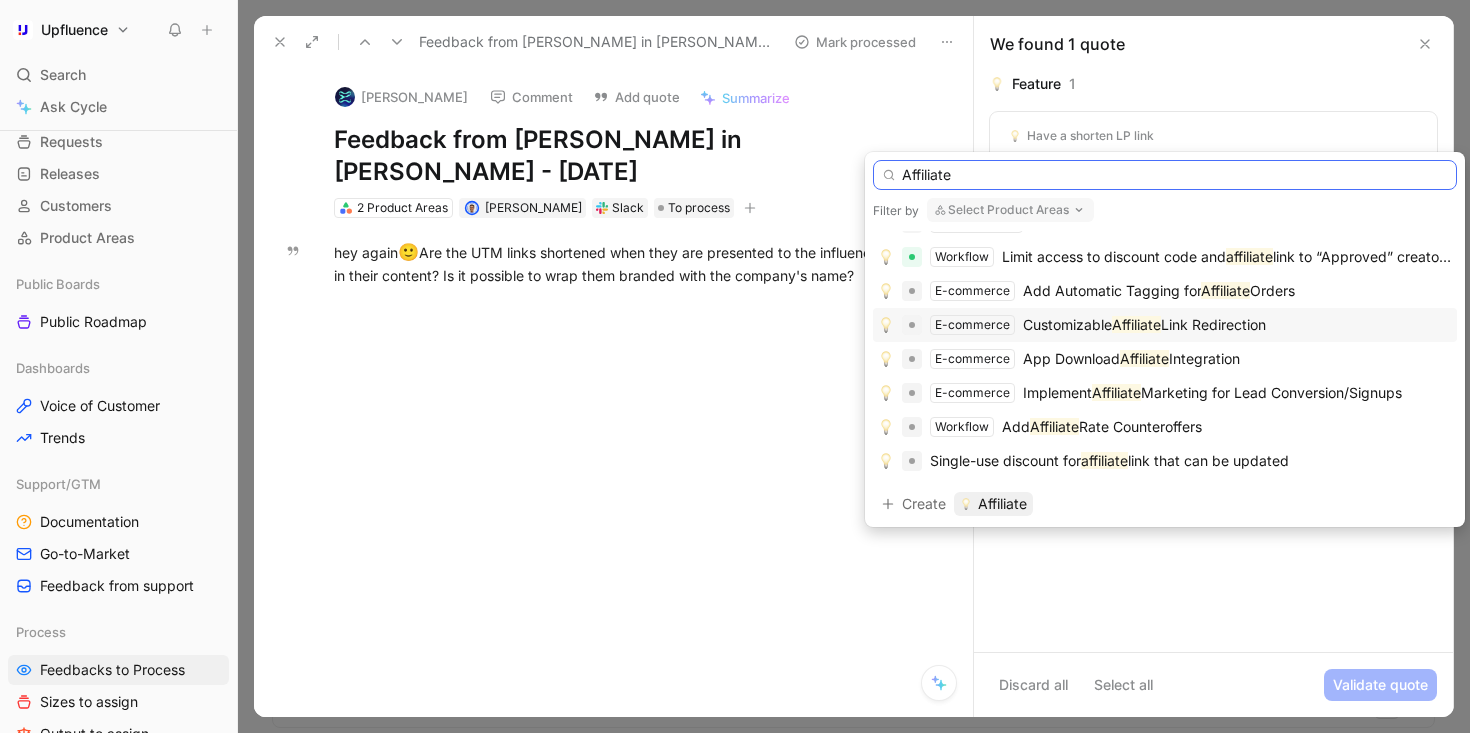 type on "Affiliate" 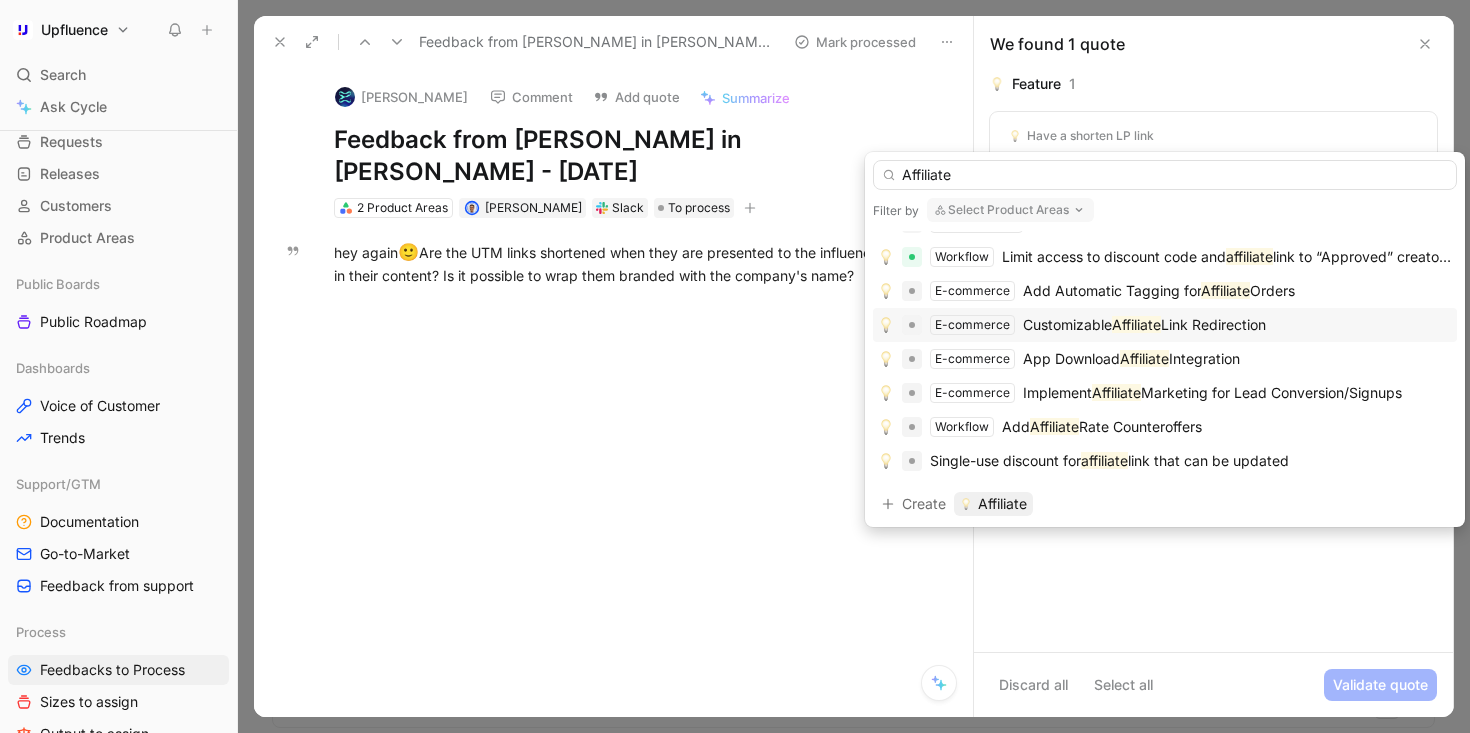 click on "Link Redirection" at bounding box center (1213, 324) 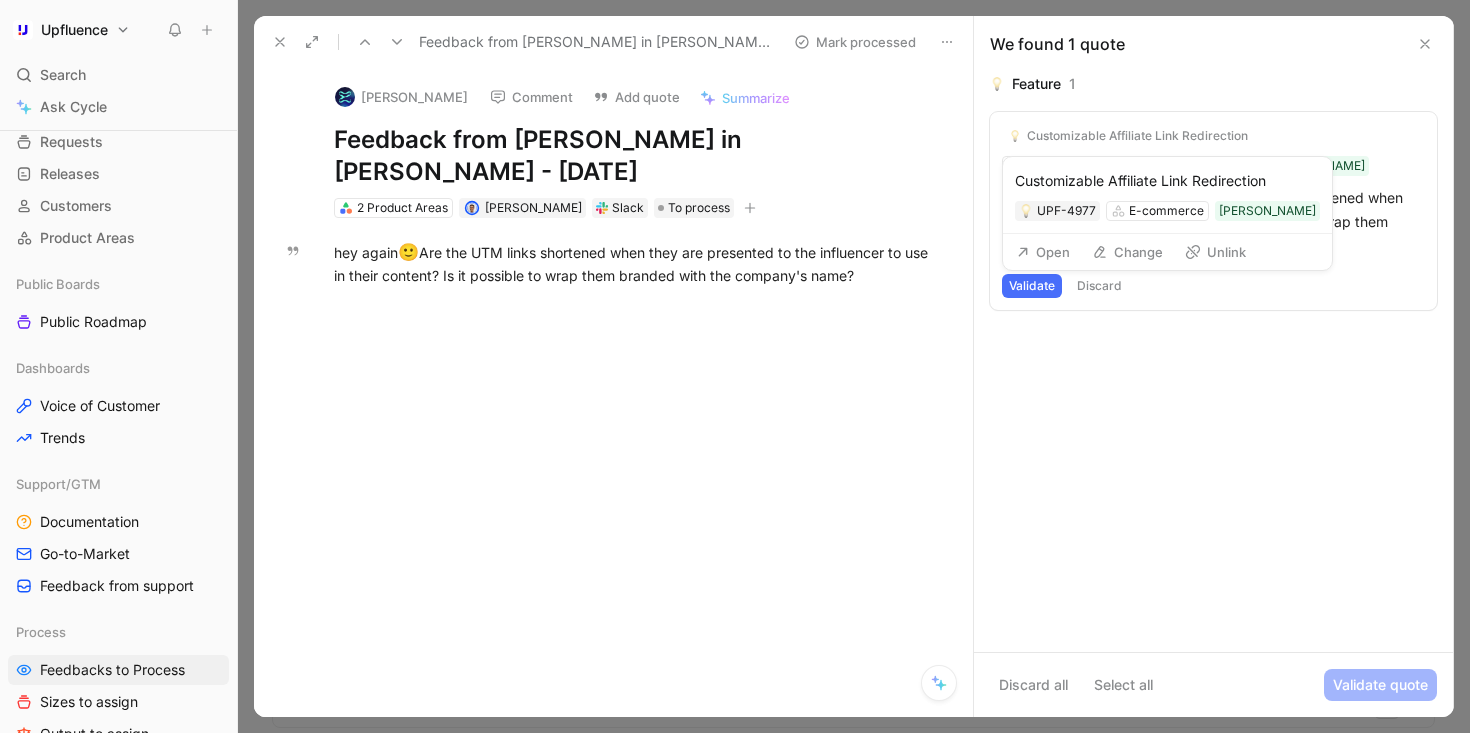 click on "Customizable Affiliate Link Redirection" at bounding box center [1137, 136] 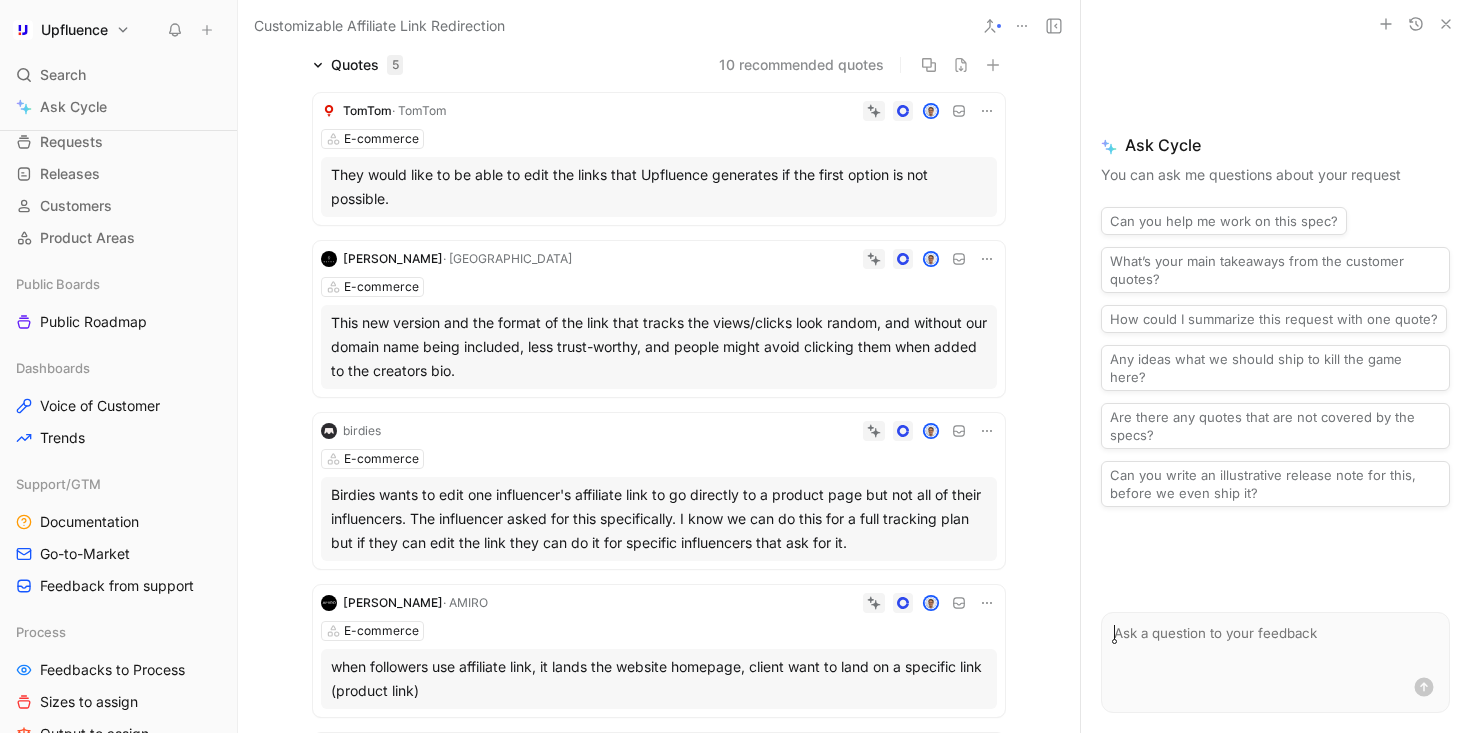 scroll, scrollTop: 0, scrollLeft: 0, axis: both 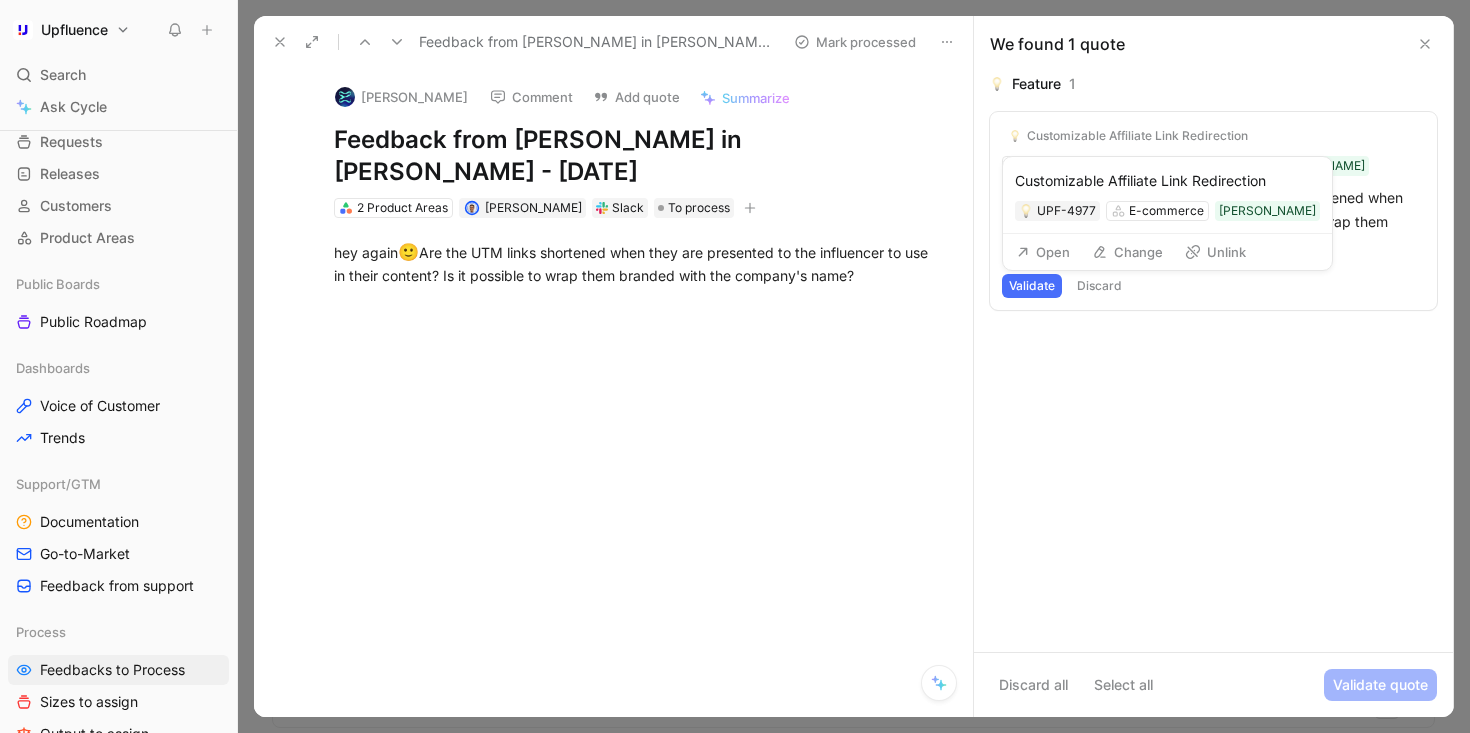 click on "Unlink" at bounding box center [1215, 252] 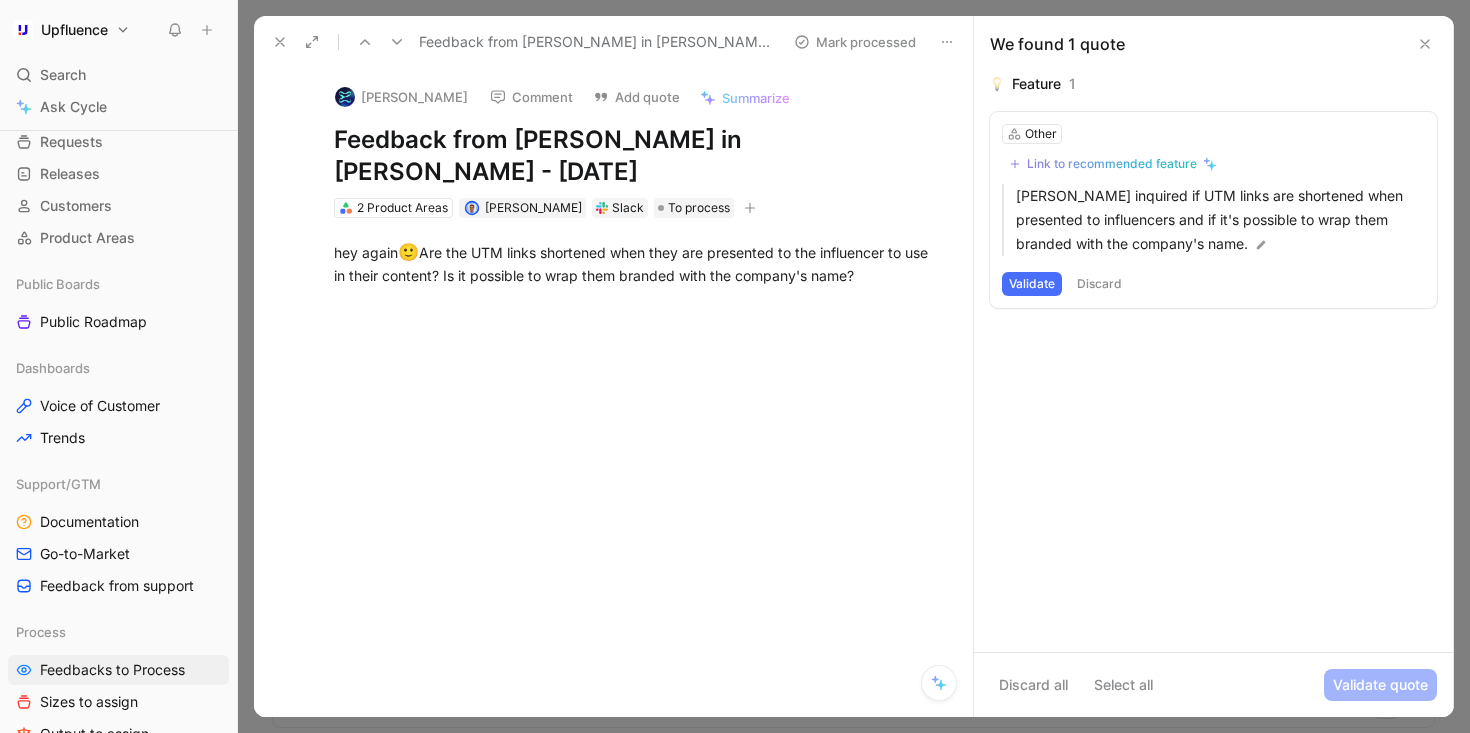 click on "Link to recommended feature" at bounding box center (1112, 164) 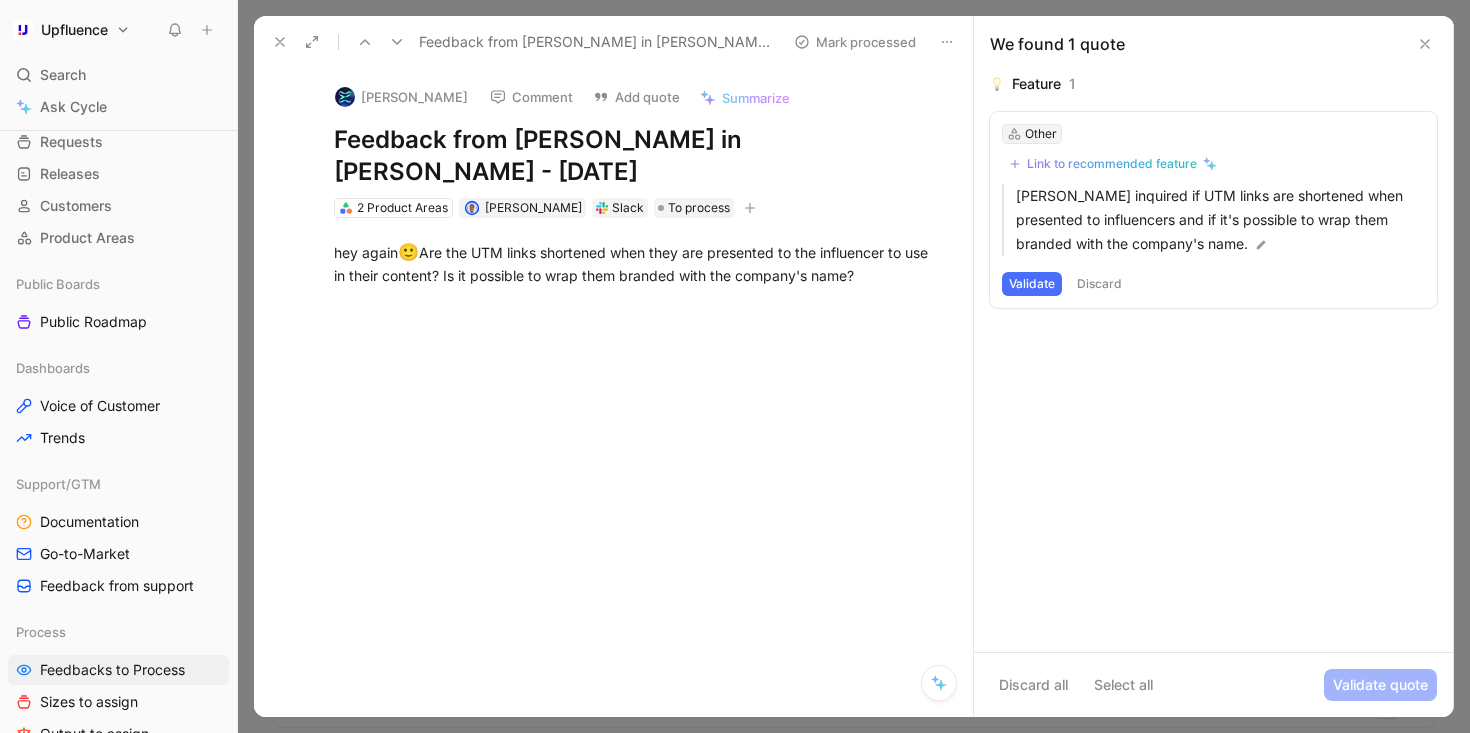 click on "Other" at bounding box center [1041, 134] 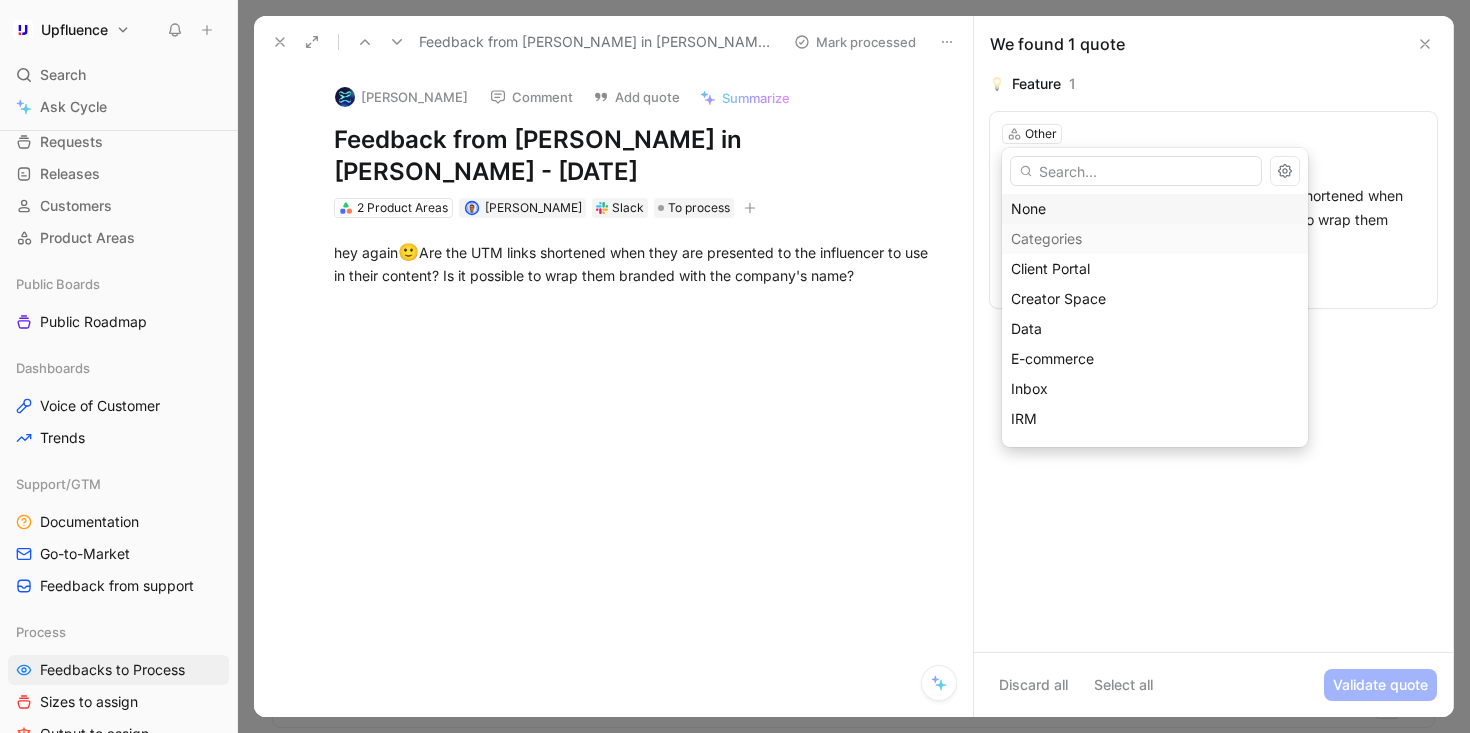 click on "None" at bounding box center [1155, 209] 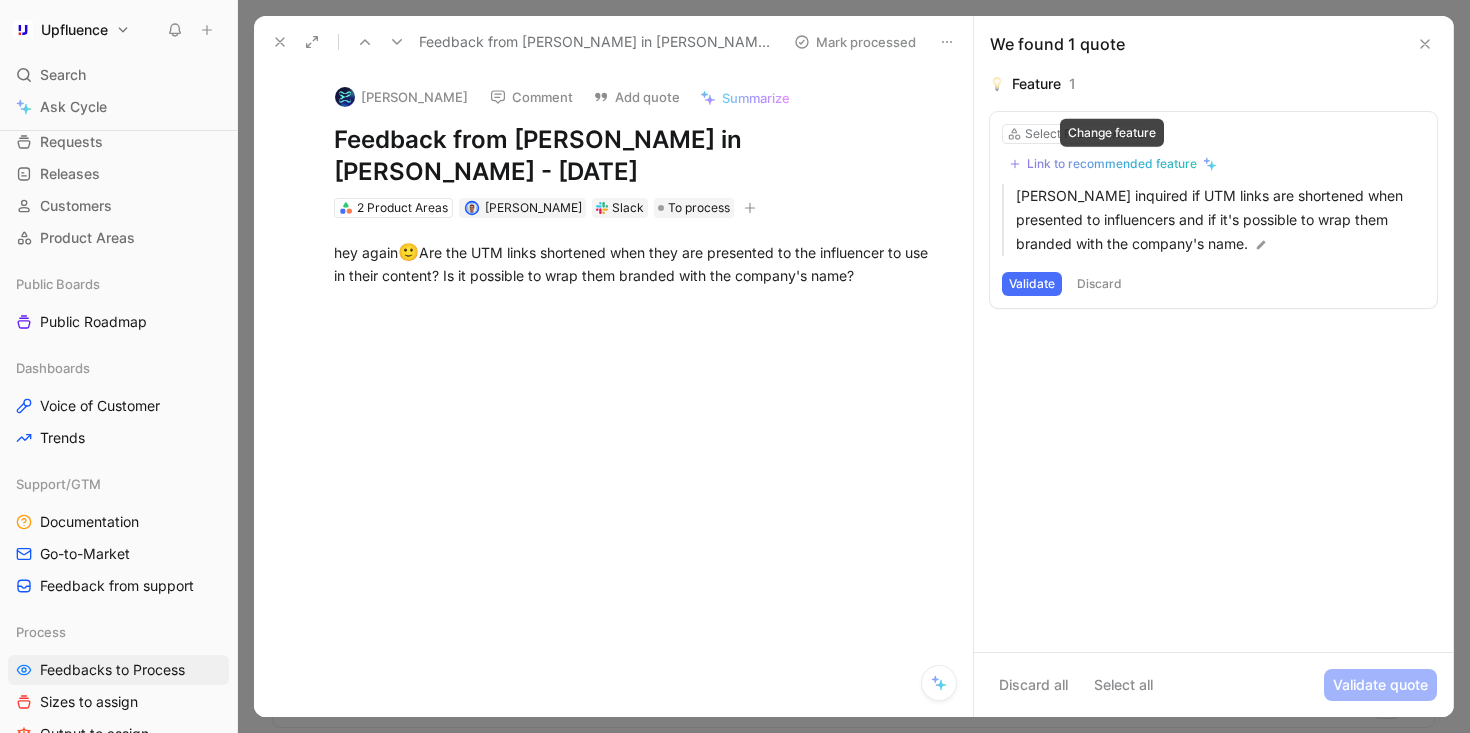 click on "Link to recommended feature" at bounding box center (1112, 164) 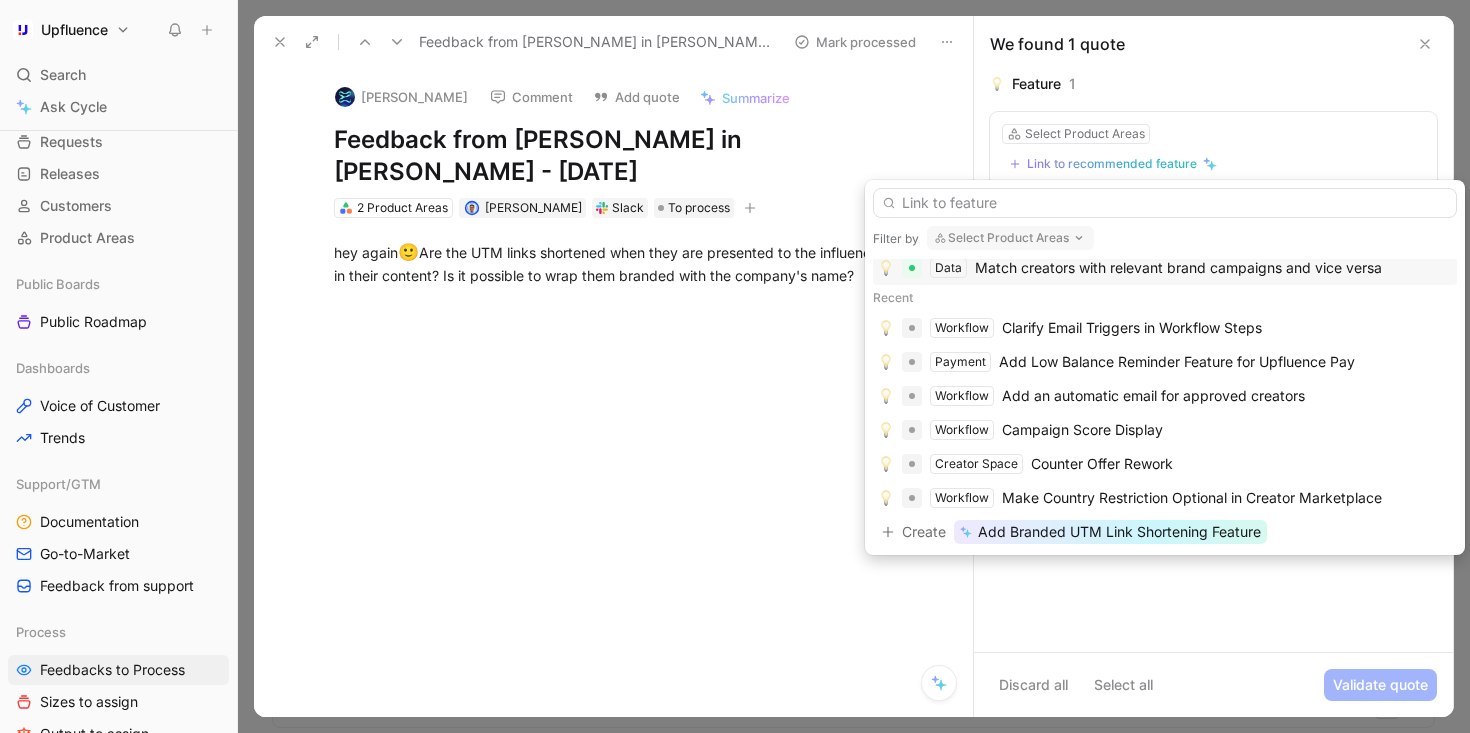 scroll, scrollTop: 206, scrollLeft: 0, axis: vertical 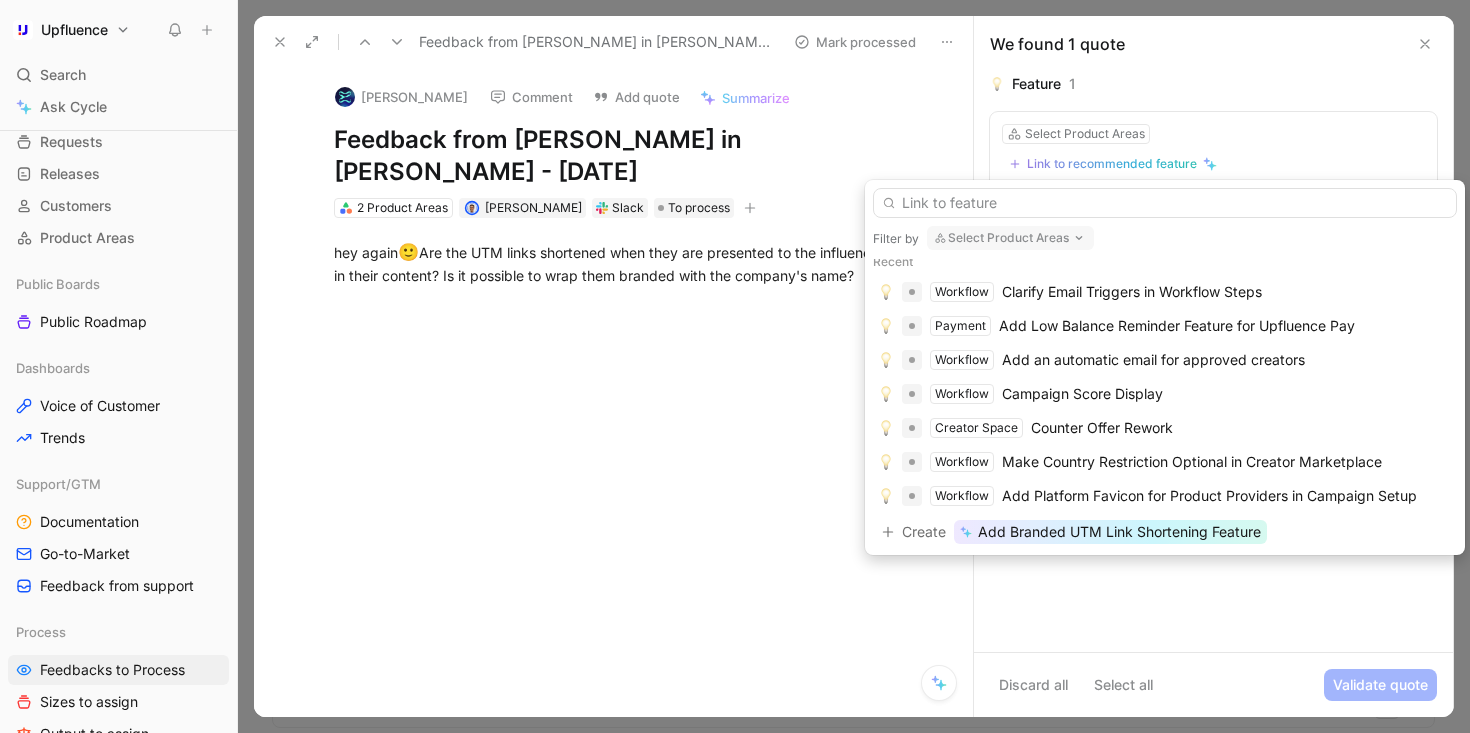 click on "Select Product Areas" at bounding box center (1010, 238) 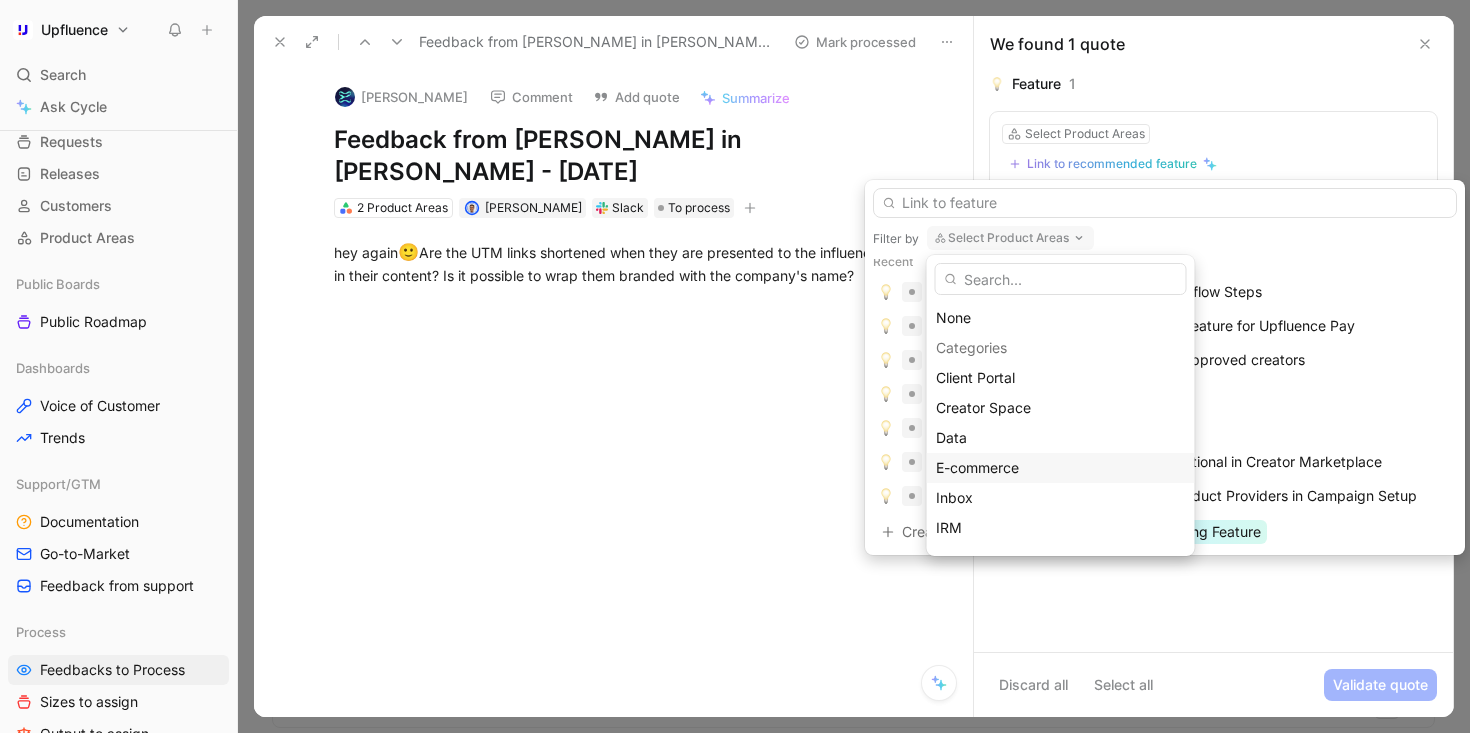 click on "E-commerce" at bounding box center [977, 467] 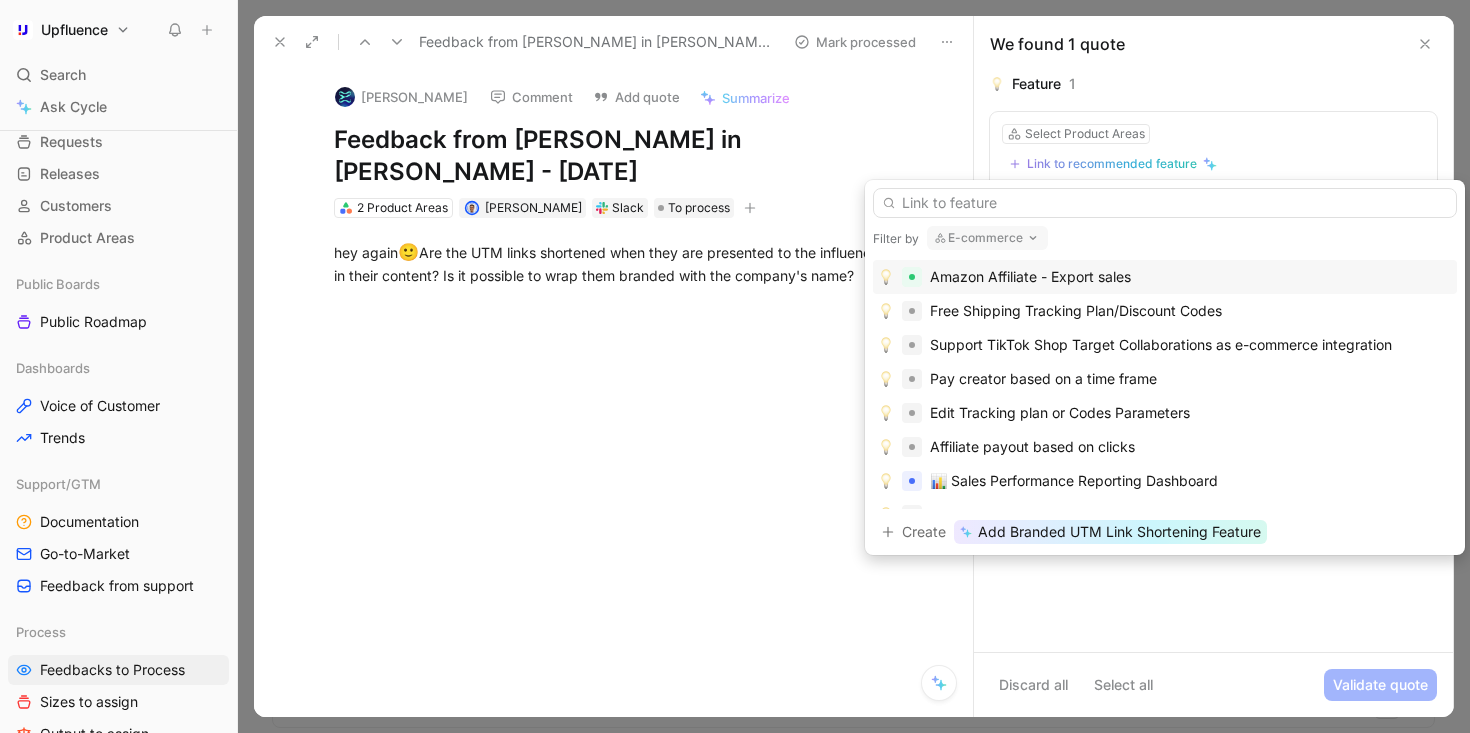 scroll, scrollTop: 1570, scrollLeft: 0, axis: vertical 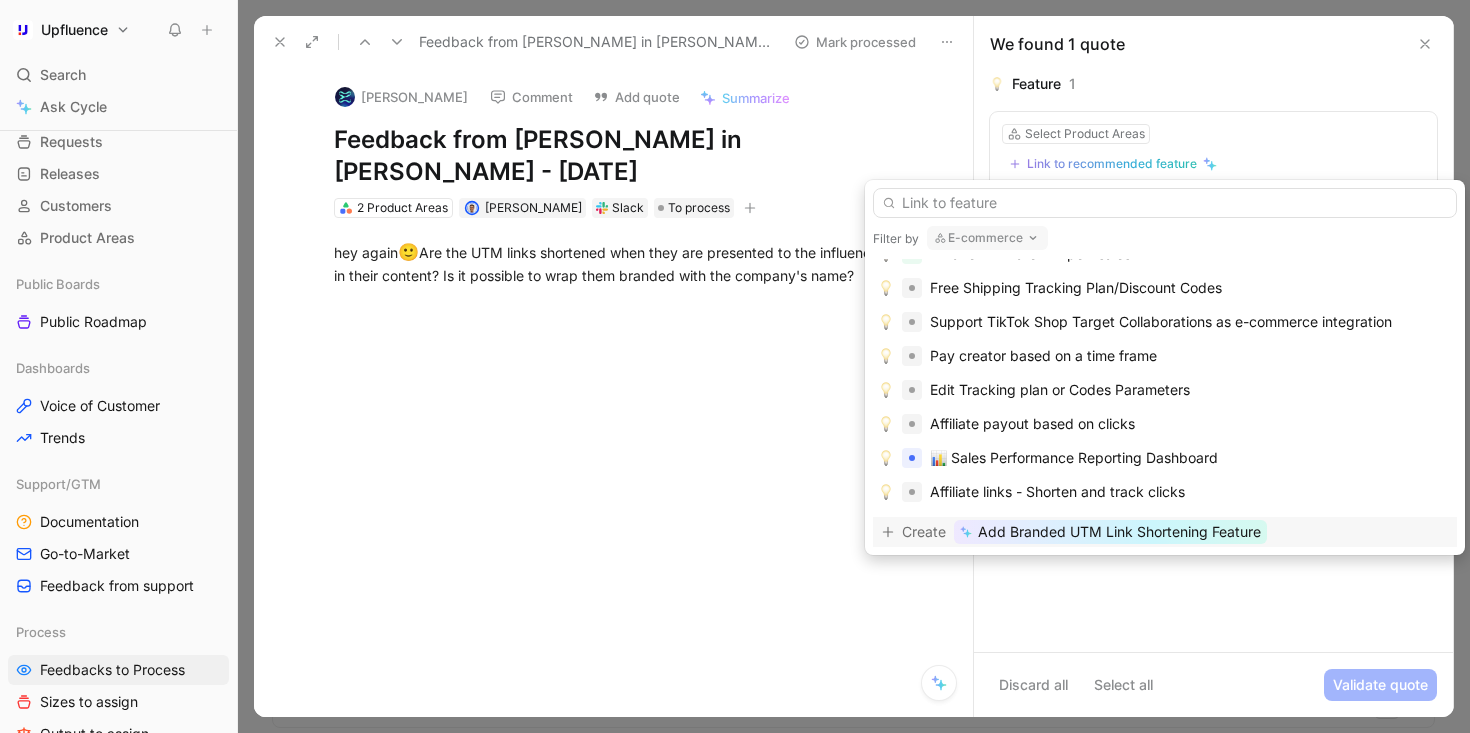 click on "Add Branded UTM Link Shortening Feature" at bounding box center (1119, 532) 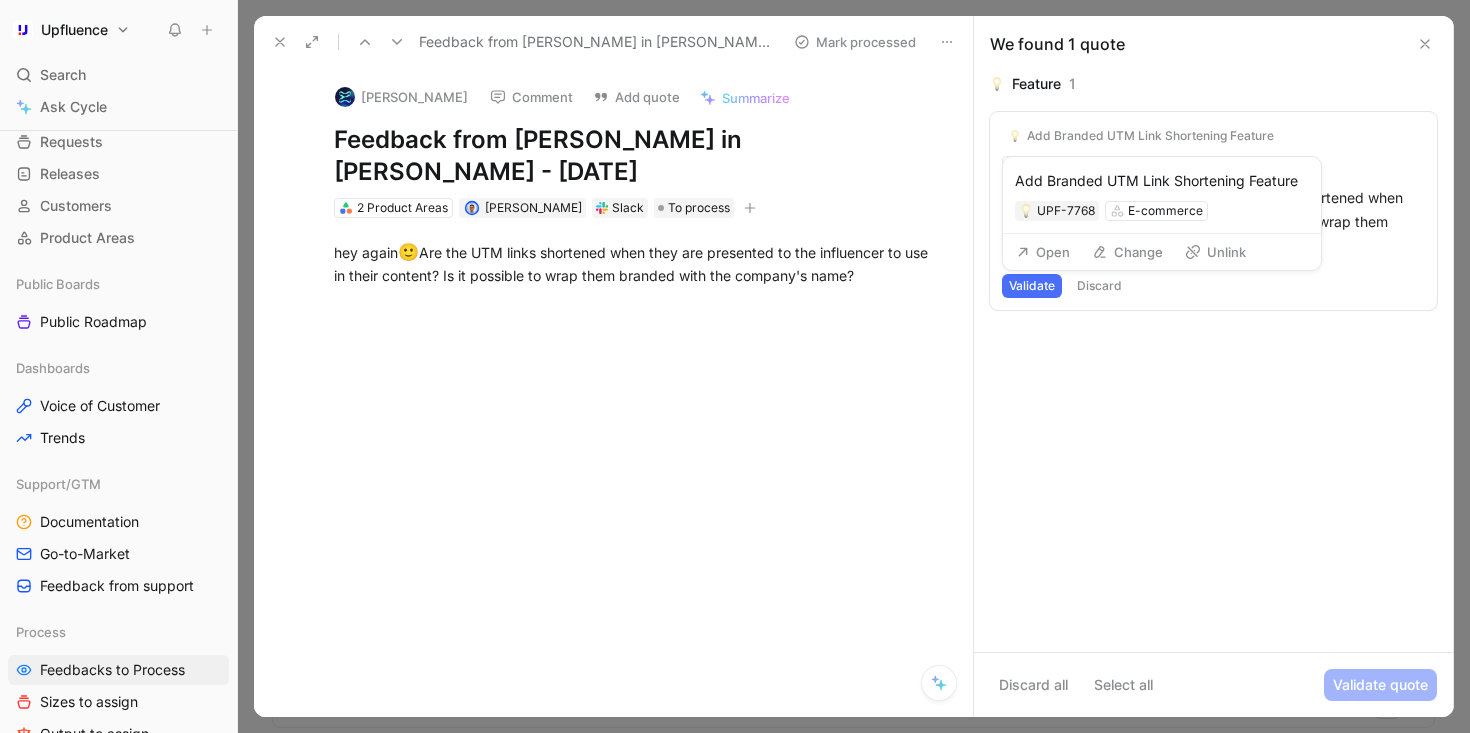 click on "Open" at bounding box center (1043, 252) 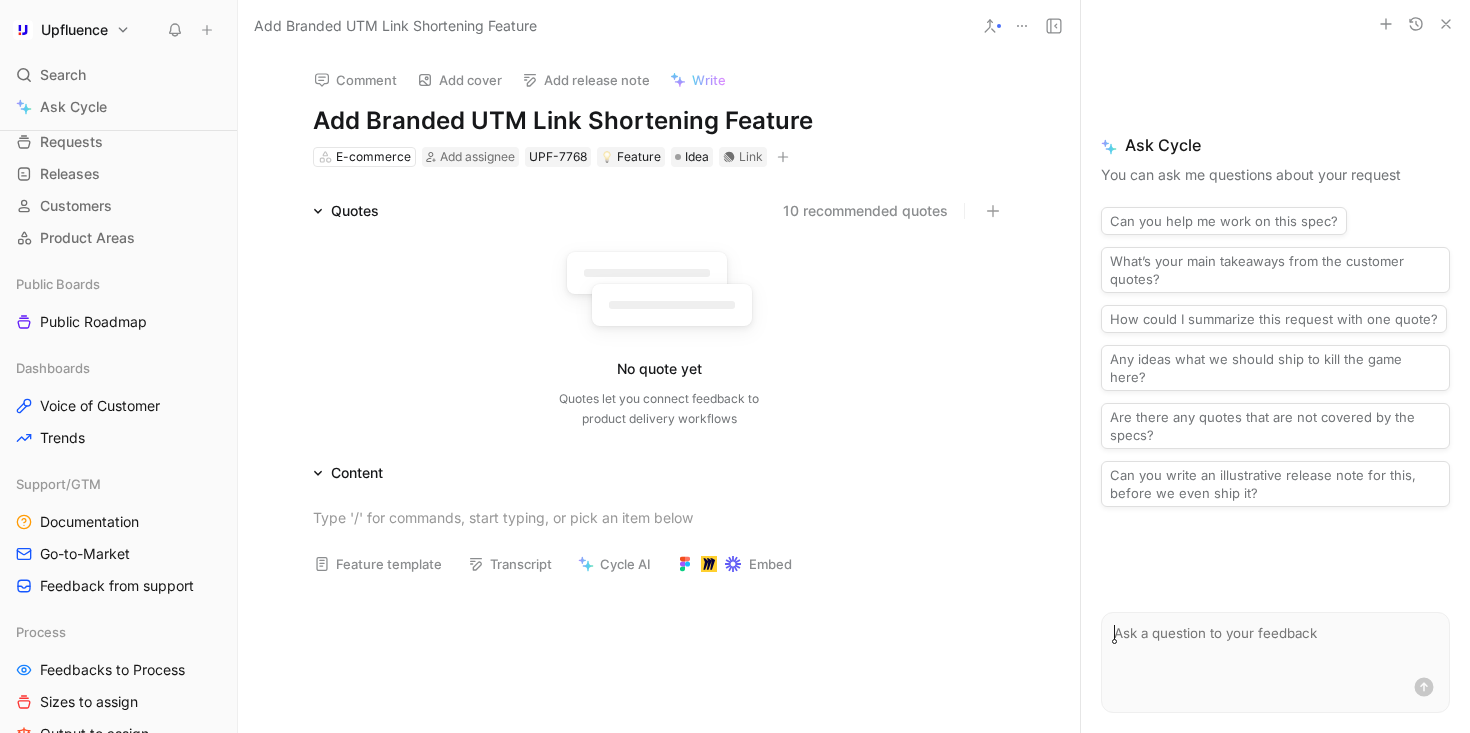 click on "Add Branded UTM Link Shortening Feature" at bounding box center [659, 121] 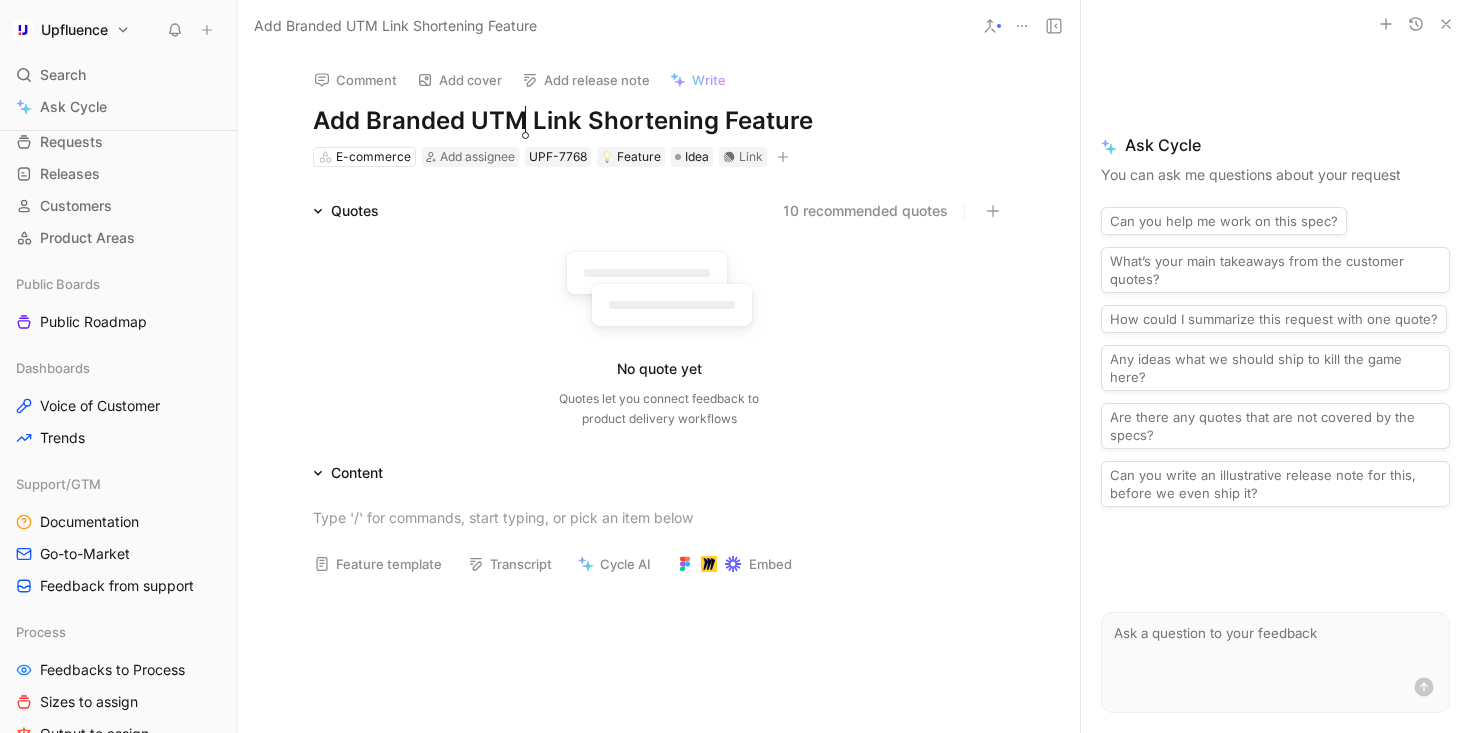 click on "Add Branded UTM Link Shortening Feature" at bounding box center (659, 121) 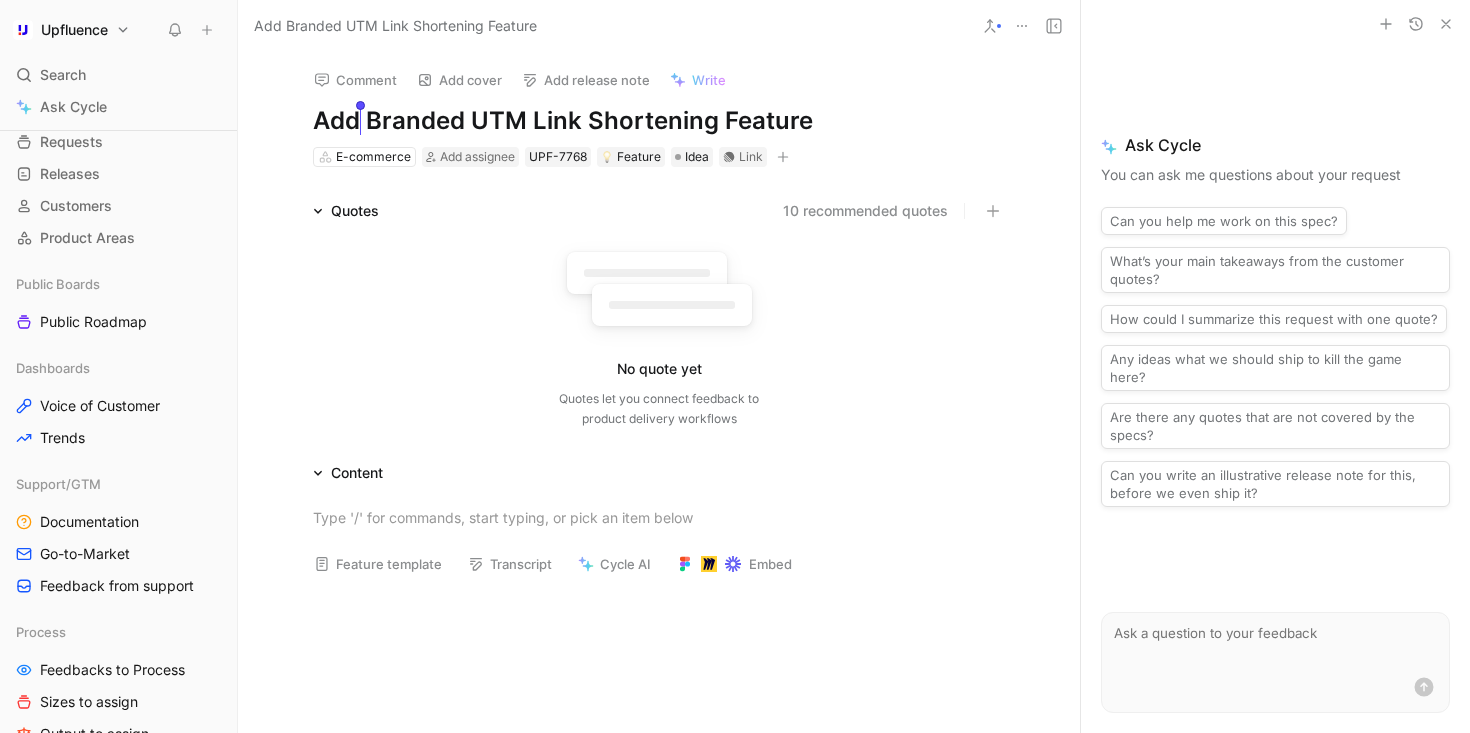 drag, startPoint x: 575, startPoint y: 117, endPoint x: 361, endPoint y: 114, distance: 214.02103 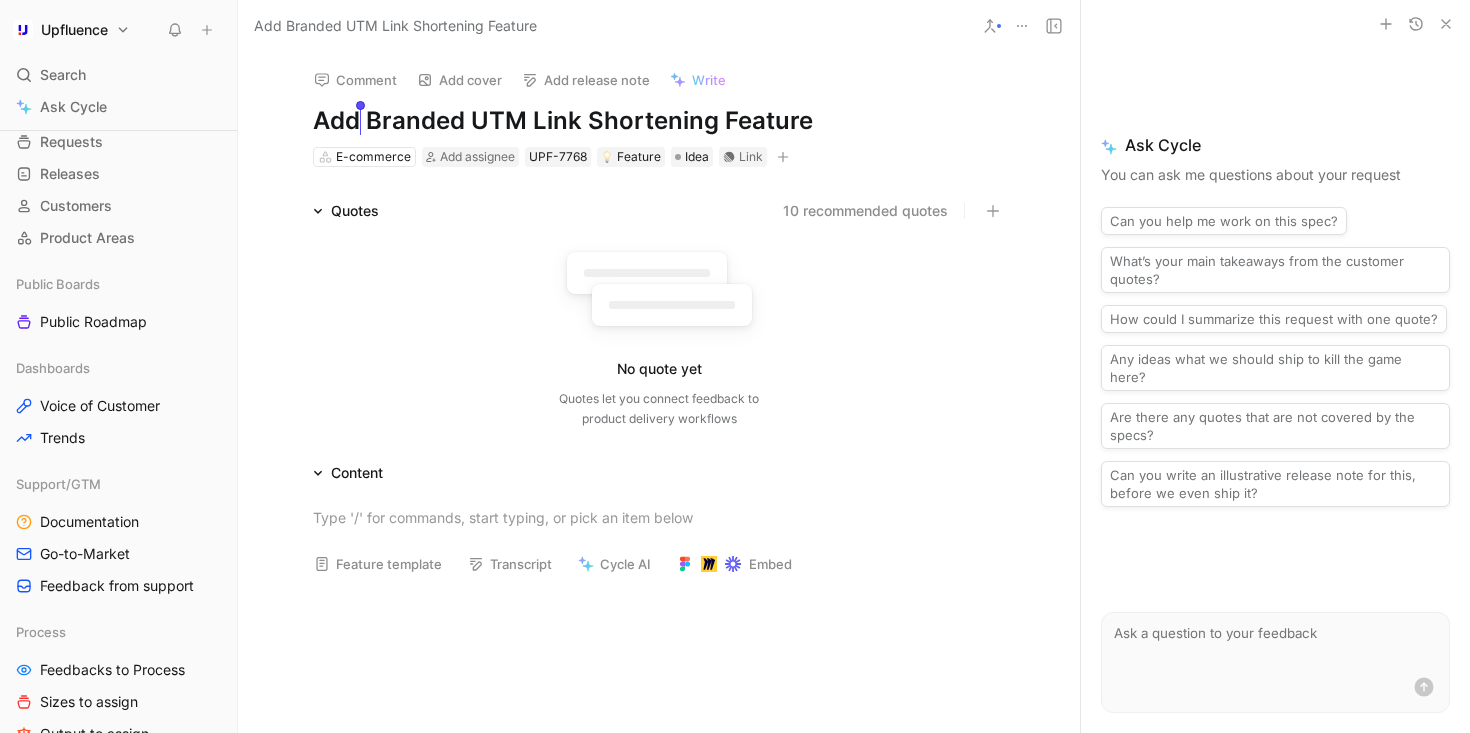 click on "Add Branded UTM Link Shortening Feature" at bounding box center (659, 121) 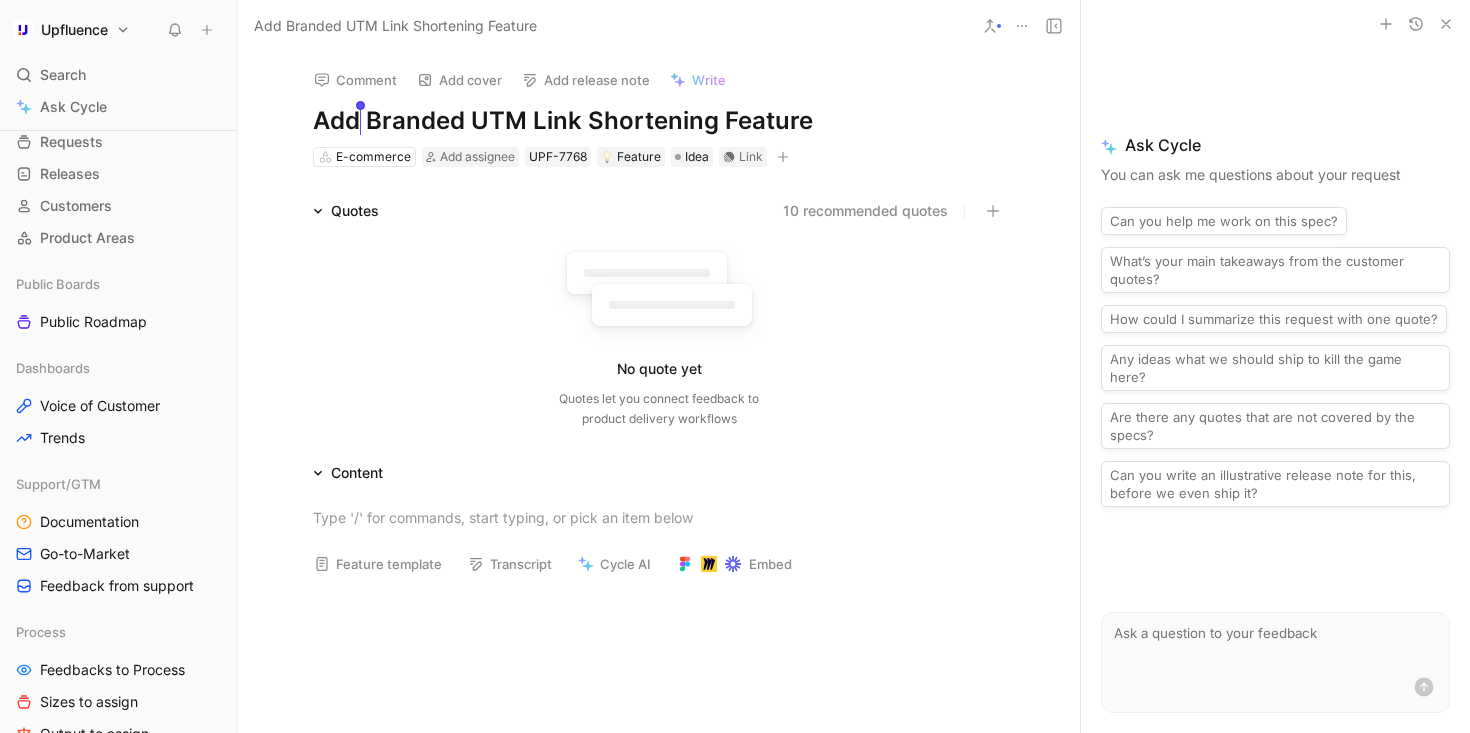 type 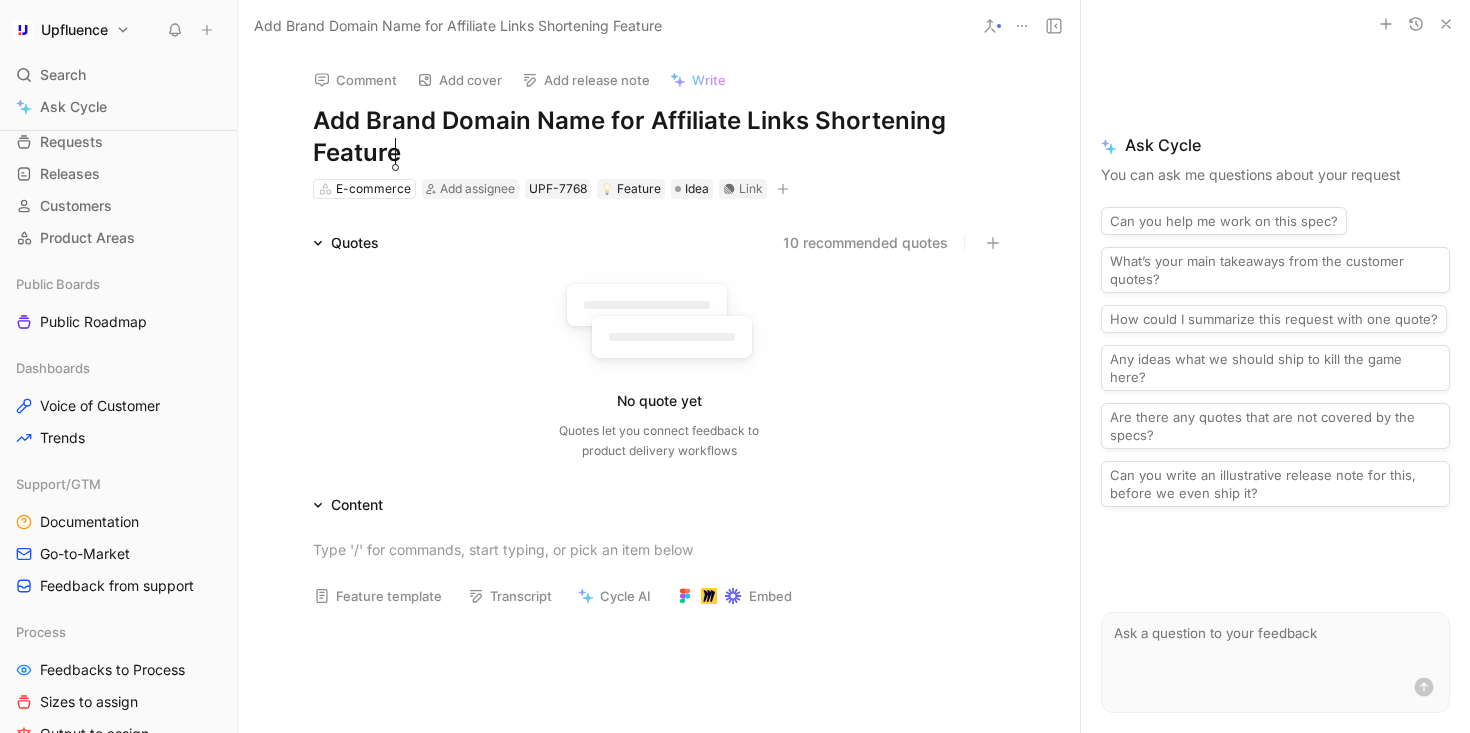 drag, startPoint x: 802, startPoint y: 120, endPoint x: 886, endPoint y: 189, distance: 108.706024 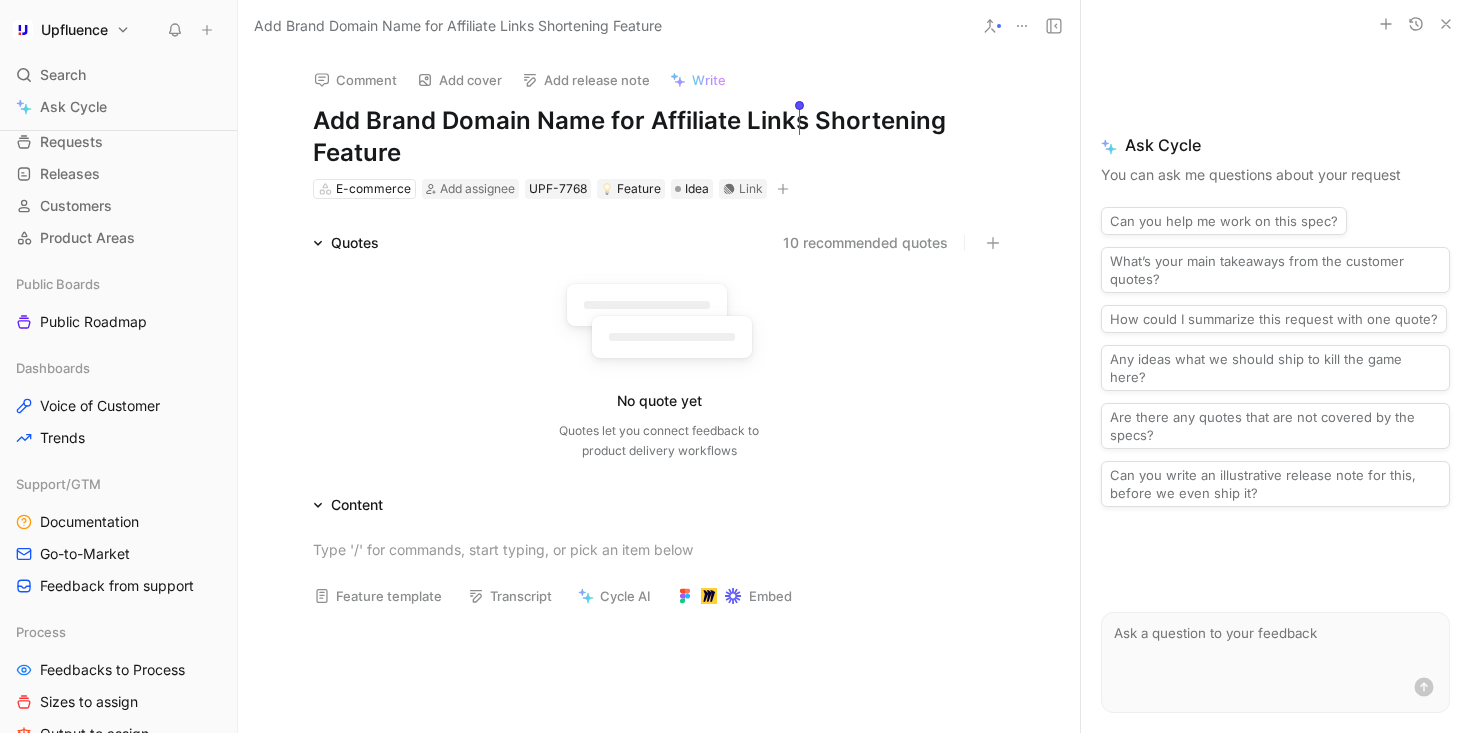 drag, startPoint x: 847, startPoint y: 142, endPoint x: 798, endPoint y: 112, distance: 57.45433 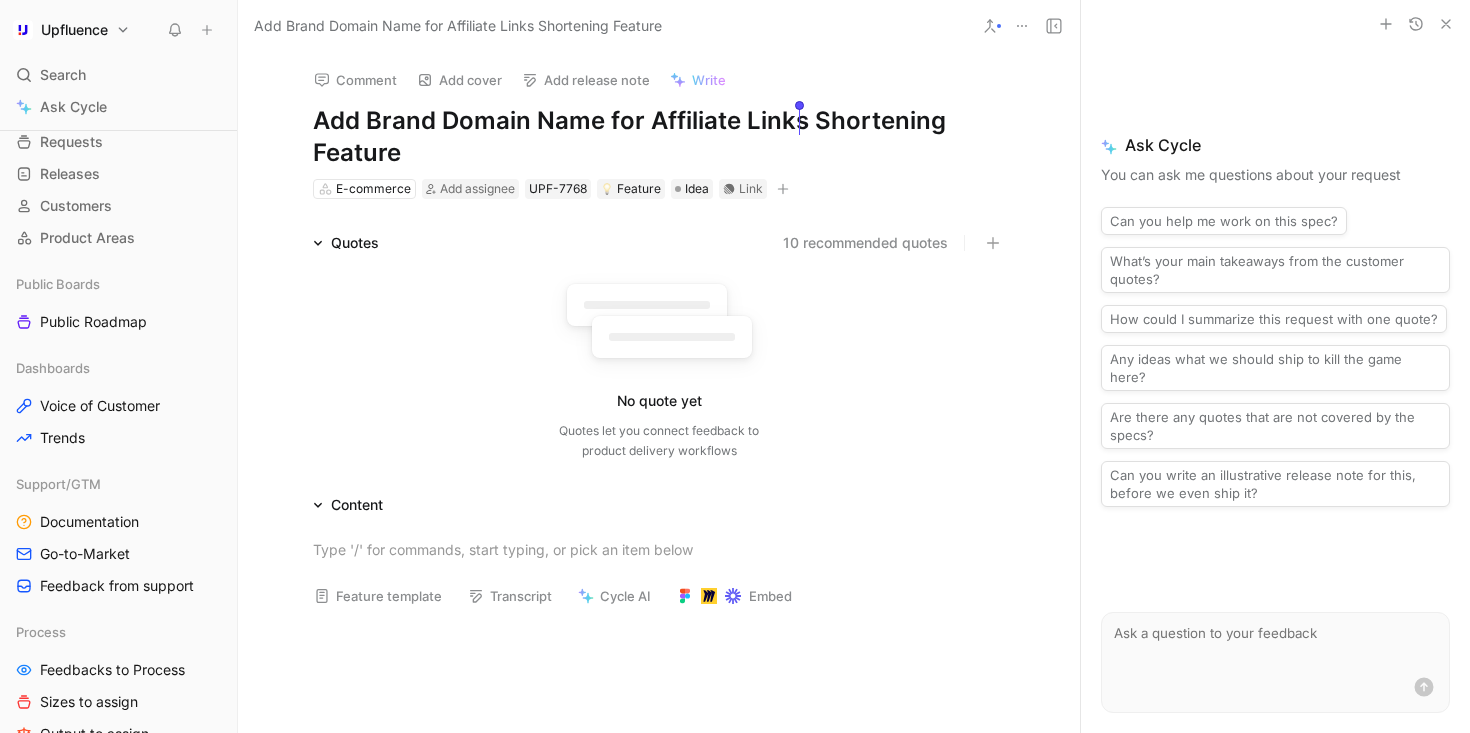 click on "Add Brand Domain Name for Affiliate Links Shortening Feature" at bounding box center [659, 137] 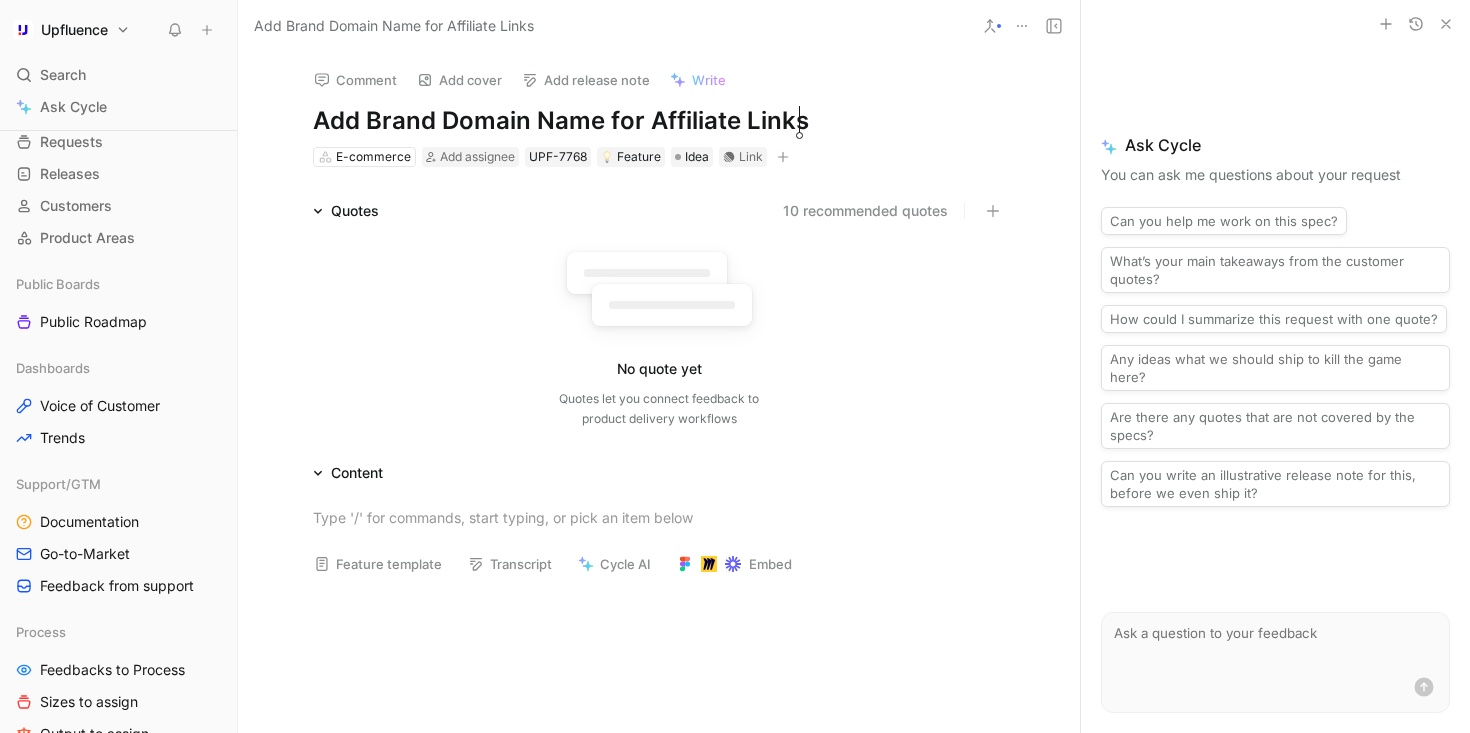 click on "10 recommended quotes" at bounding box center (865, 211) 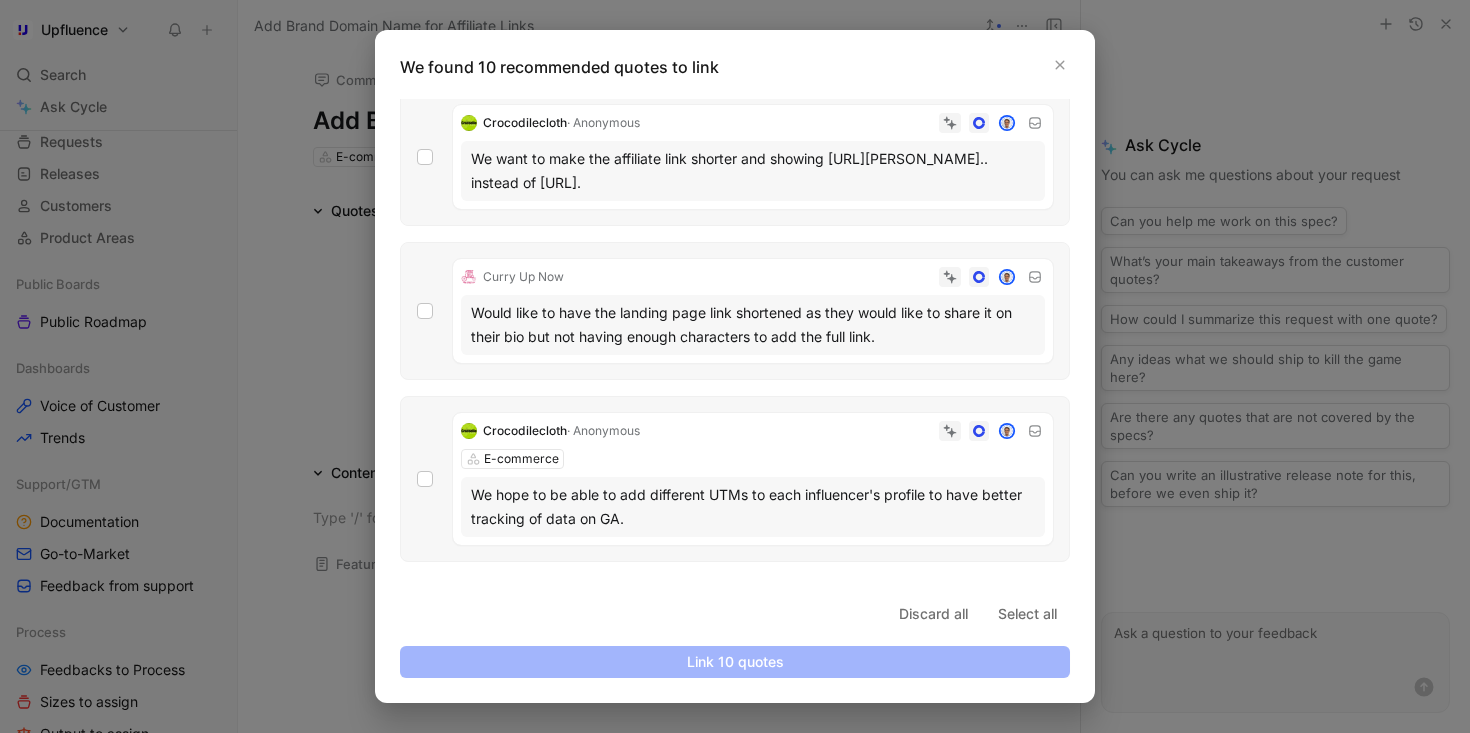 scroll, scrollTop: 142, scrollLeft: 0, axis: vertical 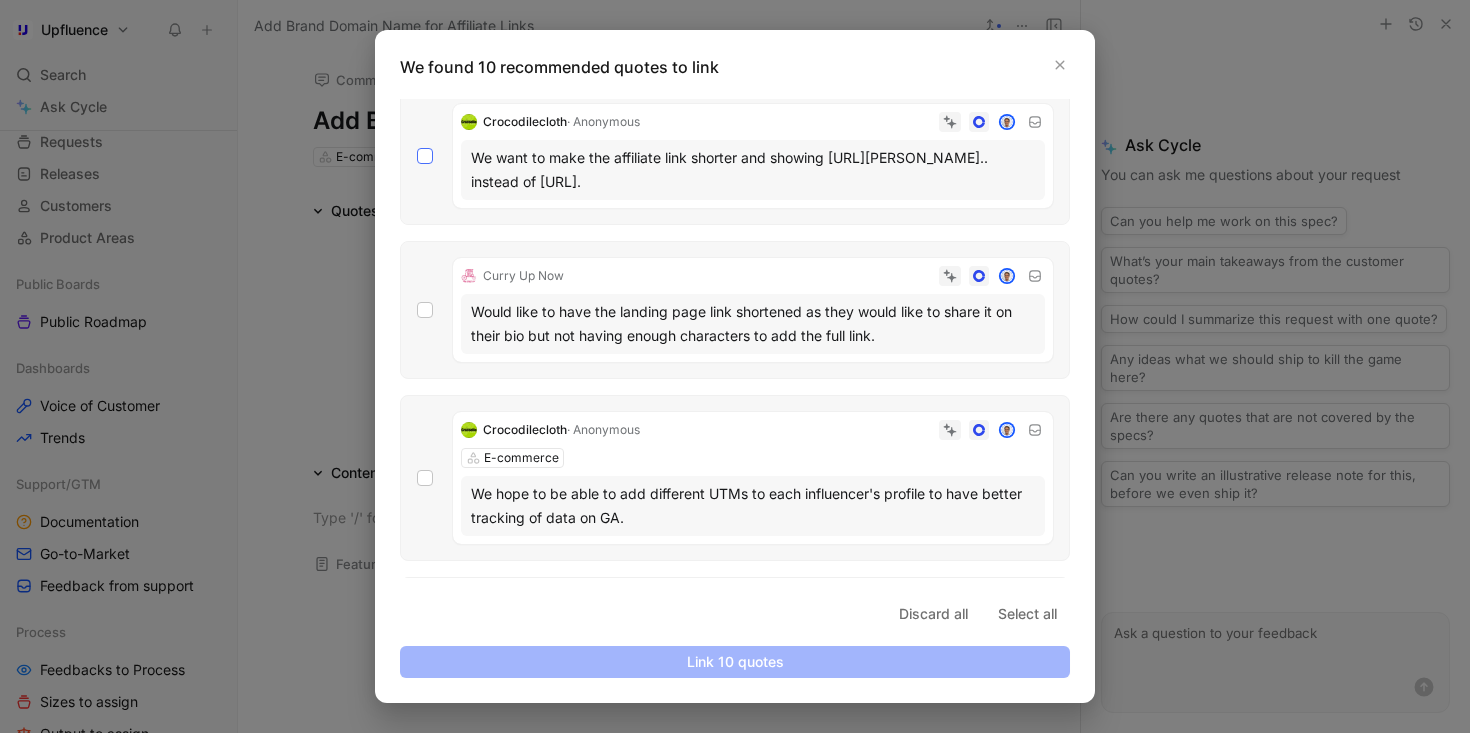 click at bounding box center (425, 156) 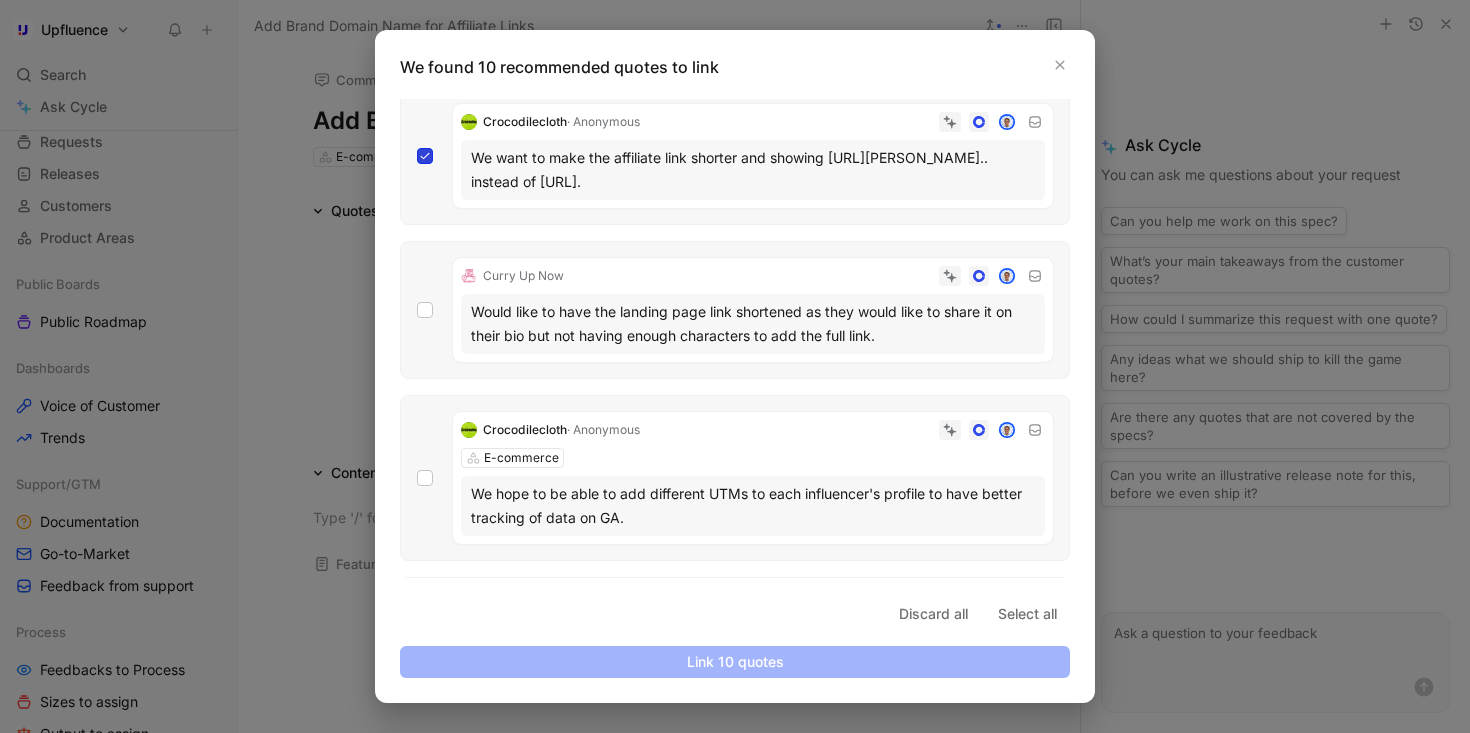 click at bounding box center [417, 290] 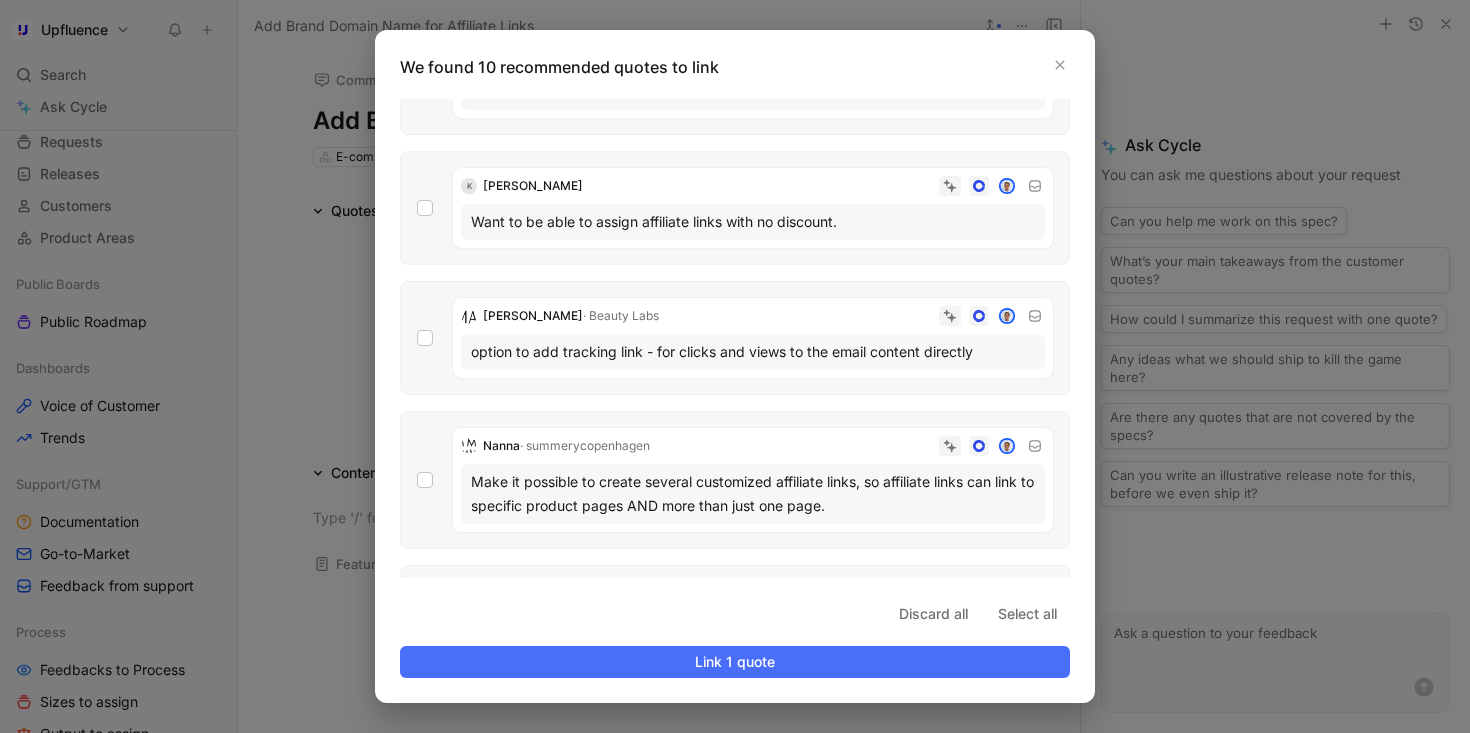 scroll, scrollTop: 878, scrollLeft: 0, axis: vertical 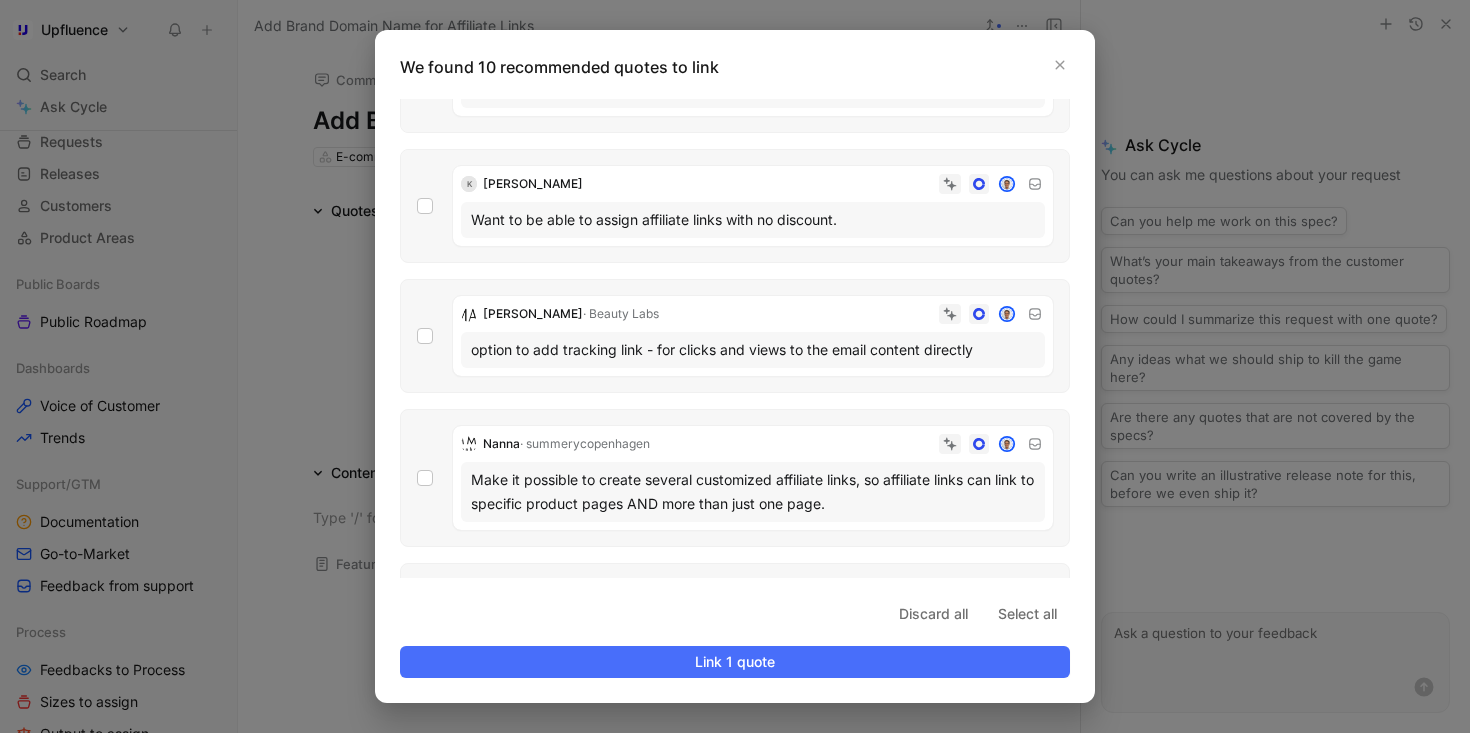click on "Discard all Select all Link 1 quote" at bounding box center (735, 638) 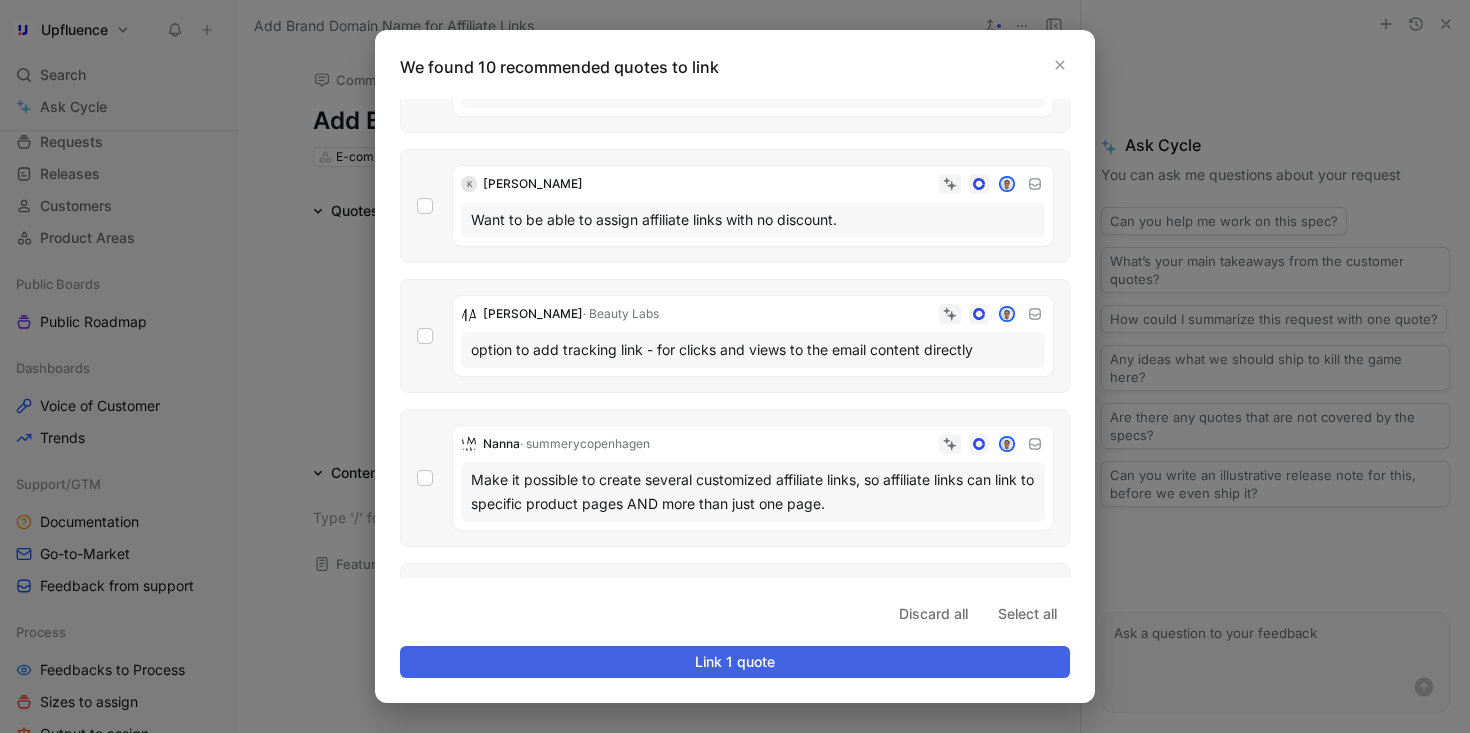 click on "Link 1 quote" at bounding box center (735, 662) 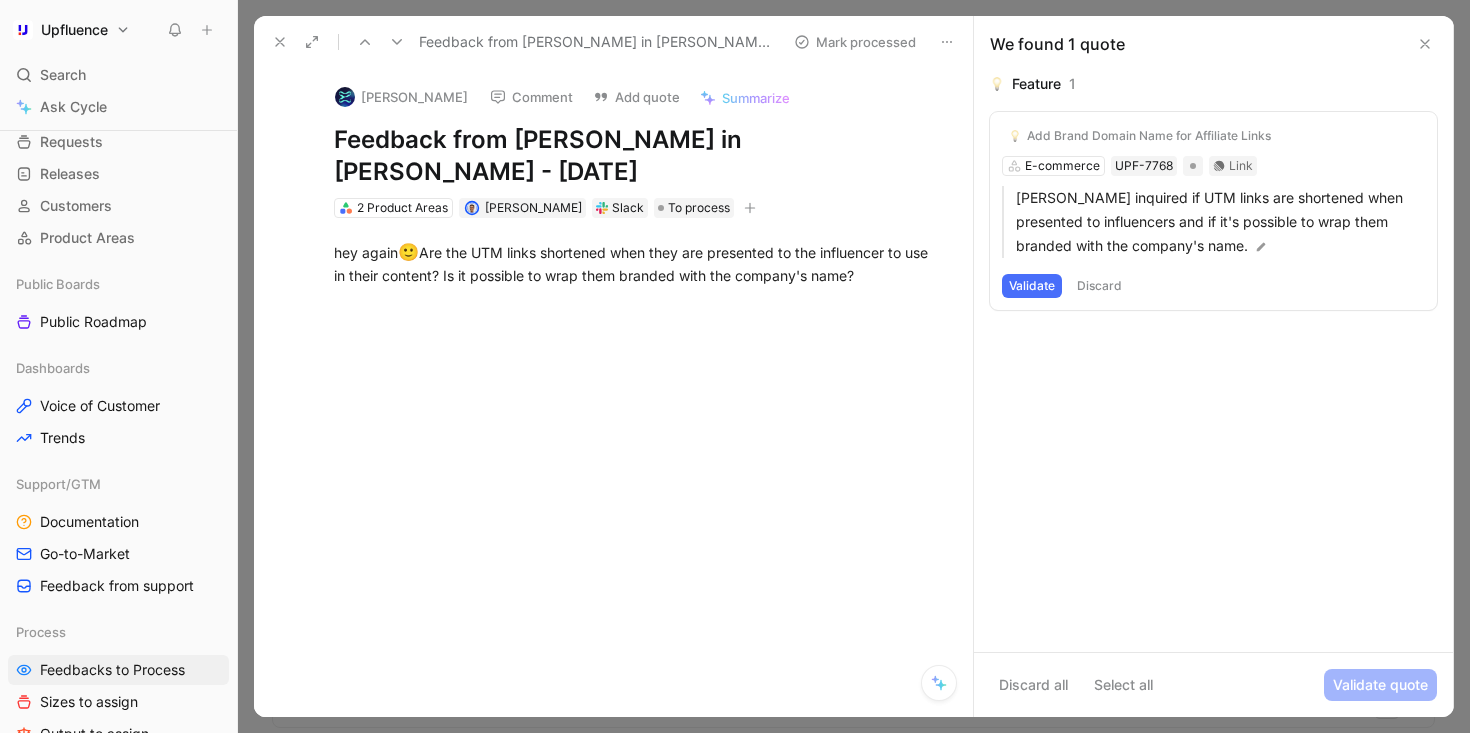 click on "Validate" at bounding box center (1032, 286) 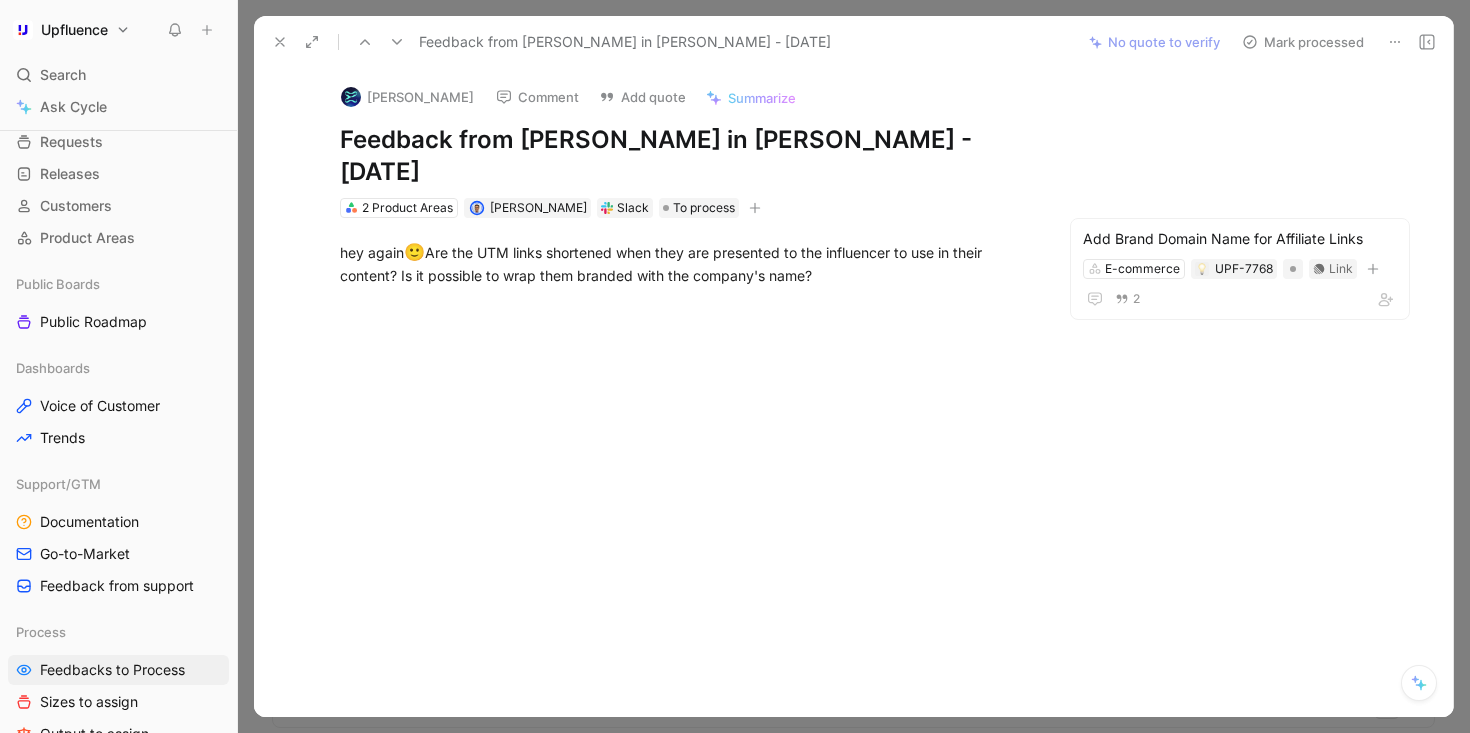 click on "Mark processed" at bounding box center [1303, 42] 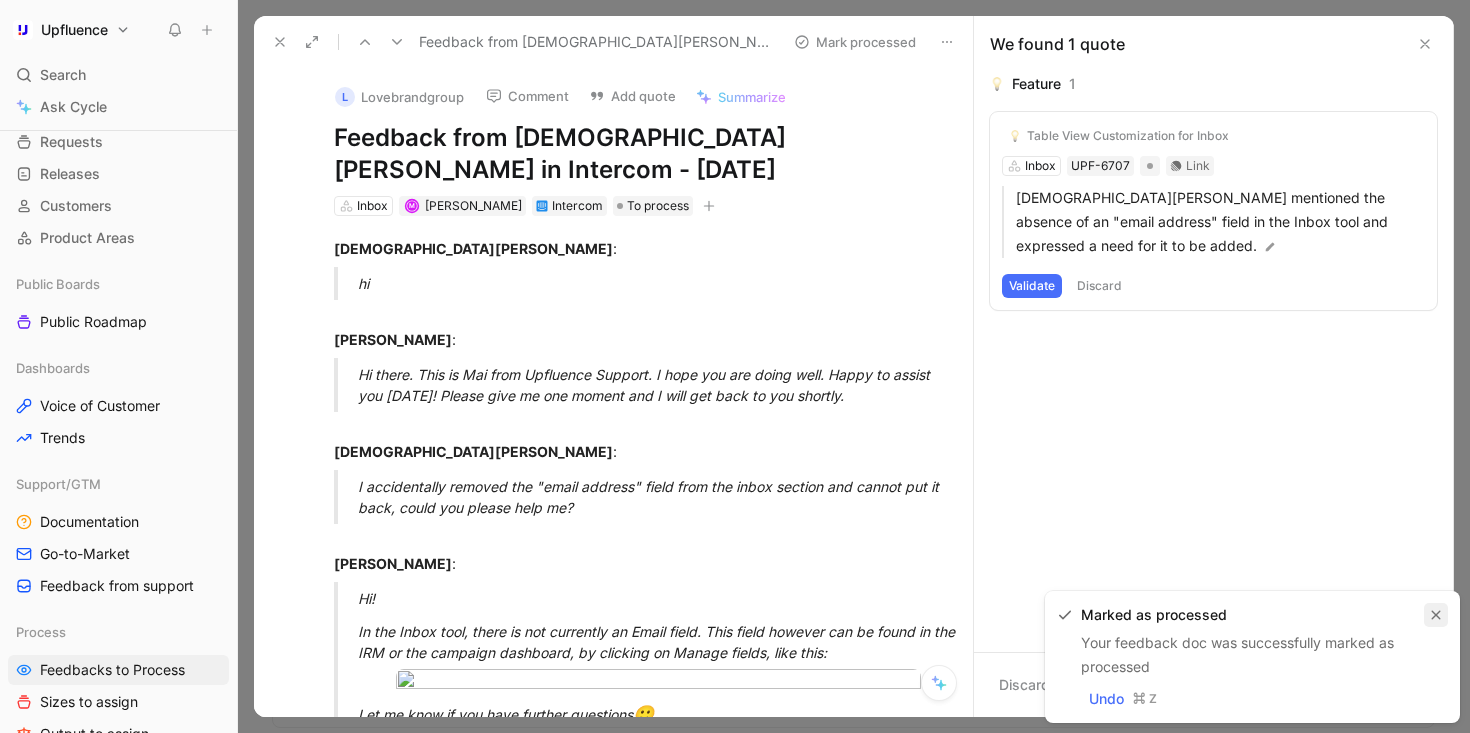 click at bounding box center [1436, 615] 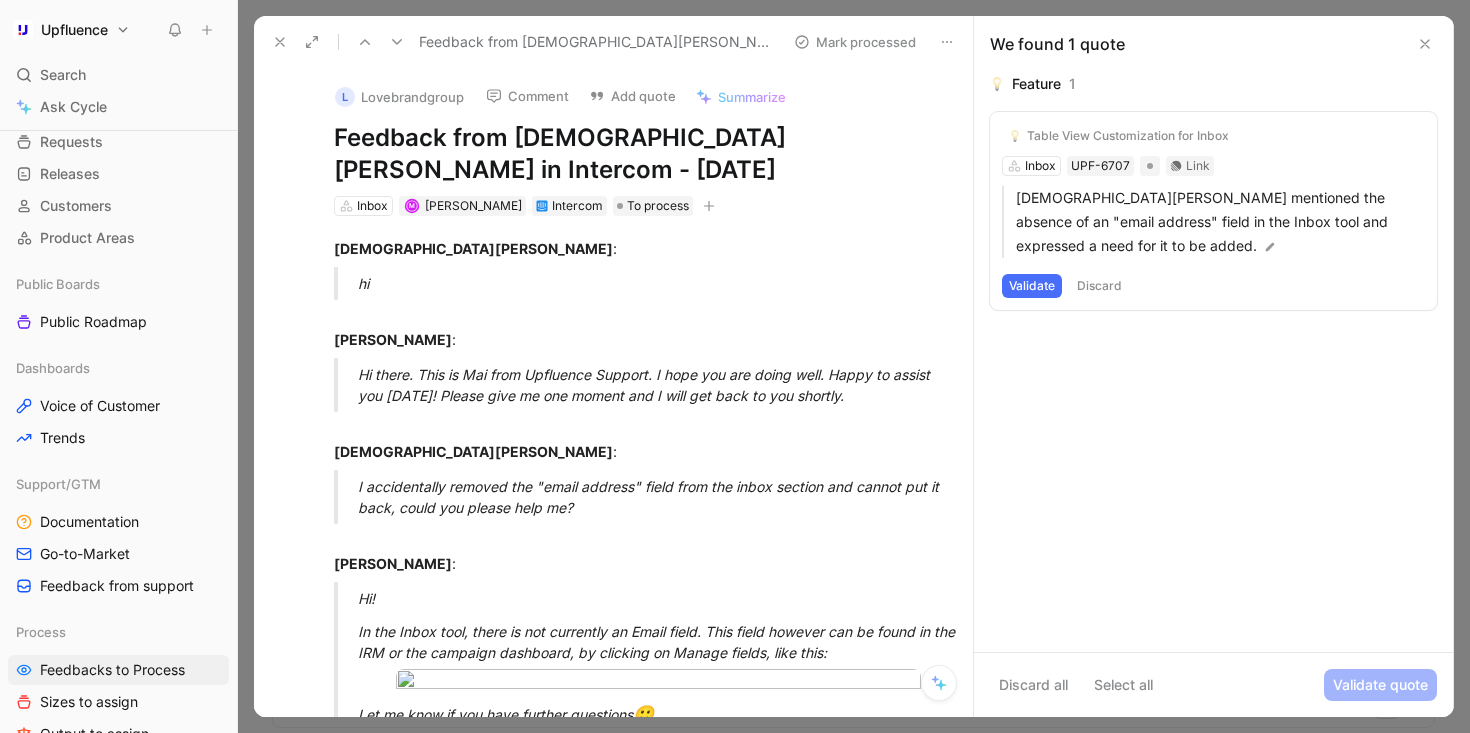 click at bounding box center [397, 42] 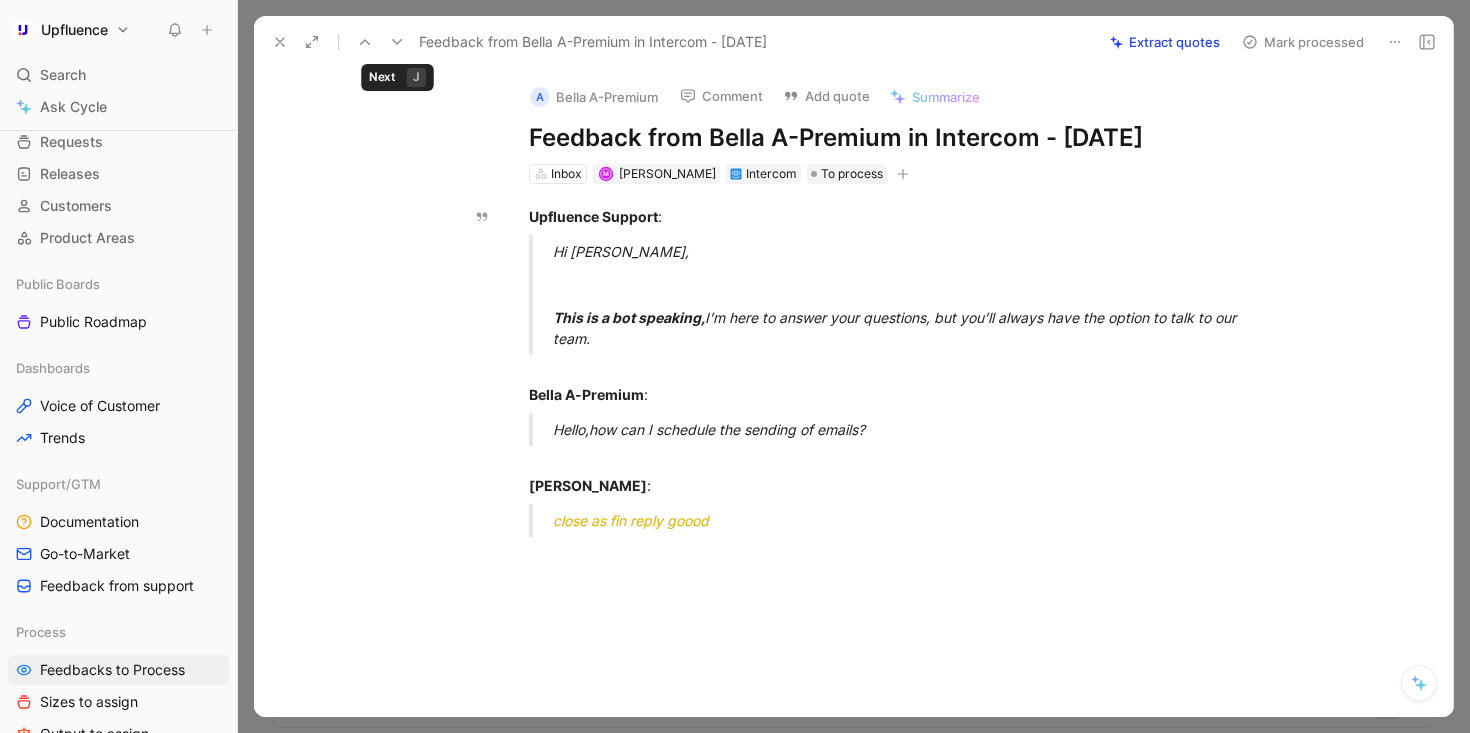 click 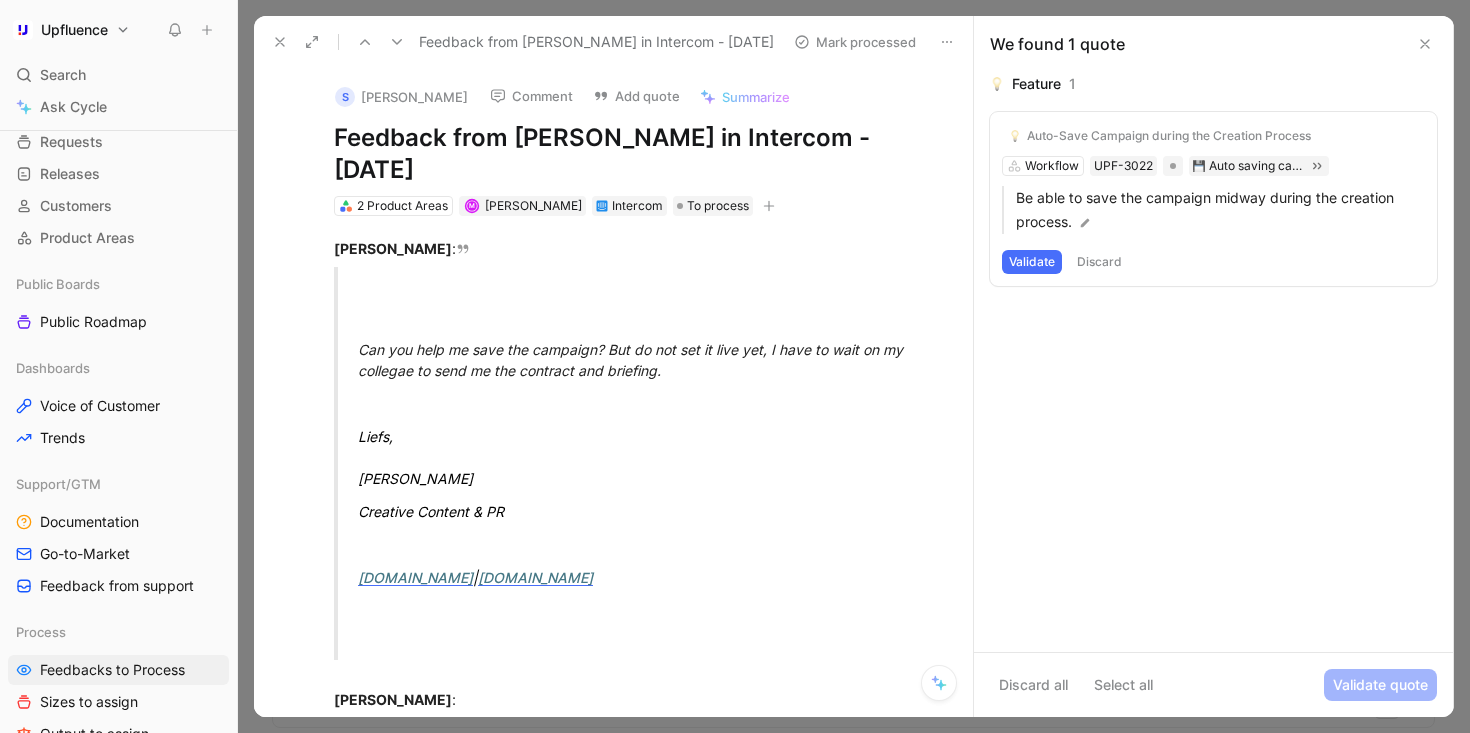 click on "Validate" at bounding box center (1032, 262) 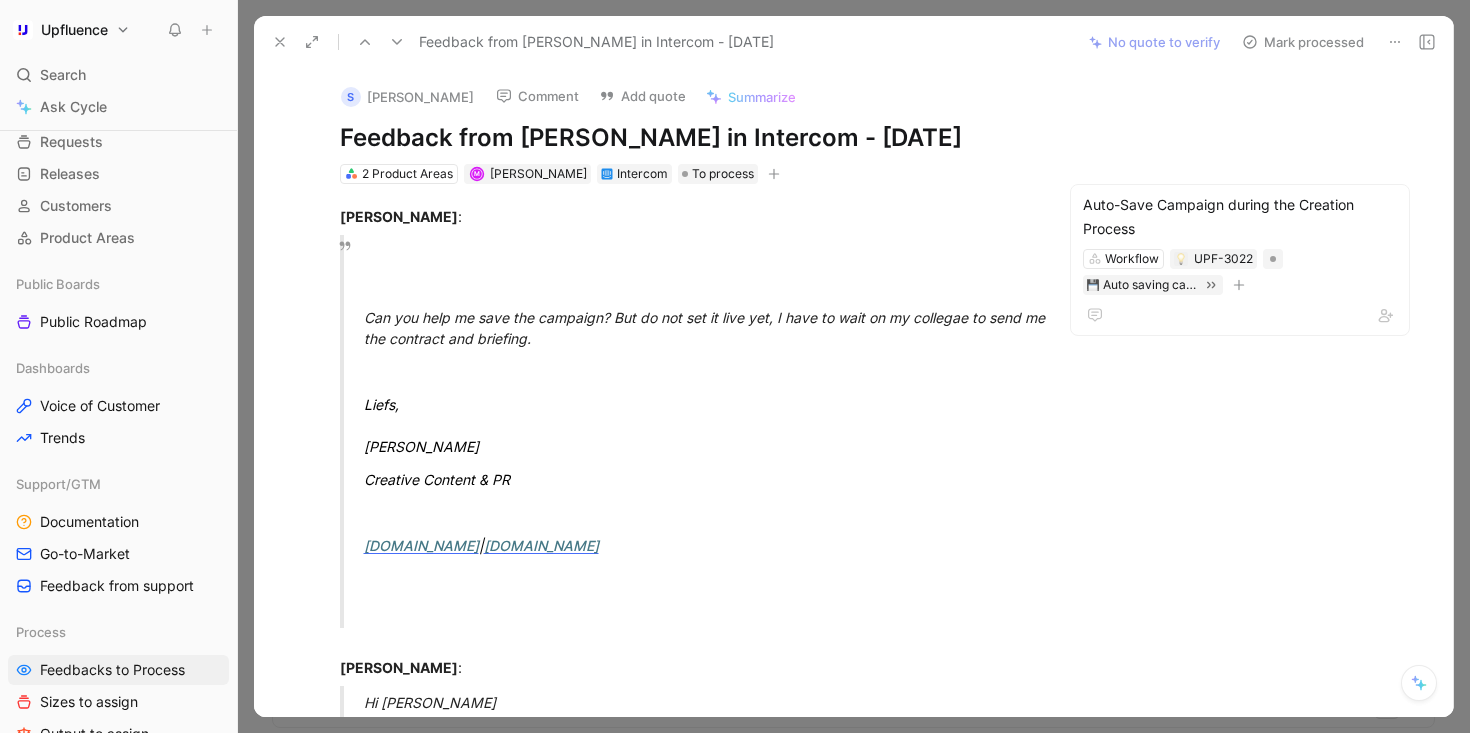 click on "Mark processed" at bounding box center [1303, 42] 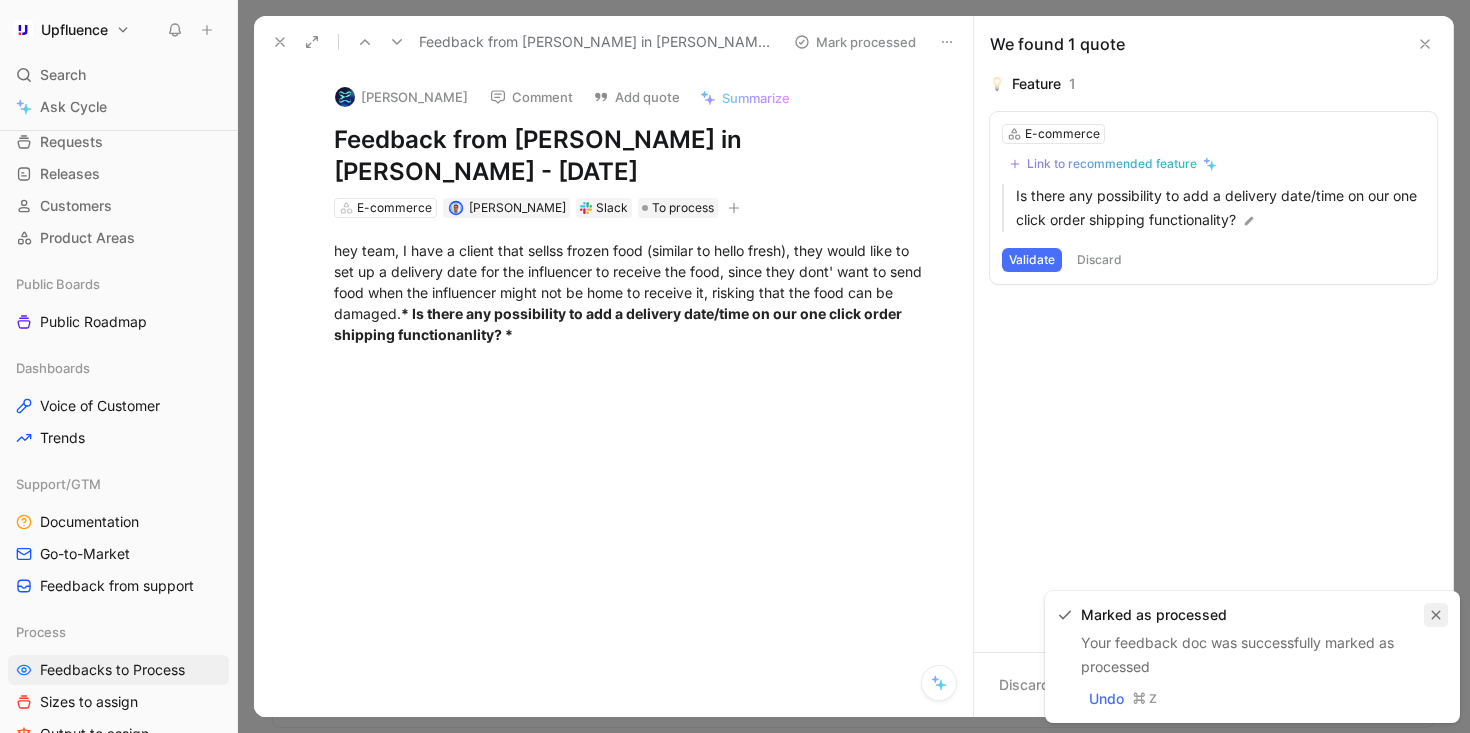 click 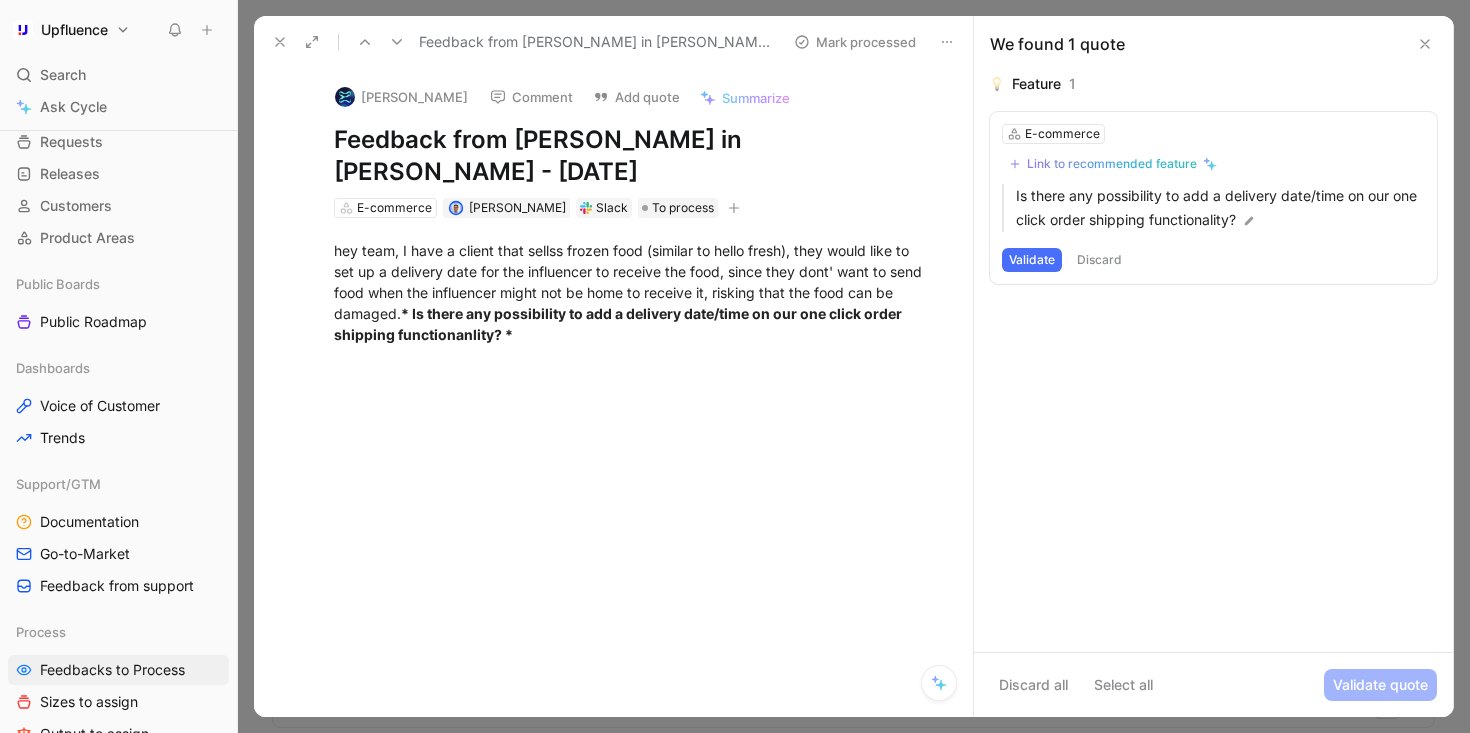 click 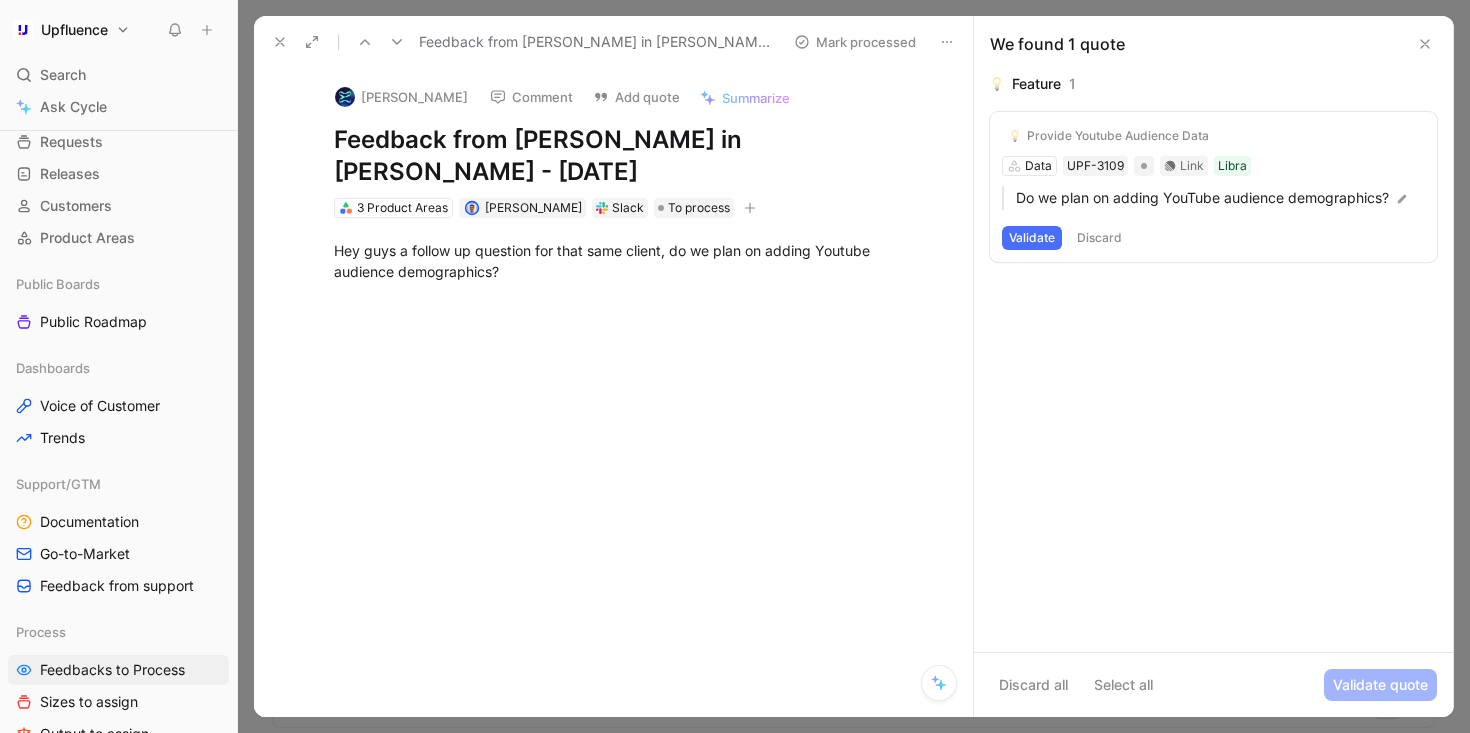 click on "Validate" at bounding box center [1032, 238] 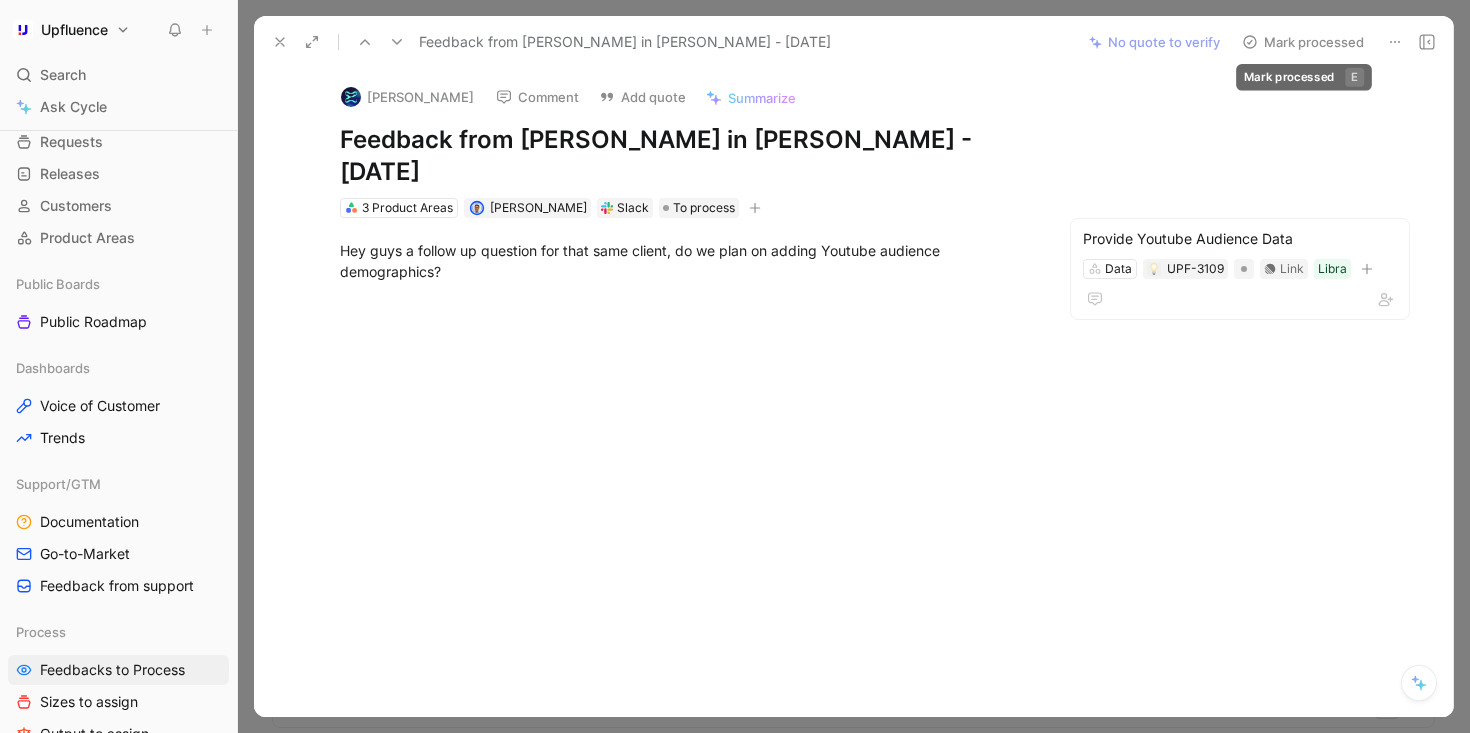 click on "Mark processed" at bounding box center (1303, 42) 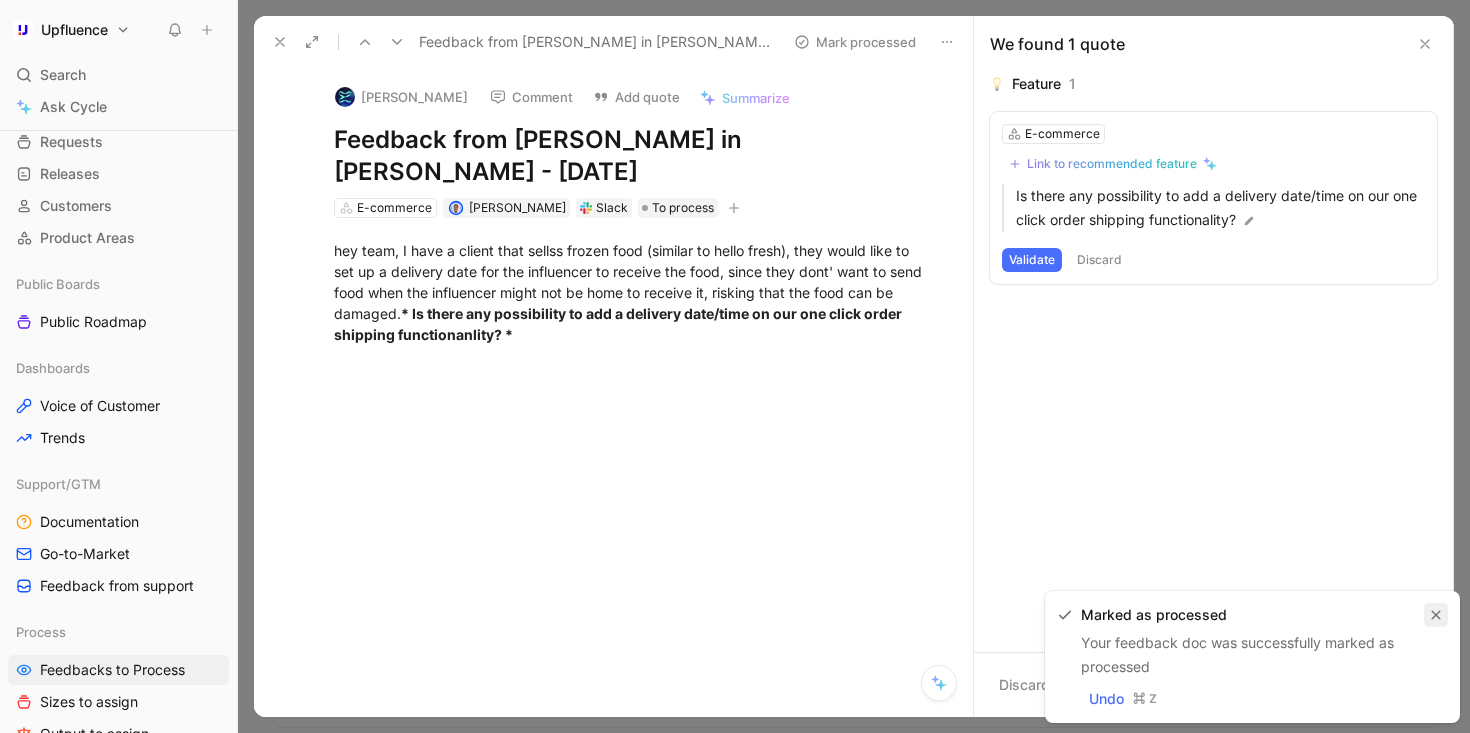 click 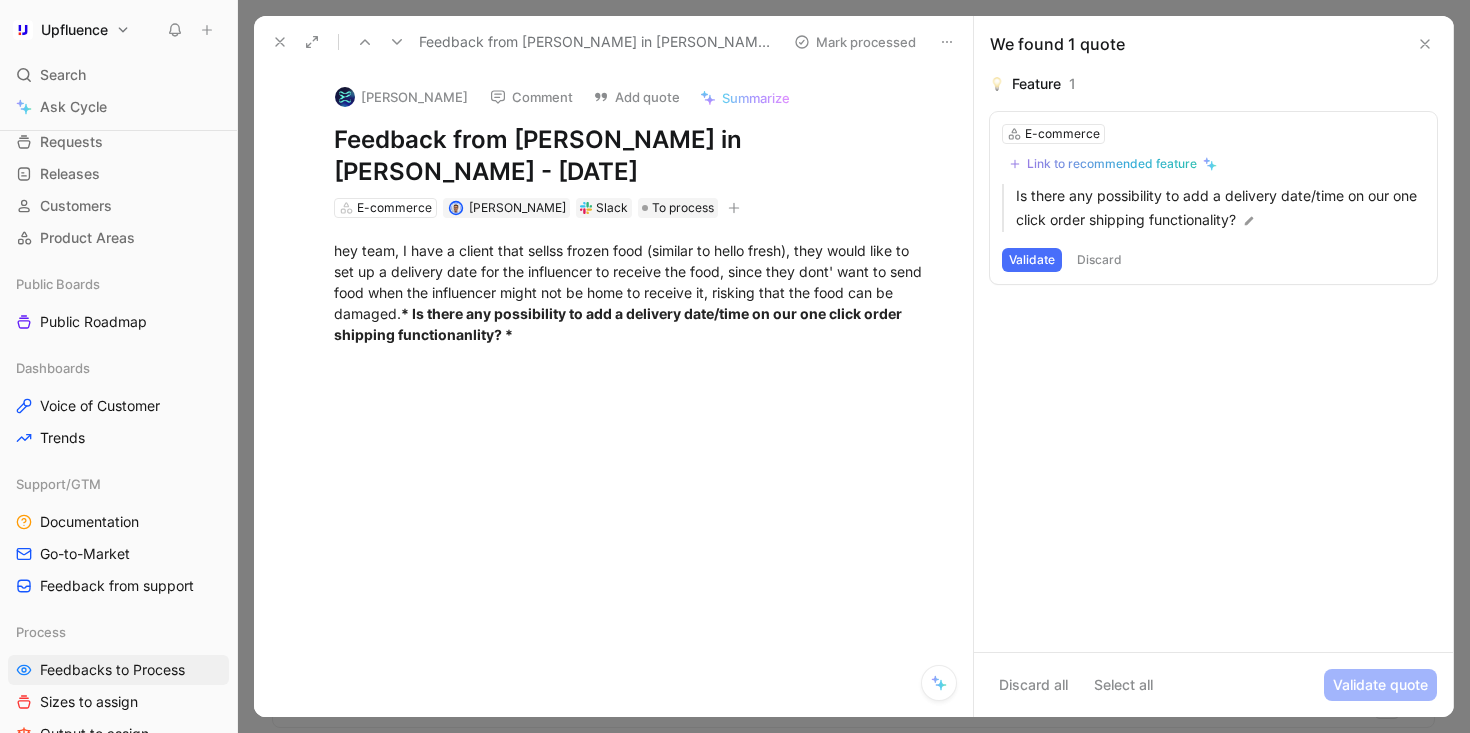 click at bounding box center (397, 42) 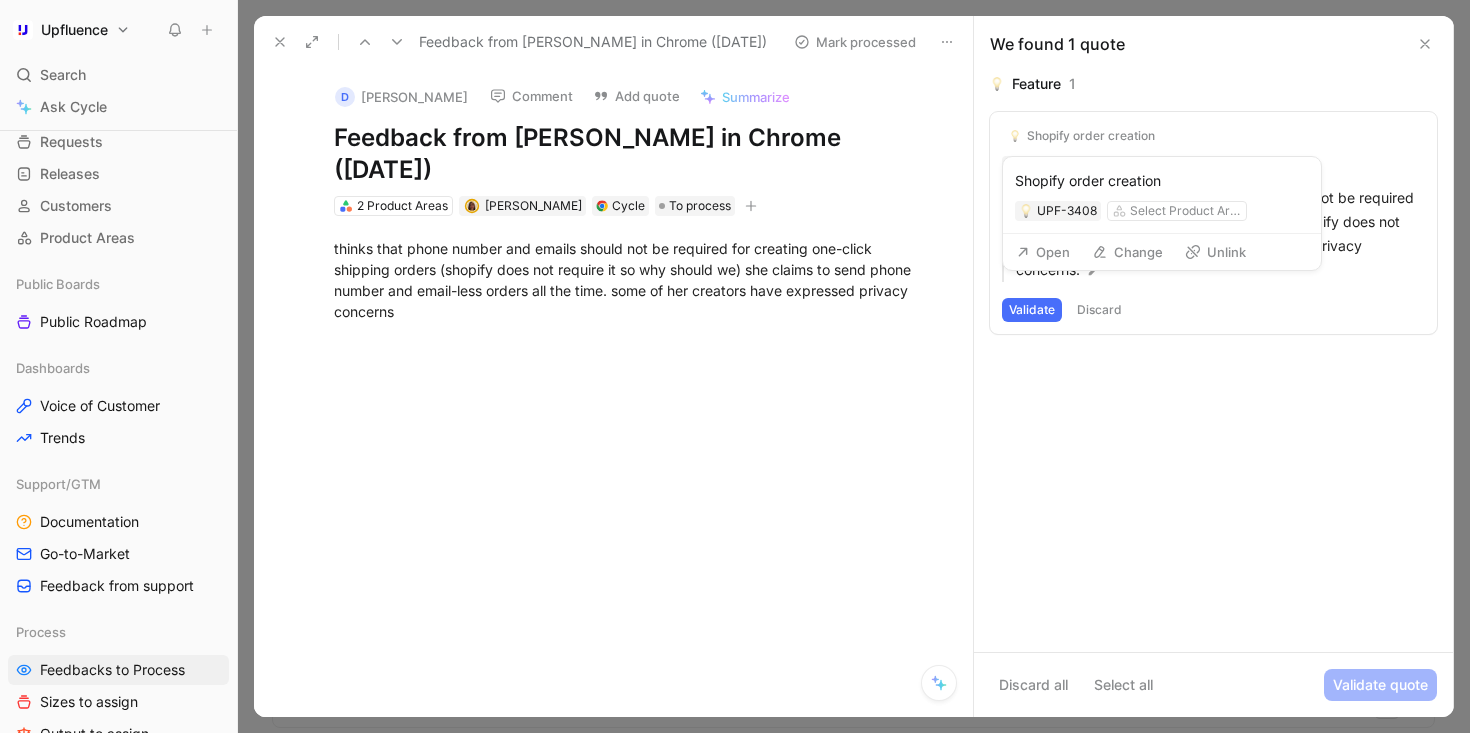 click on "Unlink" at bounding box center [1215, 252] 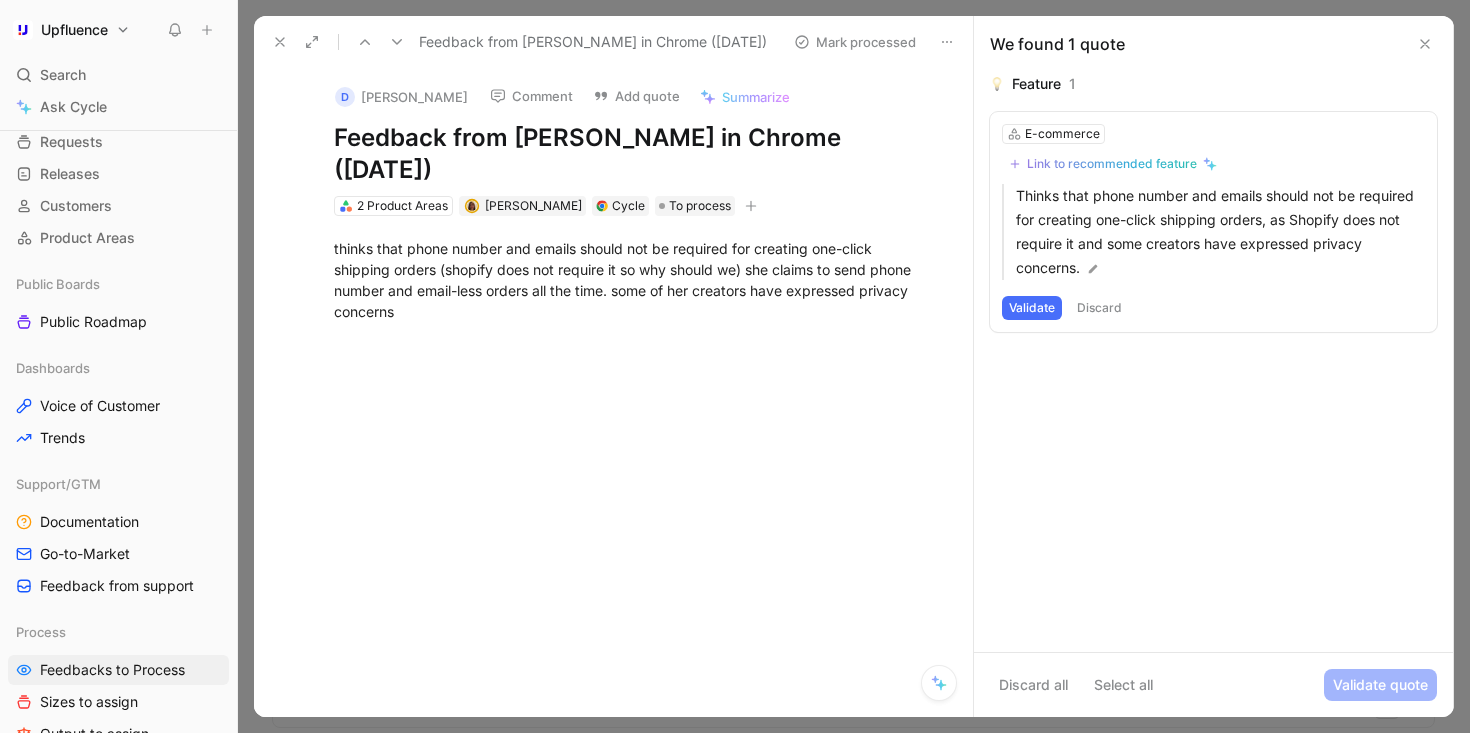 click 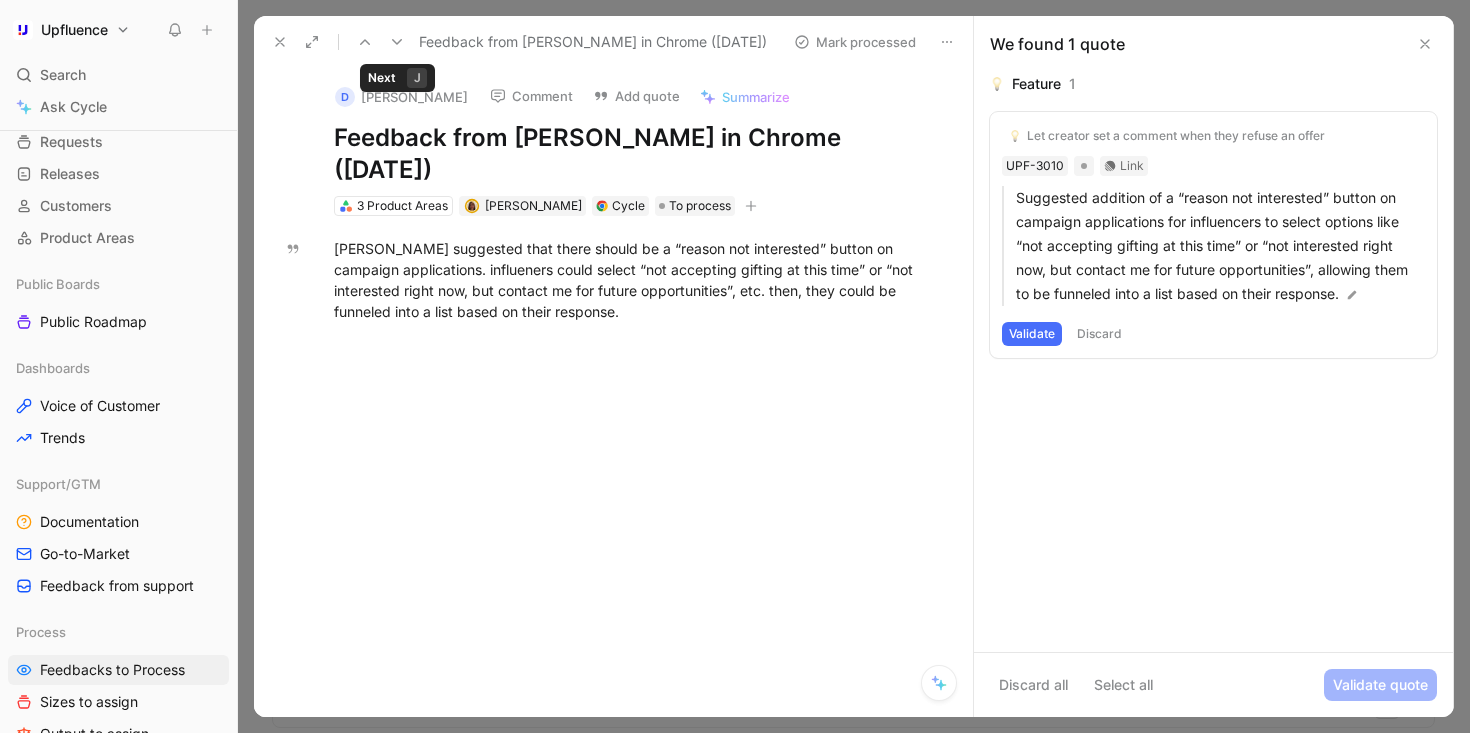 click 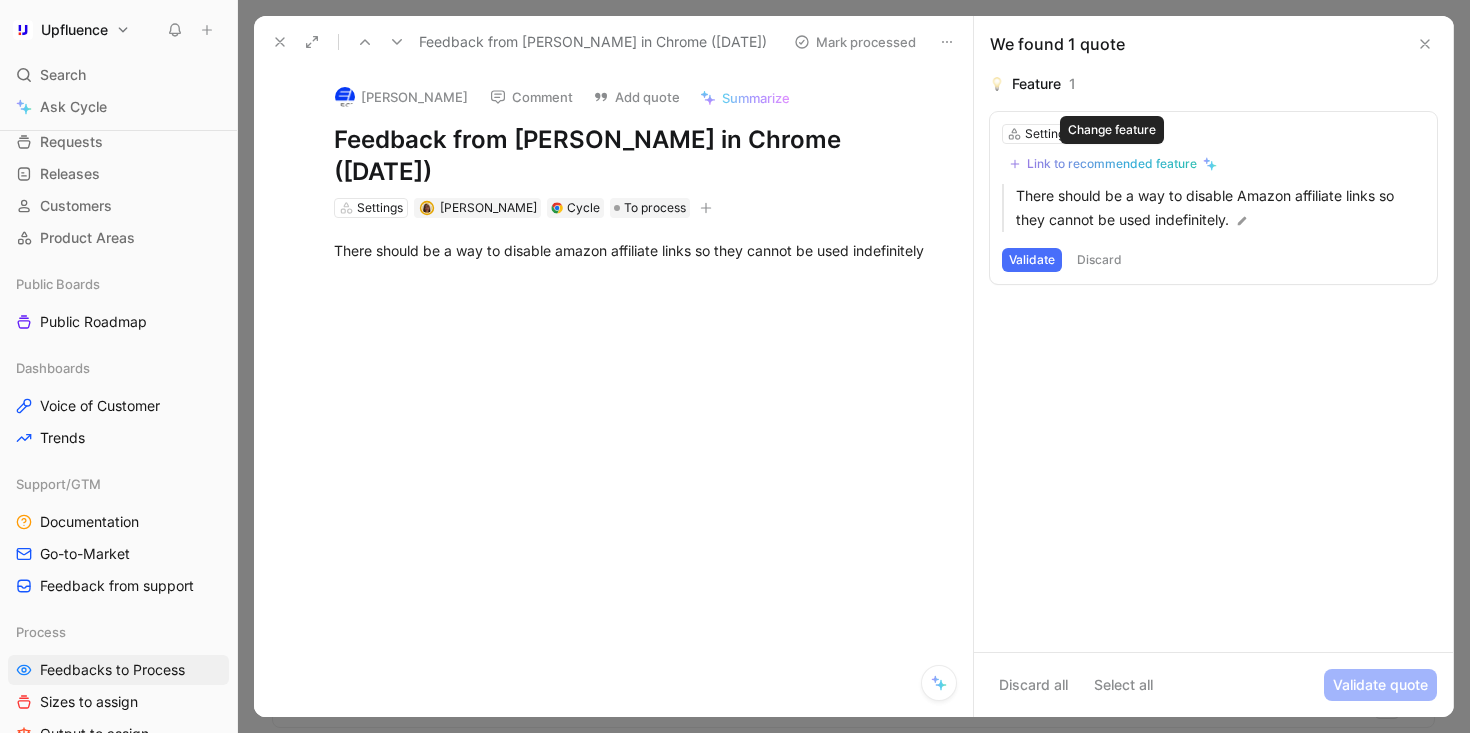 click on "Link to recommended feature" at bounding box center (1113, 164) 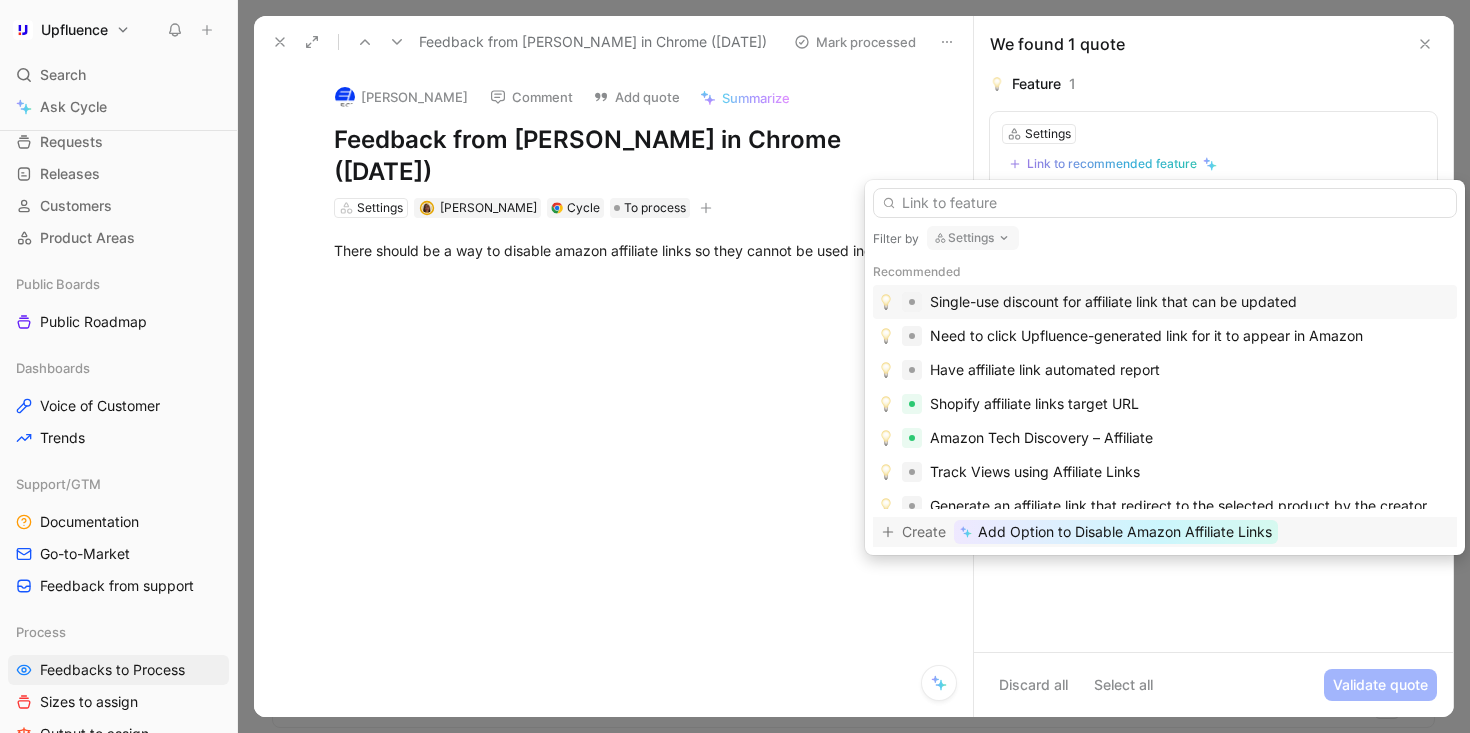 click on "Add Option to Disable Amazon Affiliate Links" at bounding box center [1125, 532] 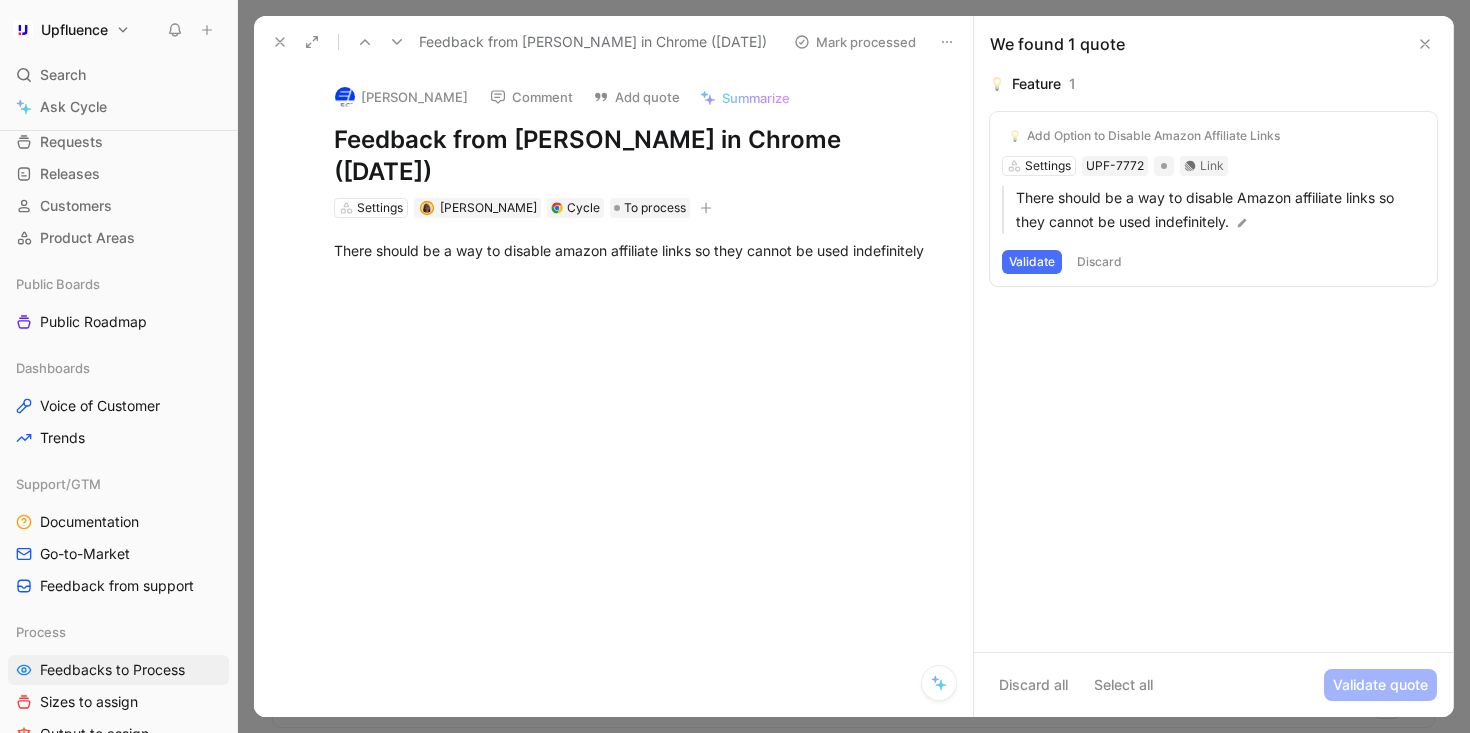 click on "Validate" at bounding box center (1032, 262) 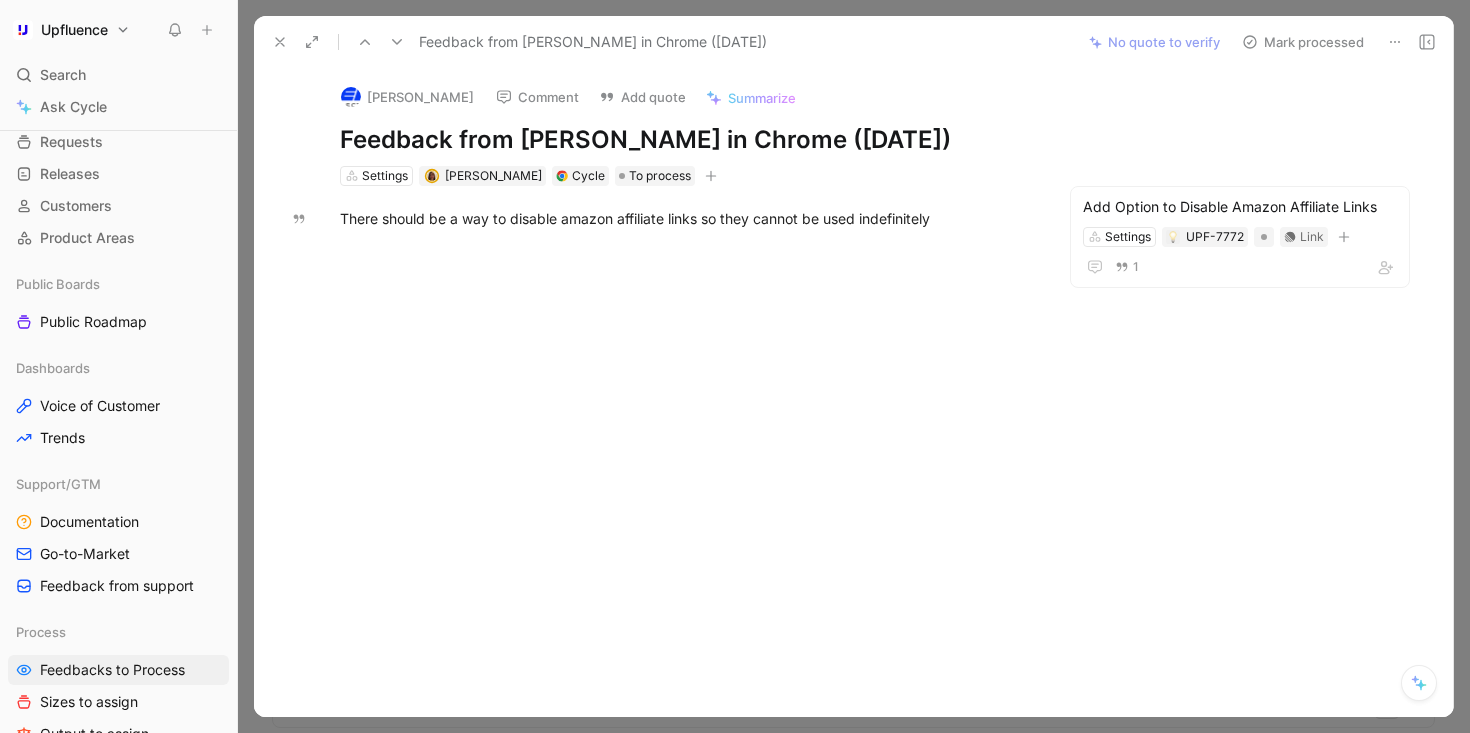 click on "Mark processed" at bounding box center (1303, 42) 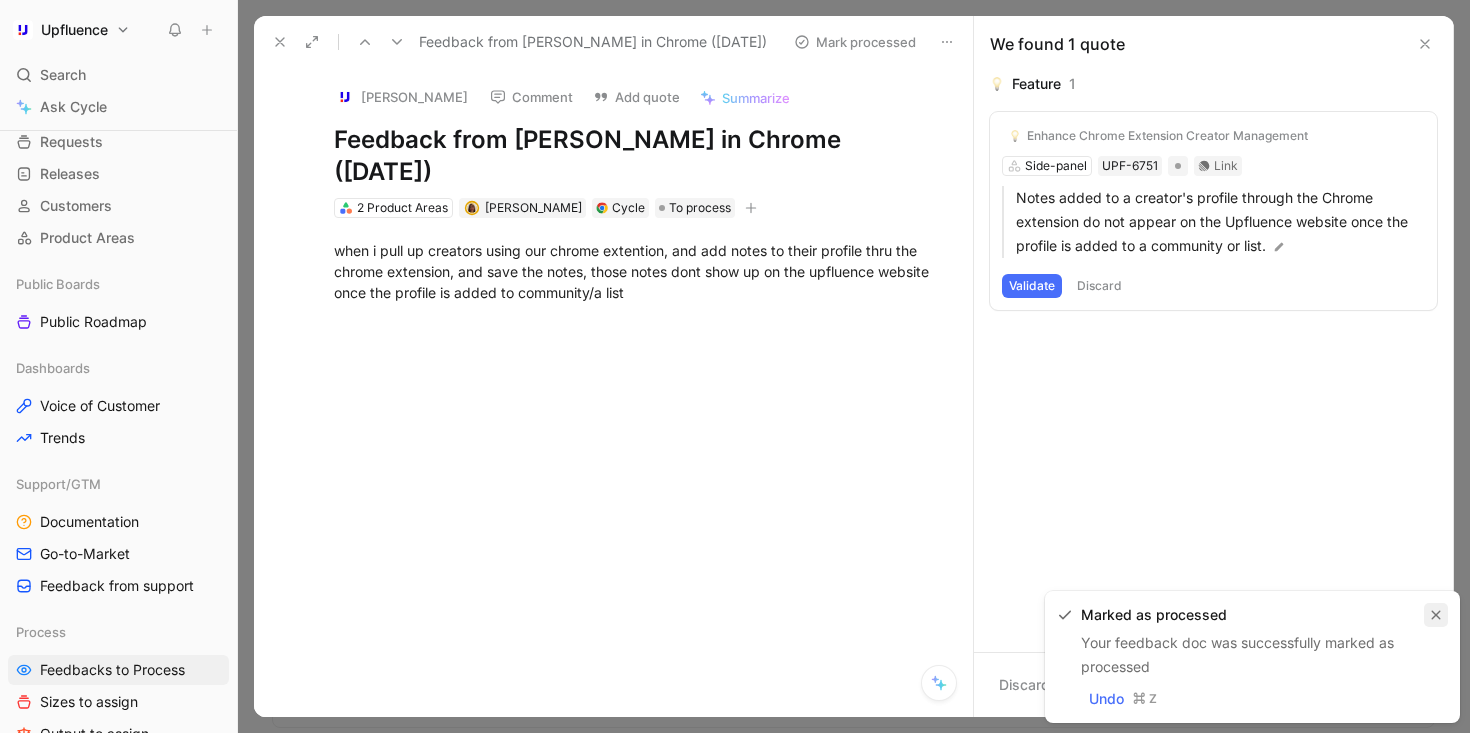 click at bounding box center [1436, 615] 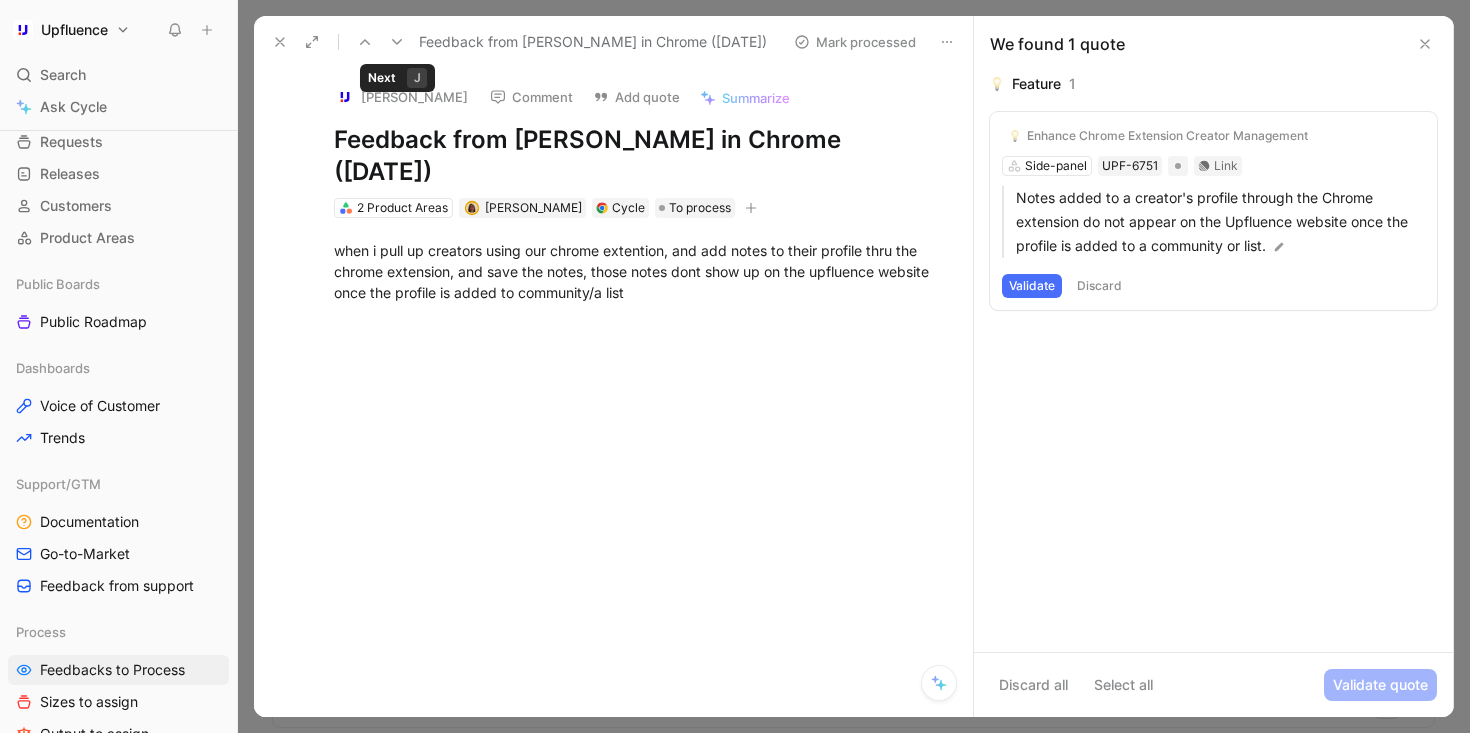 click 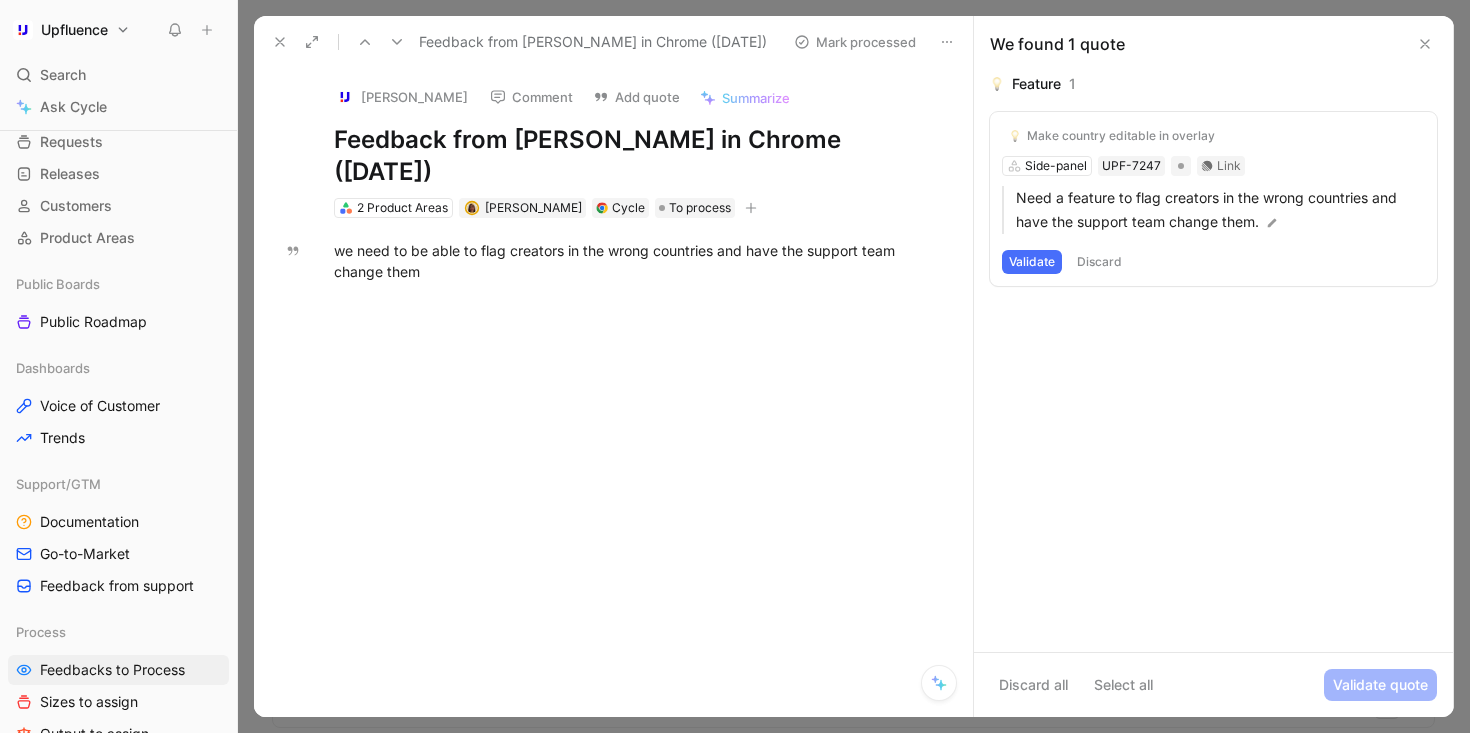 click on "Make country editable in overlay" at bounding box center (1112, 136) 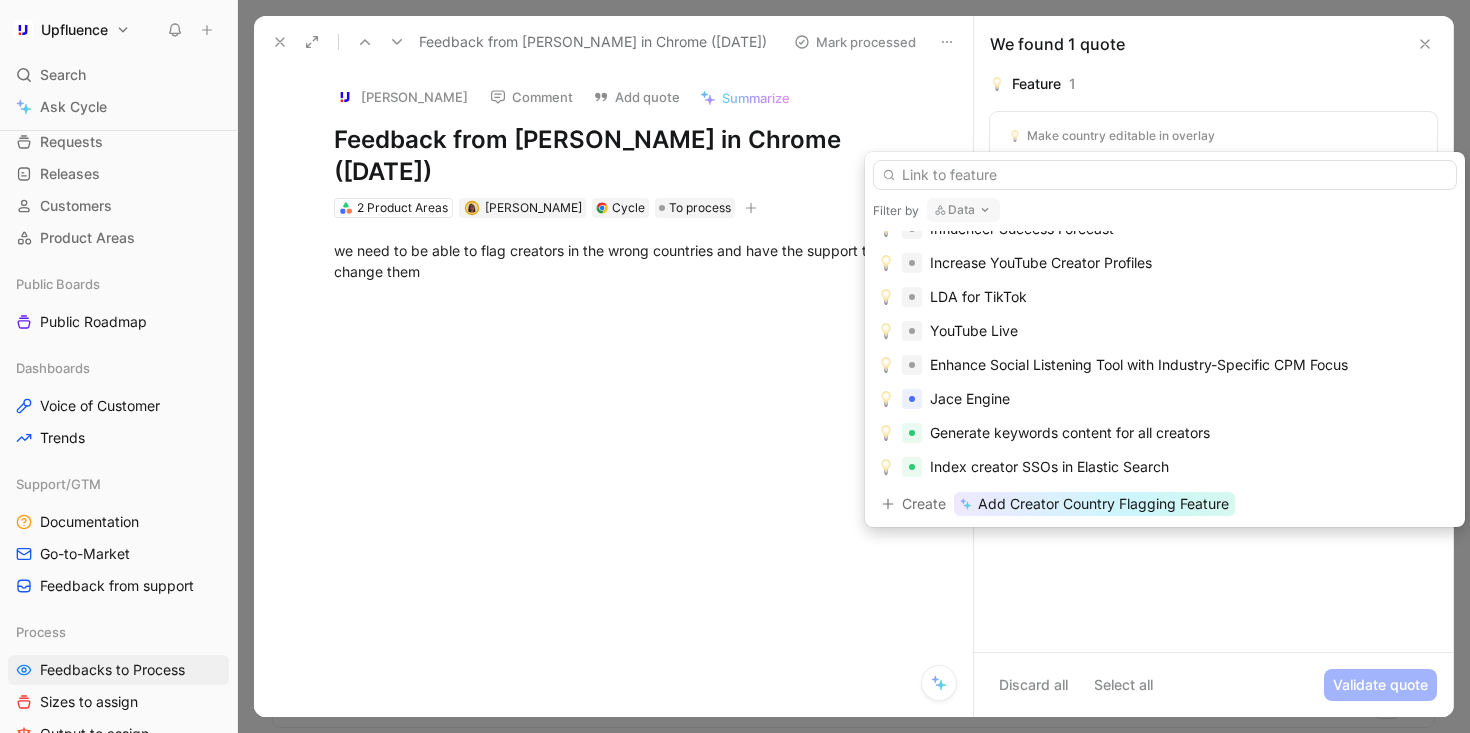 scroll, scrollTop: 306, scrollLeft: 0, axis: vertical 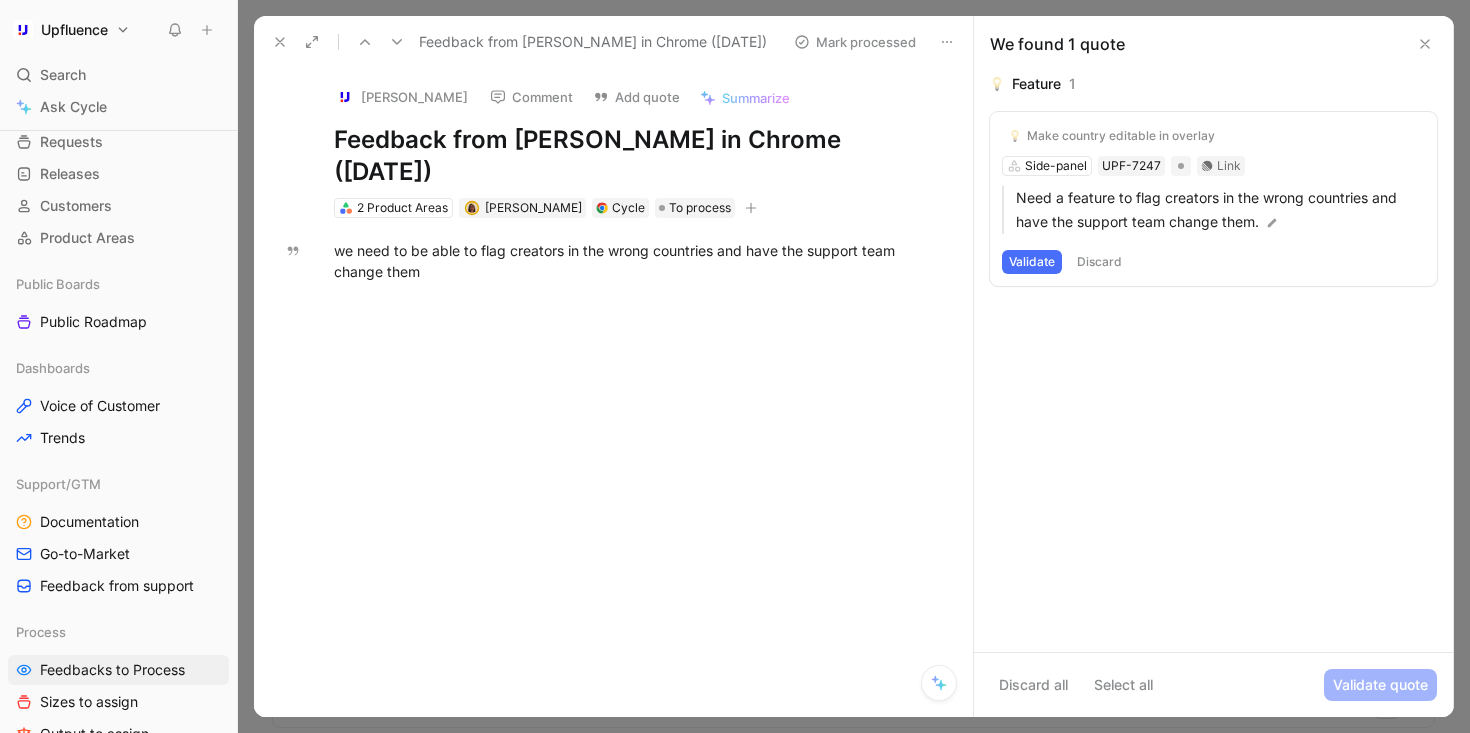 click on "Validate" at bounding box center [1032, 262] 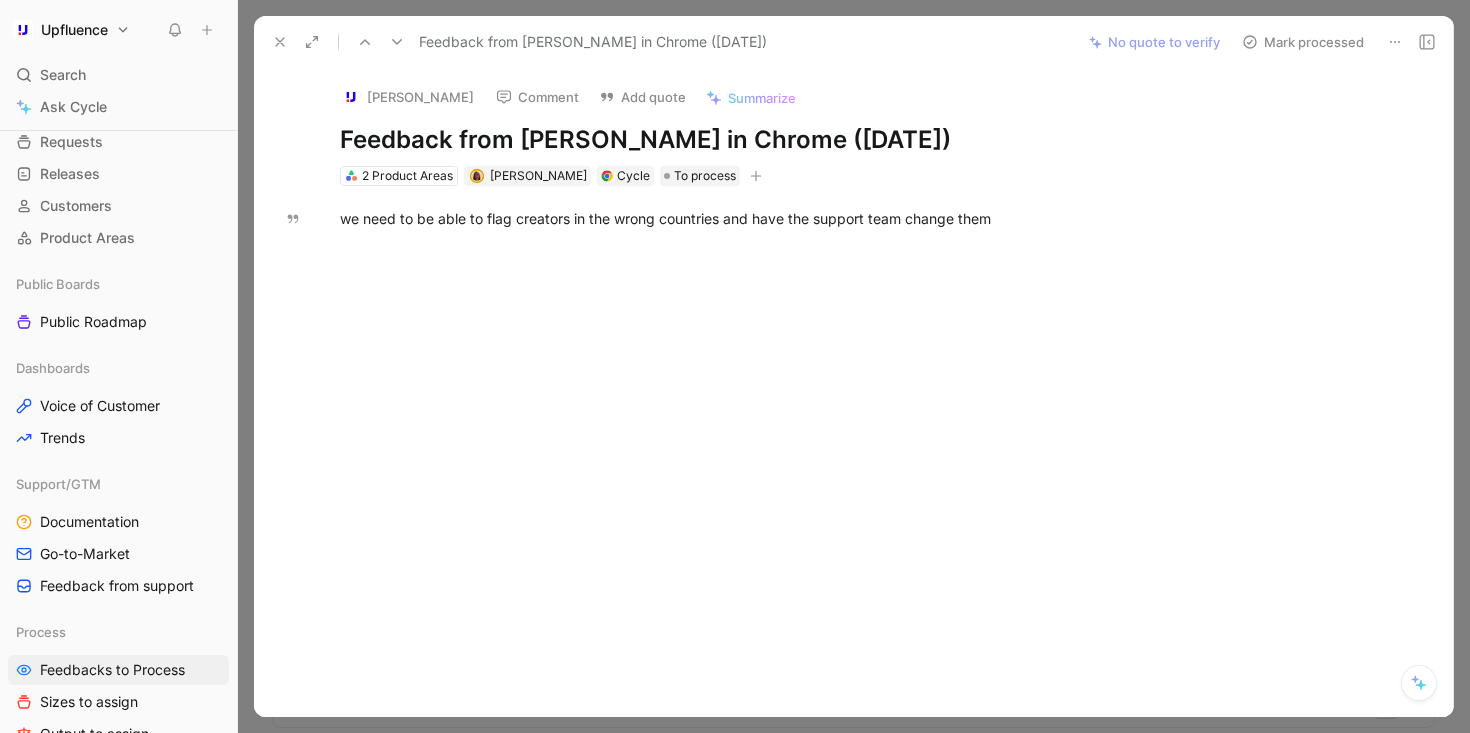 click on "Mark processed" at bounding box center (1303, 42) 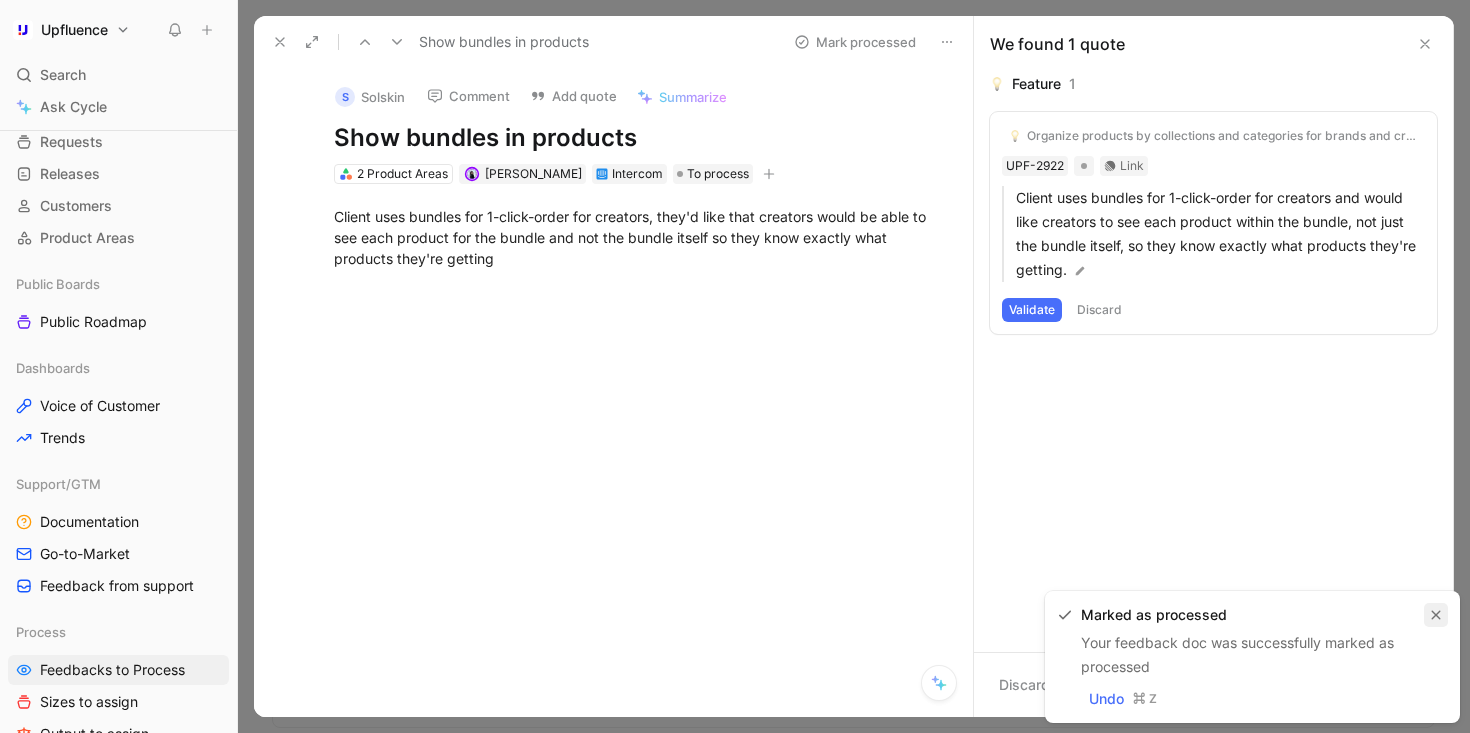 click 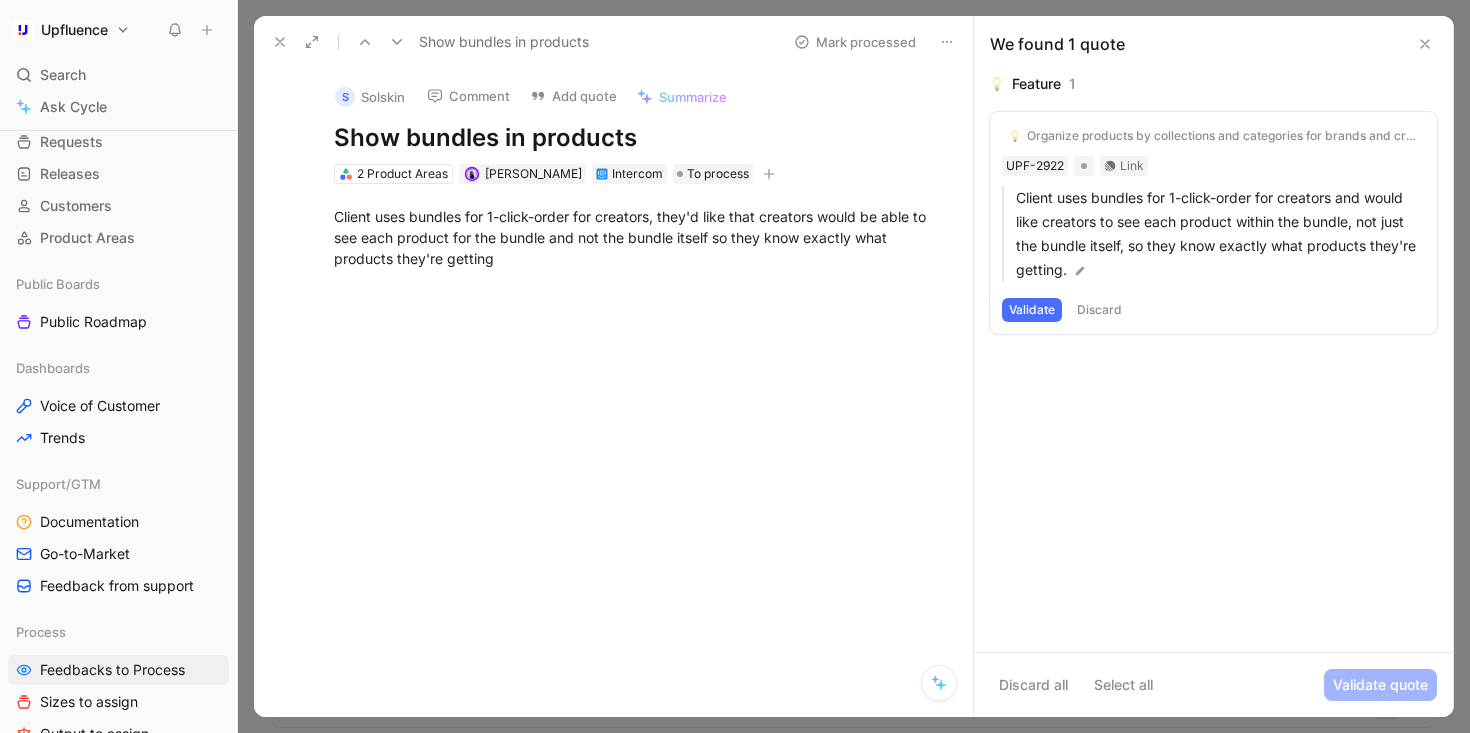 click 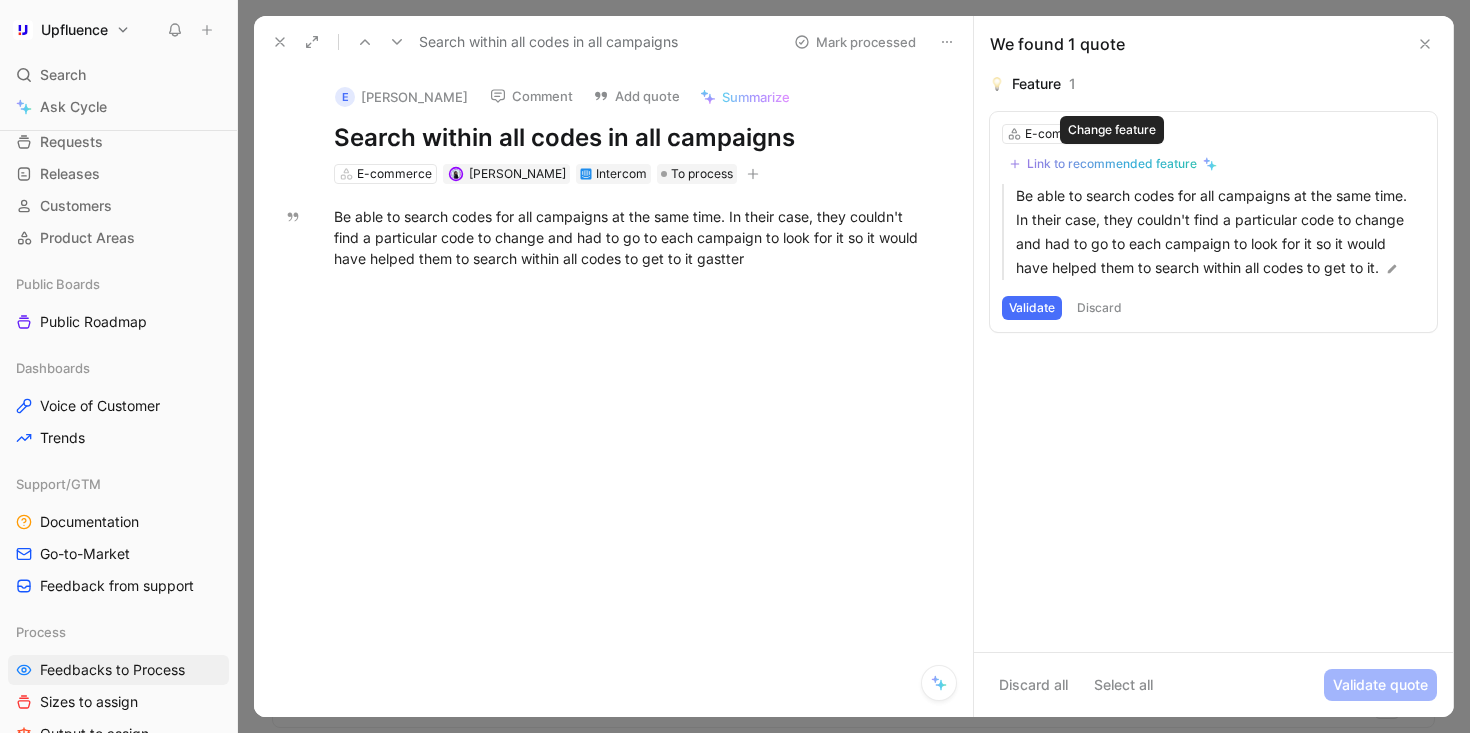 click on "Link to recommended feature" at bounding box center [1112, 164] 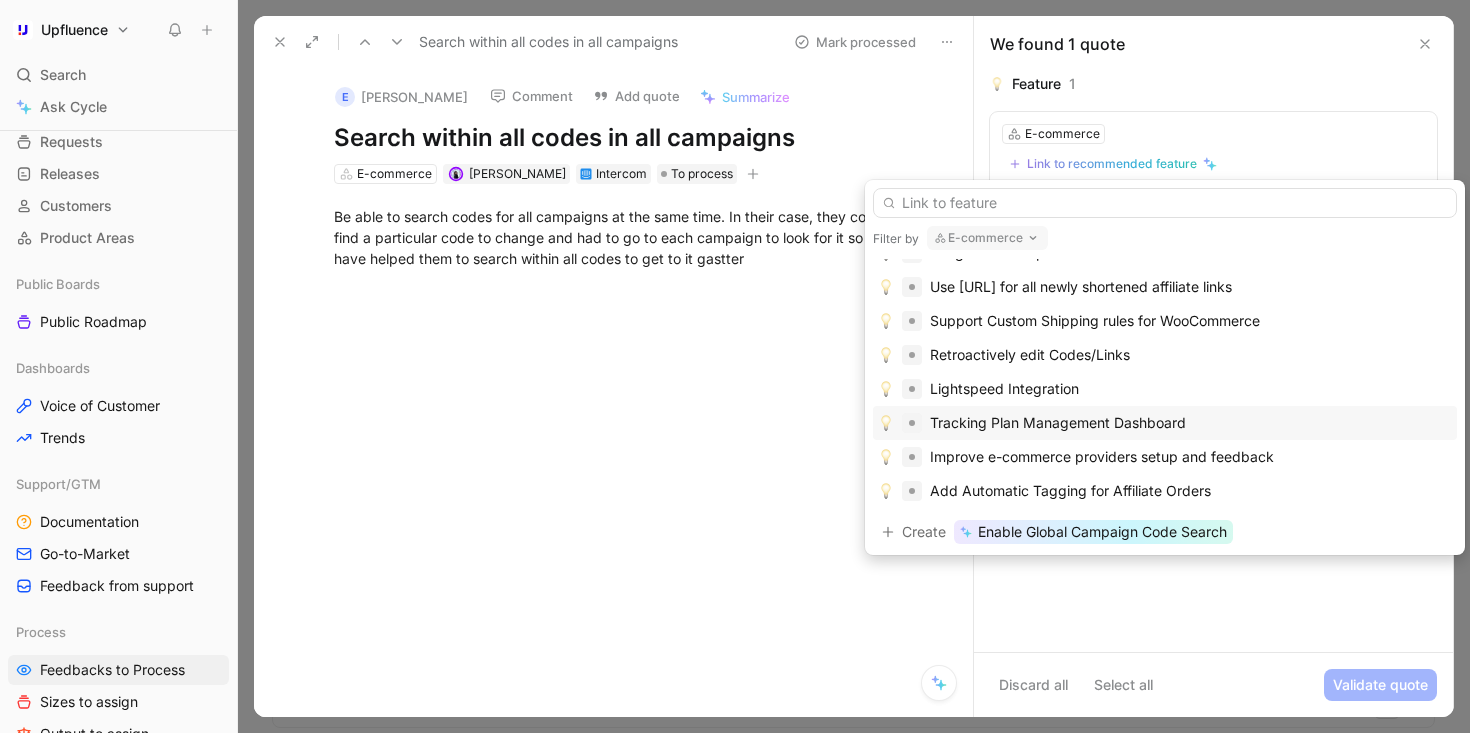 scroll, scrollTop: 532, scrollLeft: 0, axis: vertical 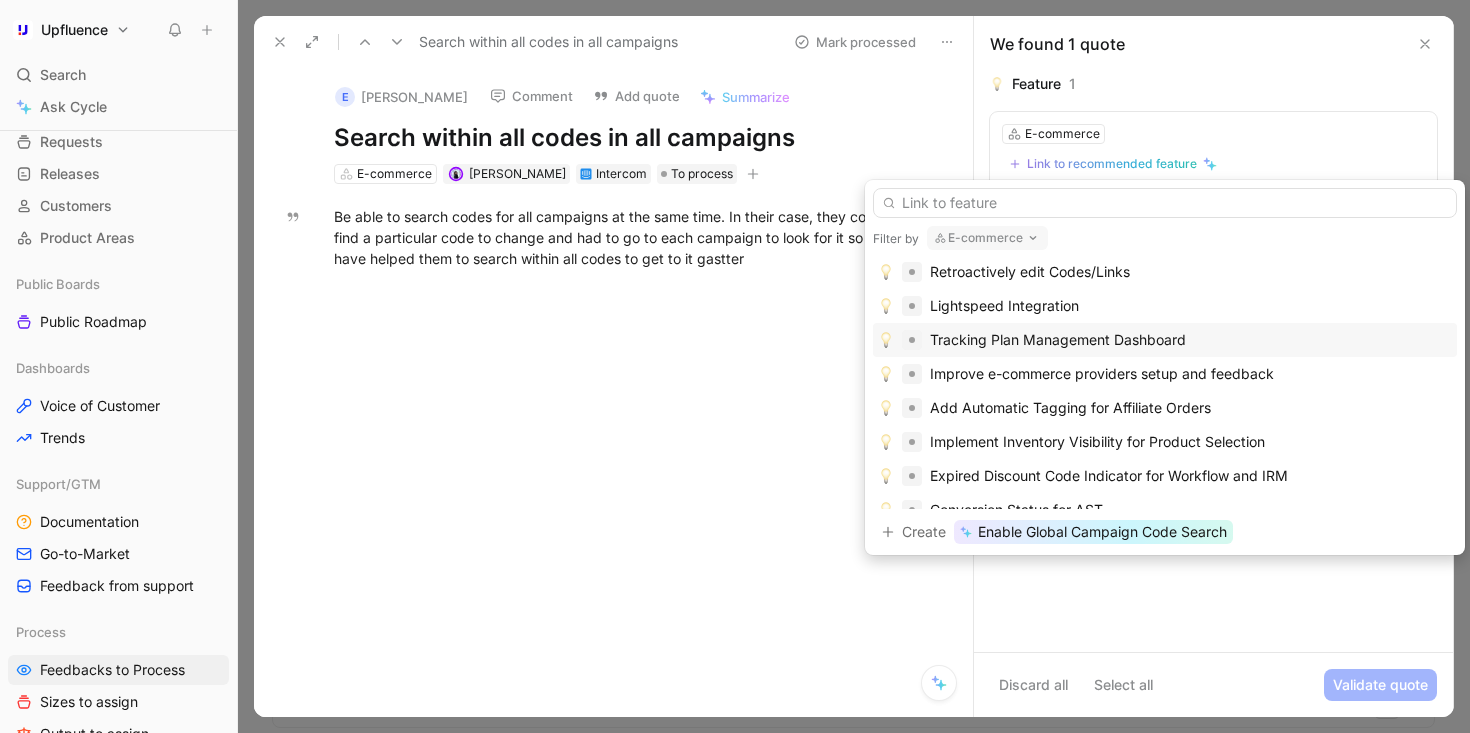 click on "Tracking Plan Management Dashboard" at bounding box center (1165, 340) 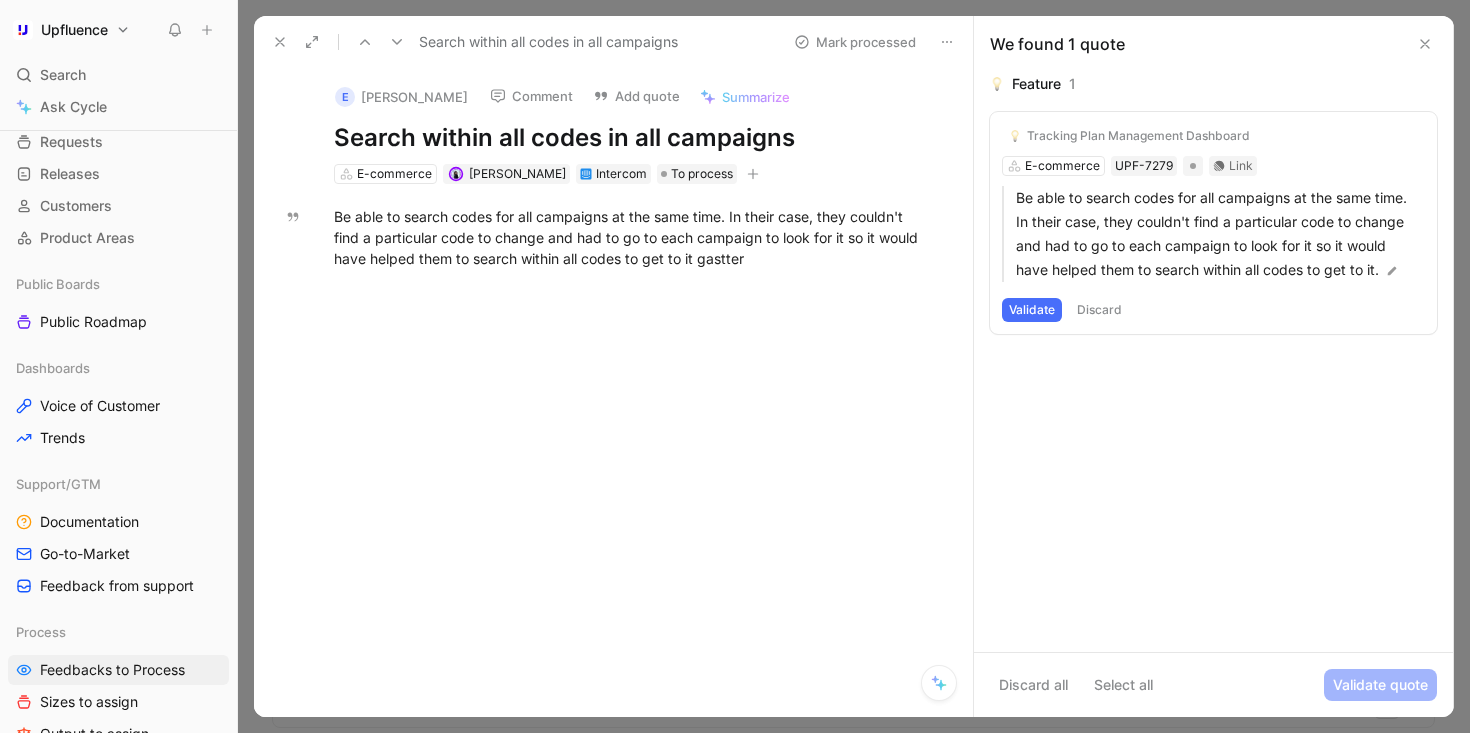 click on "Validate" at bounding box center (1032, 310) 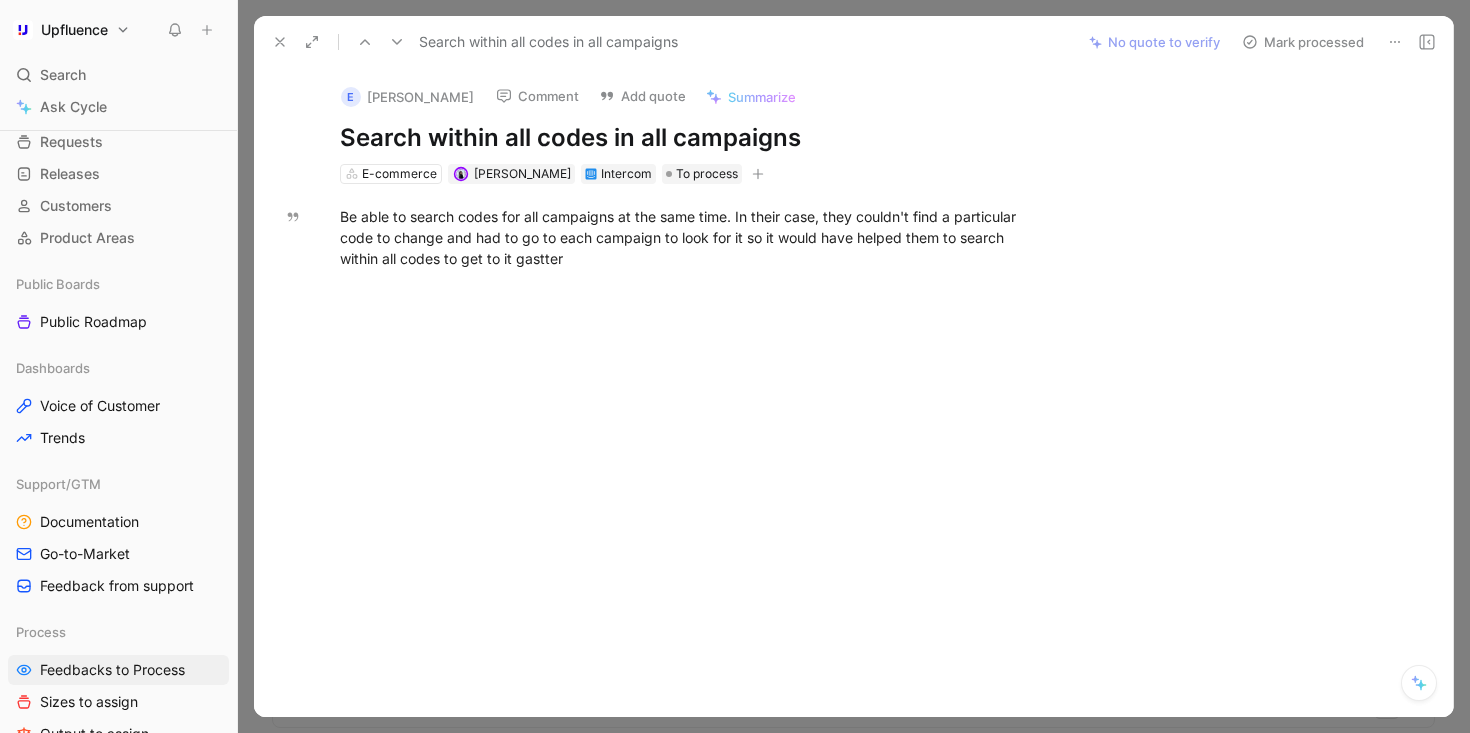 click on "Mark processed" at bounding box center [1303, 42] 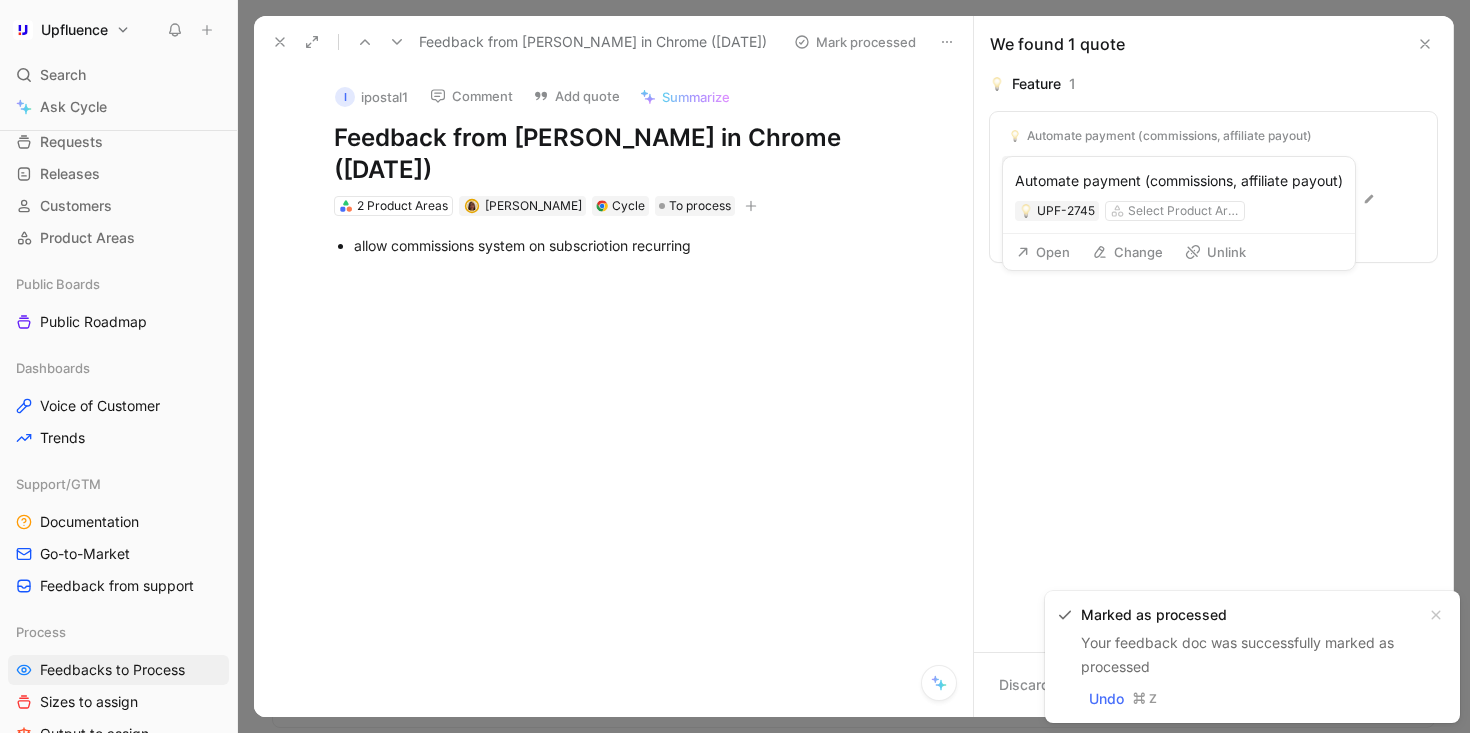 click on "Unlink" at bounding box center (1215, 252) 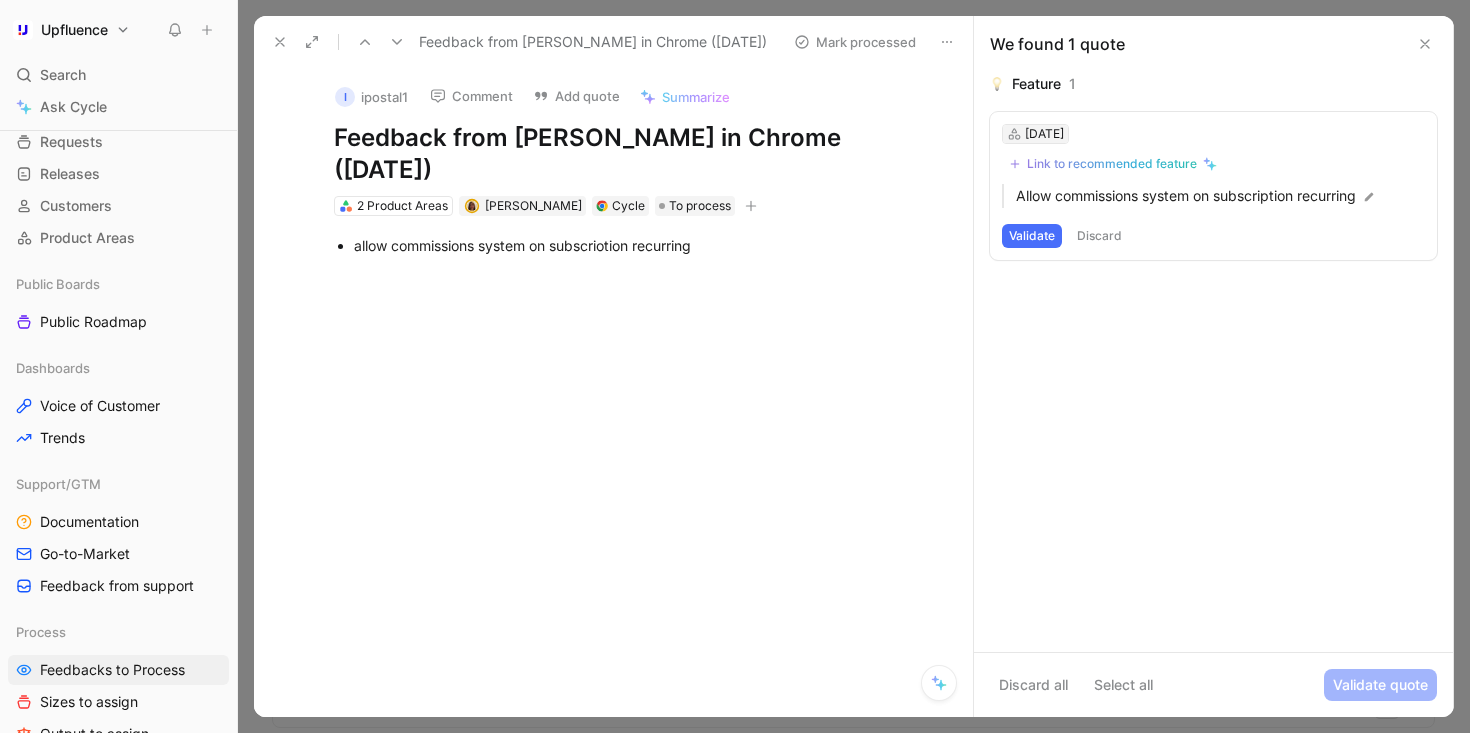 click on "Wednesday" at bounding box center (1044, 134) 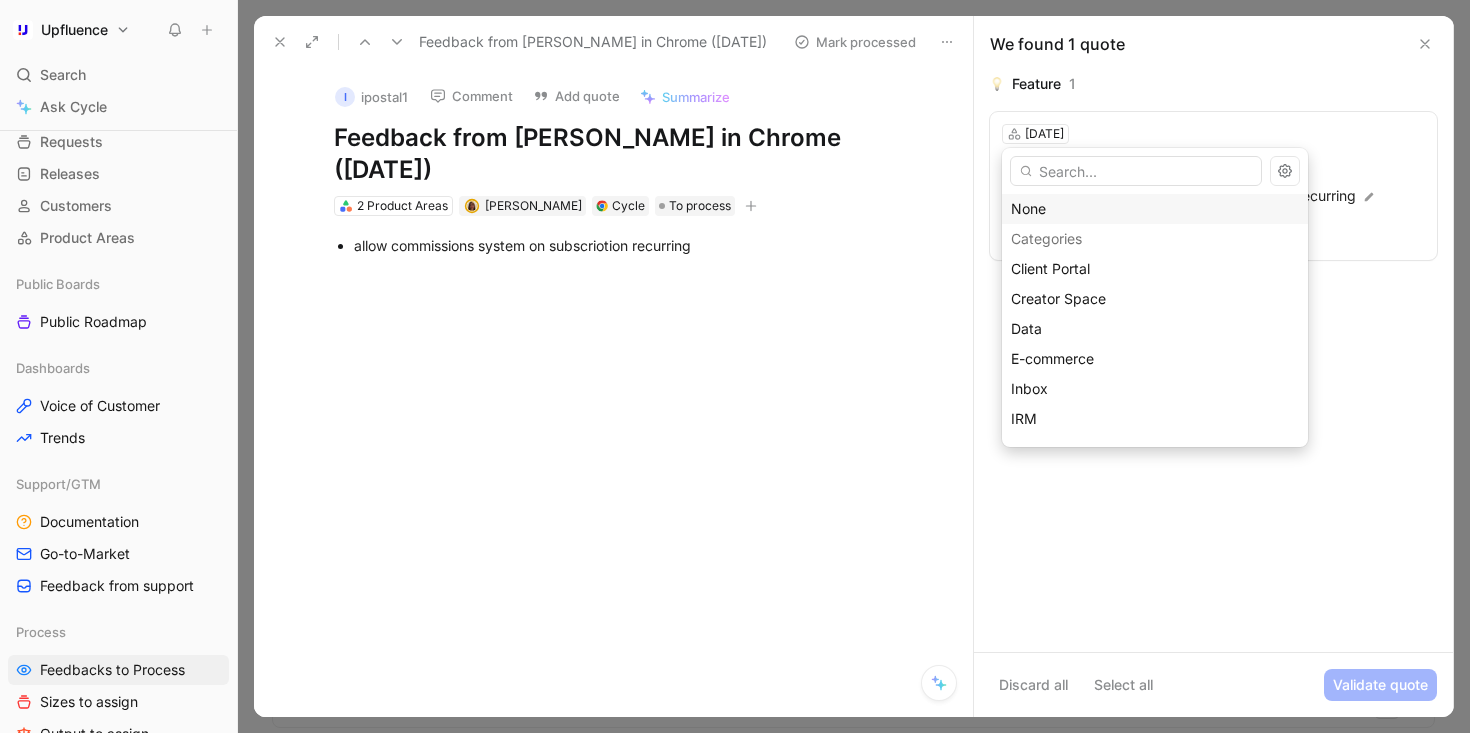 click on "None" at bounding box center [1155, 209] 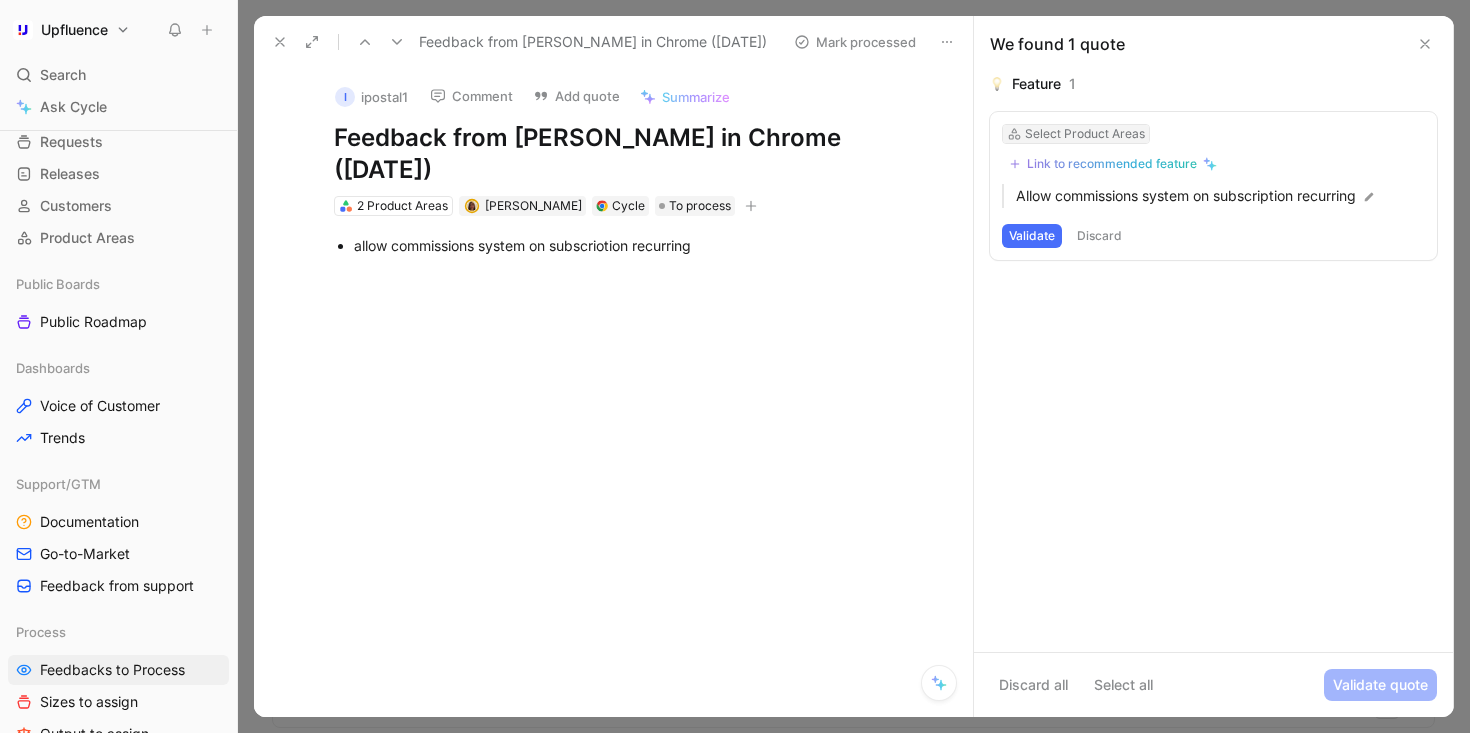 click on "Select   Product Areas" at bounding box center [1085, 134] 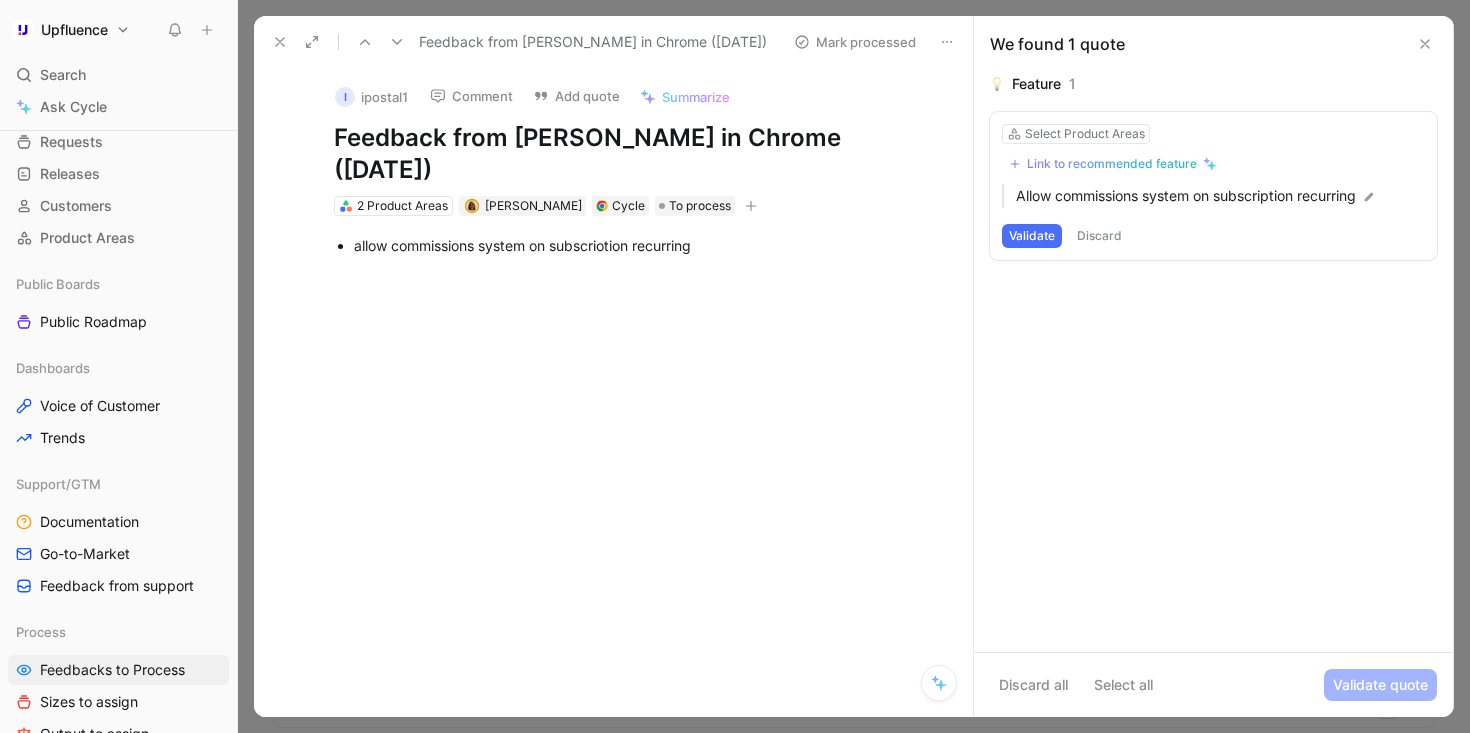 click on "Link to recommended feature" at bounding box center [1112, 164] 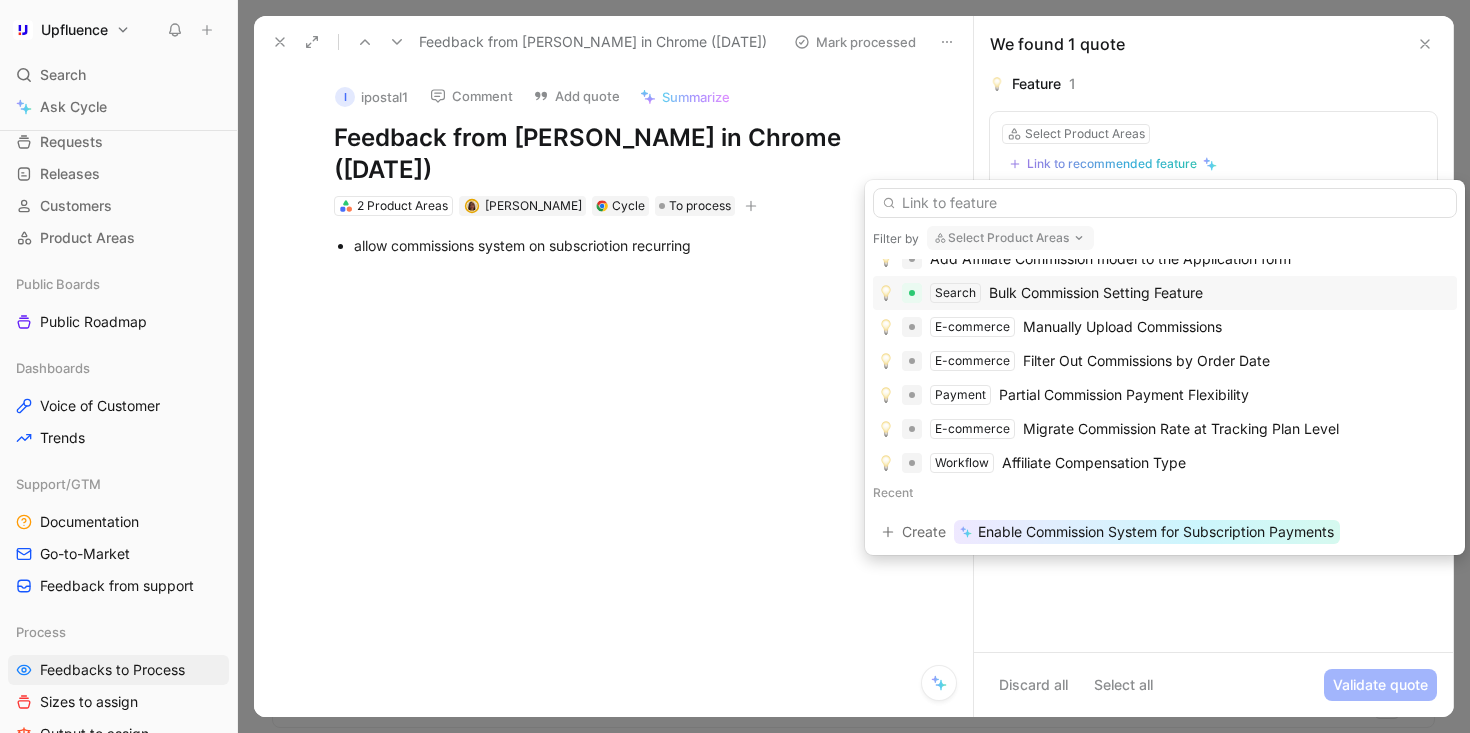 scroll, scrollTop: 240, scrollLeft: 0, axis: vertical 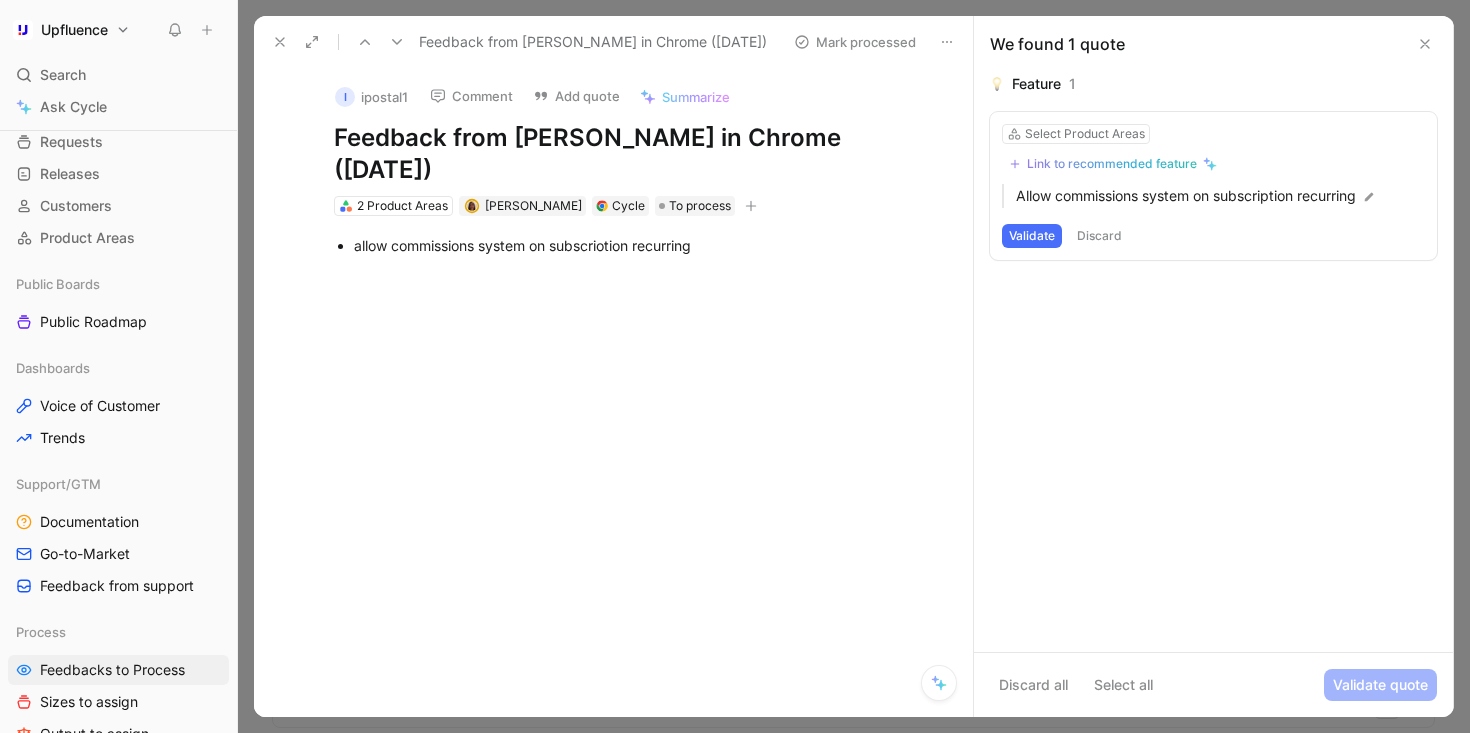 click 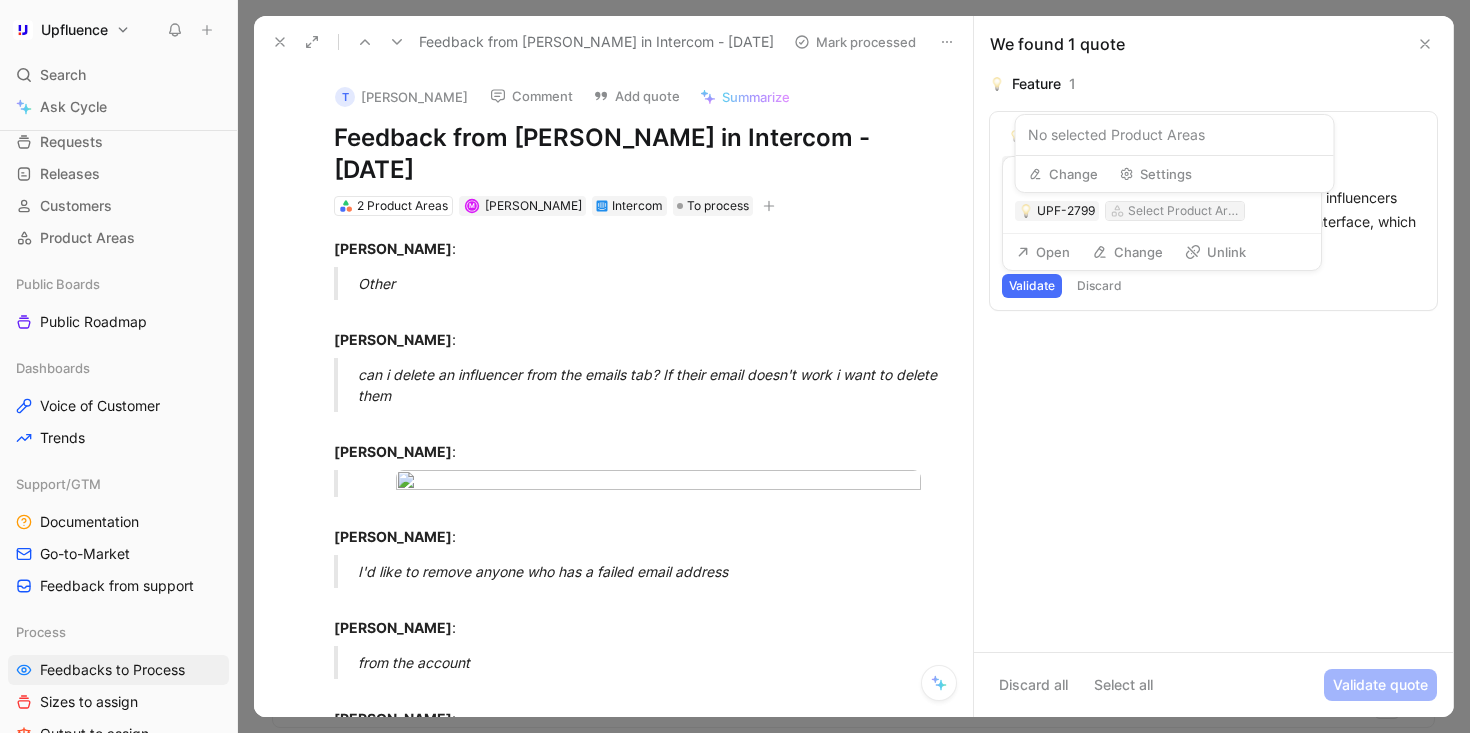 click on "Select Product Area" at bounding box center [1184, 211] 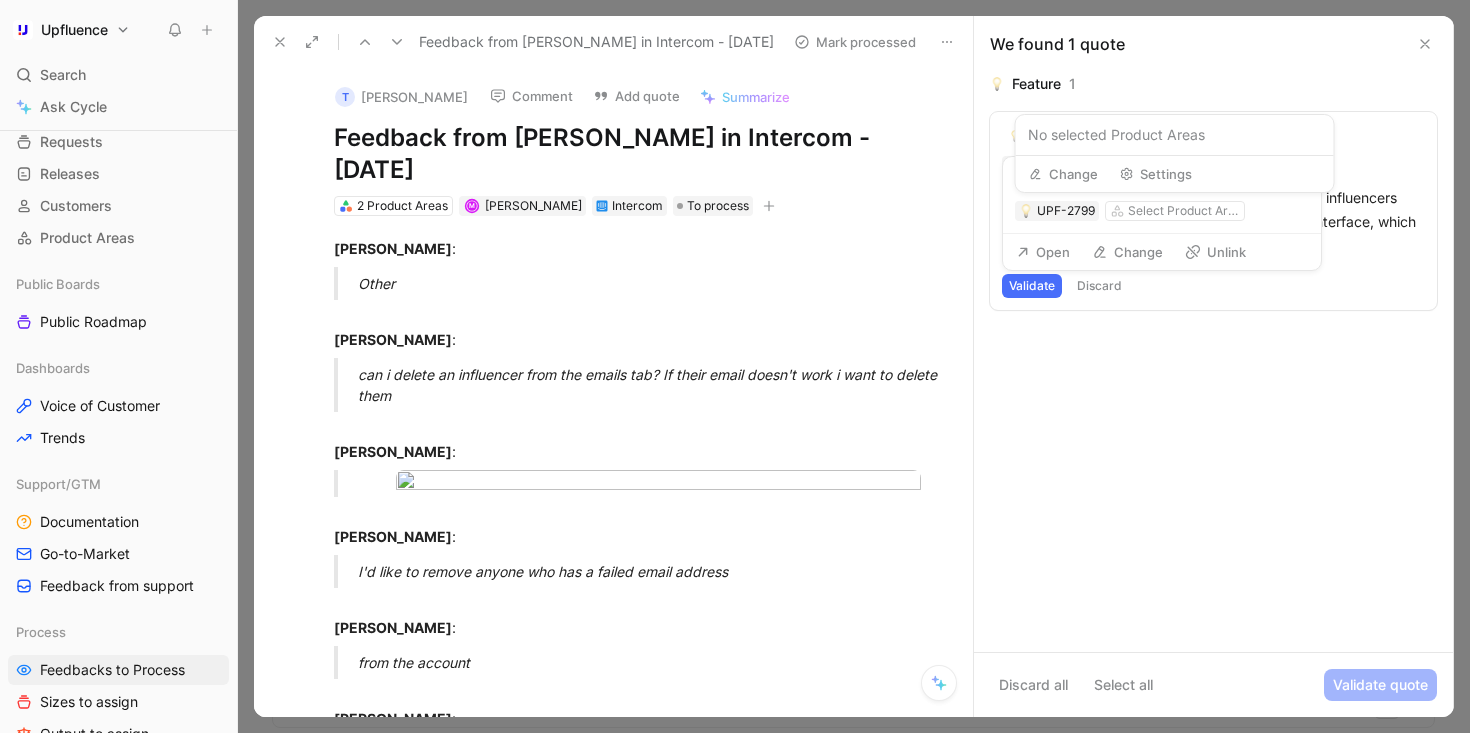 click on "Change" at bounding box center (1063, 174) 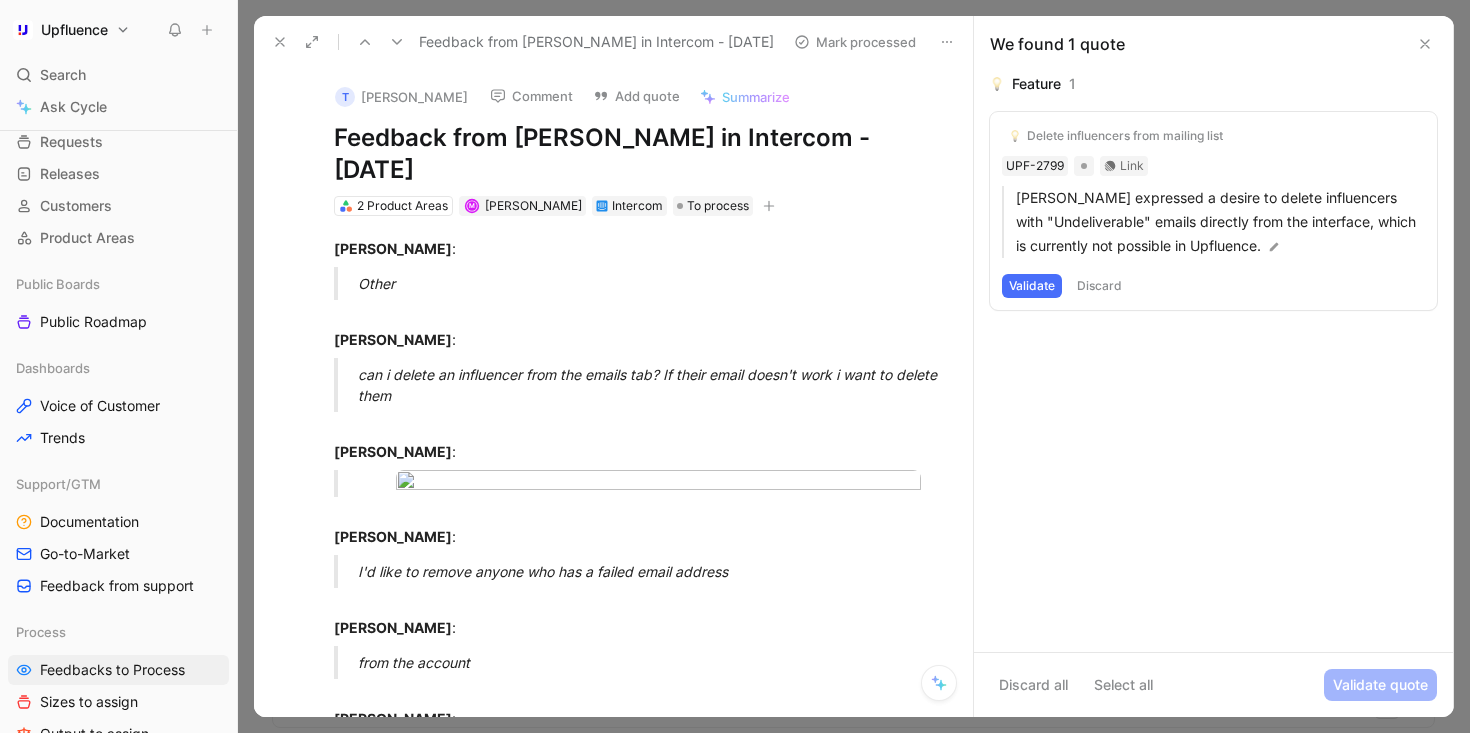 click on "Validate" at bounding box center (1032, 286) 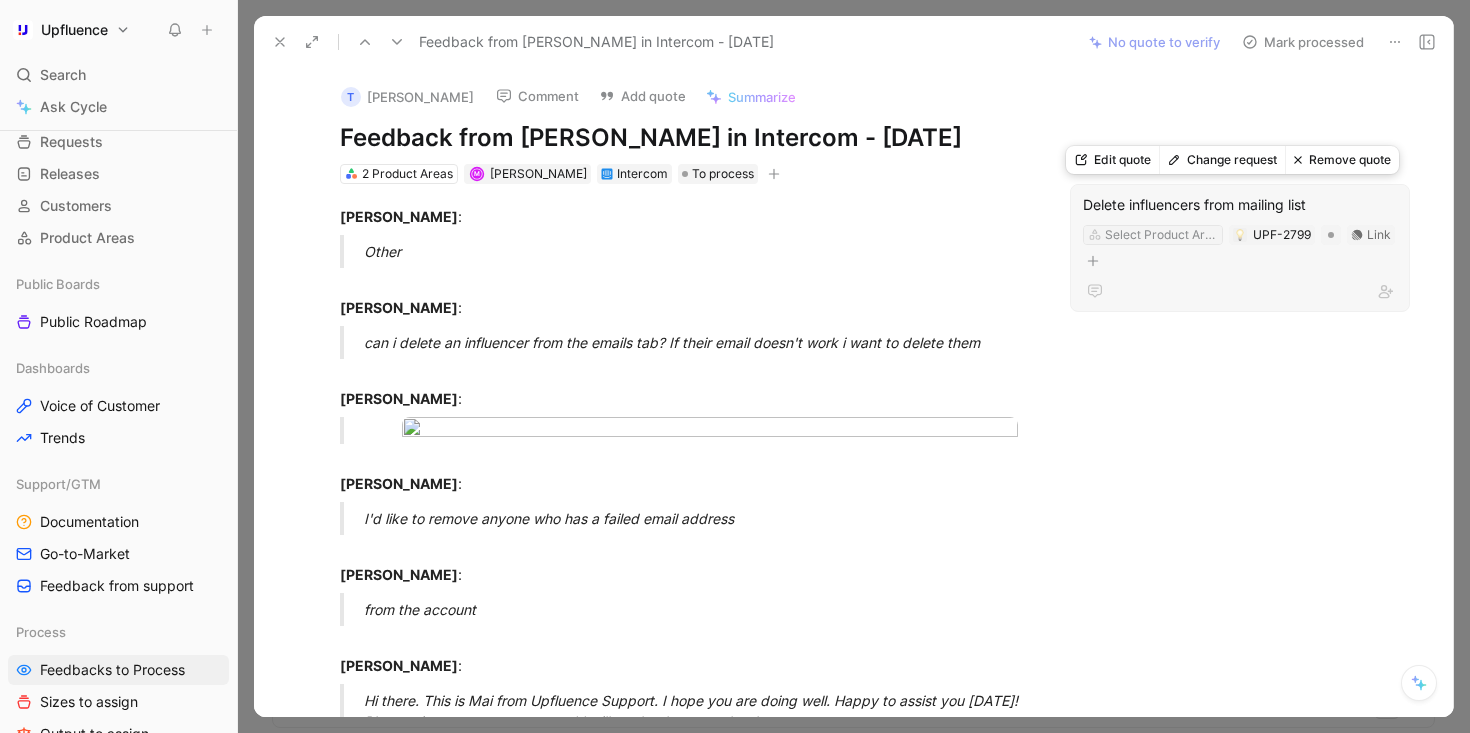 click on "Select Product Area" at bounding box center (1161, 235) 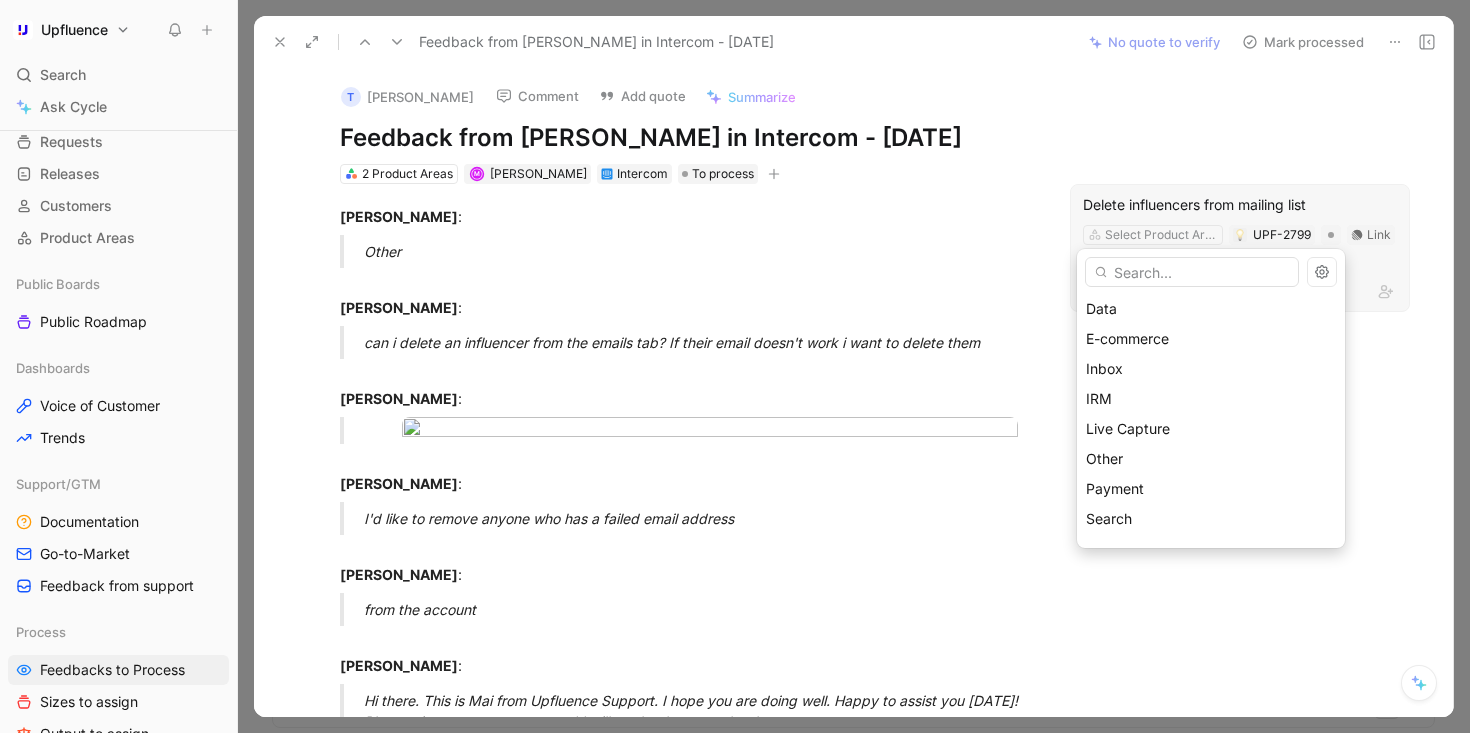 scroll, scrollTop: 36, scrollLeft: 0, axis: vertical 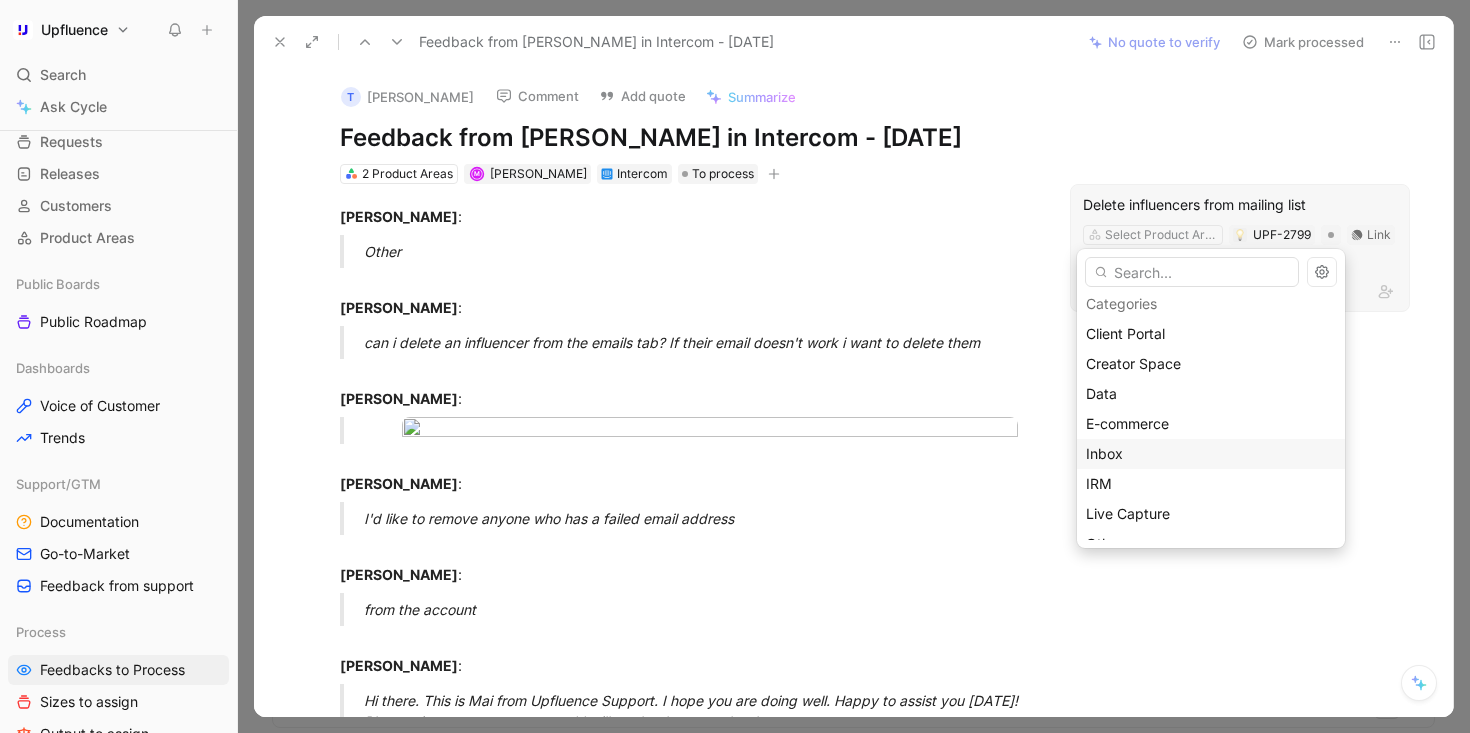 click on "Inbox" at bounding box center (1211, 454) 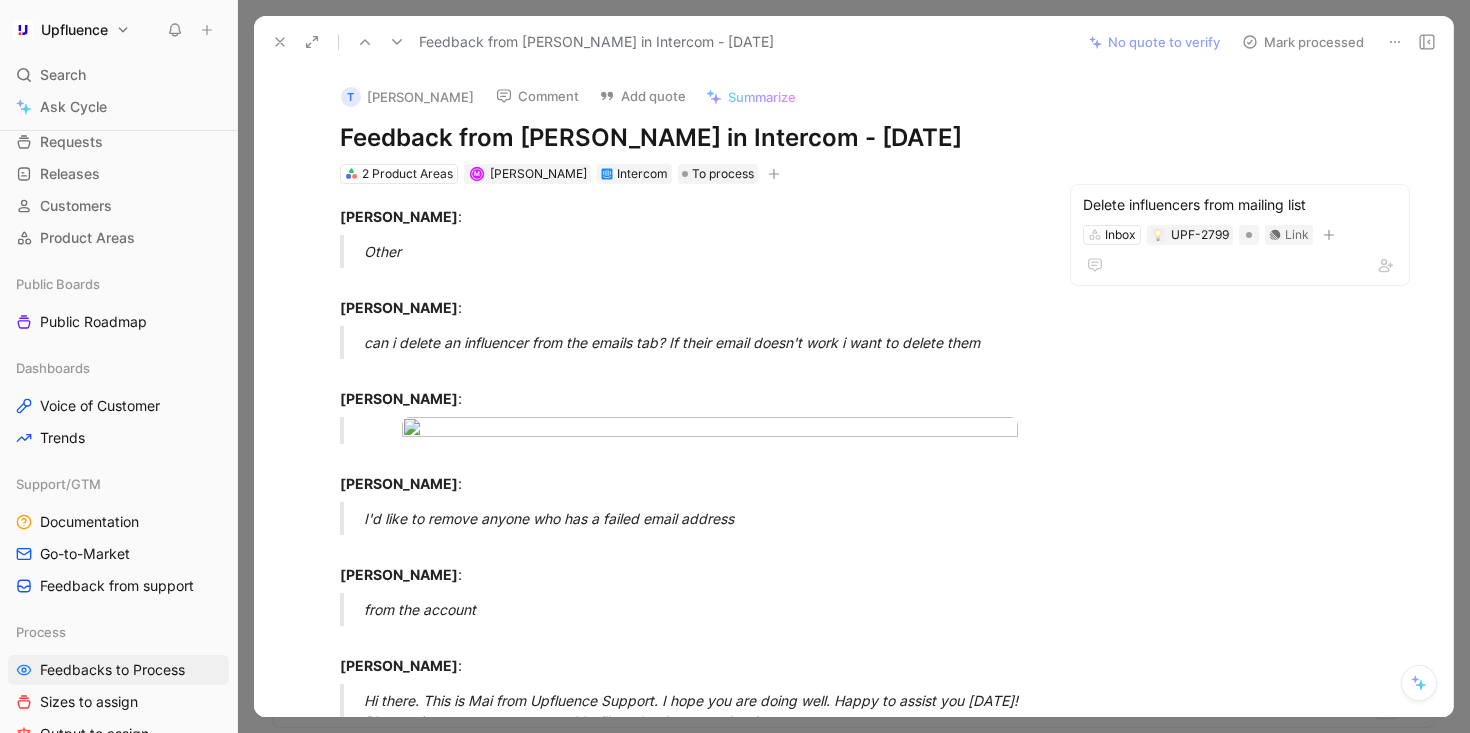 click on "Mark processed" at bounding box center (1303, 42) 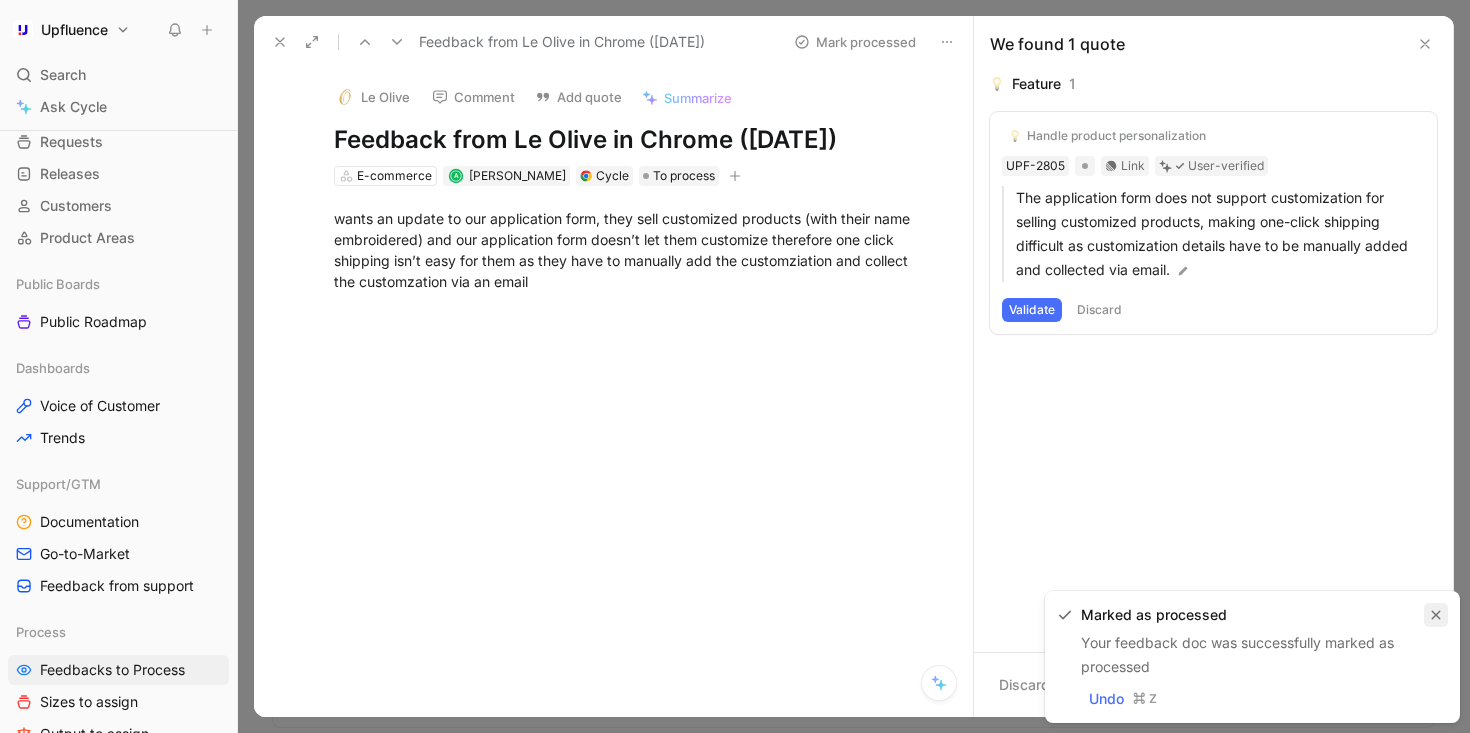 click at bounding box center [1436, 615] 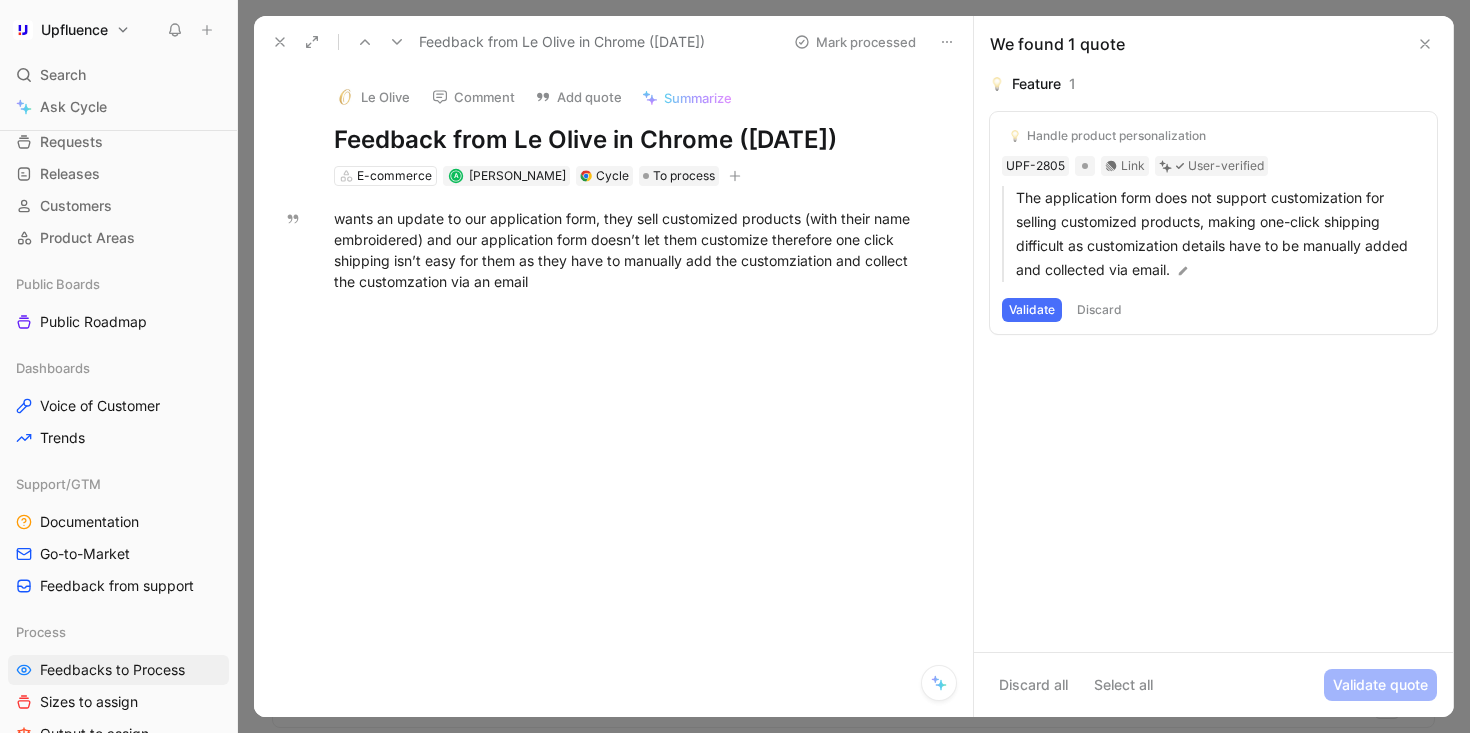 click on "Feedback from Le Olive in Chrome (Jul 16, 2025)" at bounding box center (520, 42) 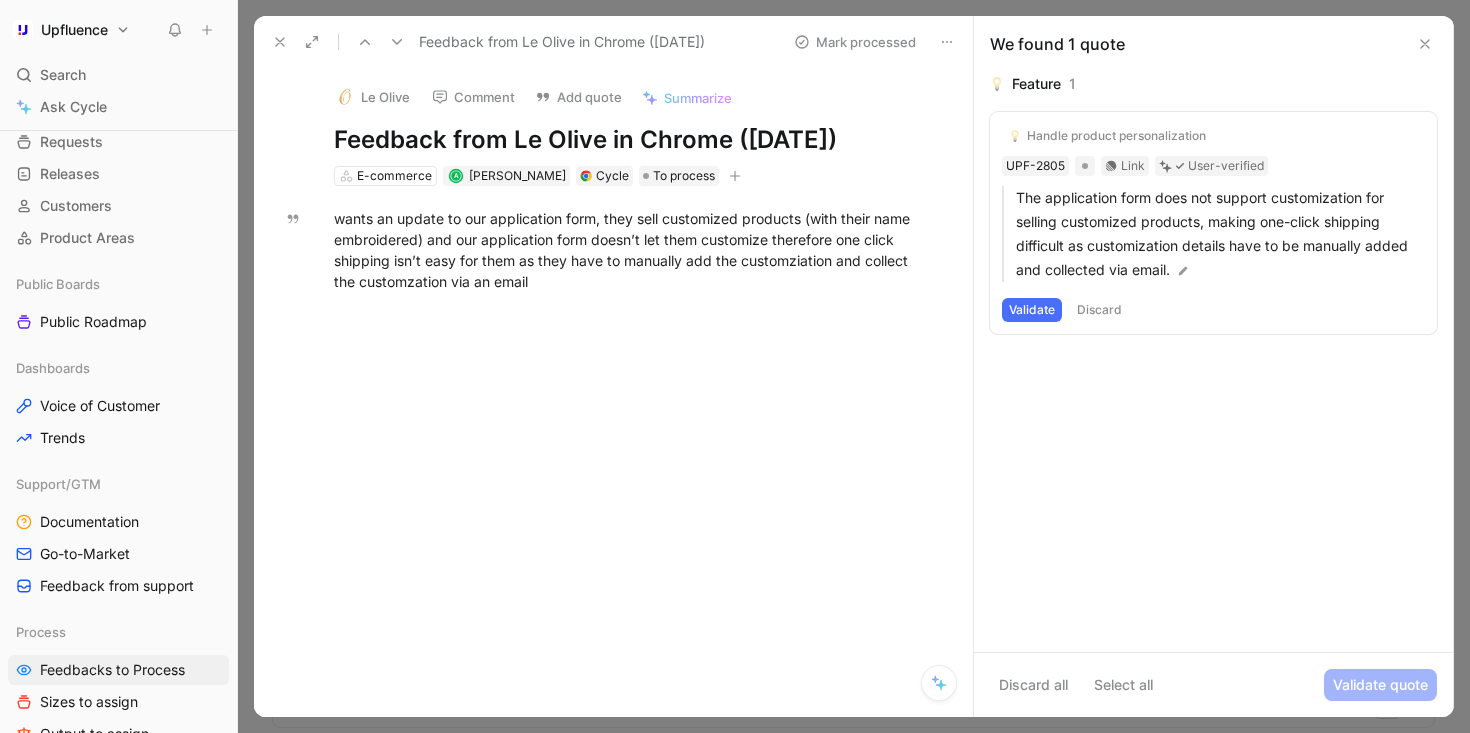 click 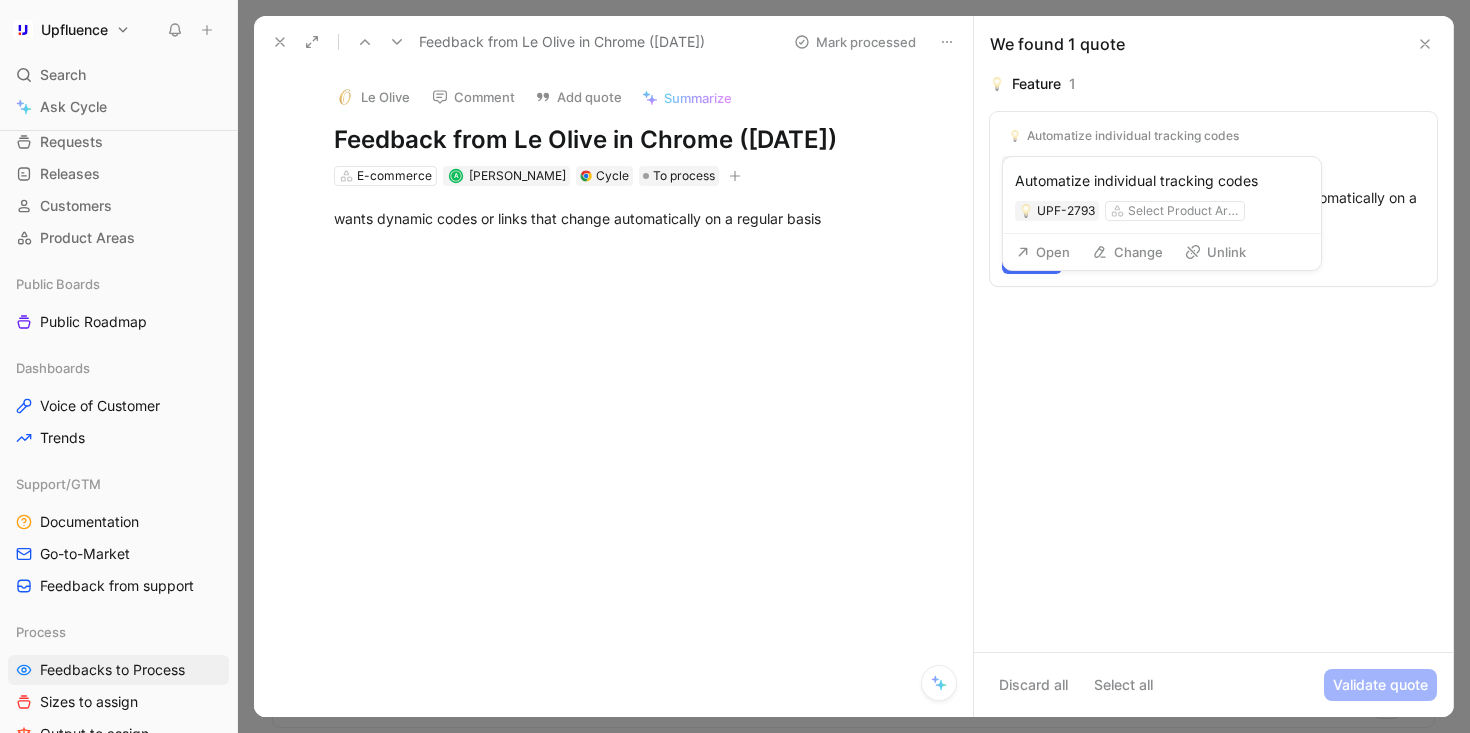 click on "Unlink" at bounding box center (1215, 252) 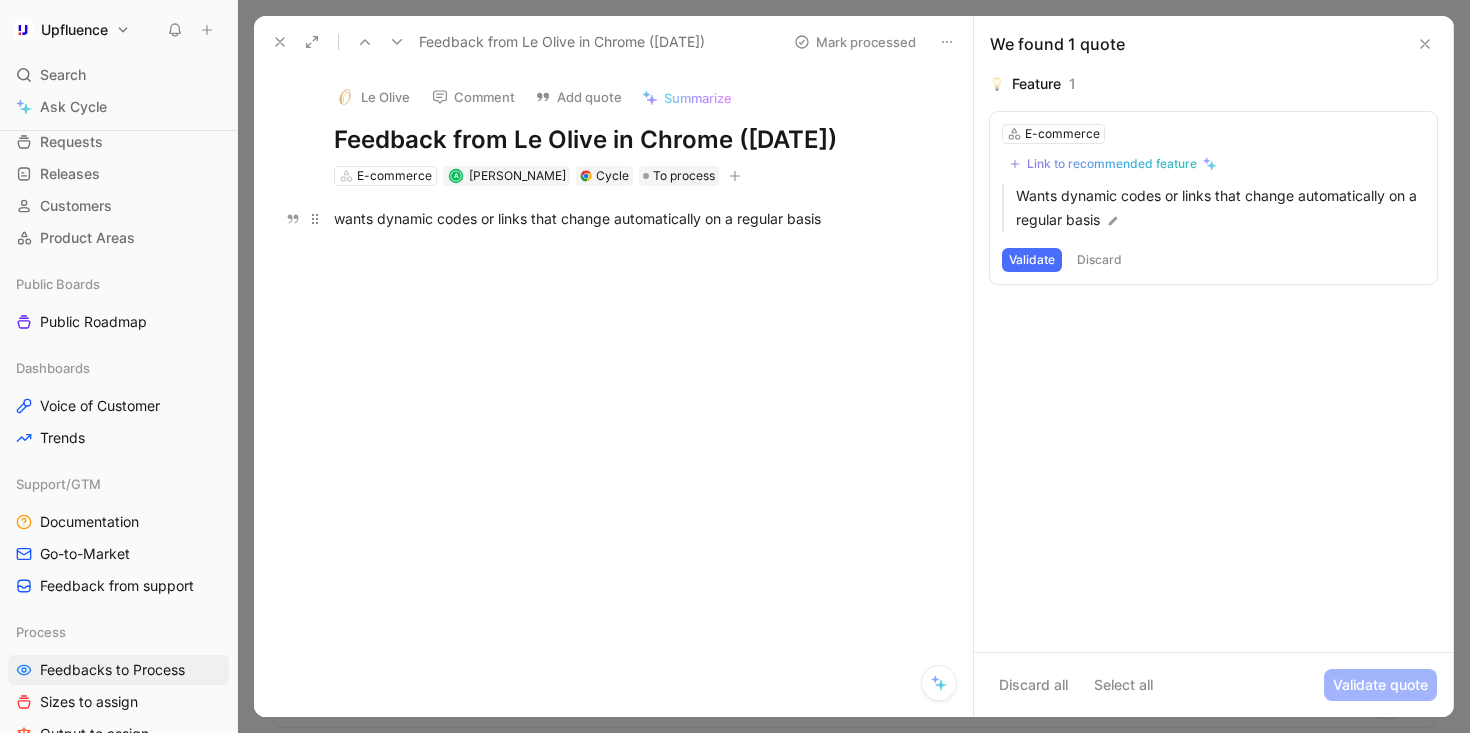 drag, startPoint x: 550, startPoint y: 222, endPoint x: 472, endPoint y: 222, distance: 78 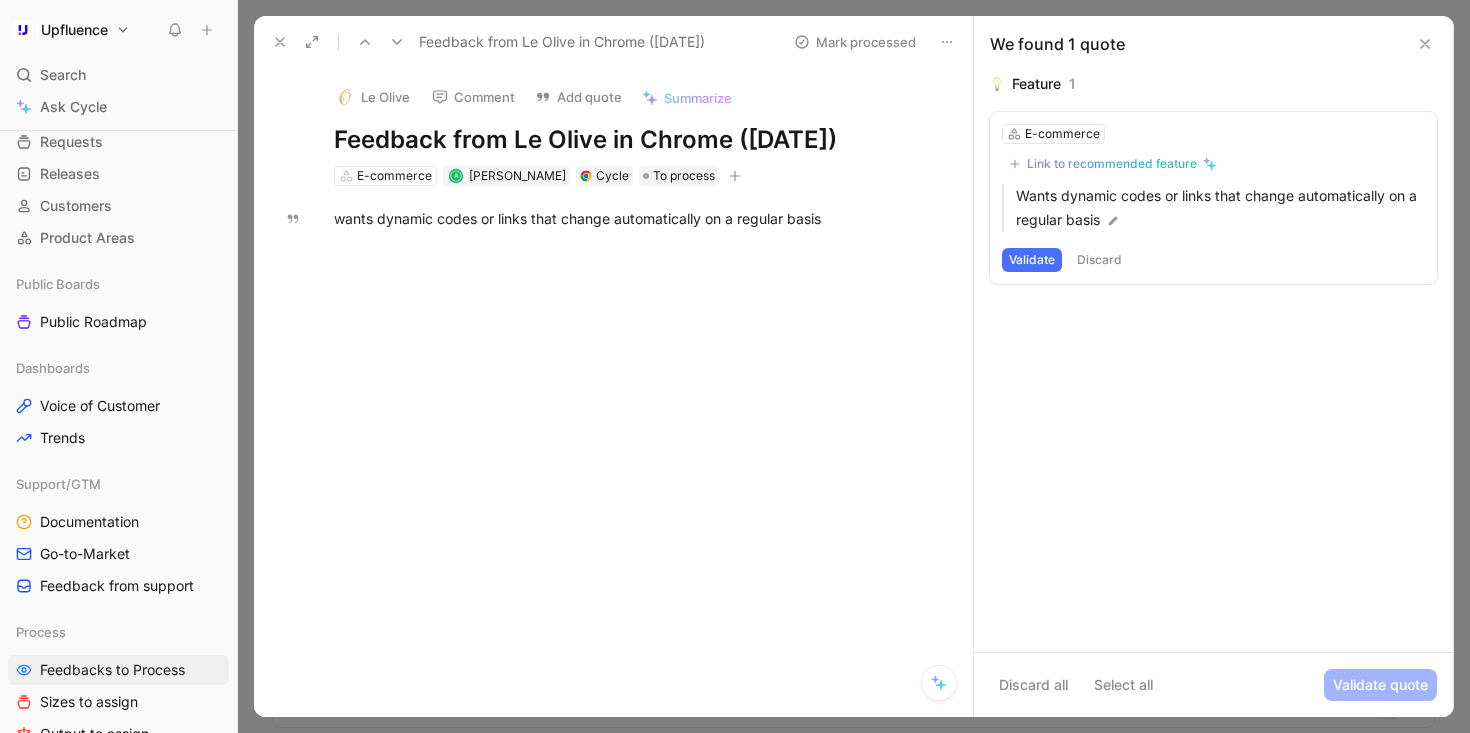 click at bounding box center [397, 42] 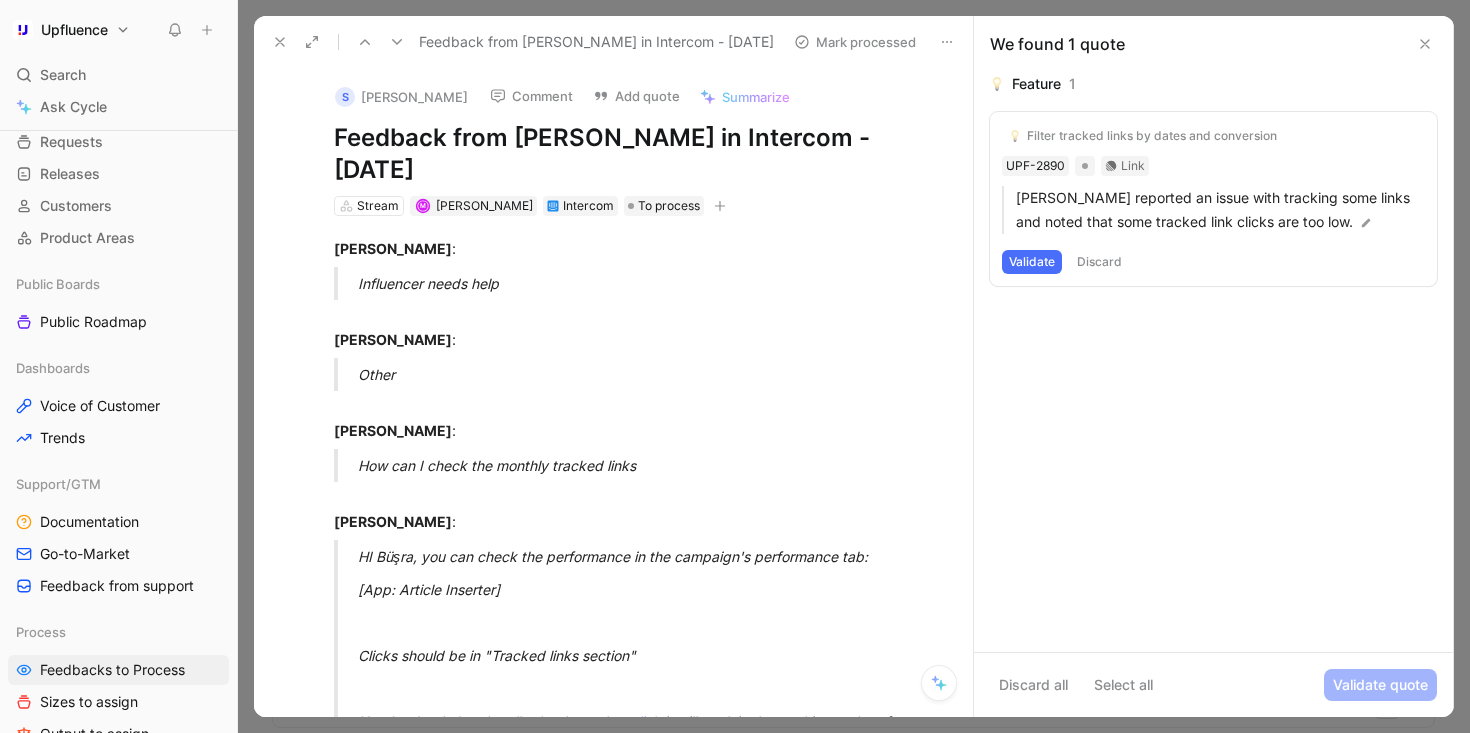 click 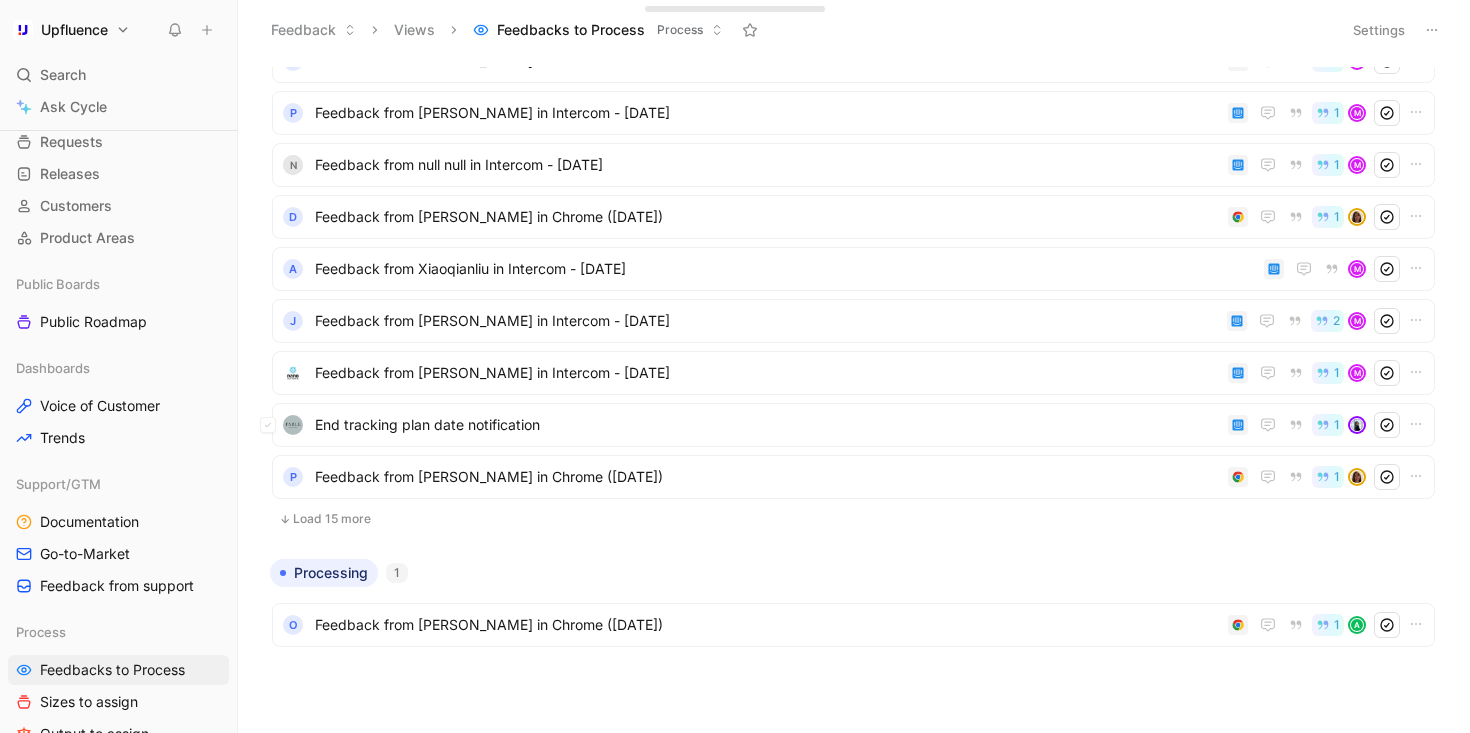 scroll, scrollTop: 823, scrollLeft: 0, axis: vertical 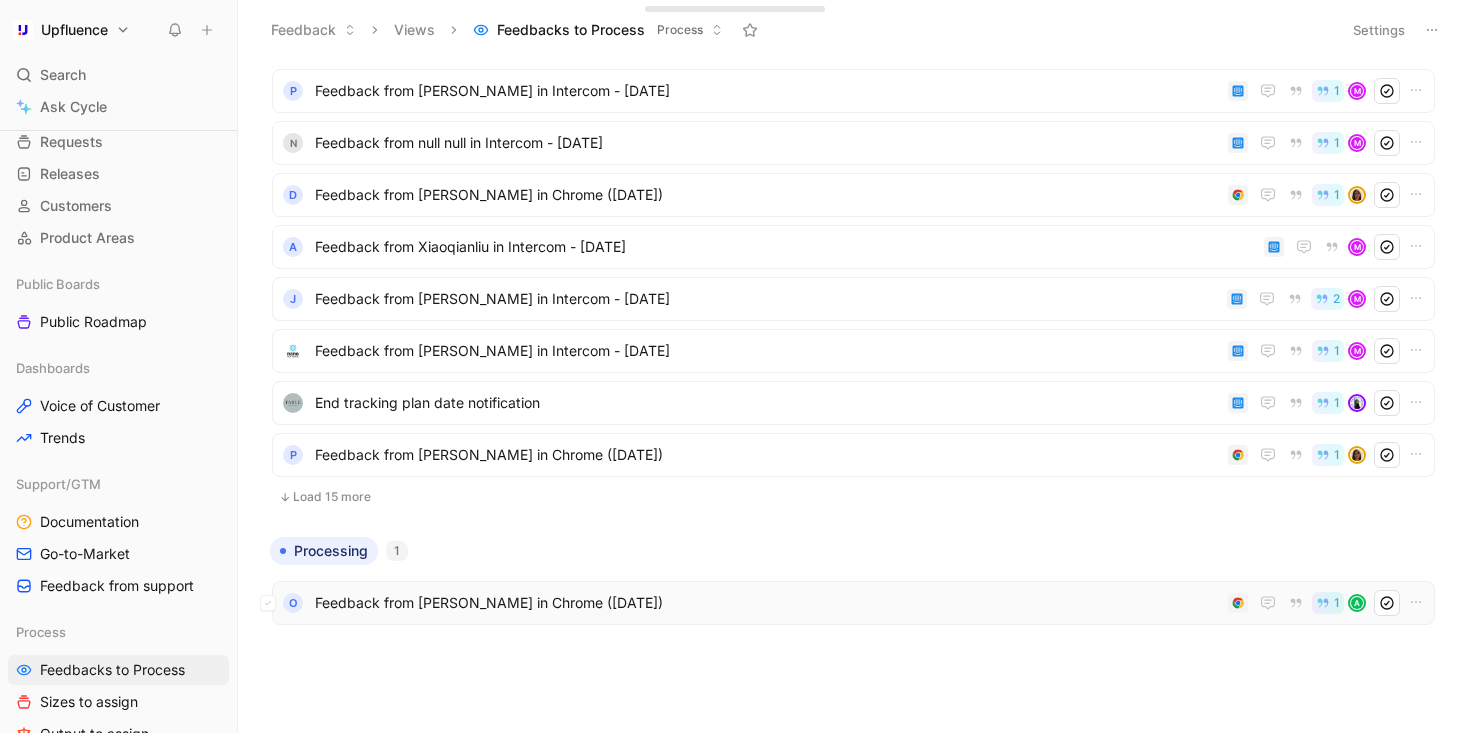 click on "O Feedback from Ljubomir Gnjatovic in Chrome (Jul 14, 2025) 1 A" at bounding box center [853, 603] 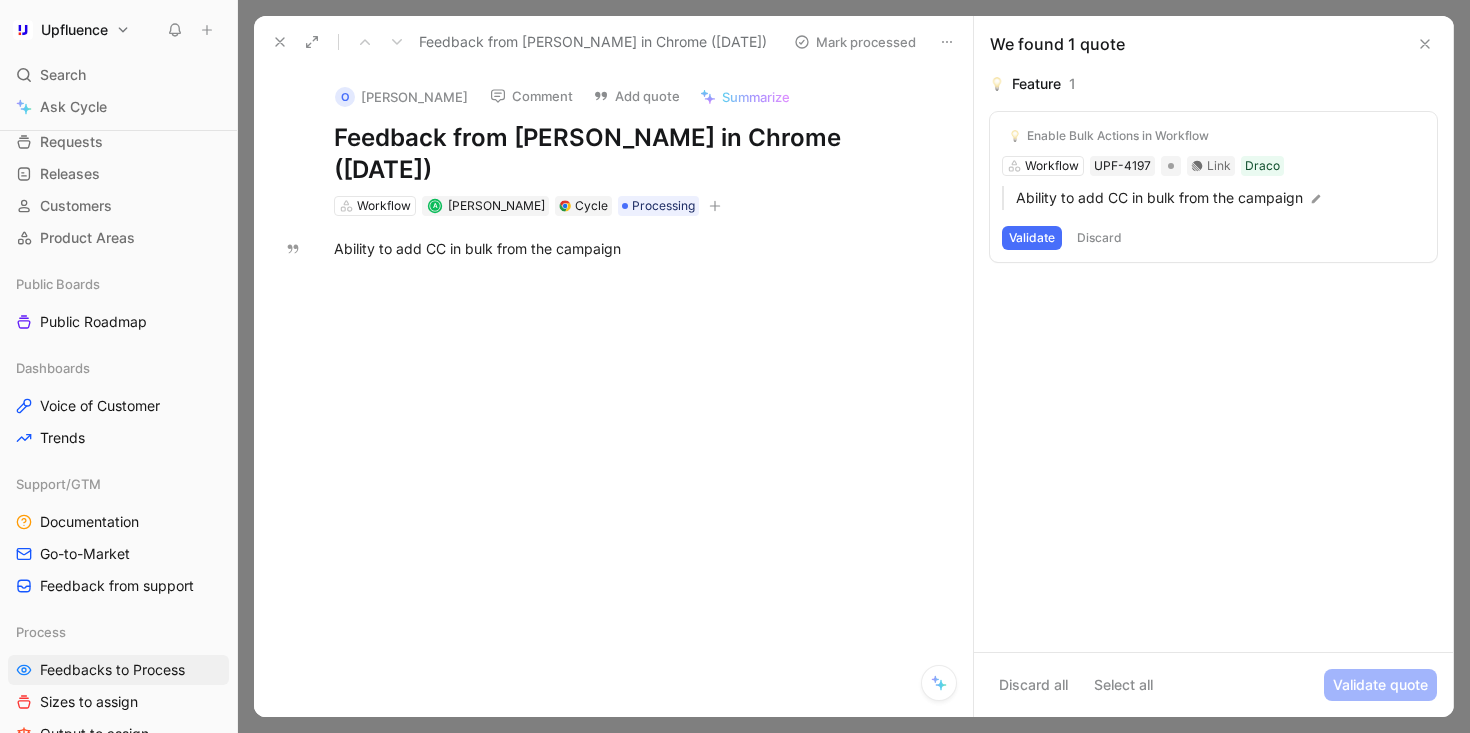 click 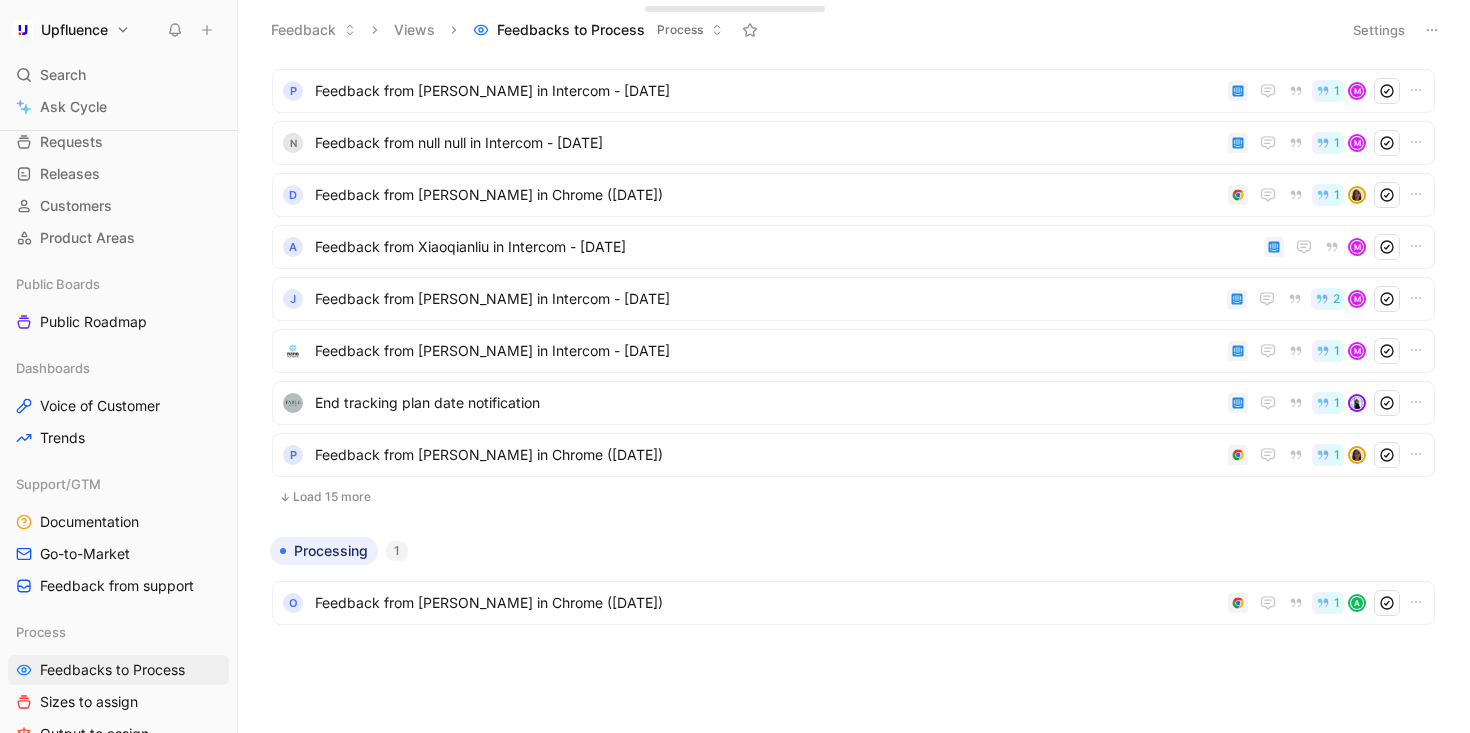 click on "Upfluence Search ⌘ K Ask Cycle Workspace Home G then H Feedback G then F Requests G then R Releases G then L Customers Product Areas Public Boards Public Roadmap Dashboards Voice of Customer Trends Support/GTM Documentation Go-to-Market Feedback from support Process Feedbacks to Process Sizes to assign Output to assign Business Focus to assign Product Ideas Prioritized Backlog Conception Ready Per Area Delivery Graveyard
To pick up a draggable item, press the space bar.
While dragging, use the arrow keys to move the item.
Press space again to drop the item in its new position, or press escape to cancel.
Help center Invite member Feedback Views Feedbacks to Process Process Settings To process 23+ d Feedback from Karlina Riggs in Chrome (Jul 16, 2025) 1 d Feedback from Karlina Riggs in Chrome (Jul 16, 2025) 1 Feedback from Lana Wilson in Chrome (Jul 16, 2025) 1 S Show bundles in products 1 i Feedback from andrew yolin in Chrome (Jul 16, 2025) 1 1 A 1 A S 1 M P 1 M n 1 M d 1 A M" at bounding box center (735, 366) 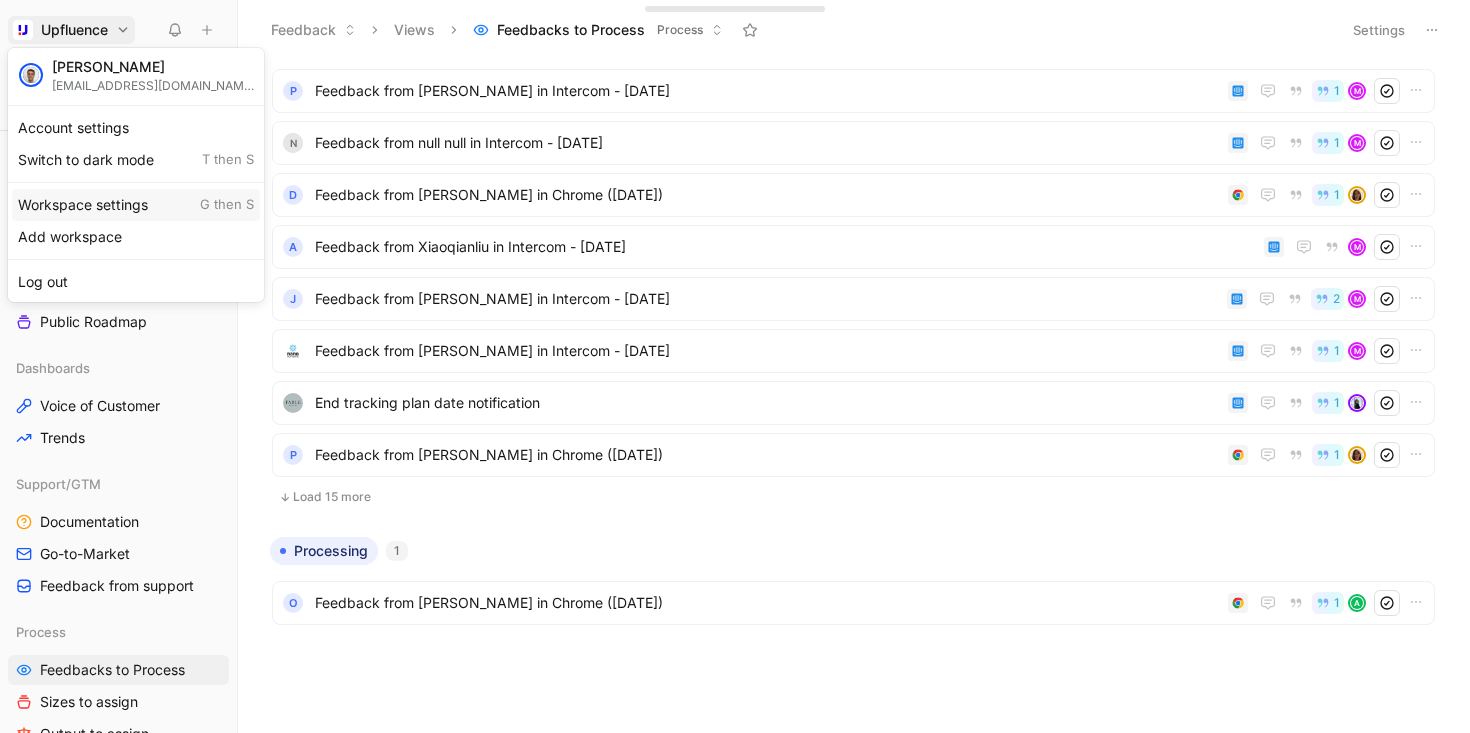 click on "Workspace settings G then S" at bounding box center [136, 205] 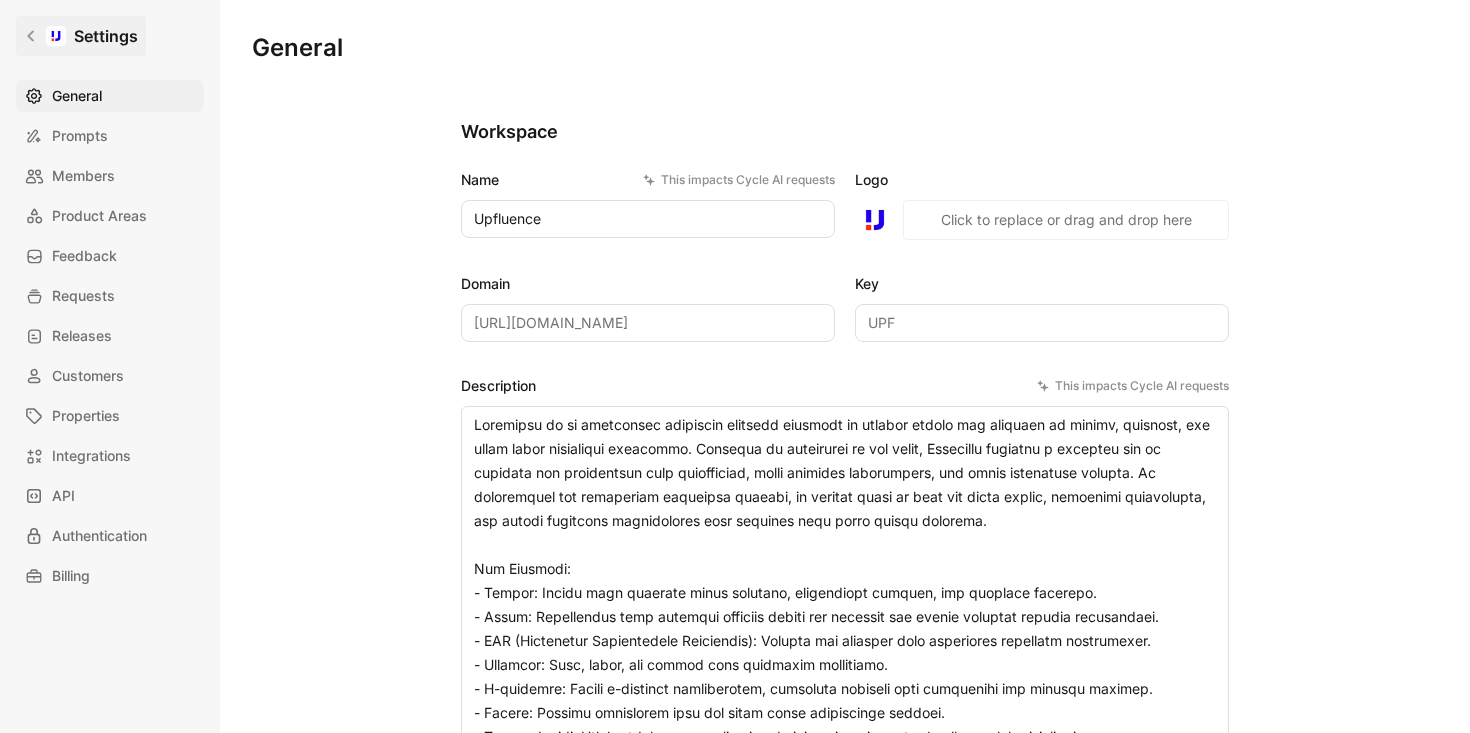 click 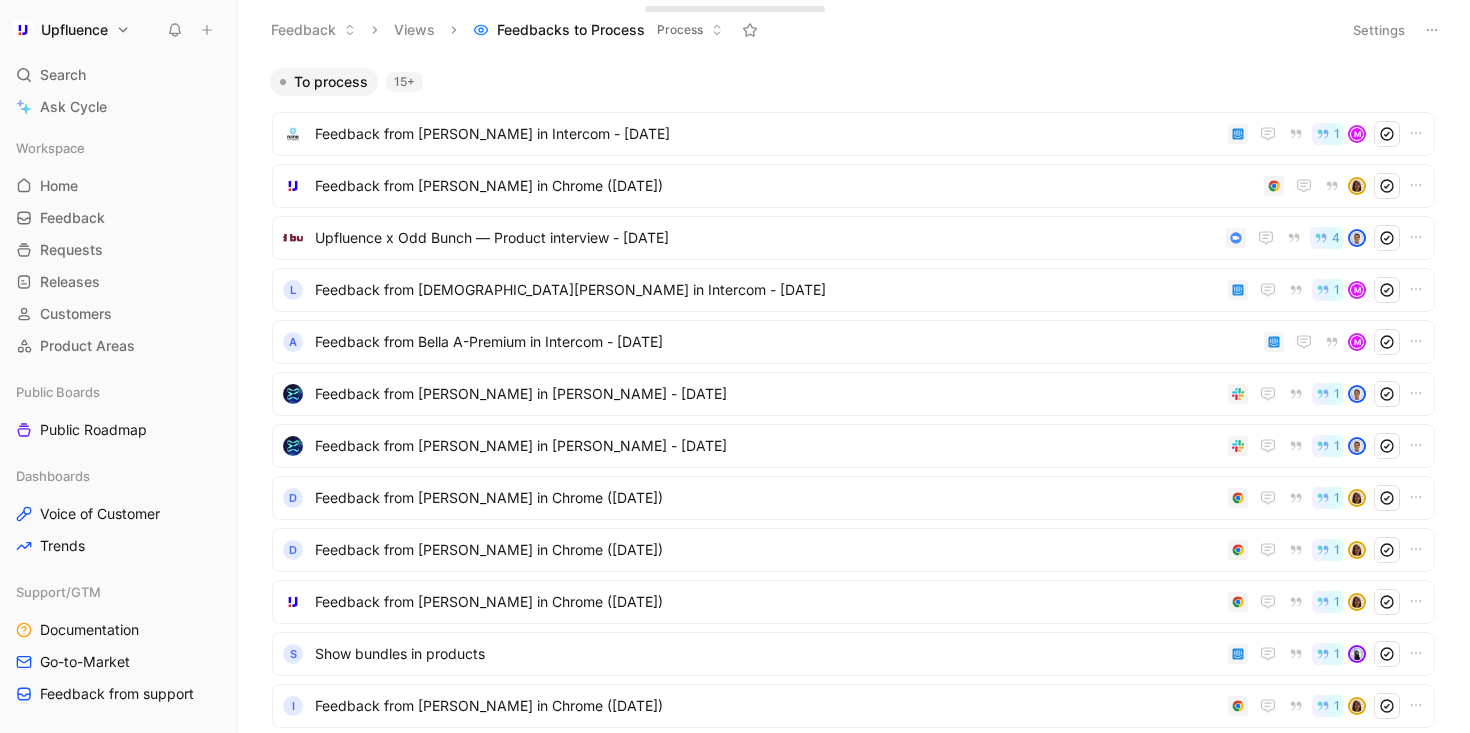 click on "Upfluence Search ⌘ K Ask Cycle Workspace Home G then H Feedback G then F Requests G then R Releases G then L Customers Product Areas Public Boards Public Roadmap Dashboards Voice of Customer Trends Support/GTM Documentation Go-to-Market Feedback from support Process Feedbacks to Process Sizes to assign Output to assign Business Focus to assign Product Ideas Prioritized Backlog Conception Ready Per Area Delivery Graveyard
To pick up a draggable item, press the space bar.
While dragging, use the arrow keys to move the item.
Press space again to drop the item in its new position, or press escape to cancel.
Help center Invite member Feedback Views Feedbacks to Process Process Settings To process 15+ Feedback from Phillip Ferguson in Intercom - 7/18/2025 1 M Feedback from Lana Wilson in Chrome (Jul 17, 2025) Upfluence x Odd Bunch — Product interview - 7/17/2025 4 L Feedback from Christian Piottoli in Intercom - 7/17/2025 1 M A M Feedback from victoria prado in Slack - 7/17/2025" at bounding box center [735, 366] 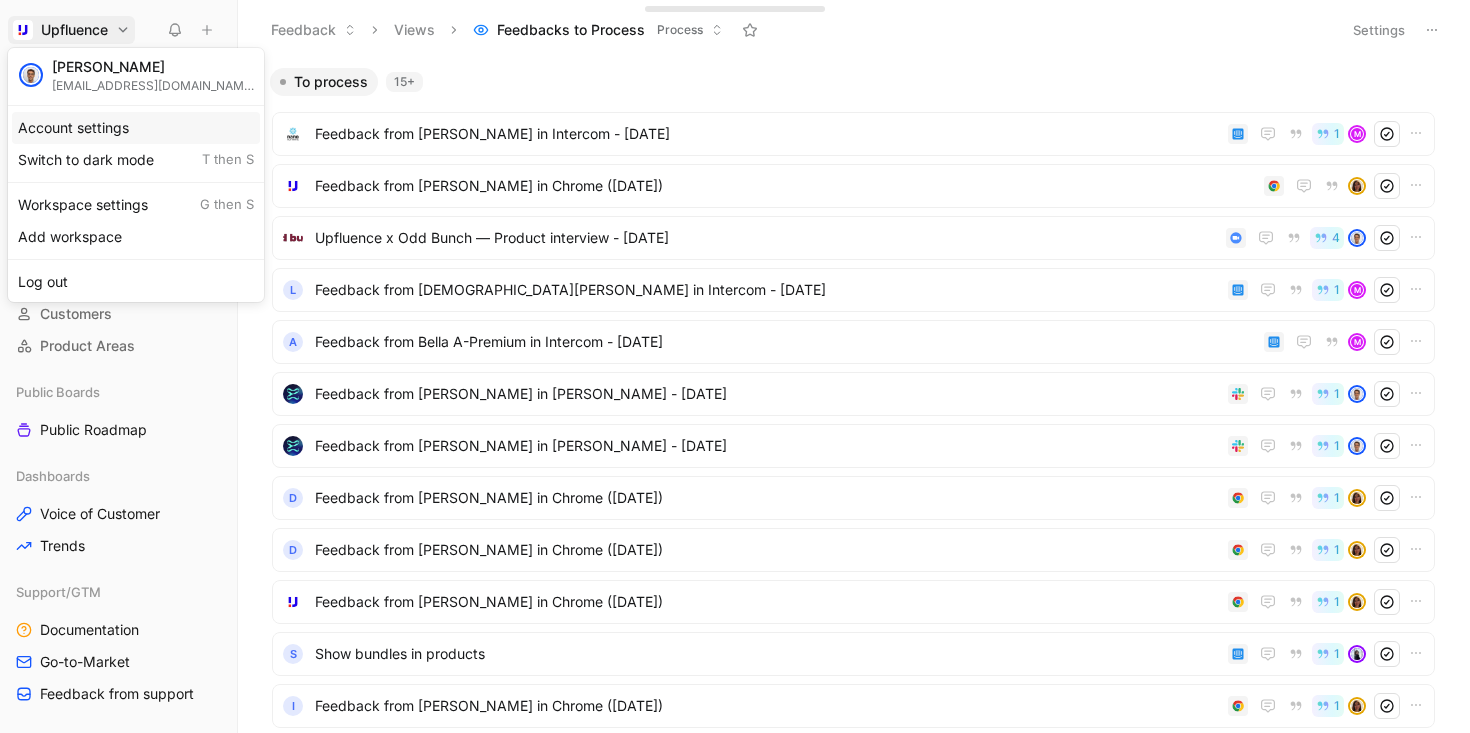 click on "Account settings" at bounding box center [136, 128] 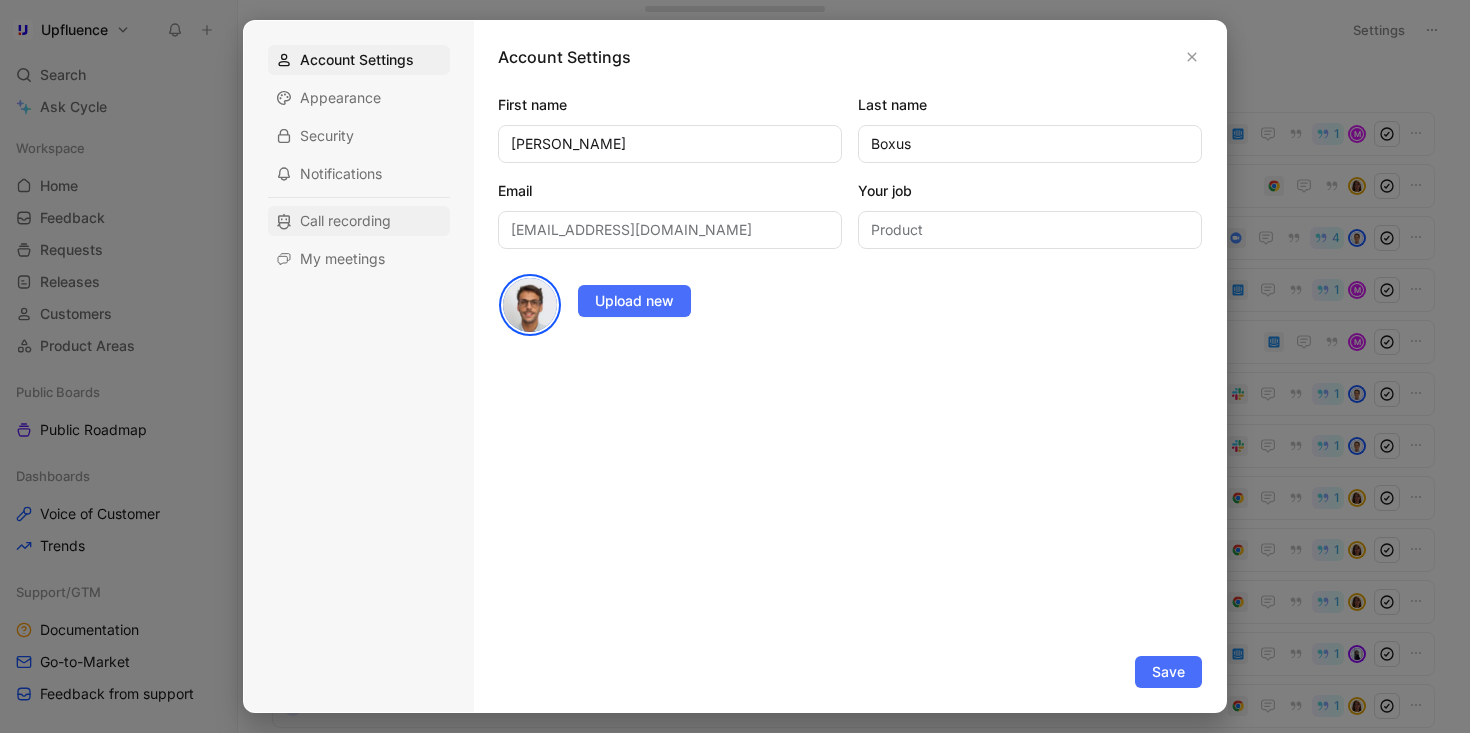 click on "Call recording" at bounding box center [345, 221] 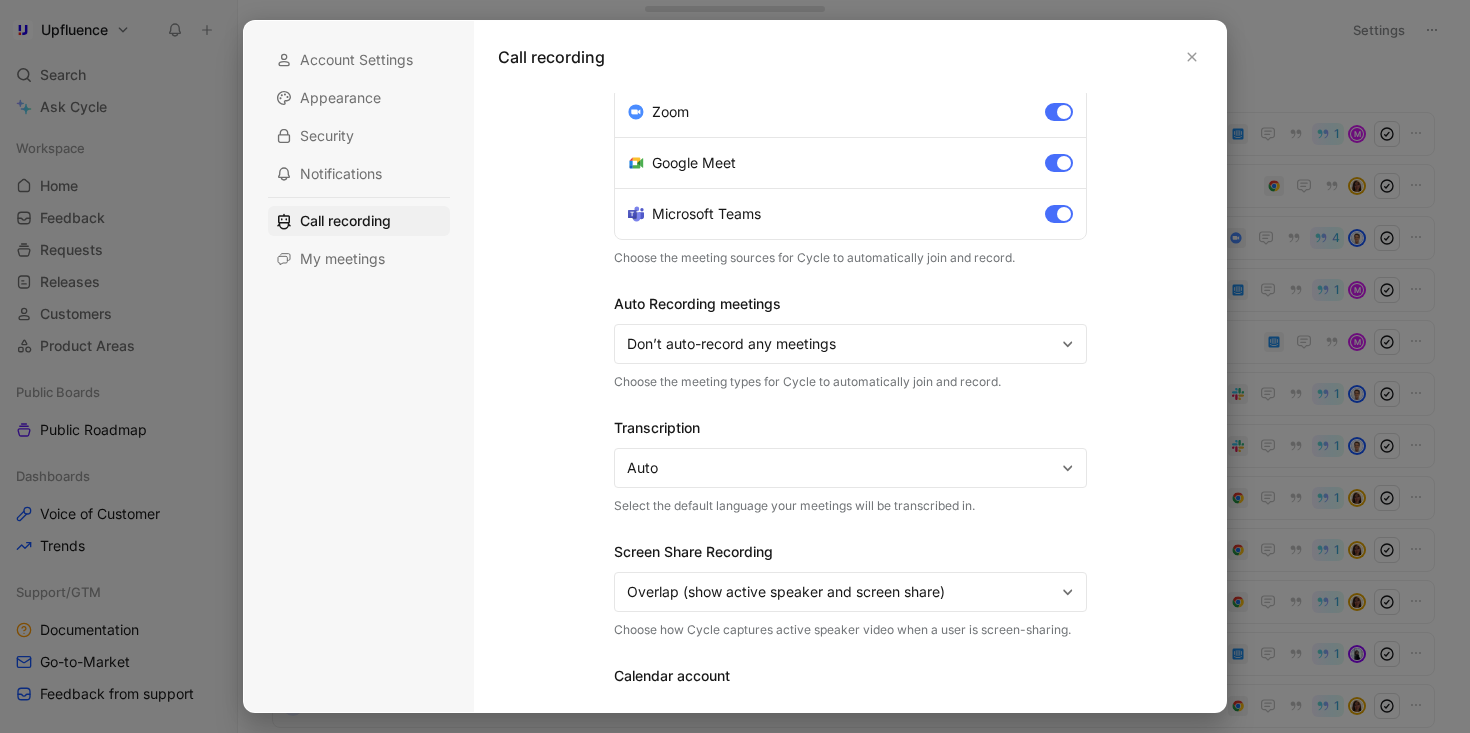 scroll, scrollTop: 128, scrollLeft: 0, axis: vertical 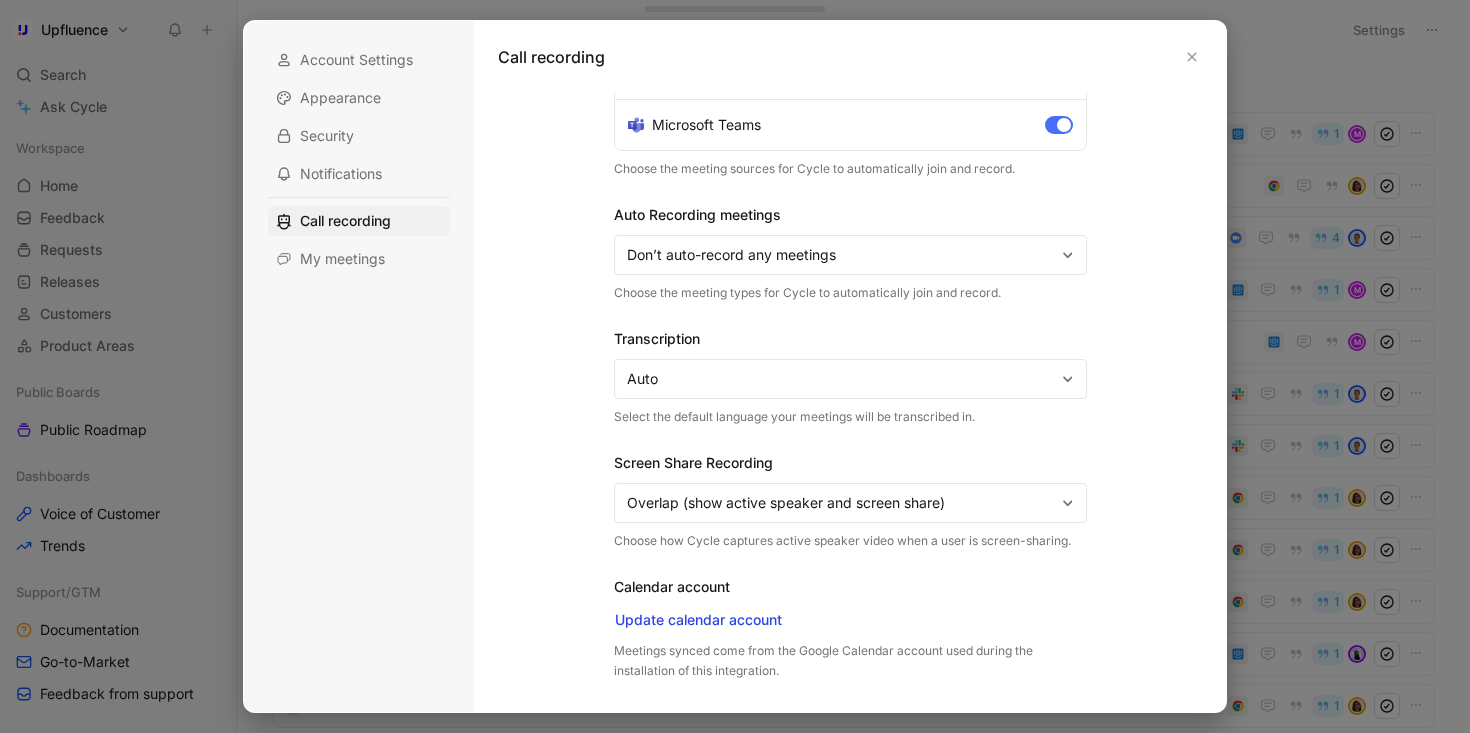 click on "Account Settings Appearance Security Notifications Call recording My meetings" at bounding box center [359, 366] 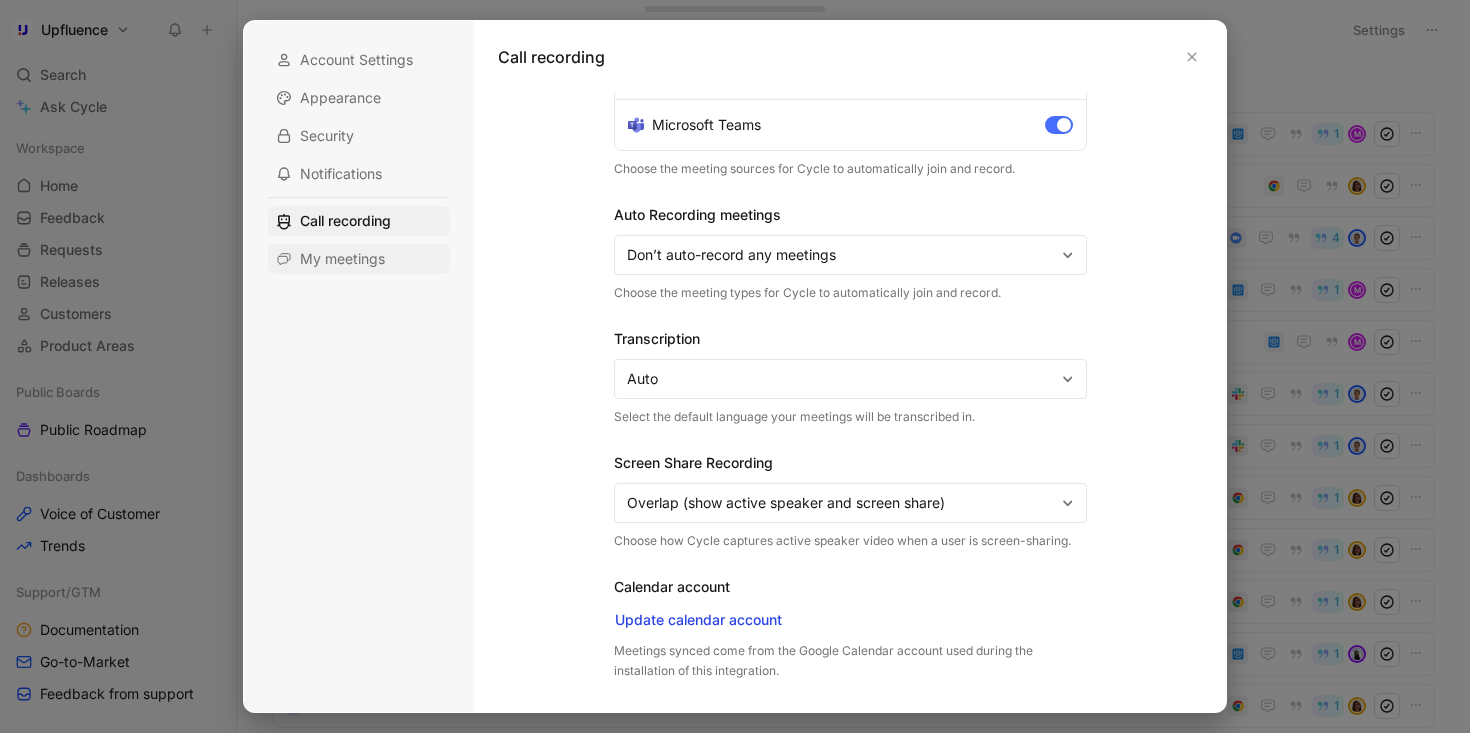click on "My meetings" at bounding box center [342, 259] 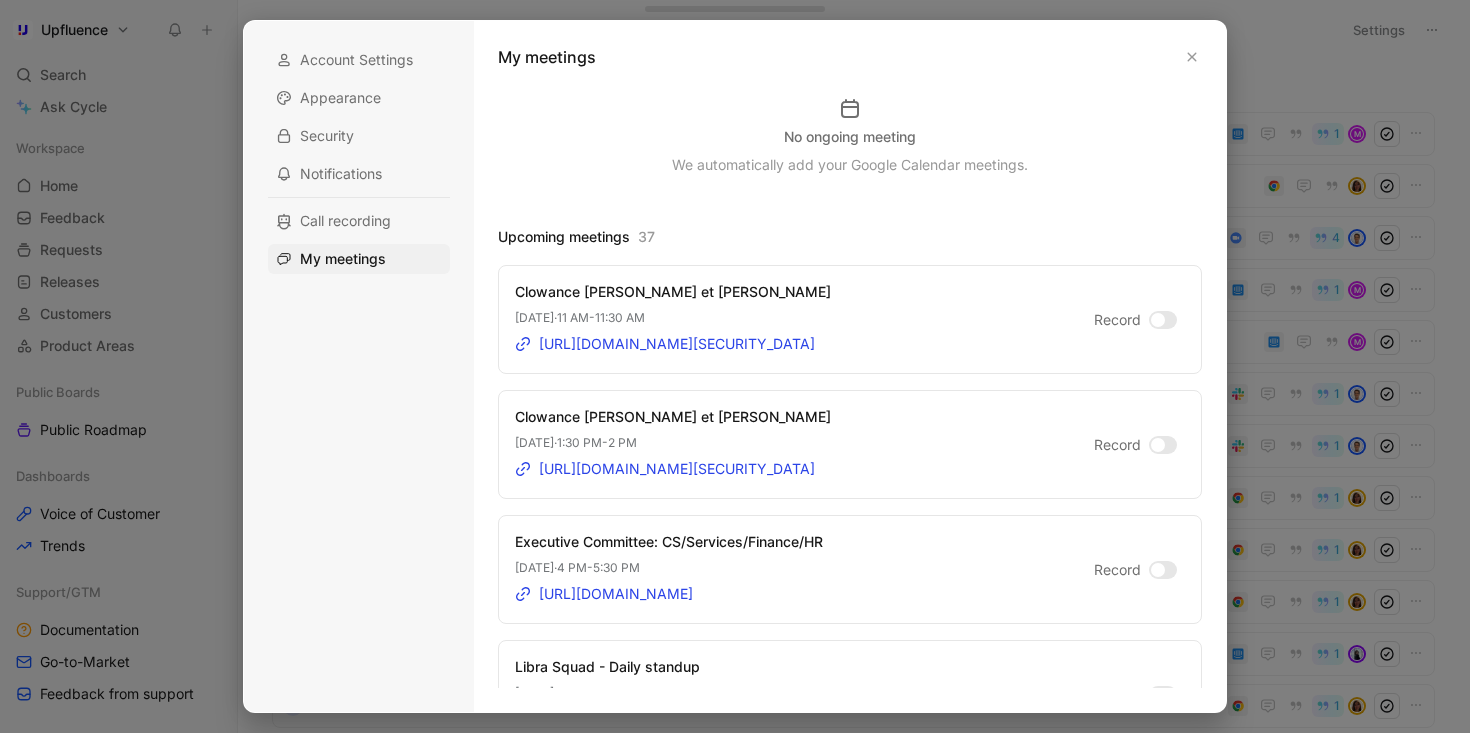 scroll, scrollTop: 193, scrollLeft: 0, axis: vertical 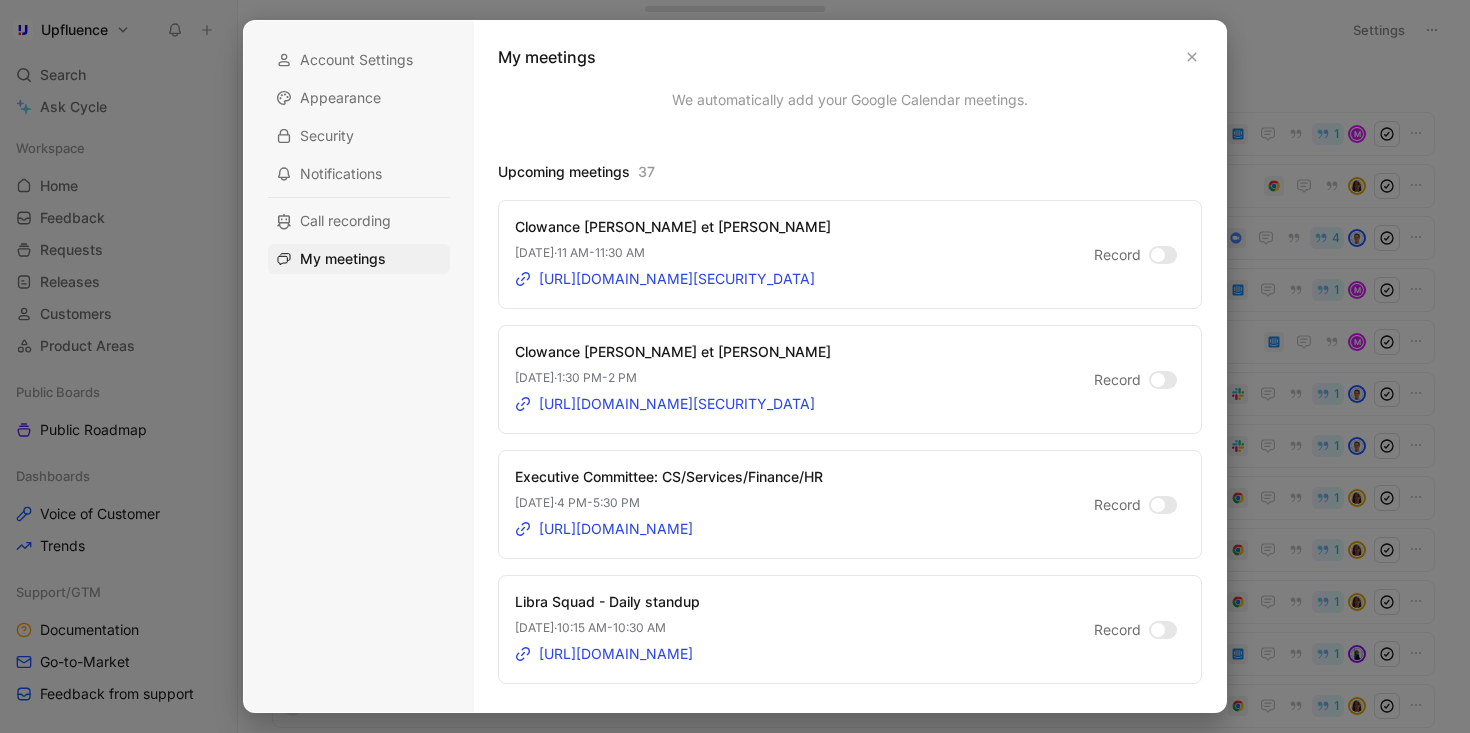 click at bounding box center [1163, 255] 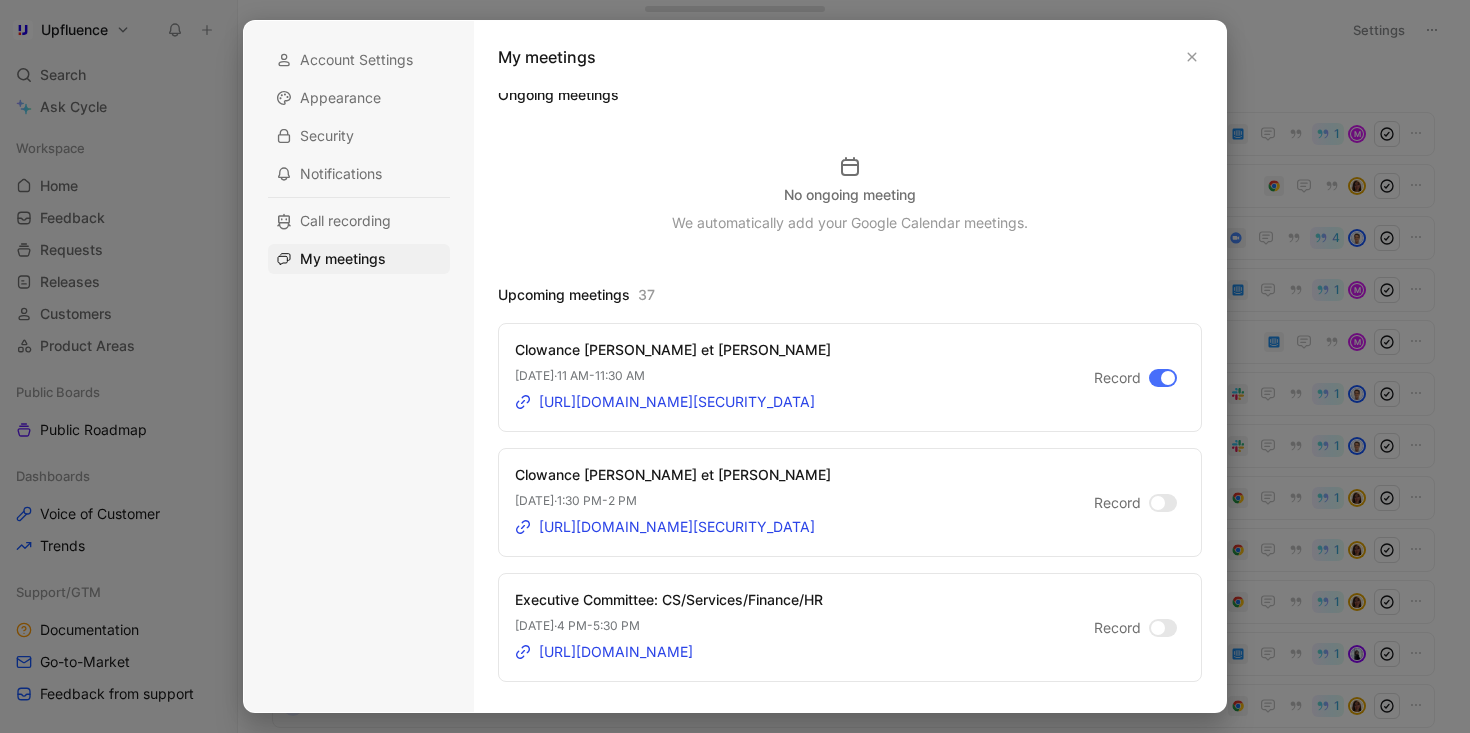 scroll, scrollTop: 0, scrollLeft: 0, axis: both 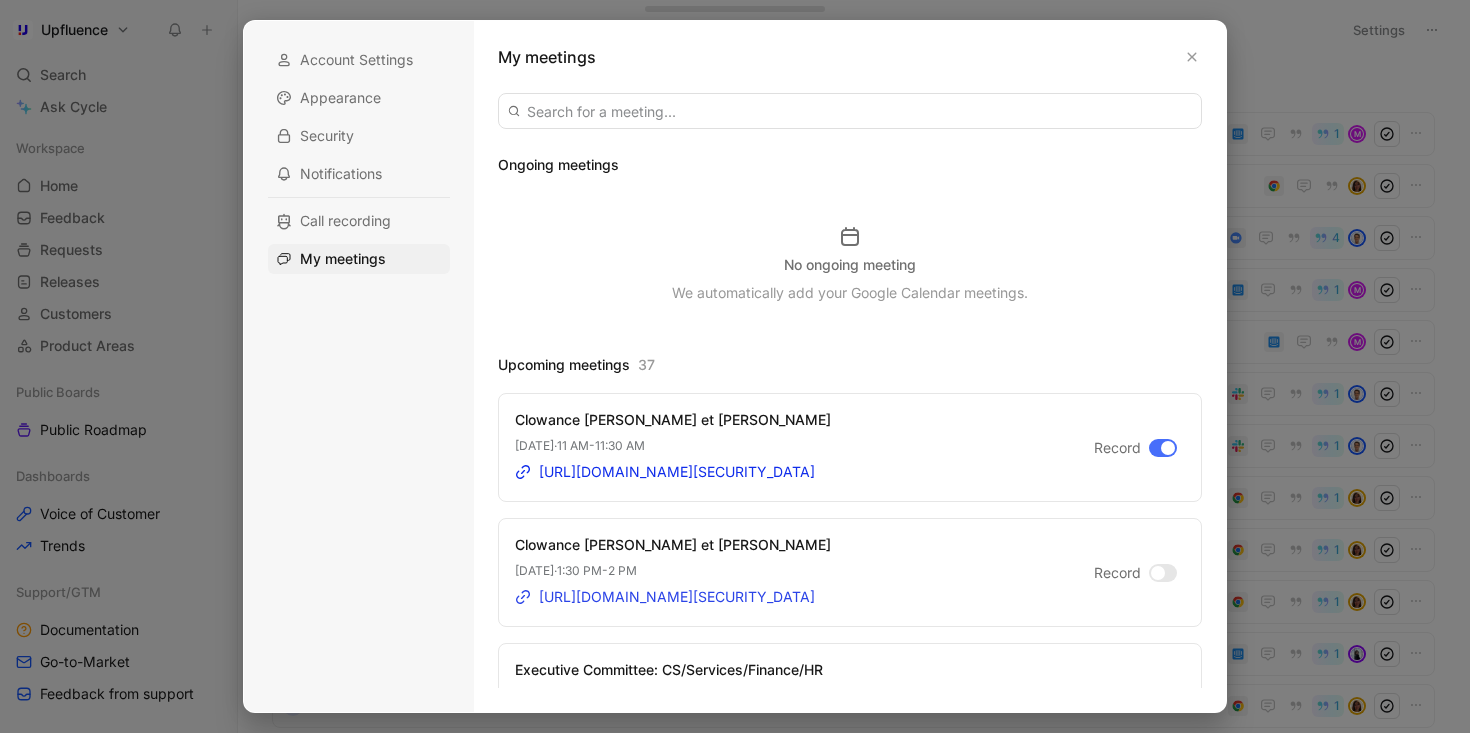 click on "[URL][DOMAIN_NAME][SECURITY_DATA]" at bounding box center [665, 472] 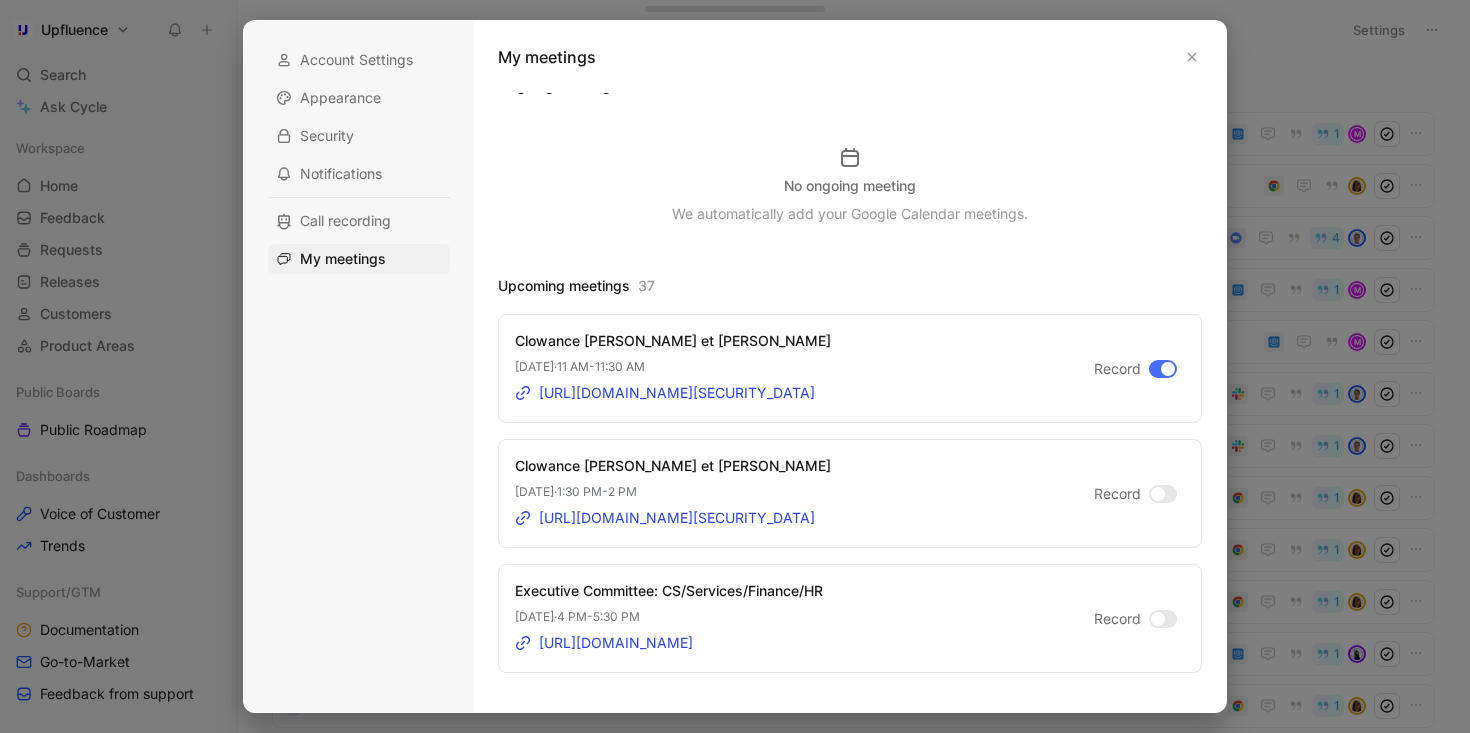 scroll, scrollTop: 83, scrollLeft: 0, axis: vertical 